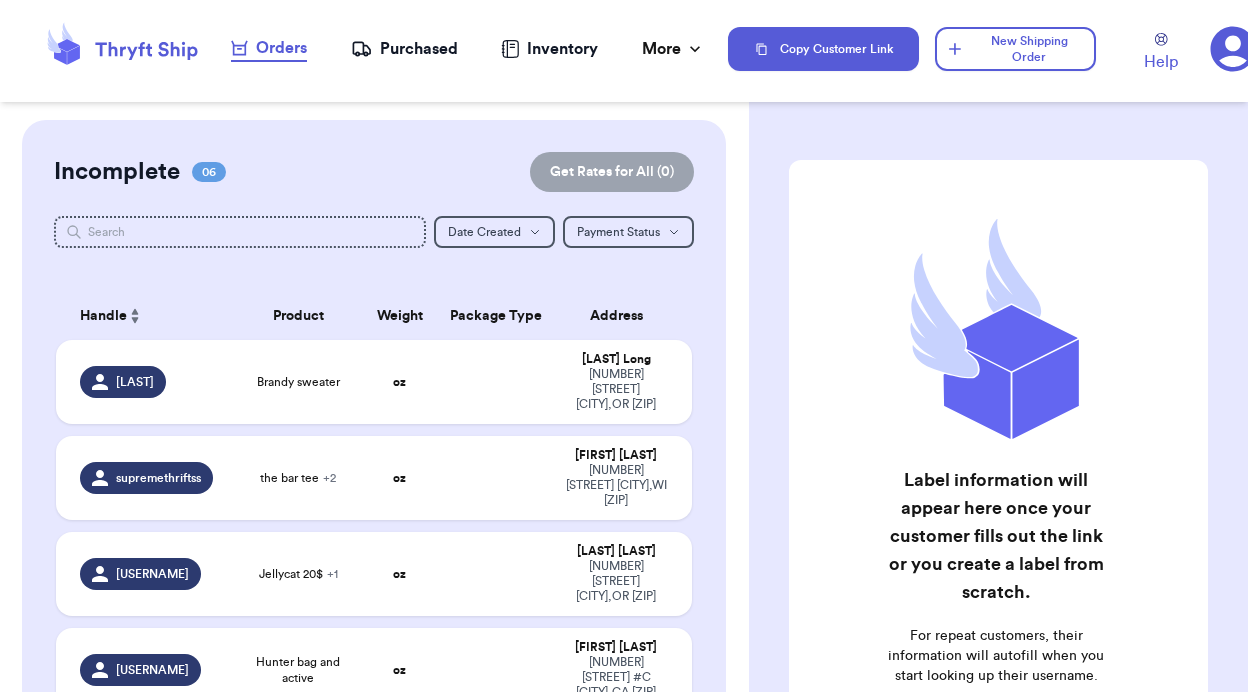 scroll, scrollTop: 0, scrollLeft: 0, axis: both 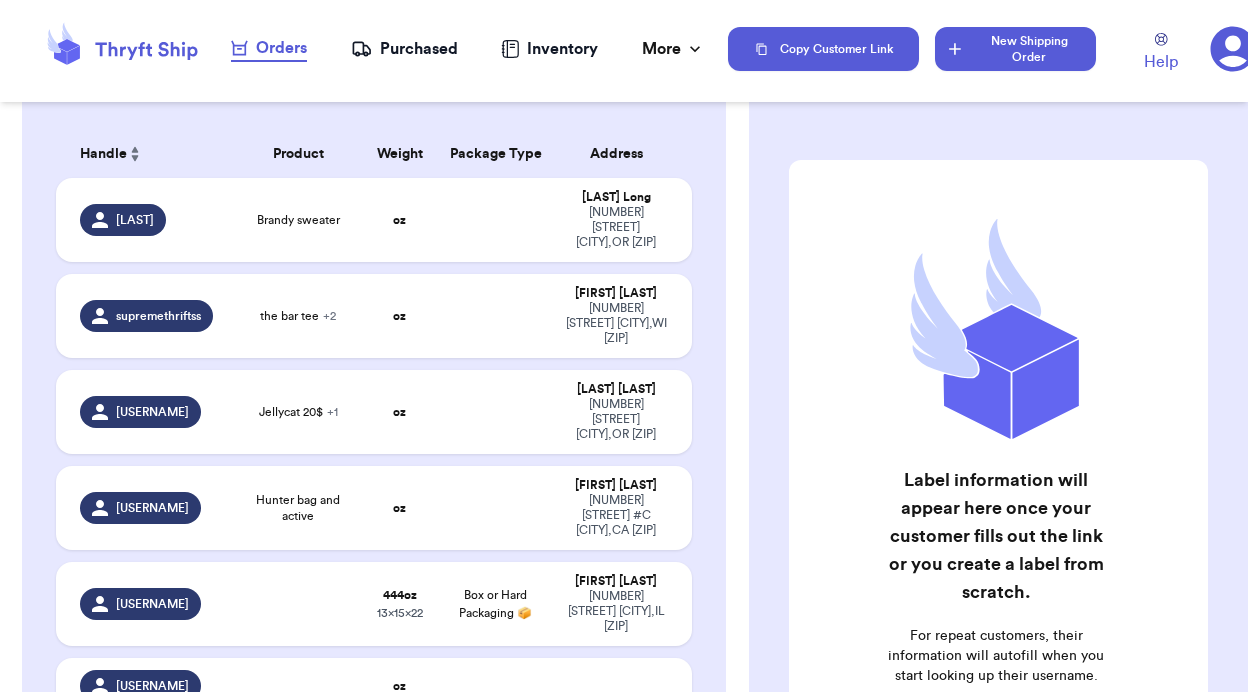 click on "New Shipping Order" at bounding box center (1015, 49) 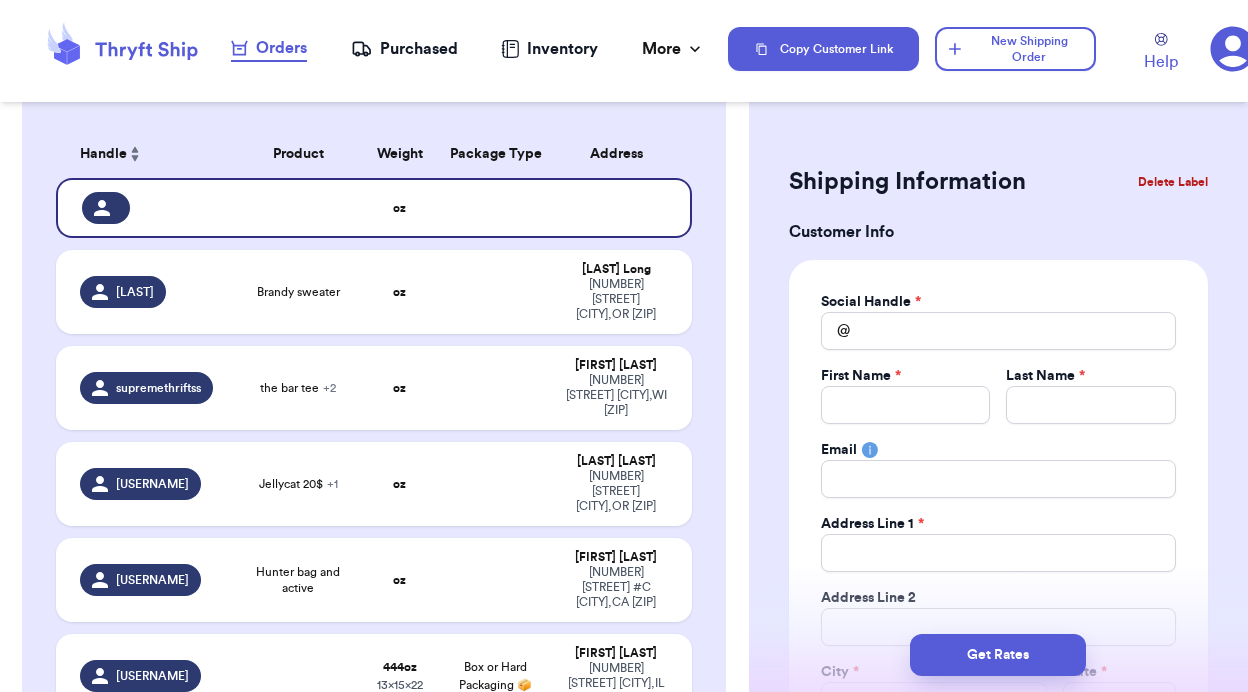 type 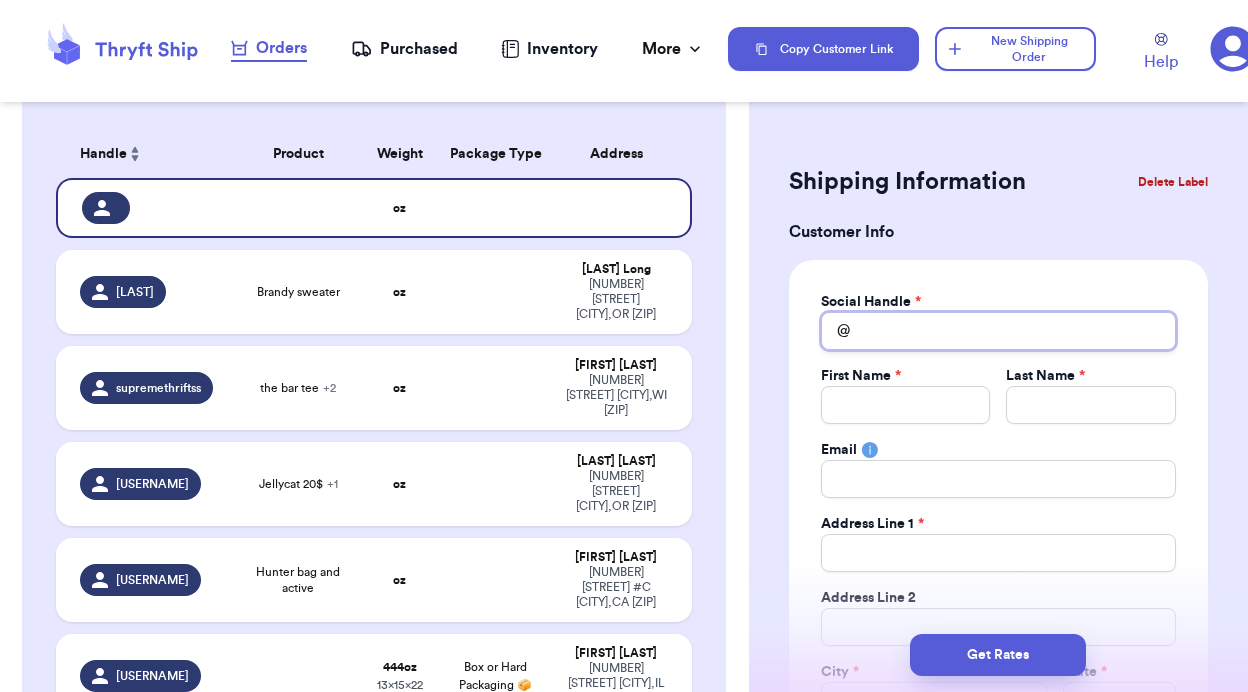 click on "Total Amount Paid" at bounding box center [998, 331] 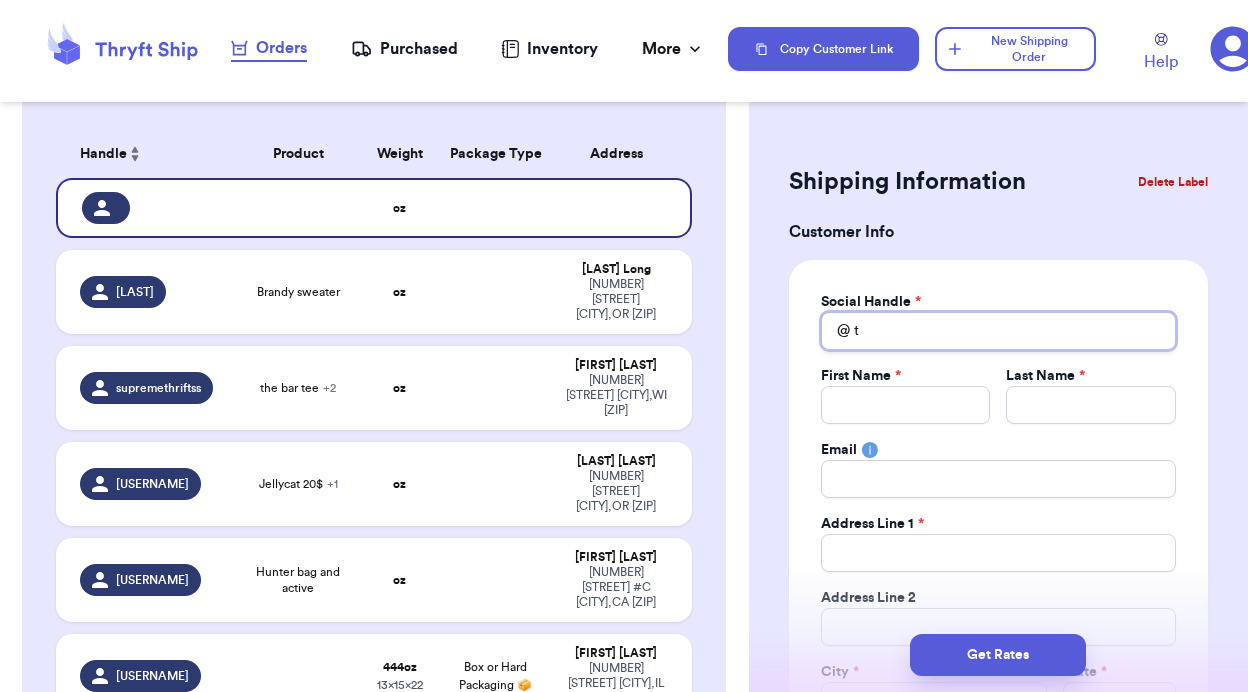 type 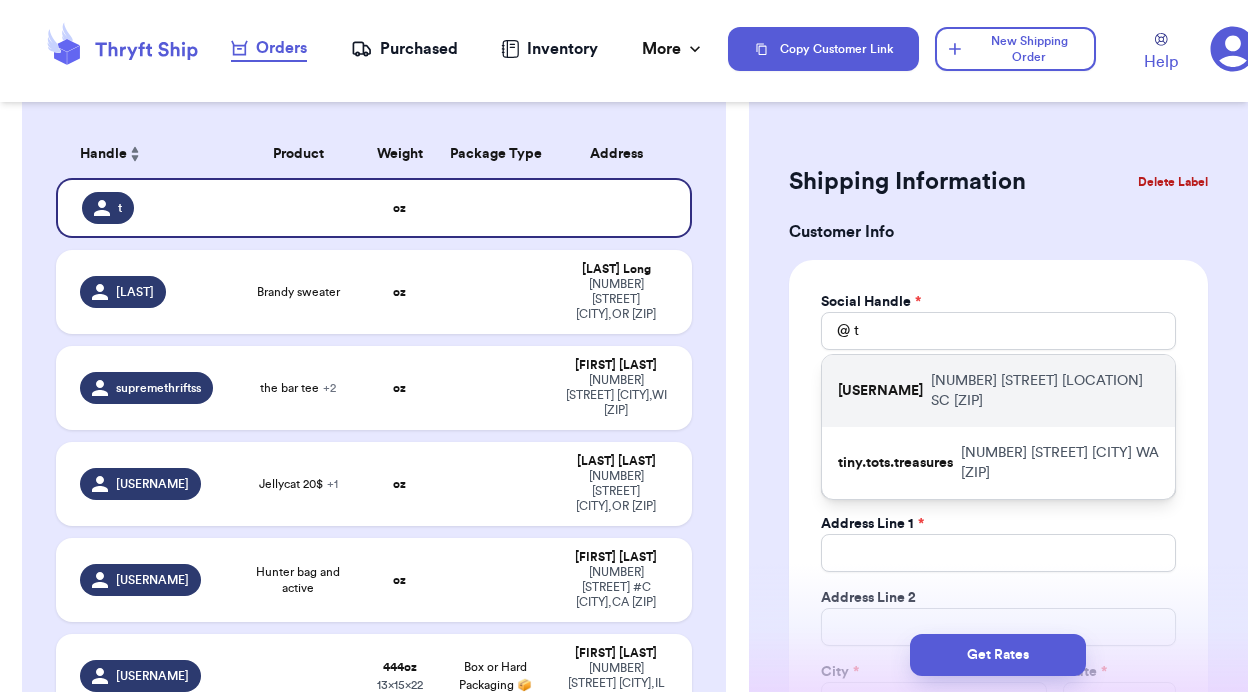 click on "[NUMBER] [STREET]    [CITY]   [STATE]   [ZIP]" at bounding box center (1045, 391) 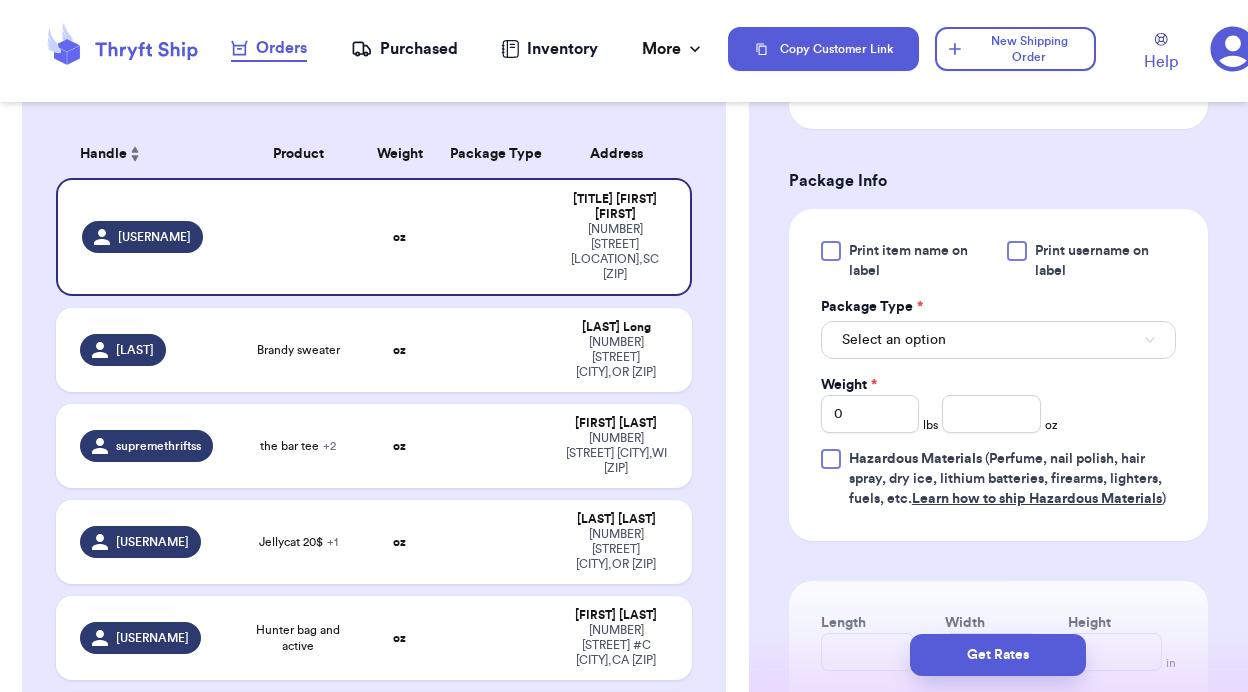 scroll, scrollTop: 1046, scrollLeft: 0, axis: vertical 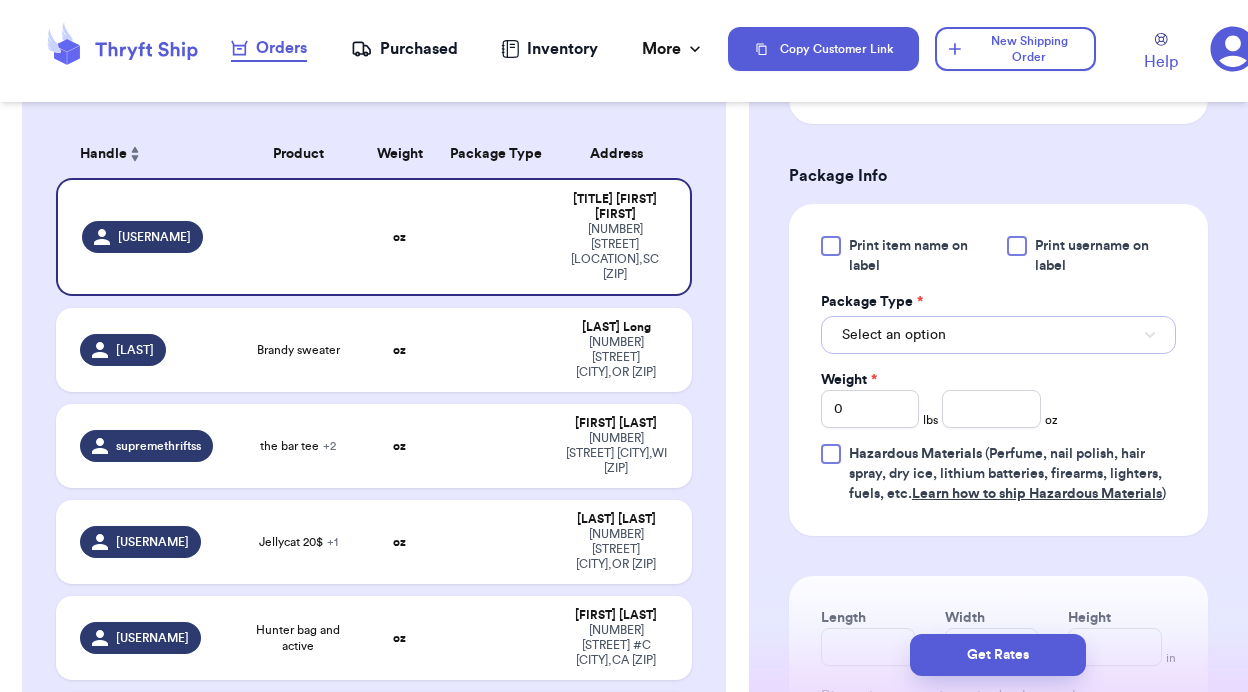 click on "Select an option" at bounding box center [894, 335] 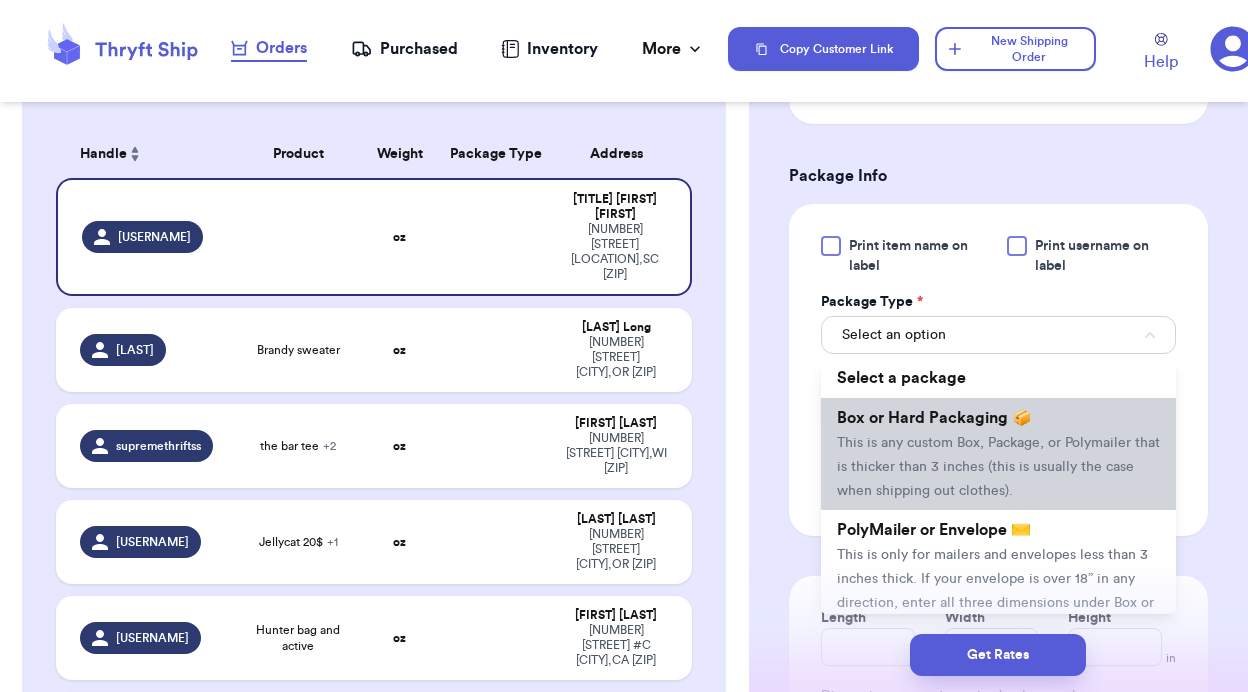click on "This is any custom Box, Package, or Polymailer that is thicker than 3 inches (this is usually the case when shipping out clothes)." at bounding box center [998, 467] 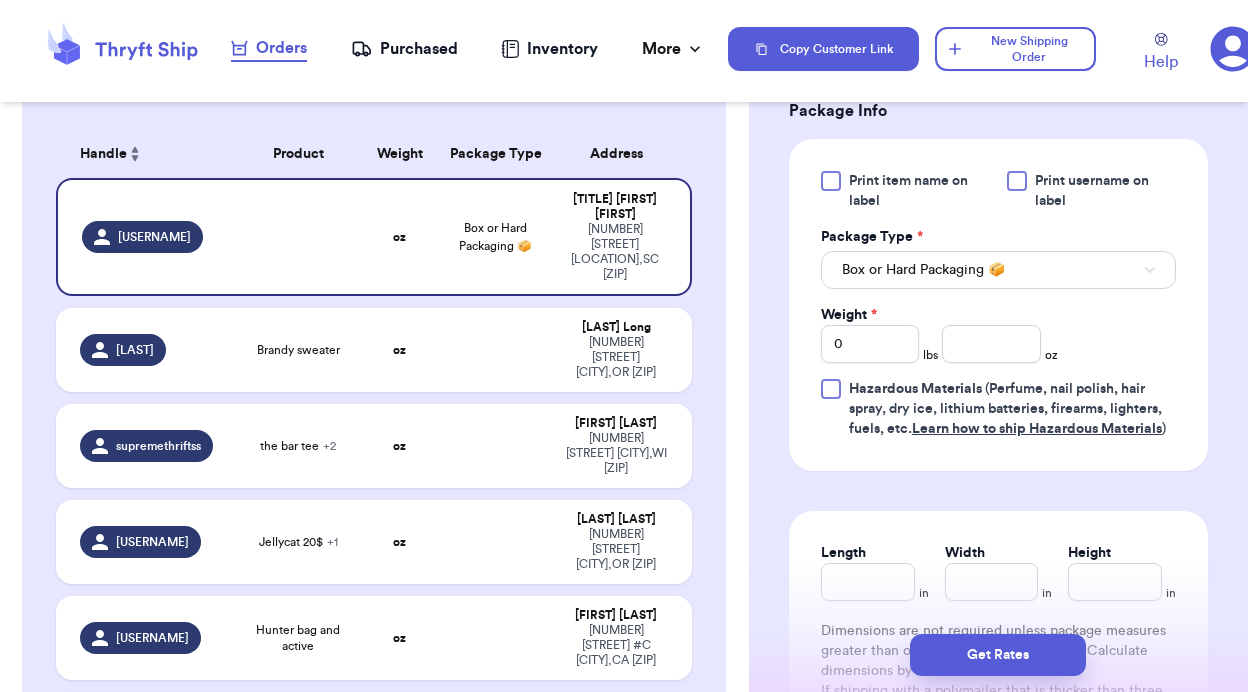scroll, scrollTop: 1110, scrollLeft: 0, axis: vertical 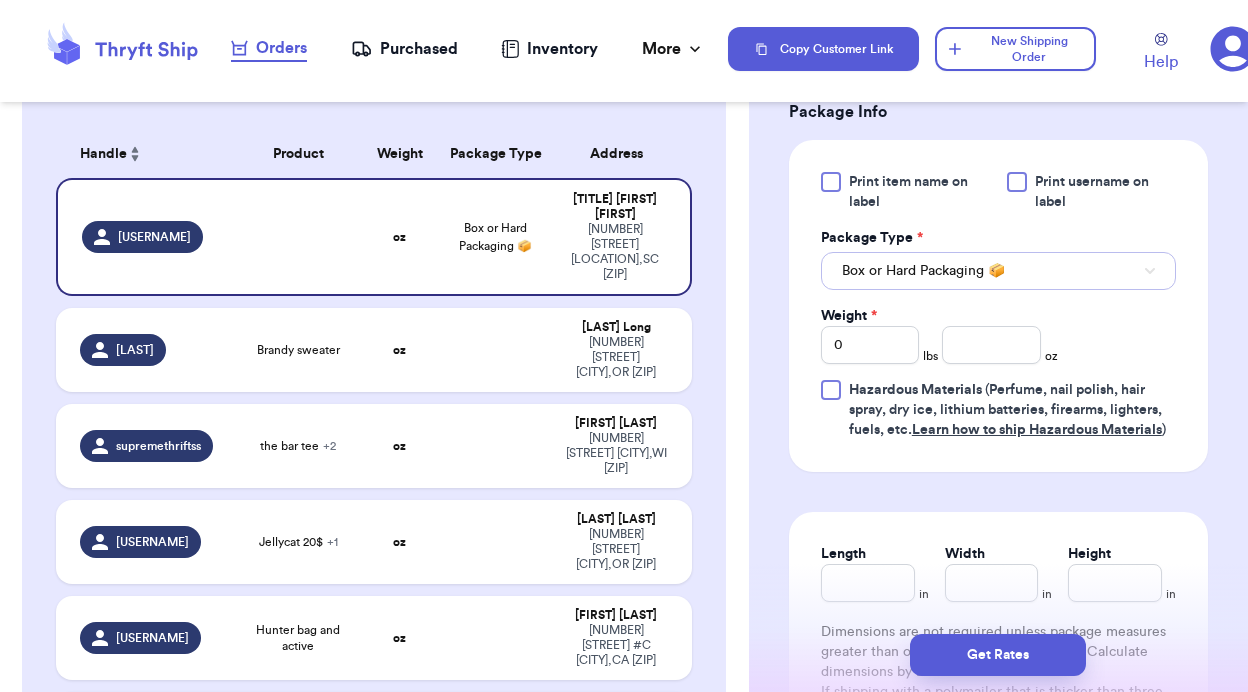 click on "Box or Hard Packaging 📦" at bounding box center (923, 271) 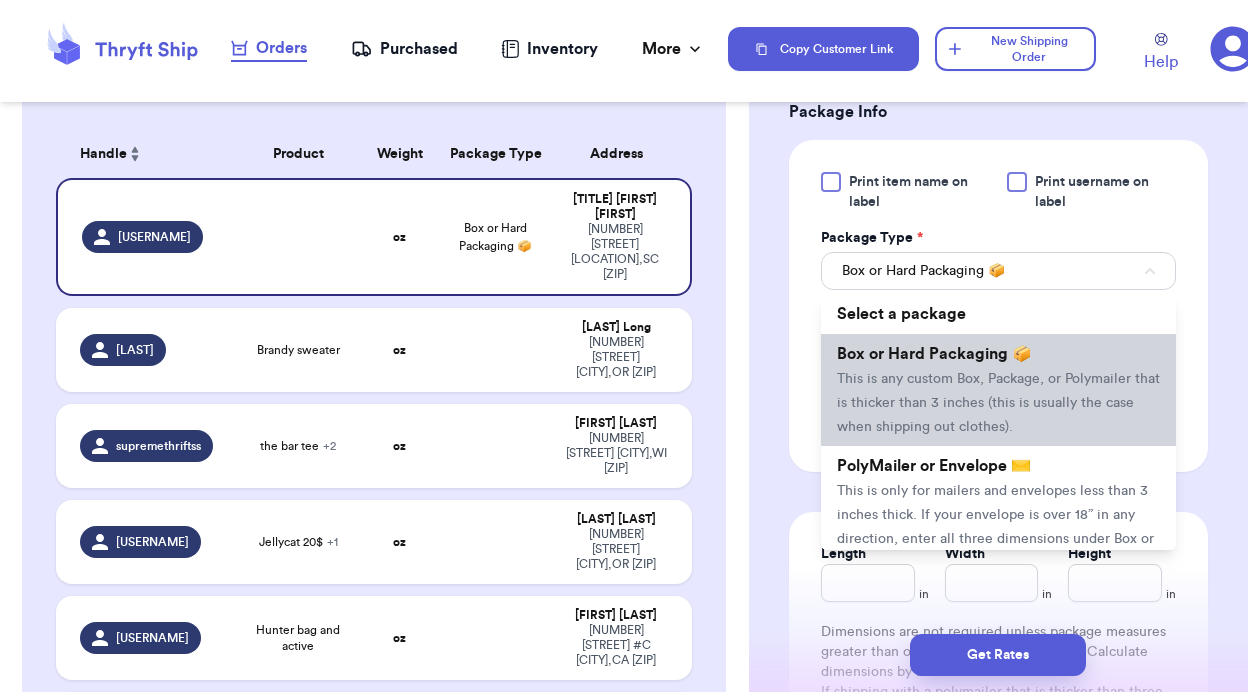 click on "This is any custom Box, Package, or Polymailer that is thicker than 3 inches (this is usually the case when shipping out clothes)." at bounding box center (998, 403) 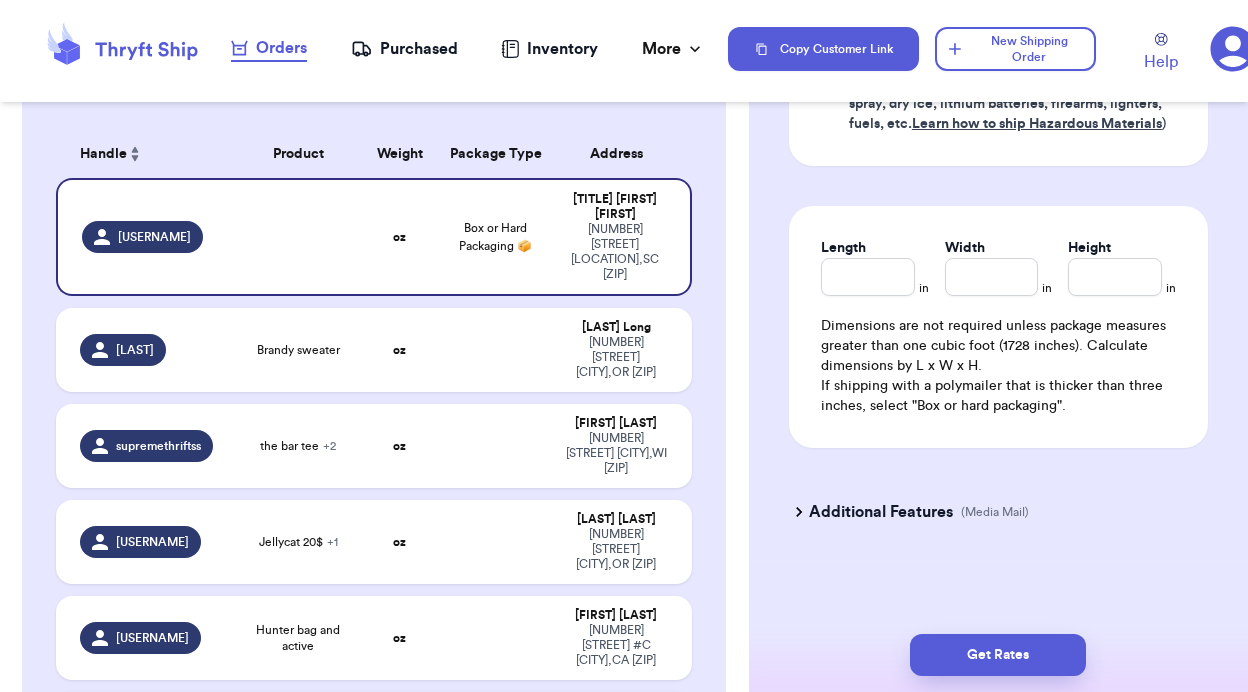 scroll, scrollTop: 0, scrollLeft: 0, axis: both 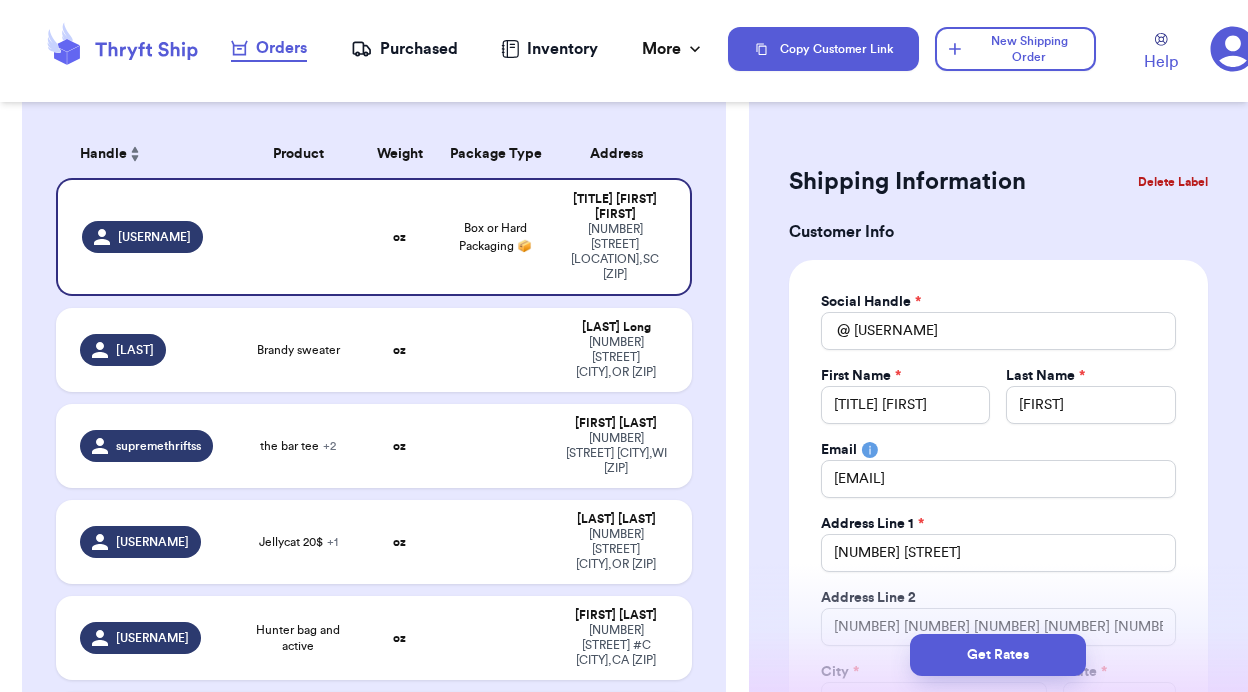 click on "Delete Label" at bounding box center [1173, 182] 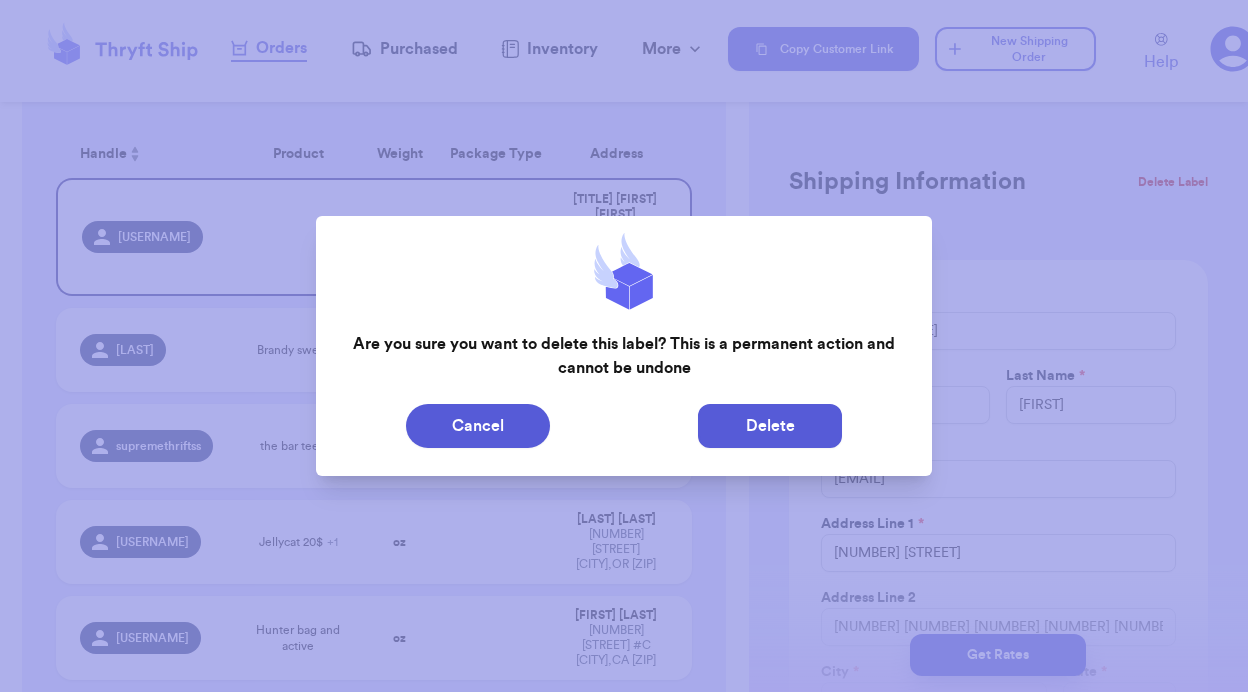 click on "Delete" at bounding box center [770, 426] 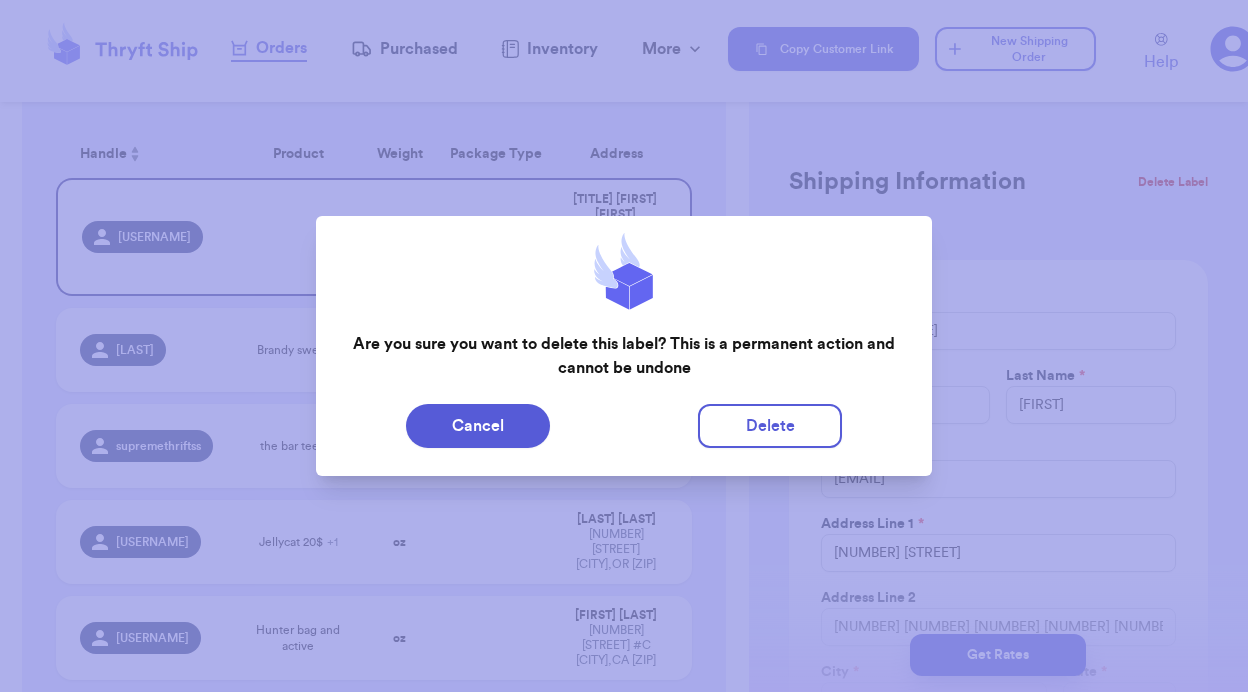 type 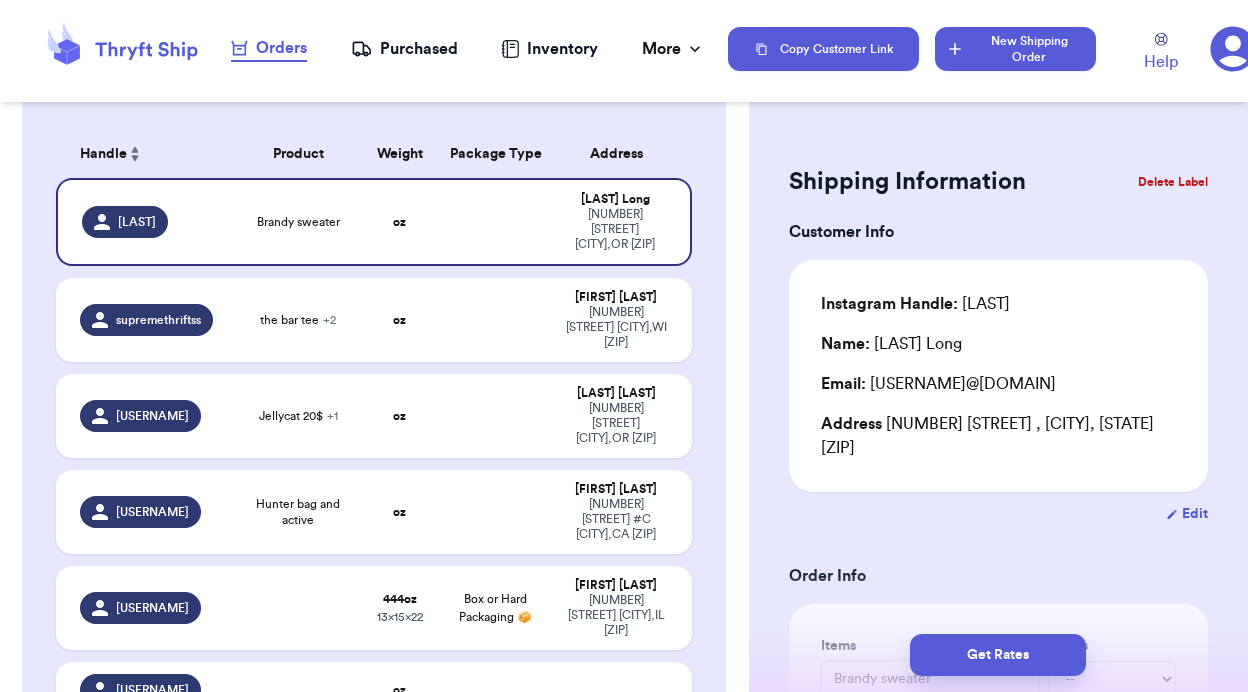 click on "New Shipping Order" at bounding box center [1015, 49] 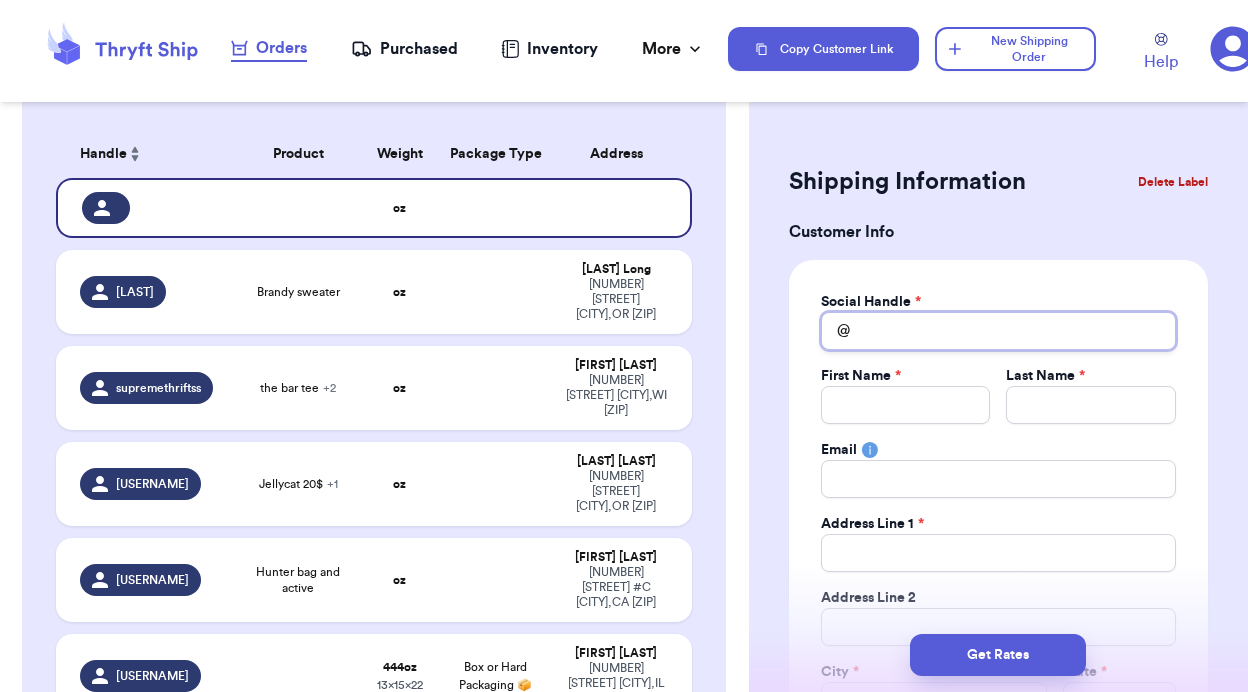 click on "Total Amount Paid" at bounding box center (998, 331) 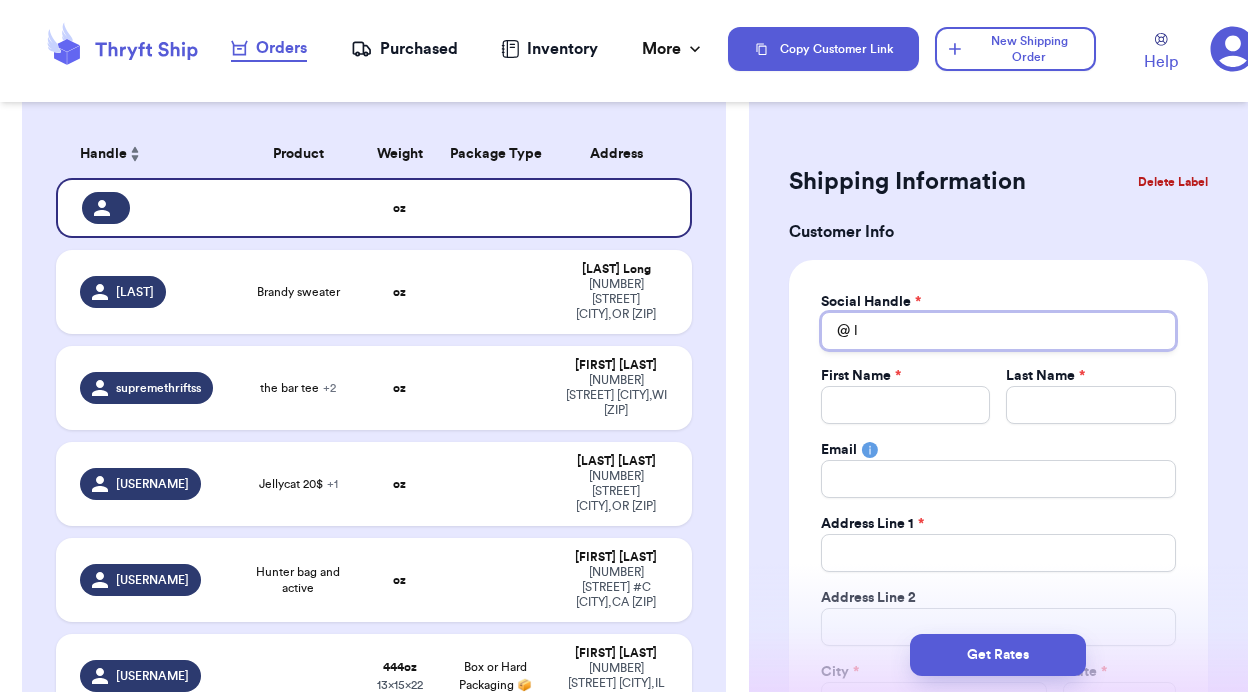 type 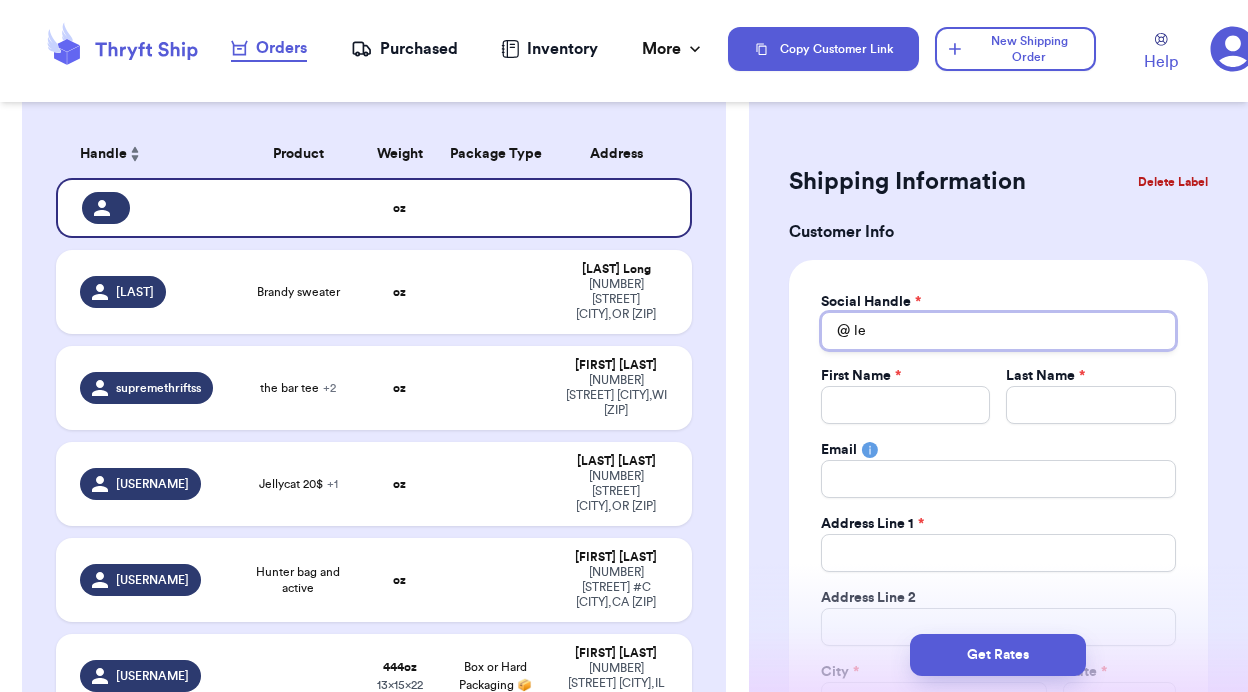 type 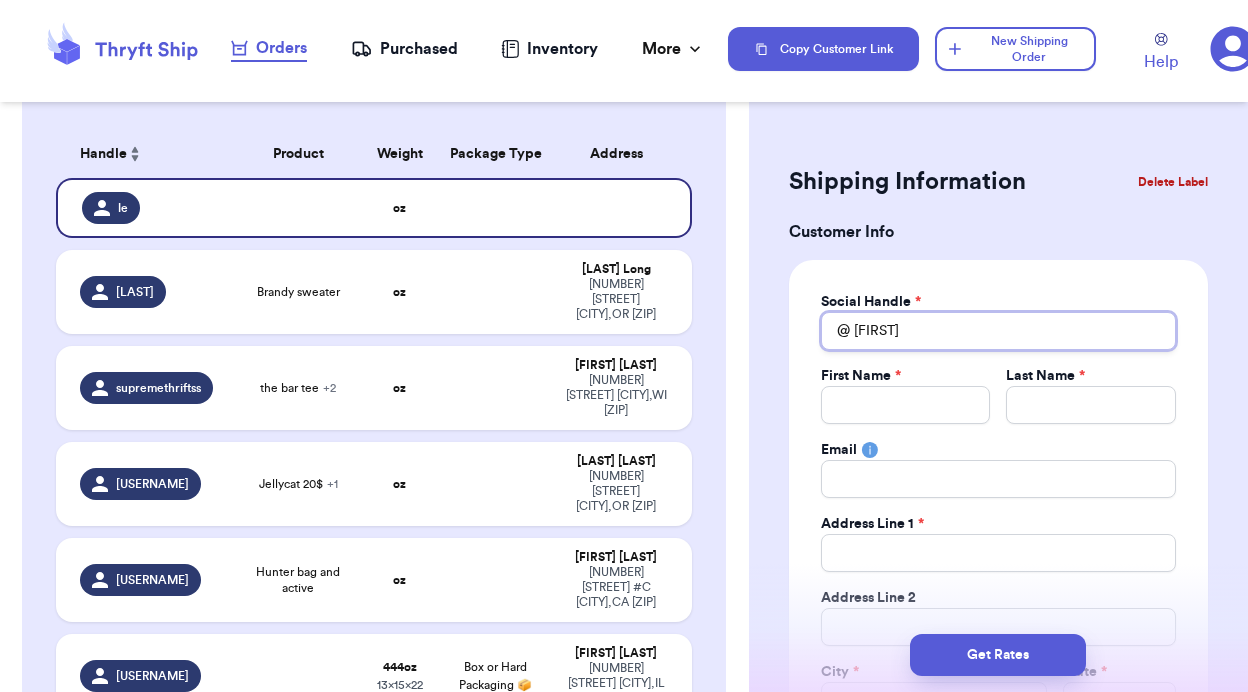 type 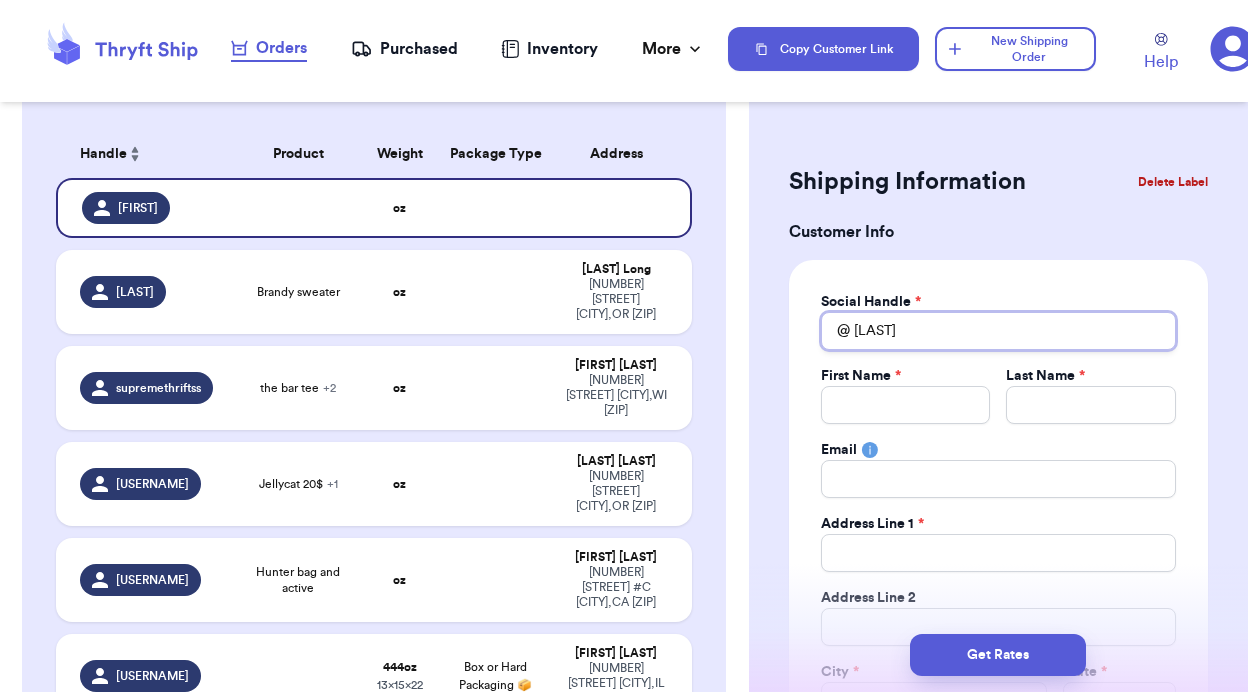 type 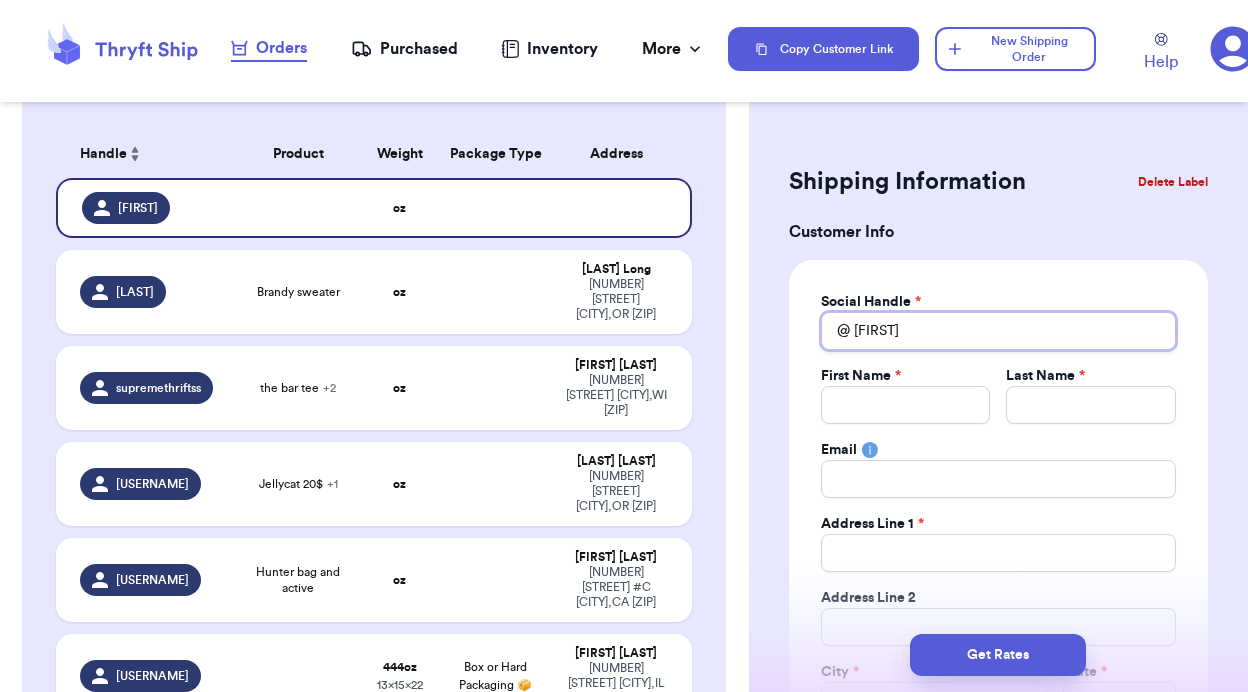 type 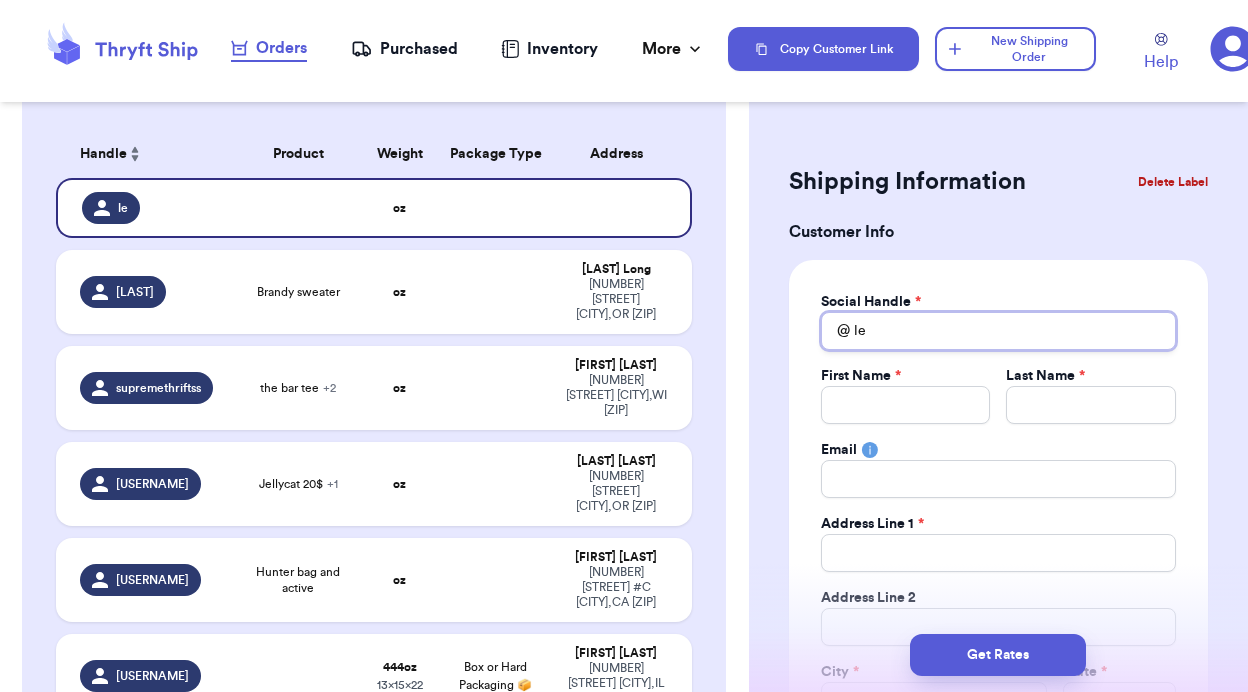 type 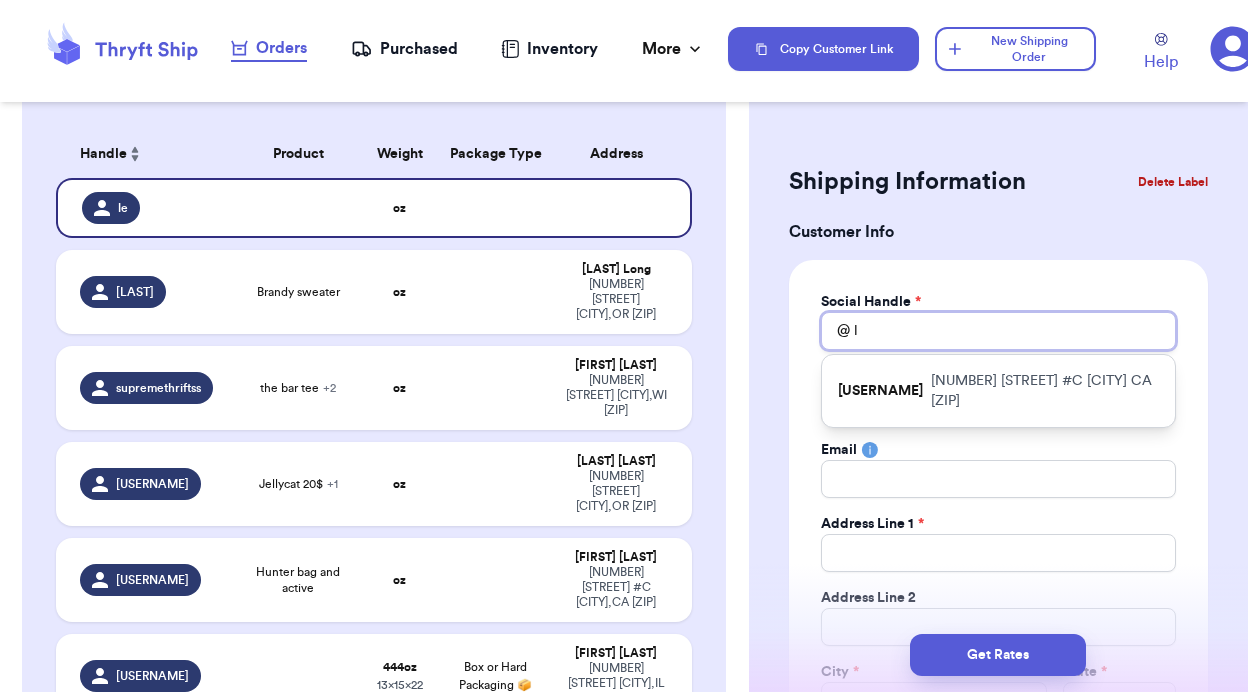 type 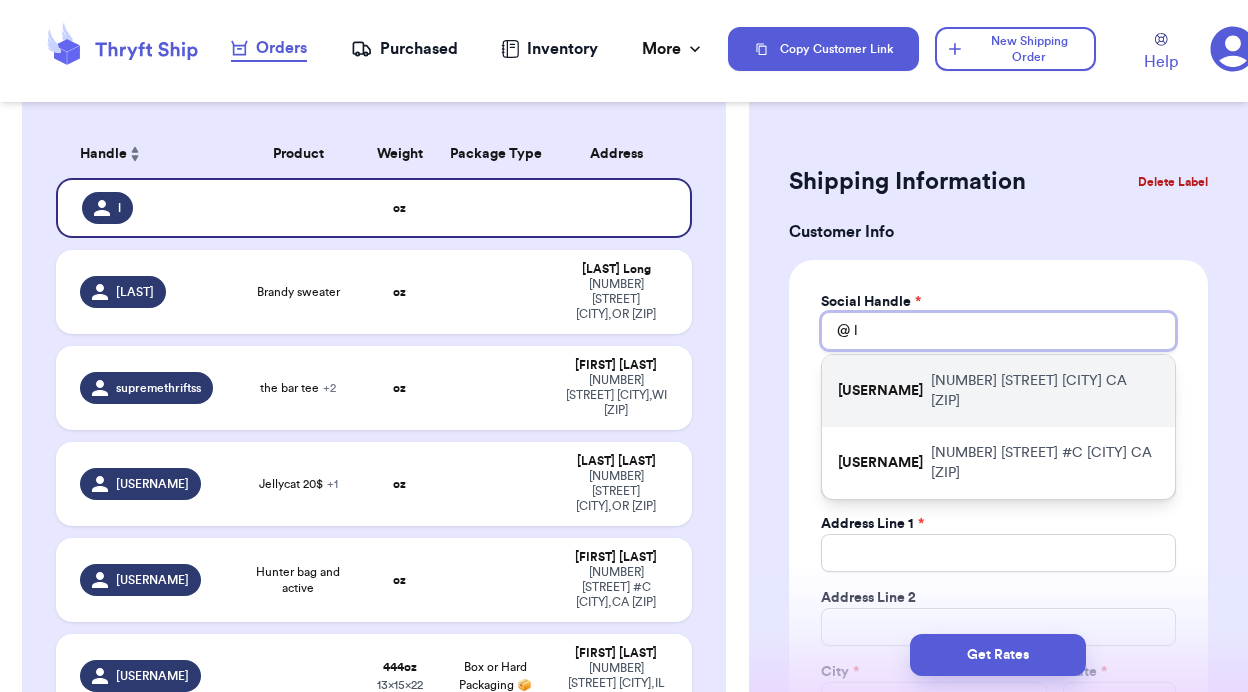 type on "l" 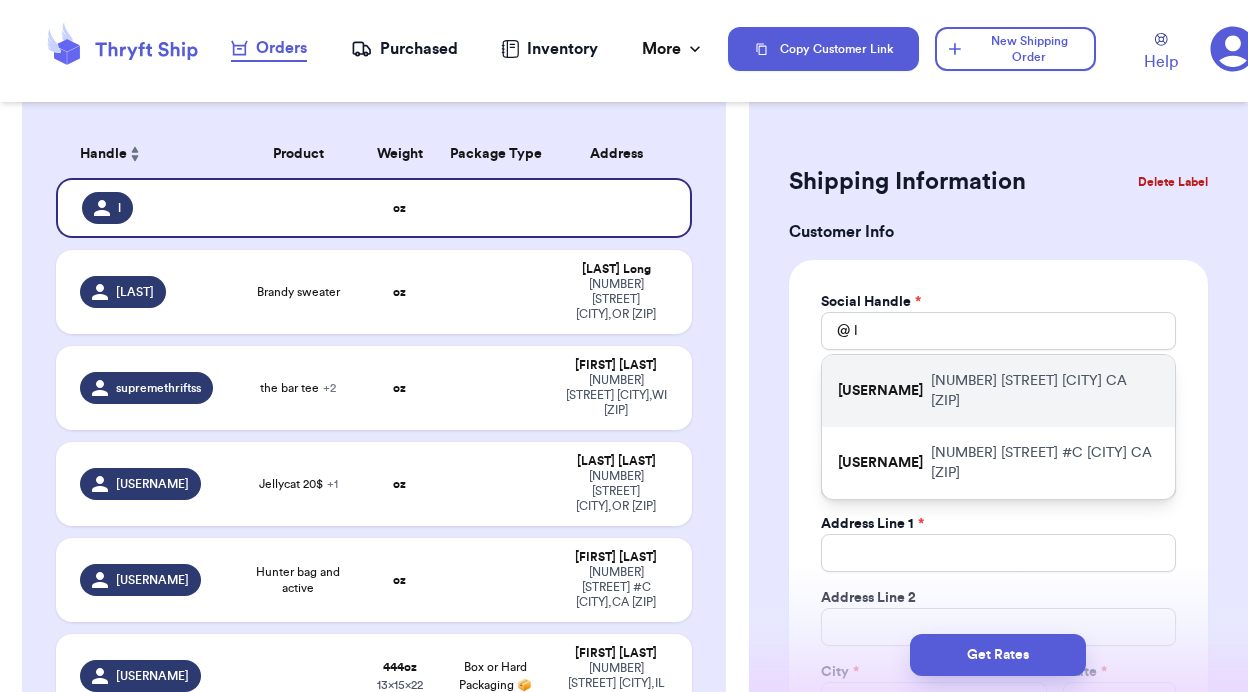 click on "[NUMBER] [STREET] [CITY] [STATE] [ZIP]" at bounding box center [1045, 391] 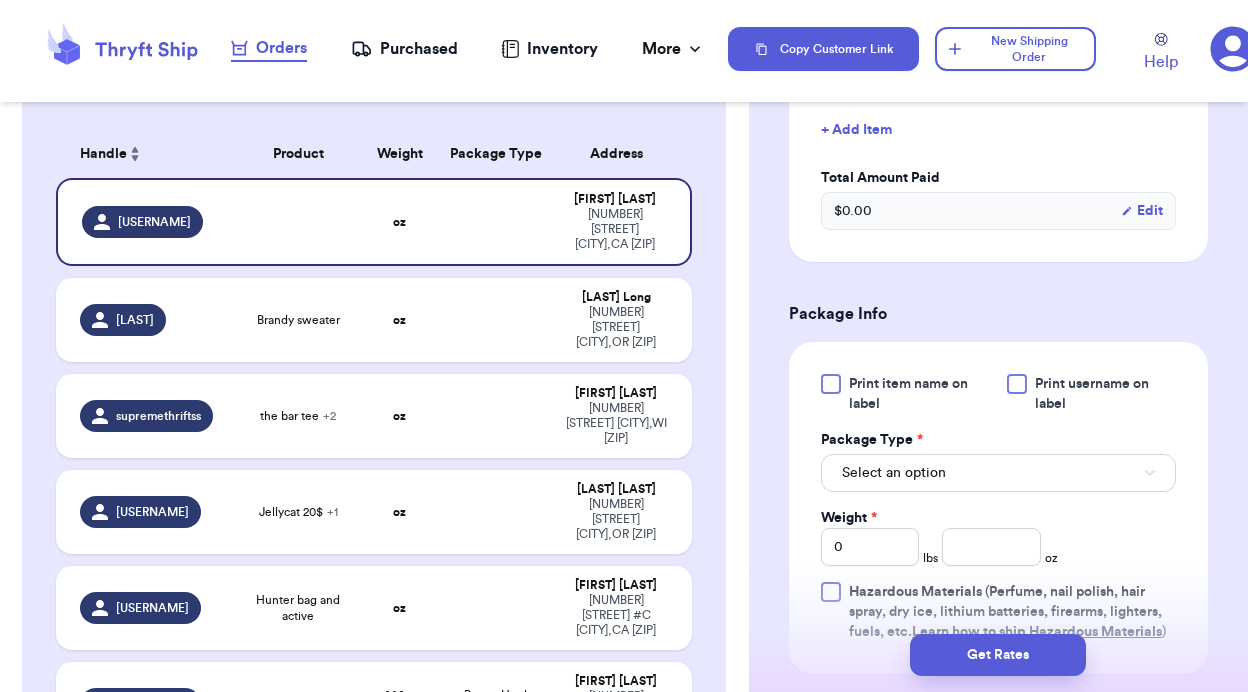scroll, scrollTop: 985, scrollLeft: 0, axis: vertical 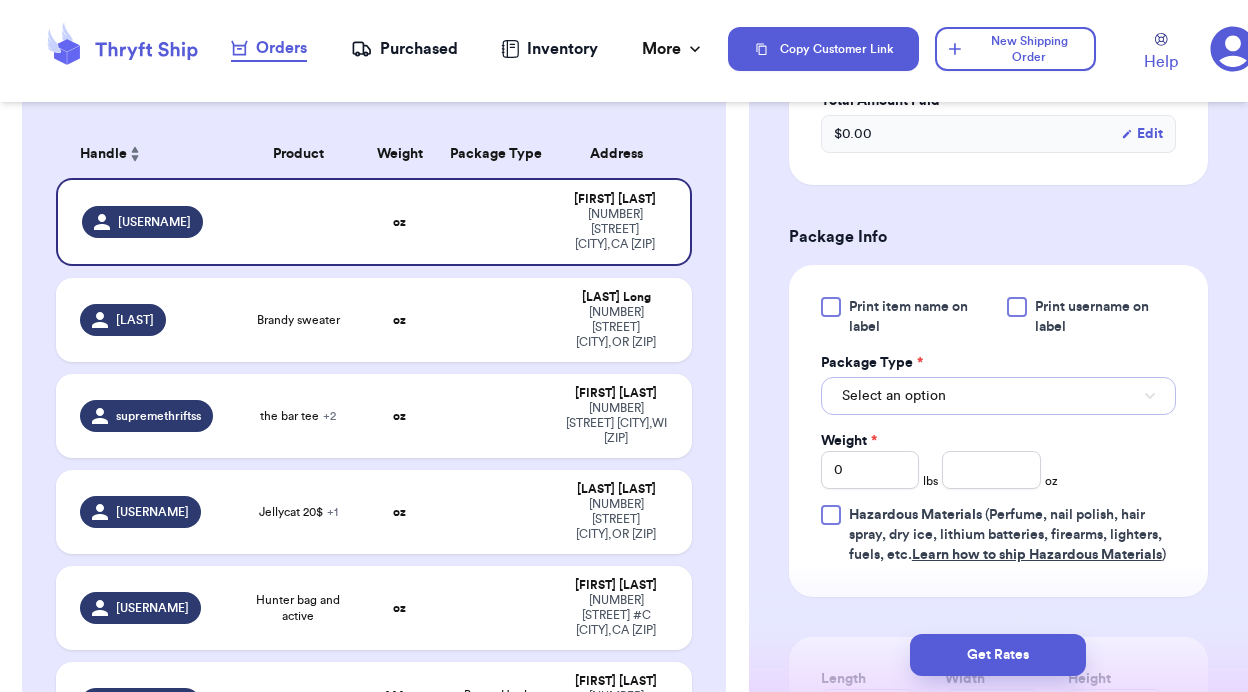 click on "Select an option" at bounding box center (998, 396) 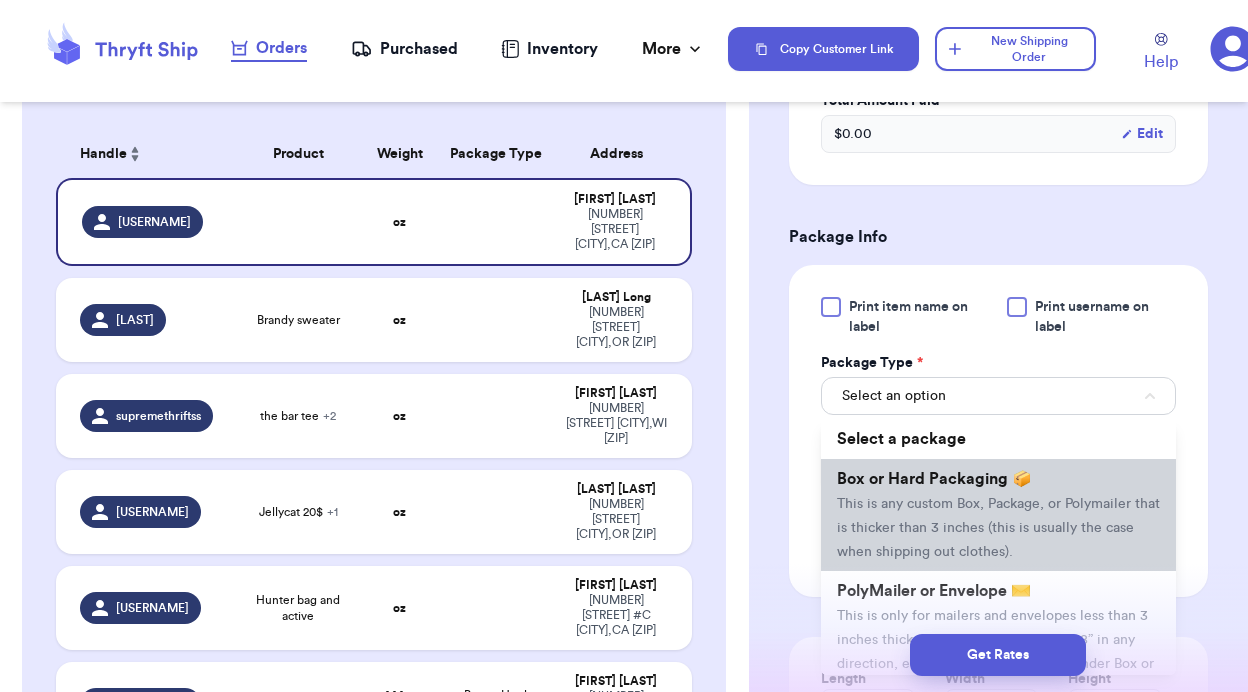click on "This is any custom Box, Package, or Polymailer that is thicker than 3 inches (this is usually the case when shipping out clothes)." at bounding box center (998, 528) 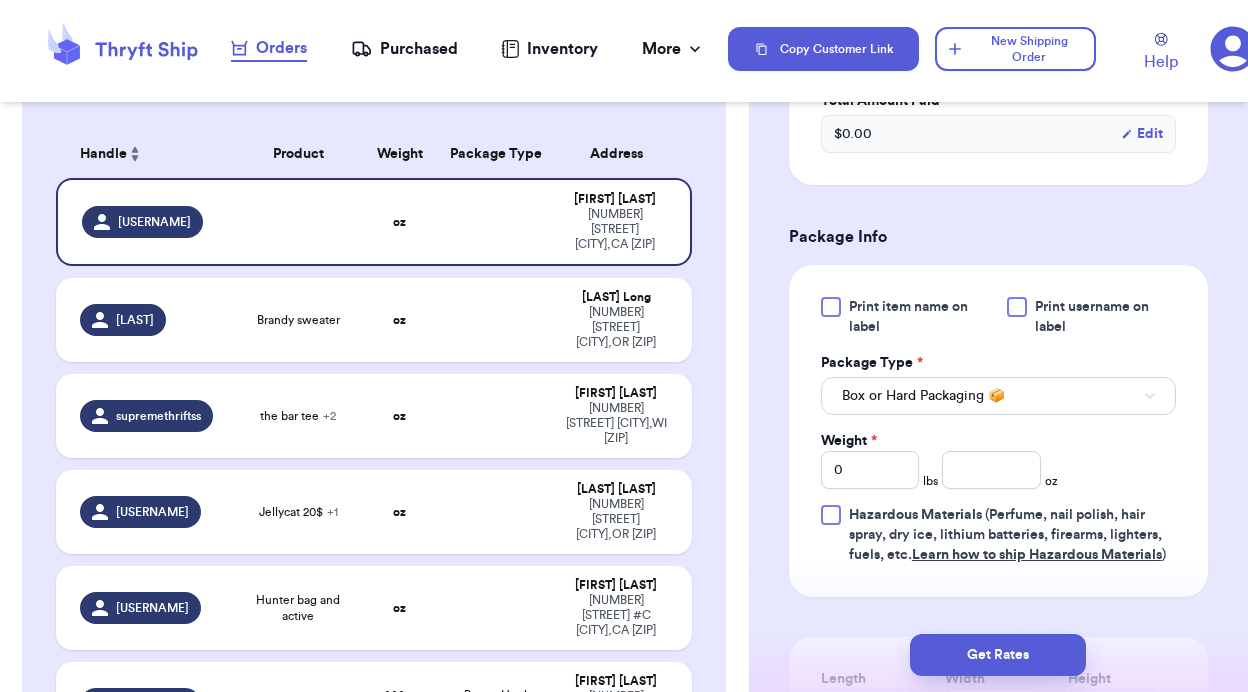 type 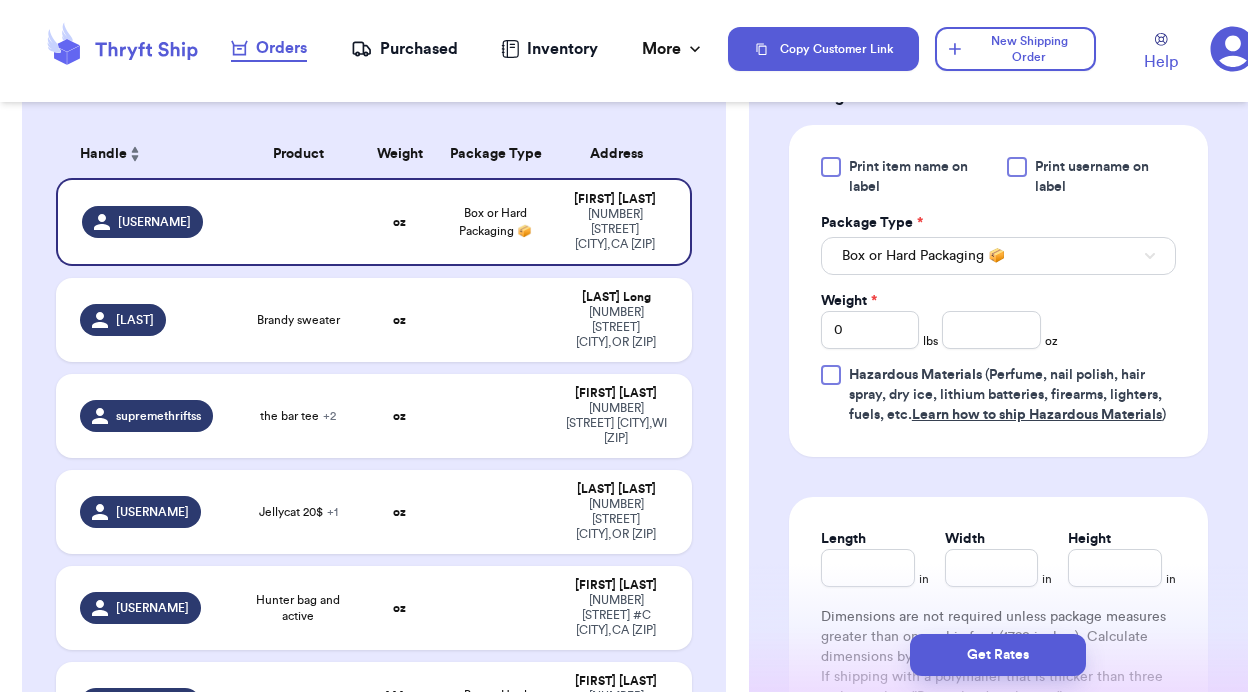 scroll, scrollTop: 1218, scrollLeft: 0, axis: vertical 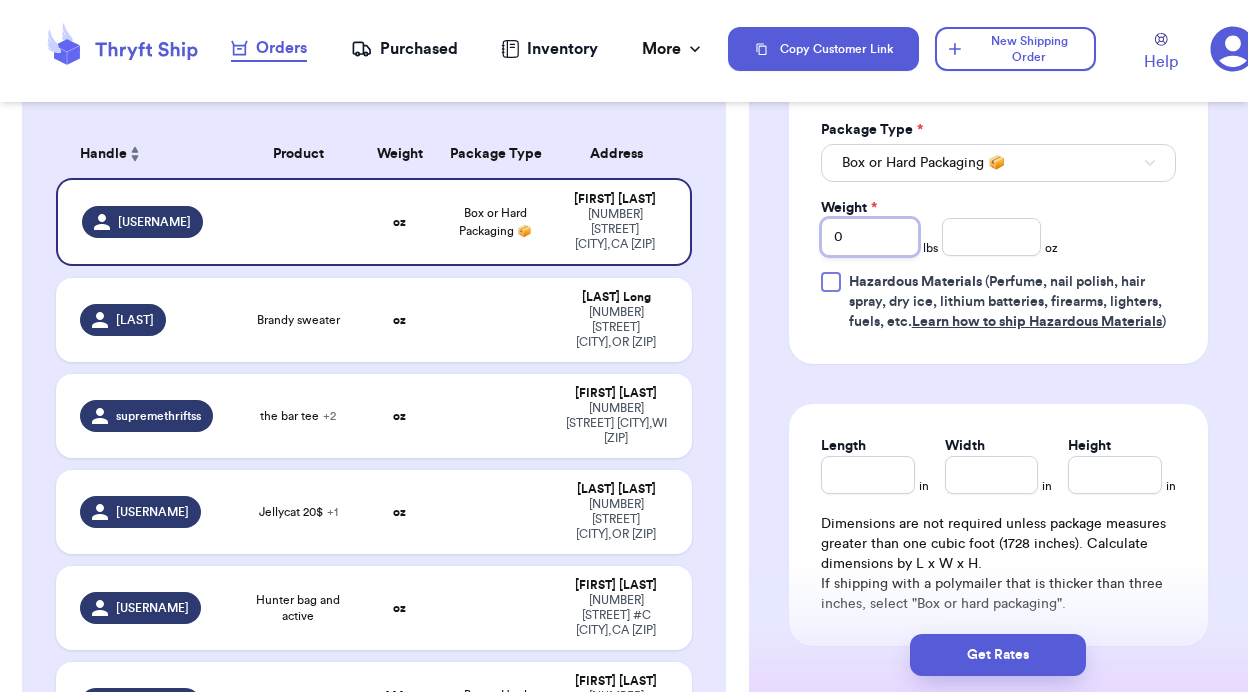 drag, startPoint x: 900, startPoint y: 240, endPoint x: 729, endPoint y: 240, distance: 171 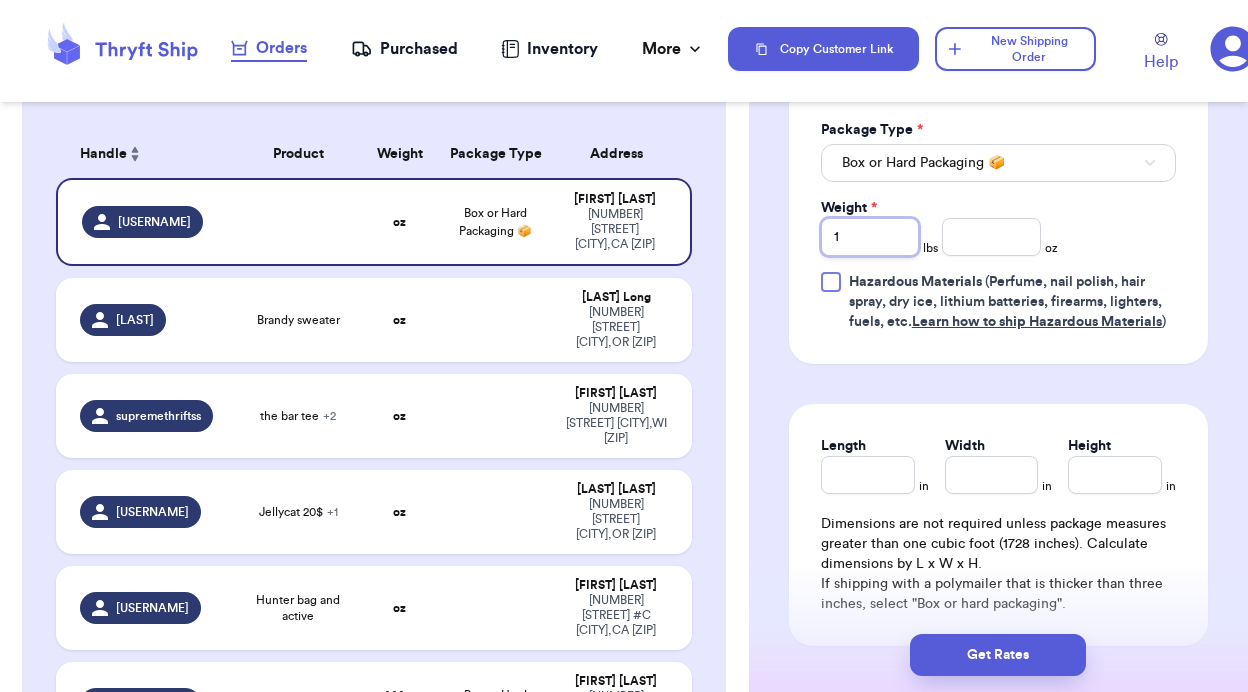 type 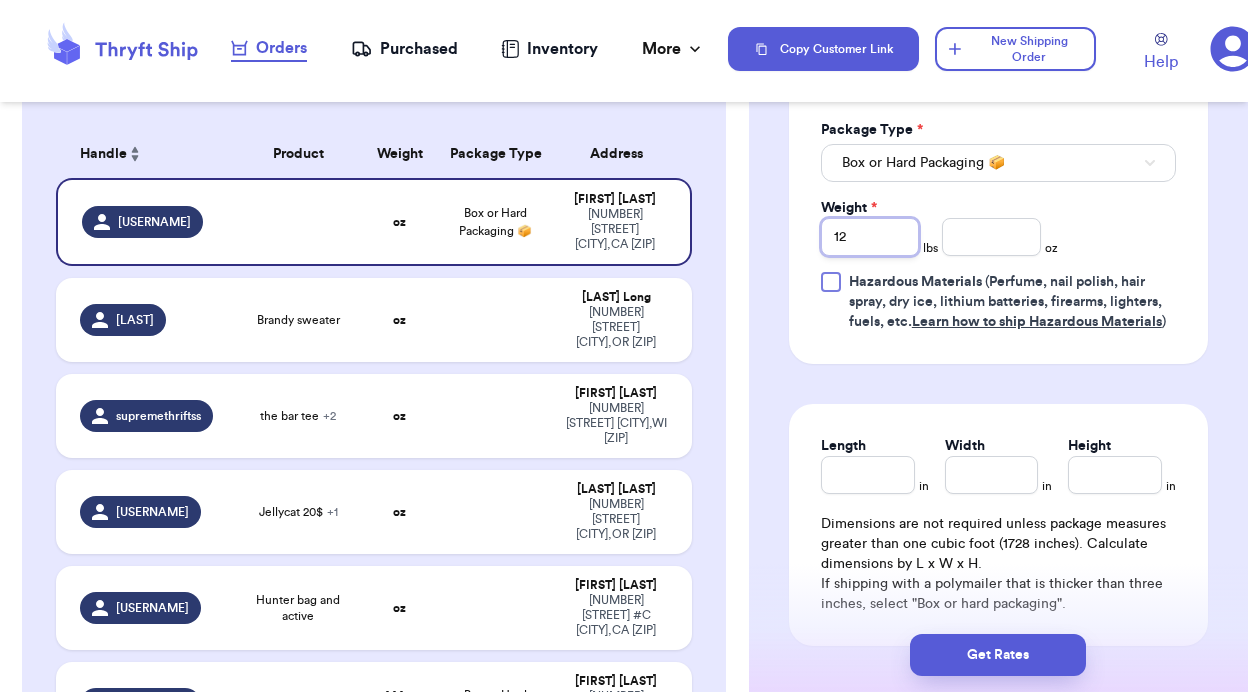 type 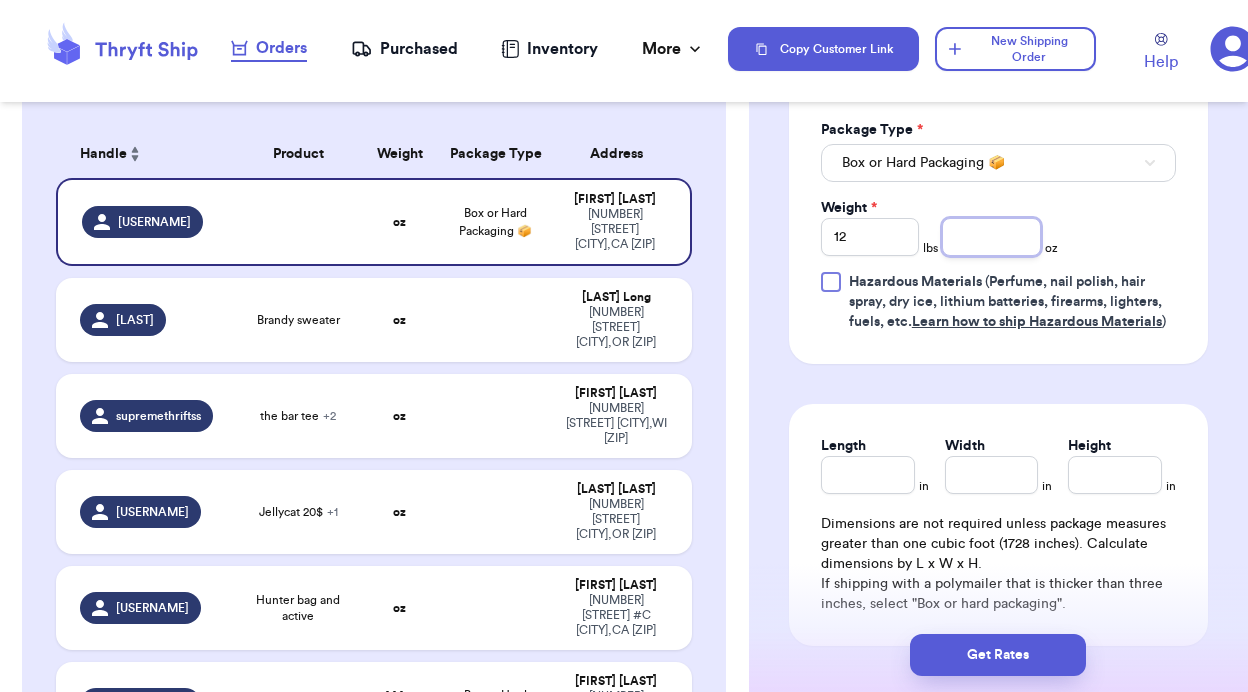 click at bounding box center [991, 237] 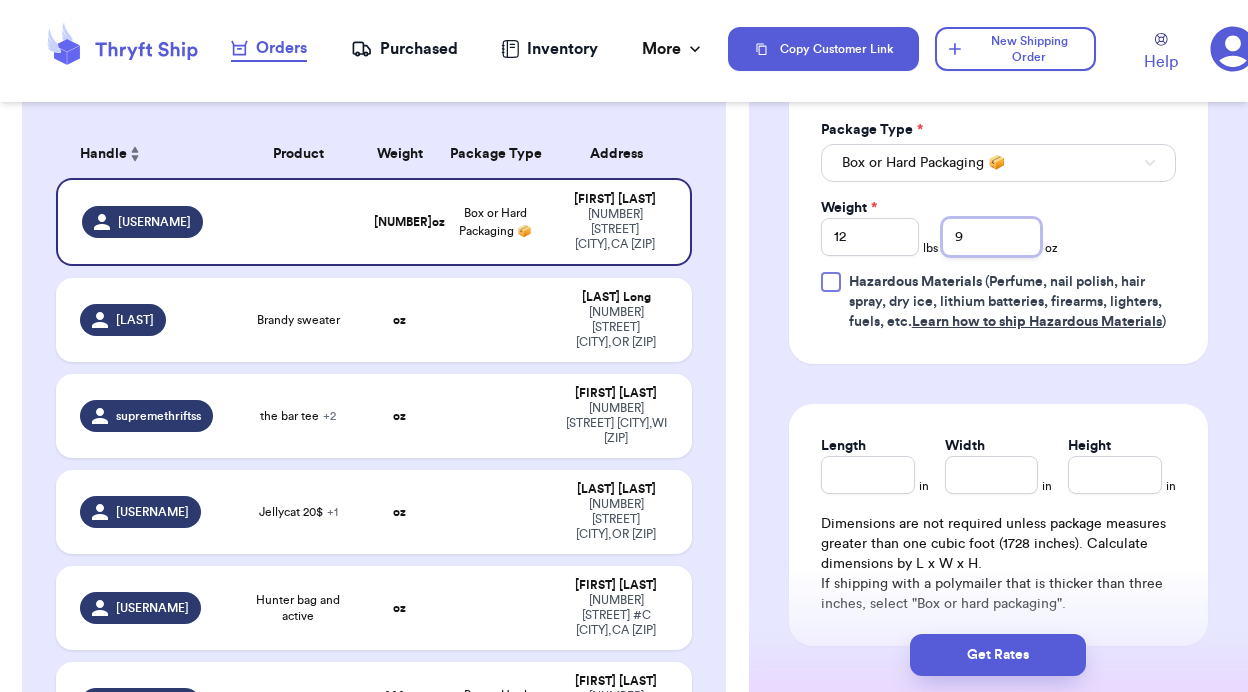 type on "9" 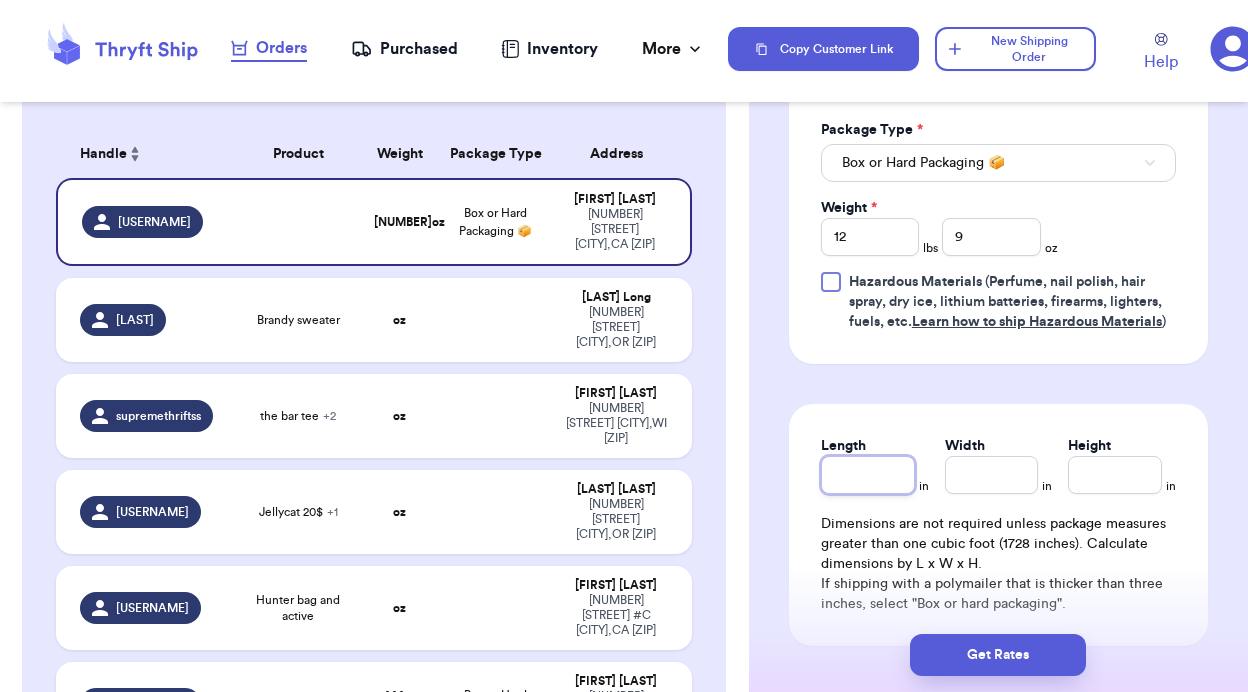 click on "Length" at bounding box center [868, 475] 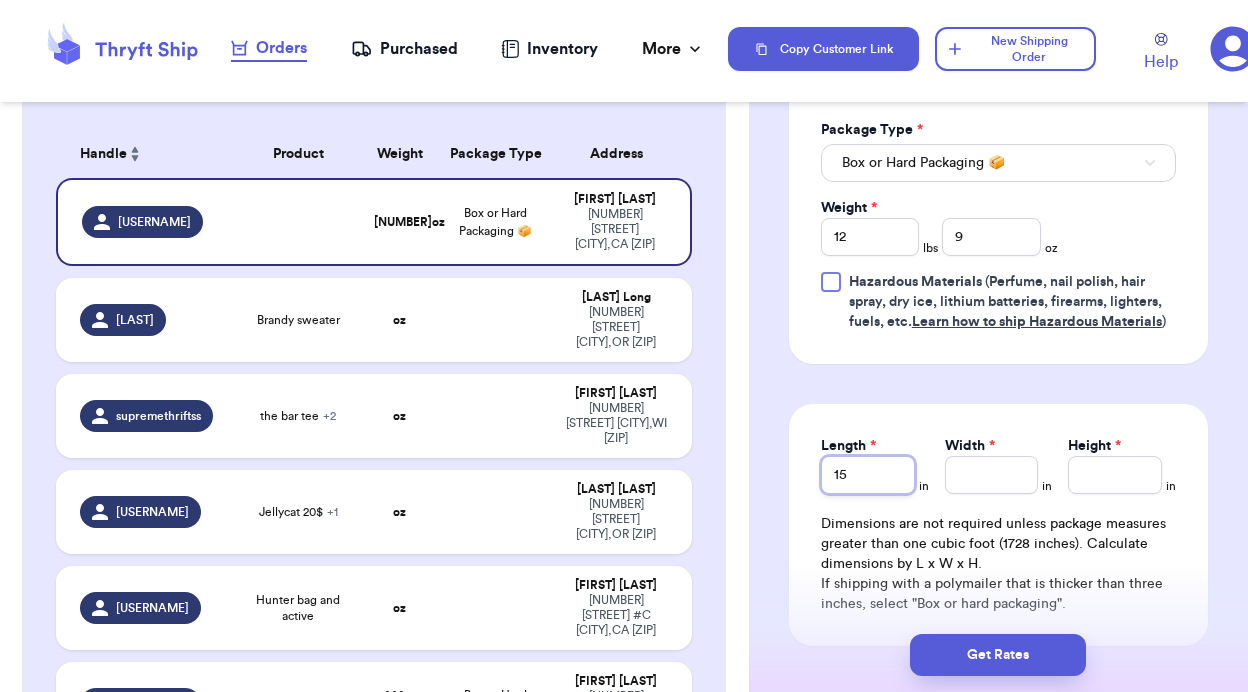 type on "15" 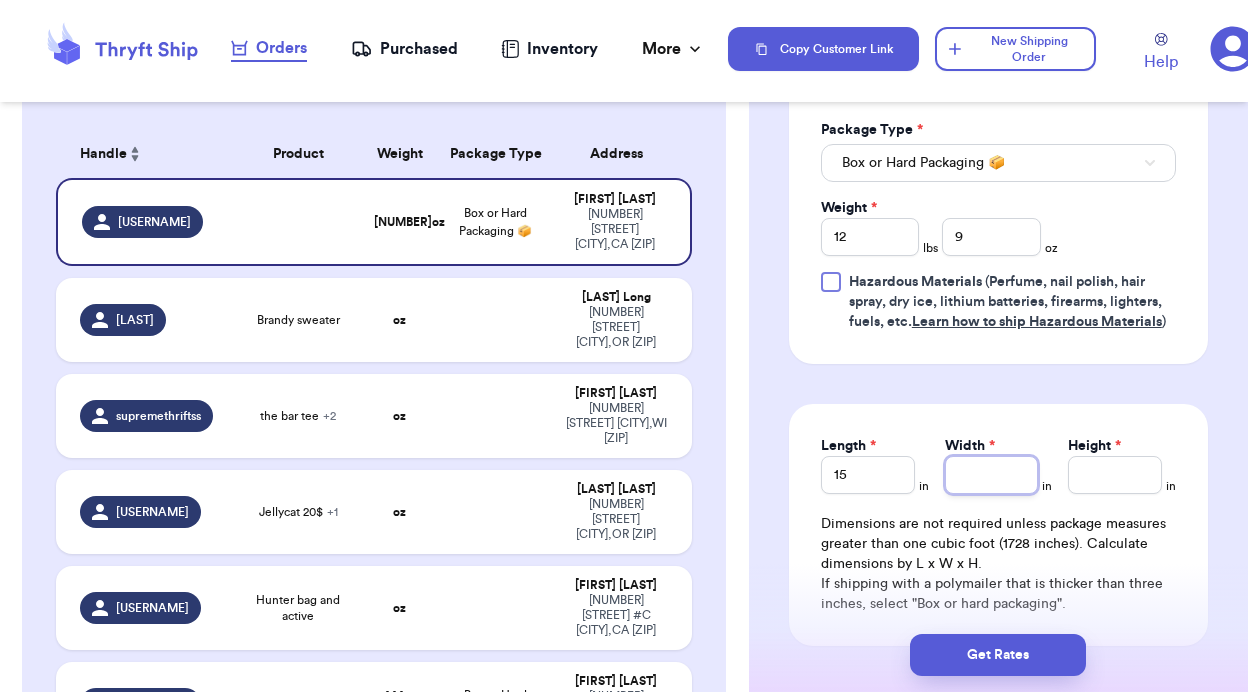 click on "Width *" at bounding box center (992, 475) 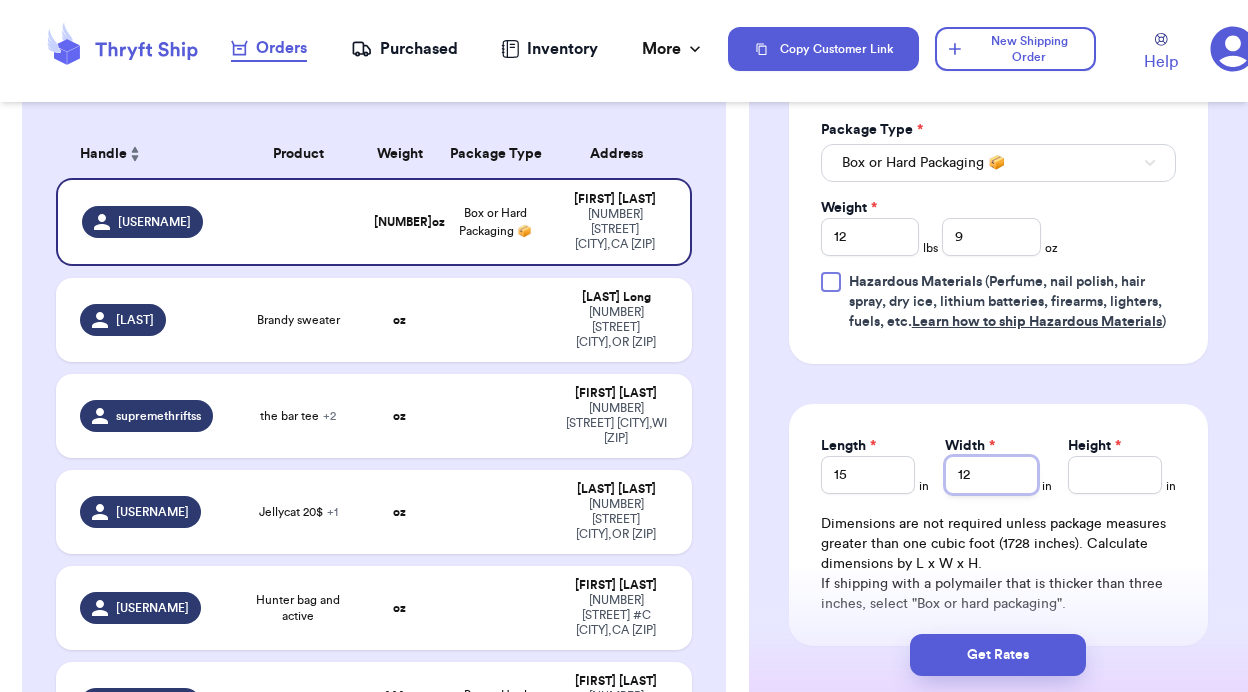 type on "12" 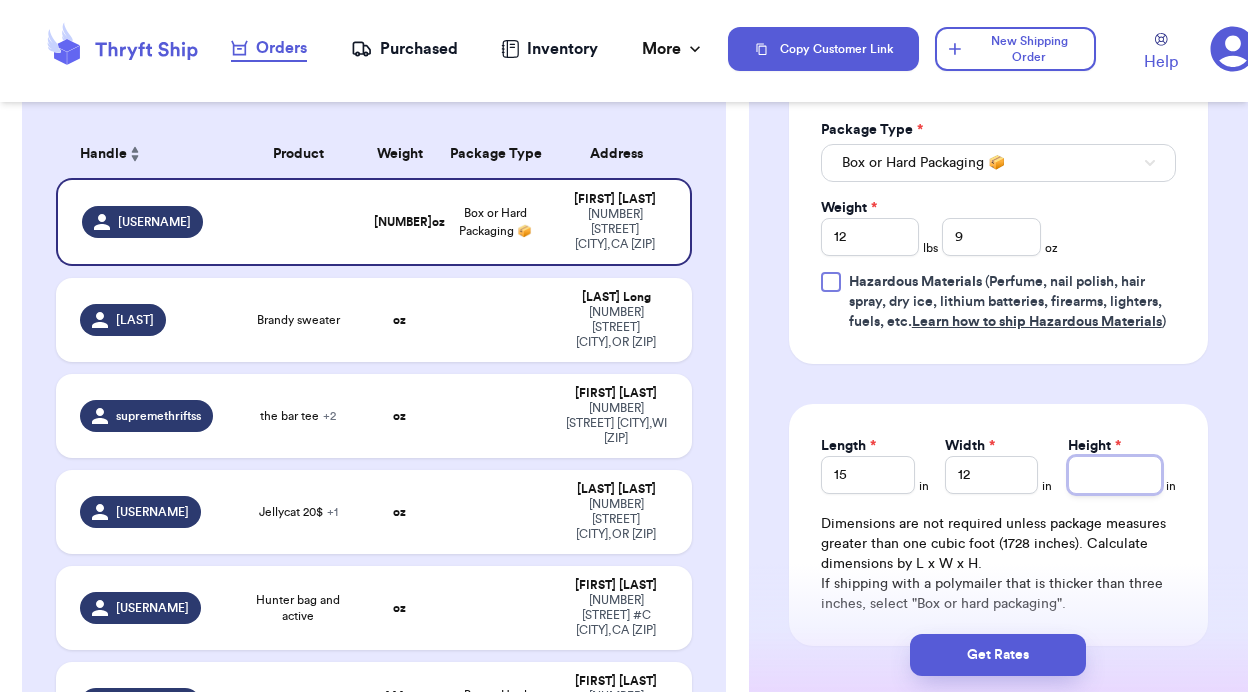 click on "Height *" at bounding box center [1115, 475] 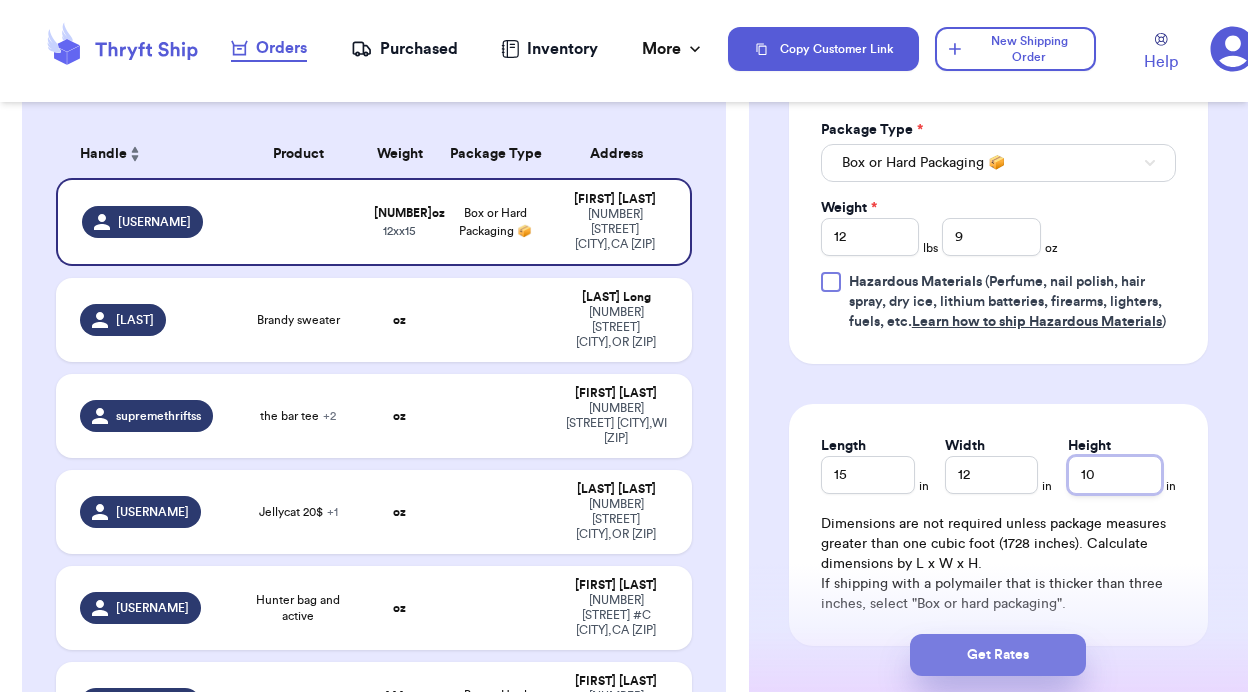 type on "10" 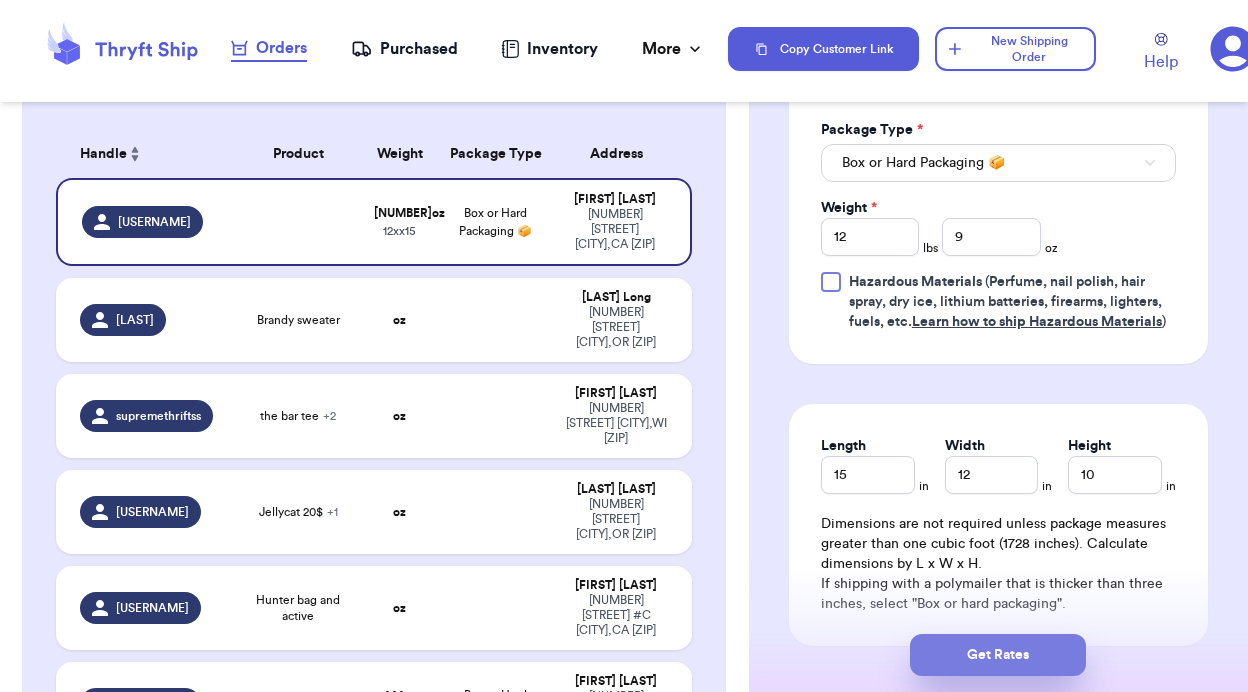 click on "Get Rates" at bounding box center (998, 655) 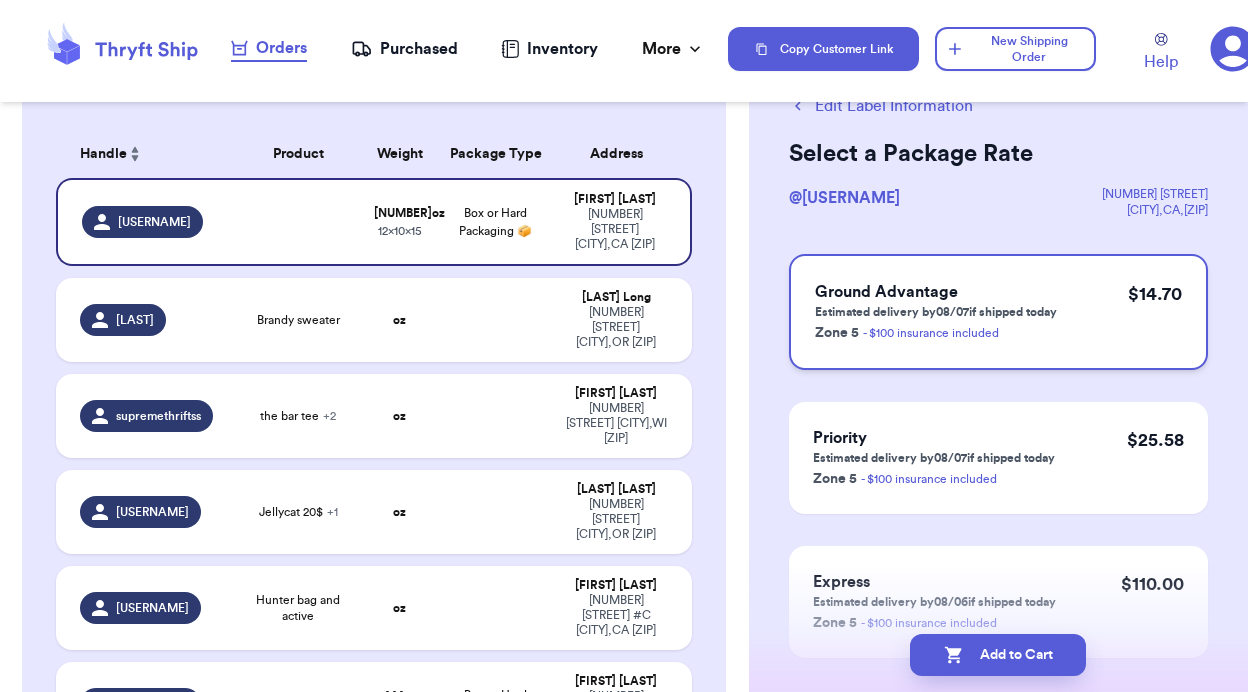 scroll, scrollTop: 70, scrollLeft: 0, axis: vertical 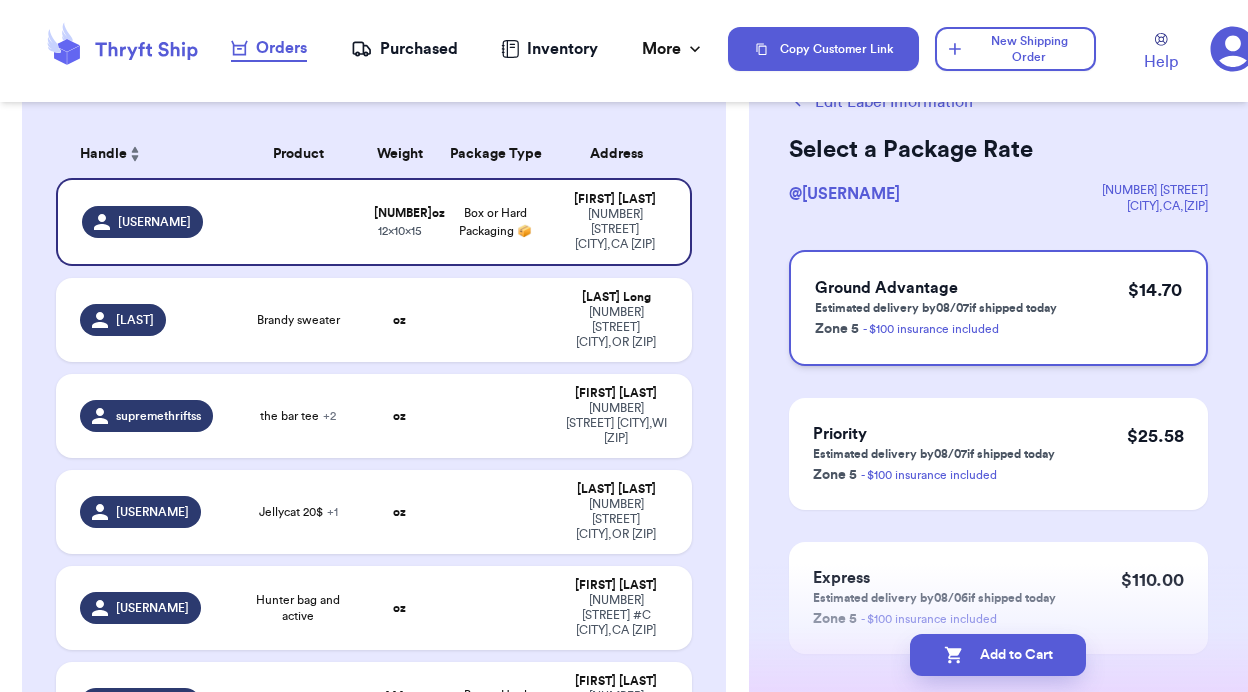 click on "Ground Advantage Estimated delivery by  08/07  if shipped today Zone 5 - $100 insurance included $ 14.70" at bounding box center [998, 308] 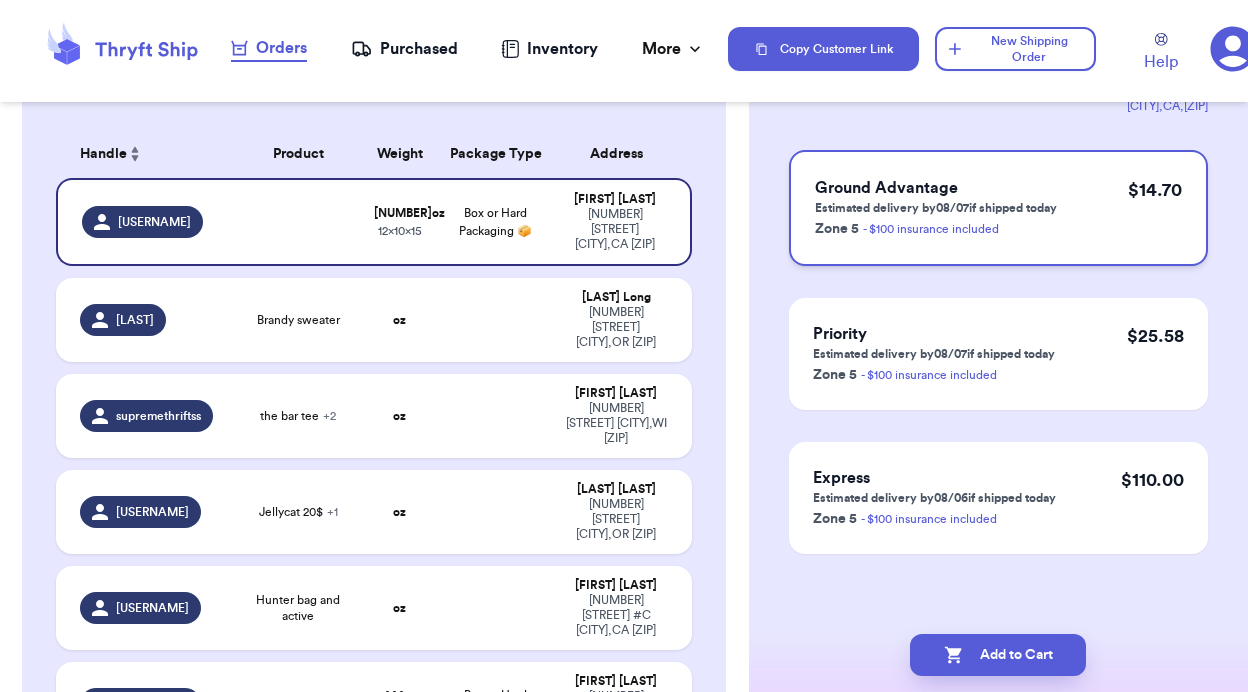 scroll, scrollTop: 169, scrollLeft: 0, axis: vertical 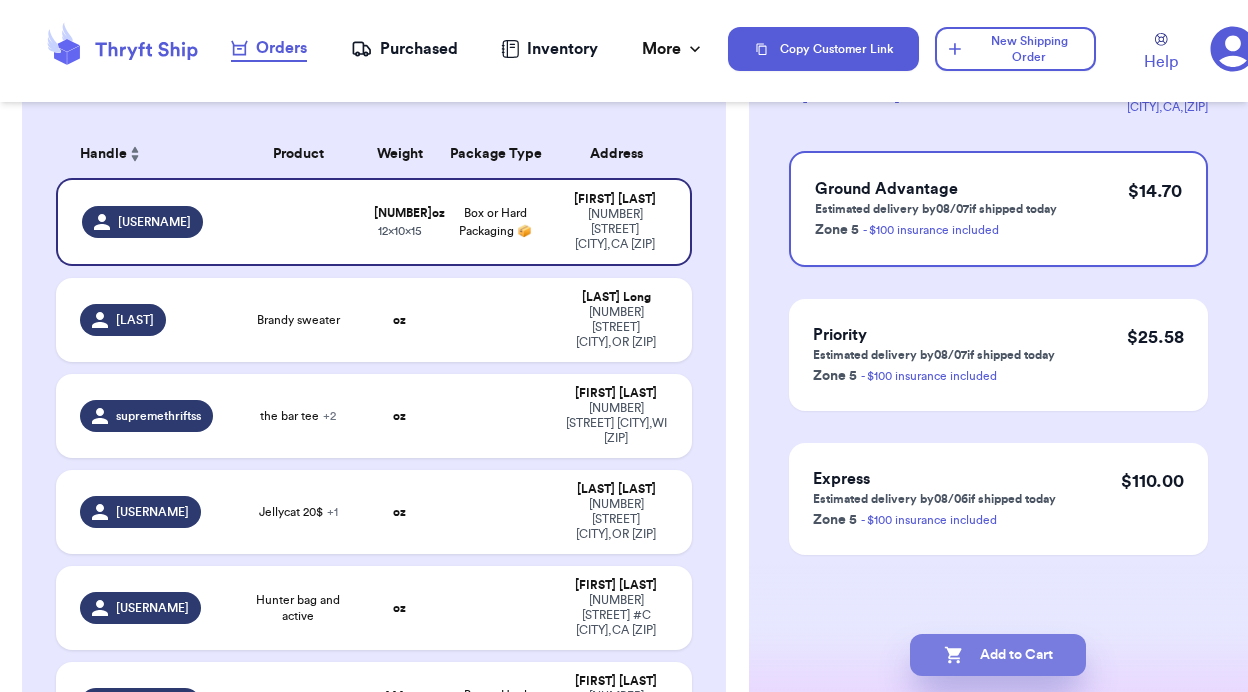 click on "Add to Cart" at bounding box center [998, 655] 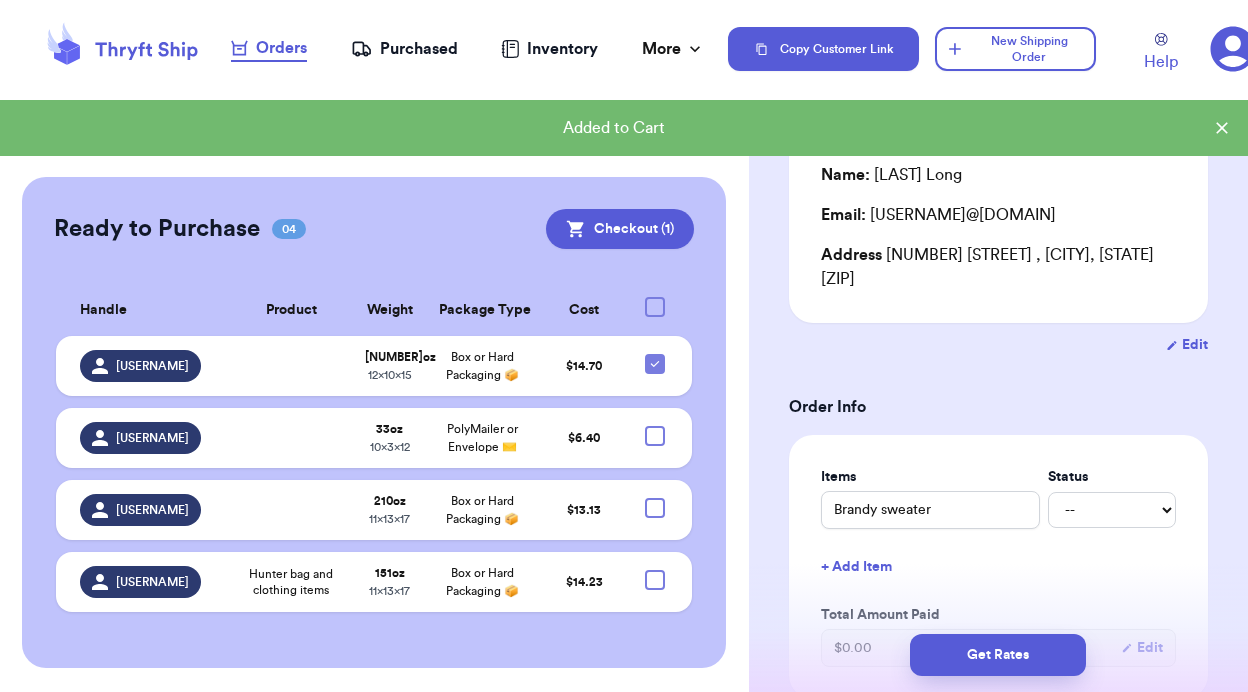 scroll, scrollTop: 851, scrollLeft: 0, axis: vertical 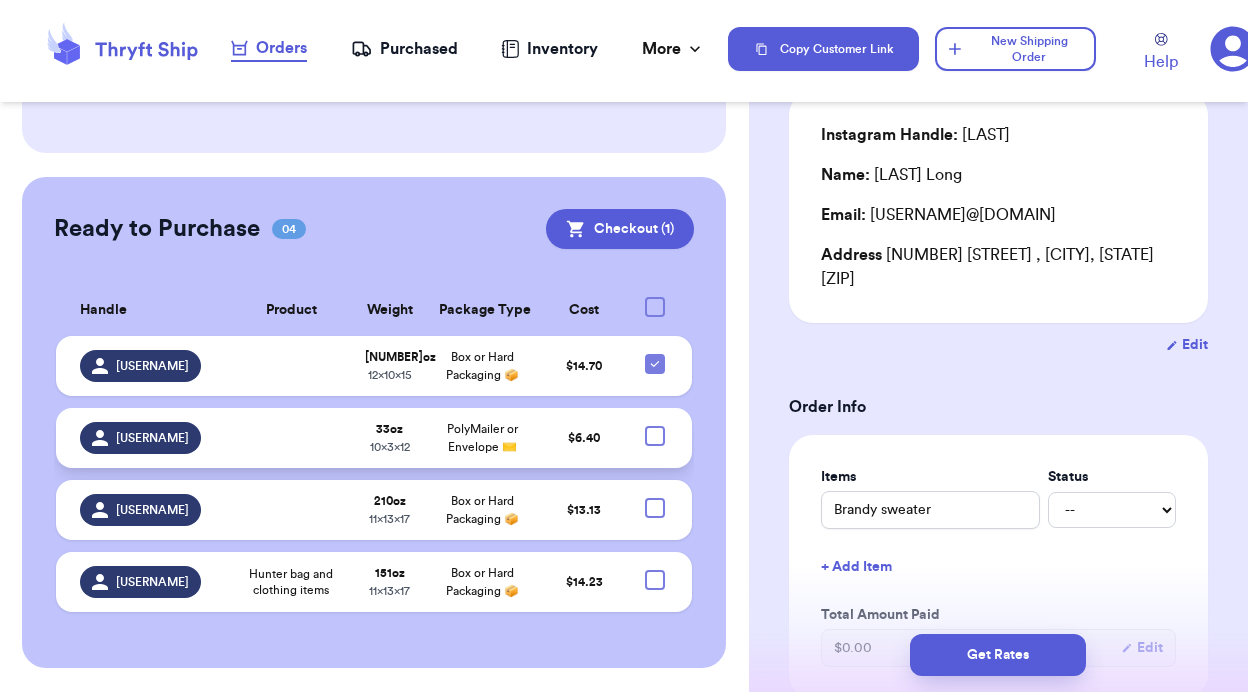 type 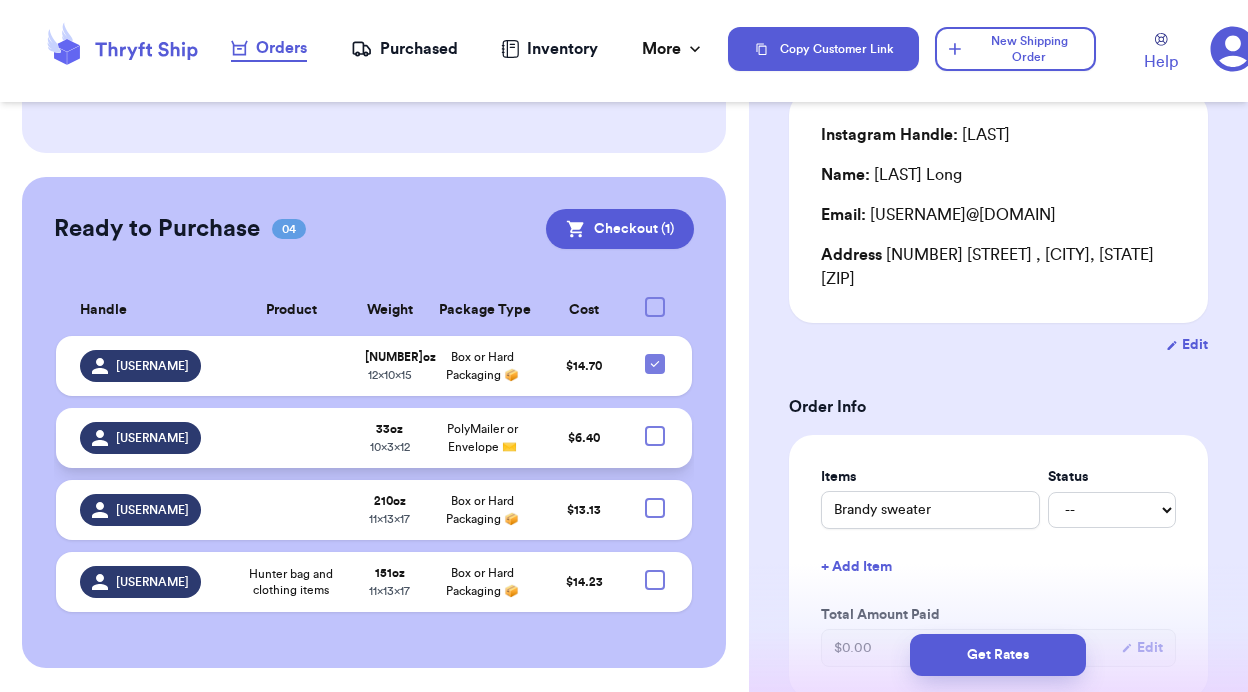 click at bounding box center [654, 425] 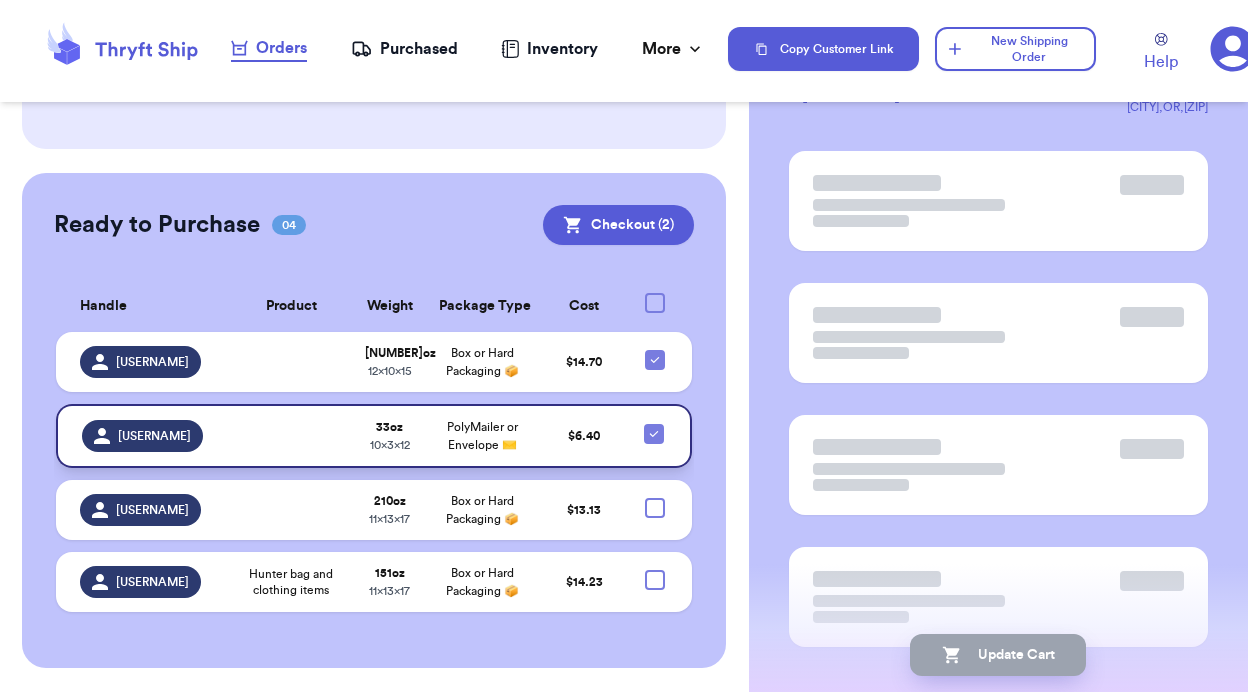 scroll, scrollTop: 0, scrollLeft: 0, axis: both 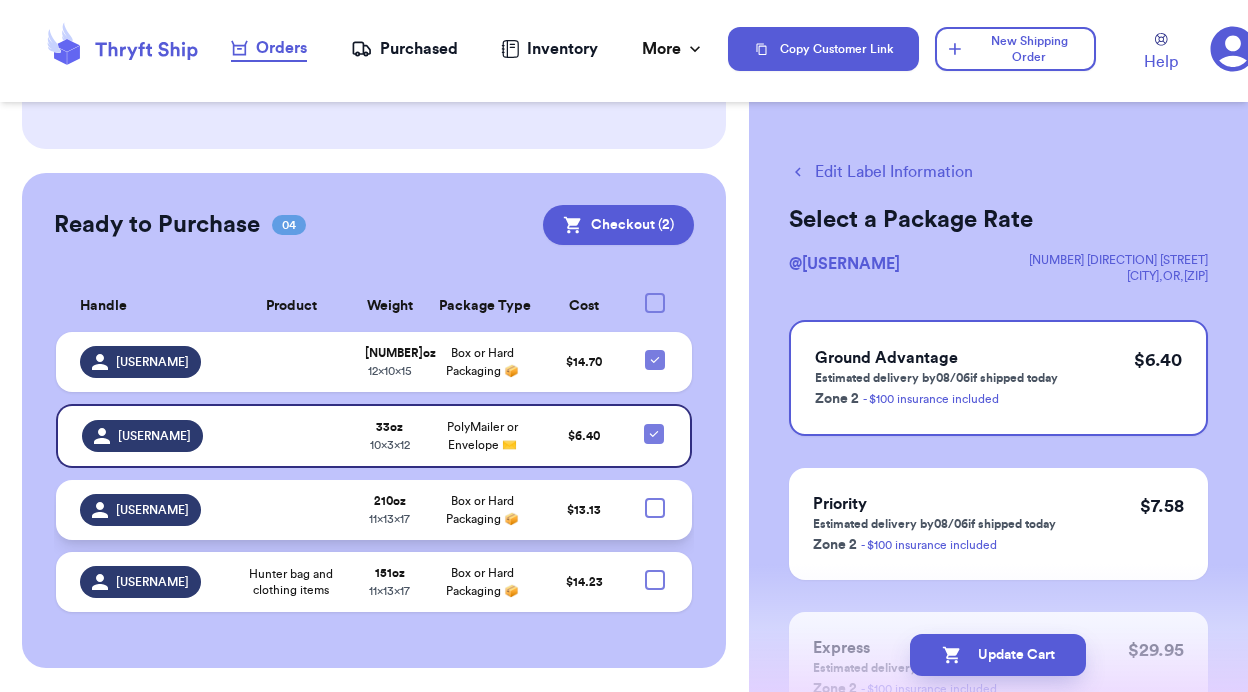 click at bounding box center [655, 508] 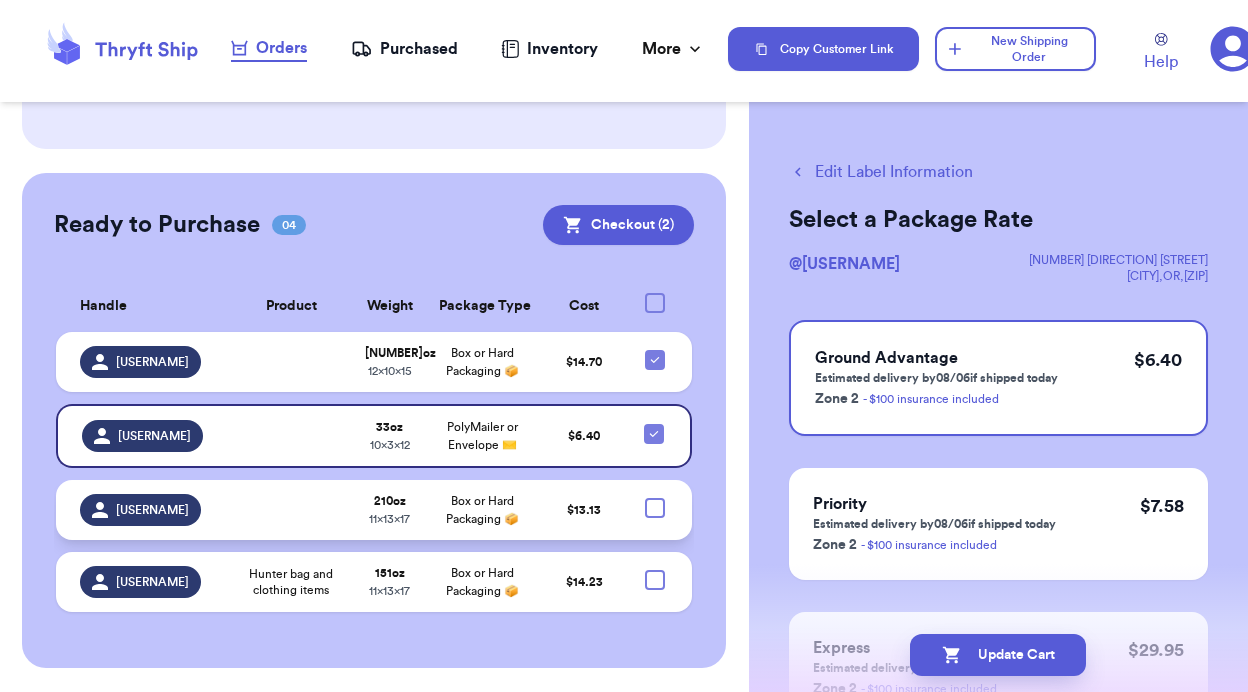 checkbox on "true" 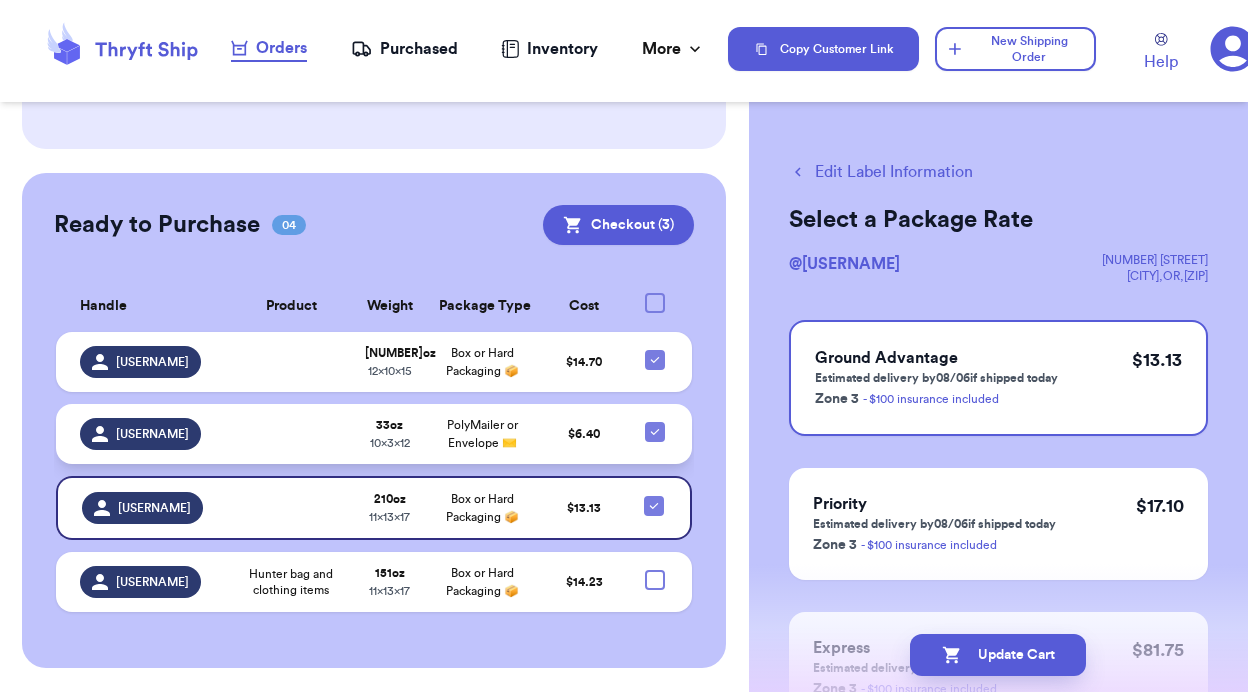 scroll, scrollTop: 862, scrollLeft: 0, axis: vertical 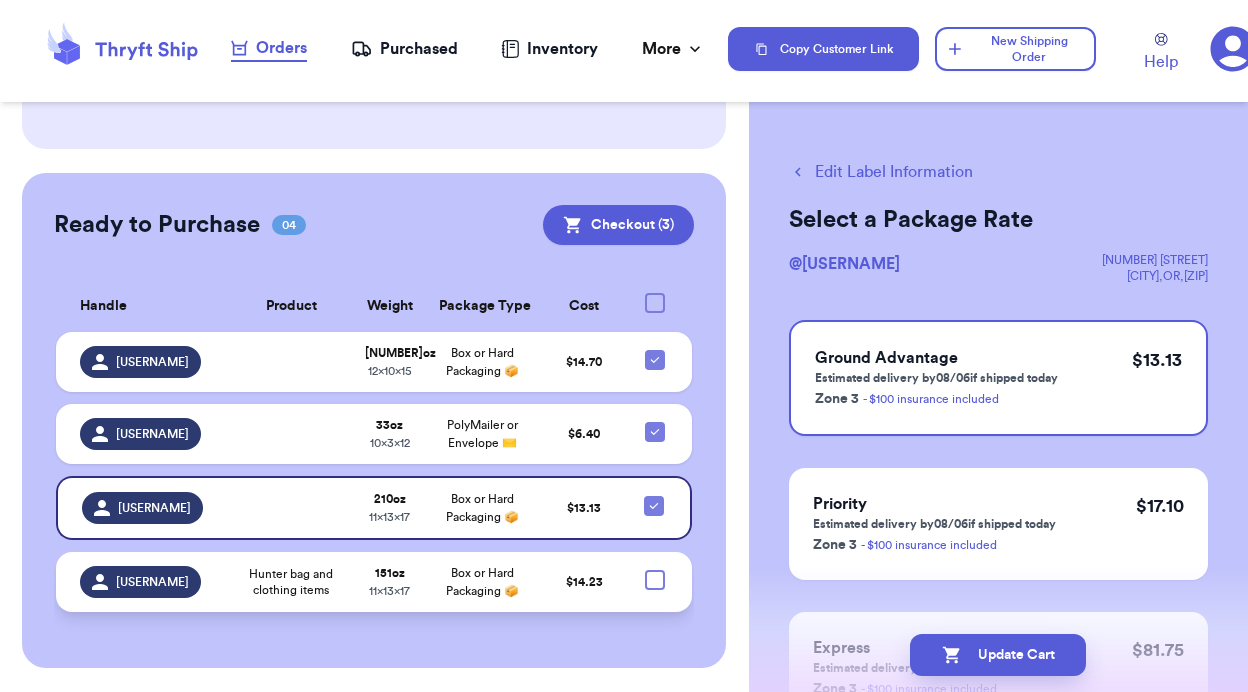 click at bounding box center [662, 582] 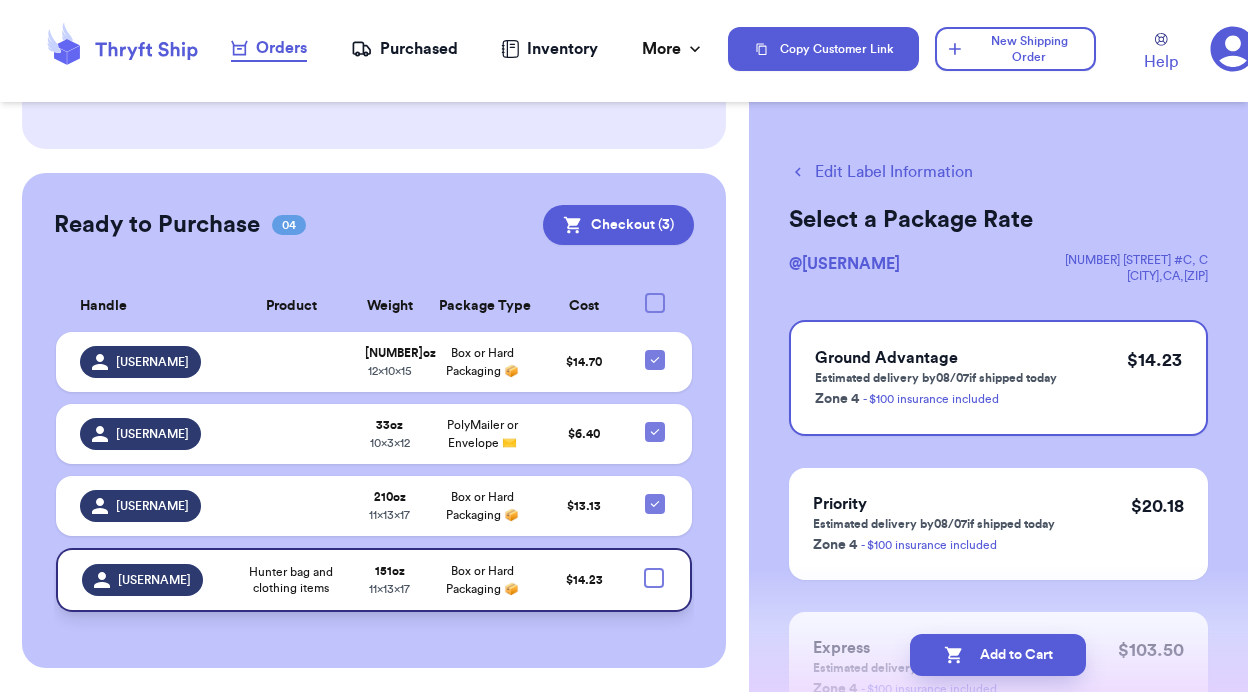 click at bounding box center [654, 578] 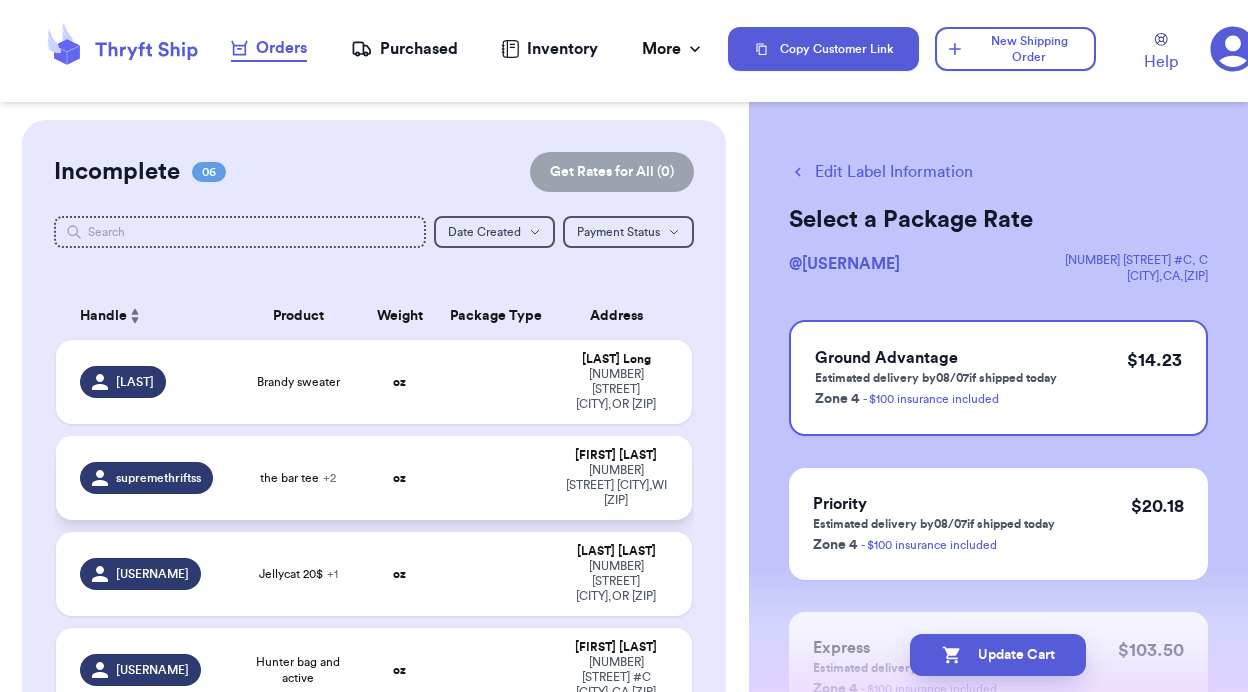 scroll, scrollTop: 91, scrollLeft: 0, axis: vertical 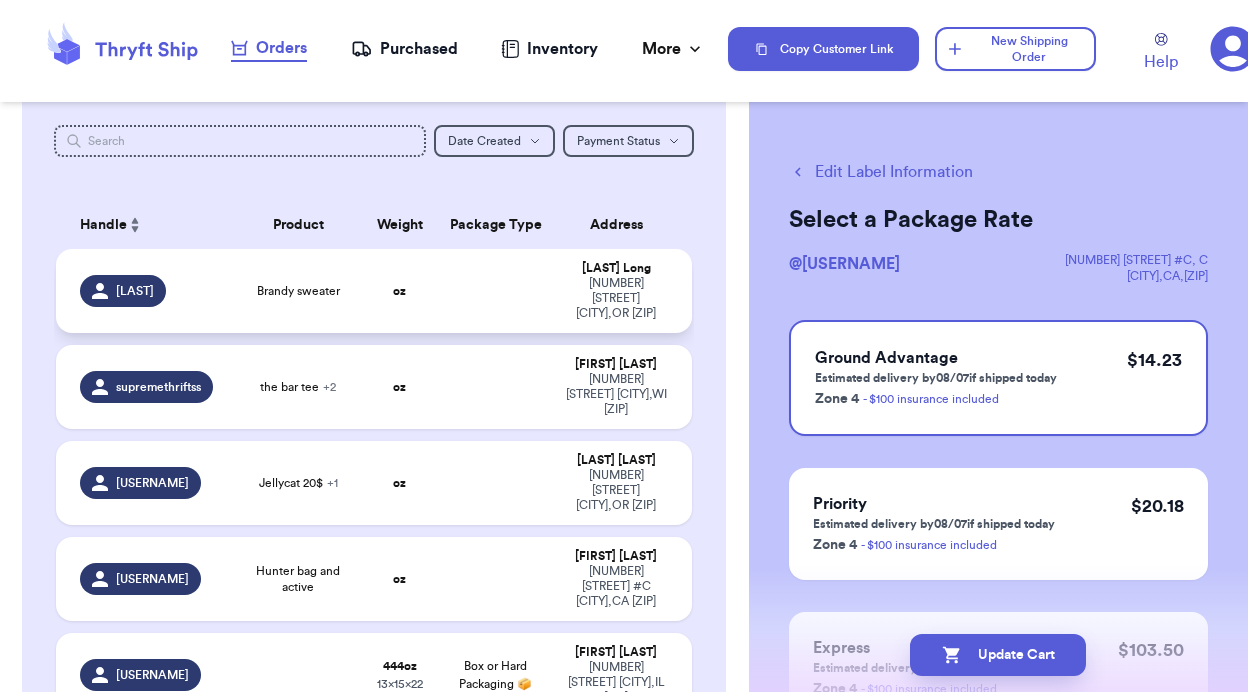 click on "oz" at bounding box center (399, 291) 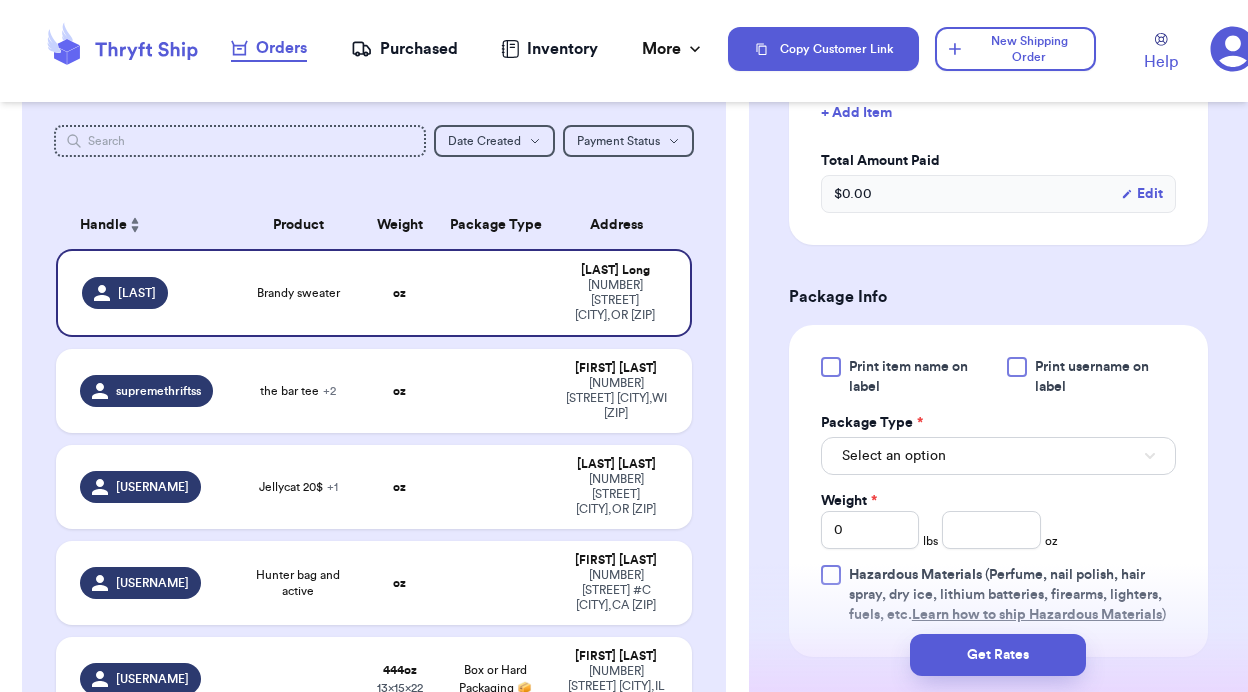 scroll, scrollTop: 722, scrollLeft: 0, axis: vertical 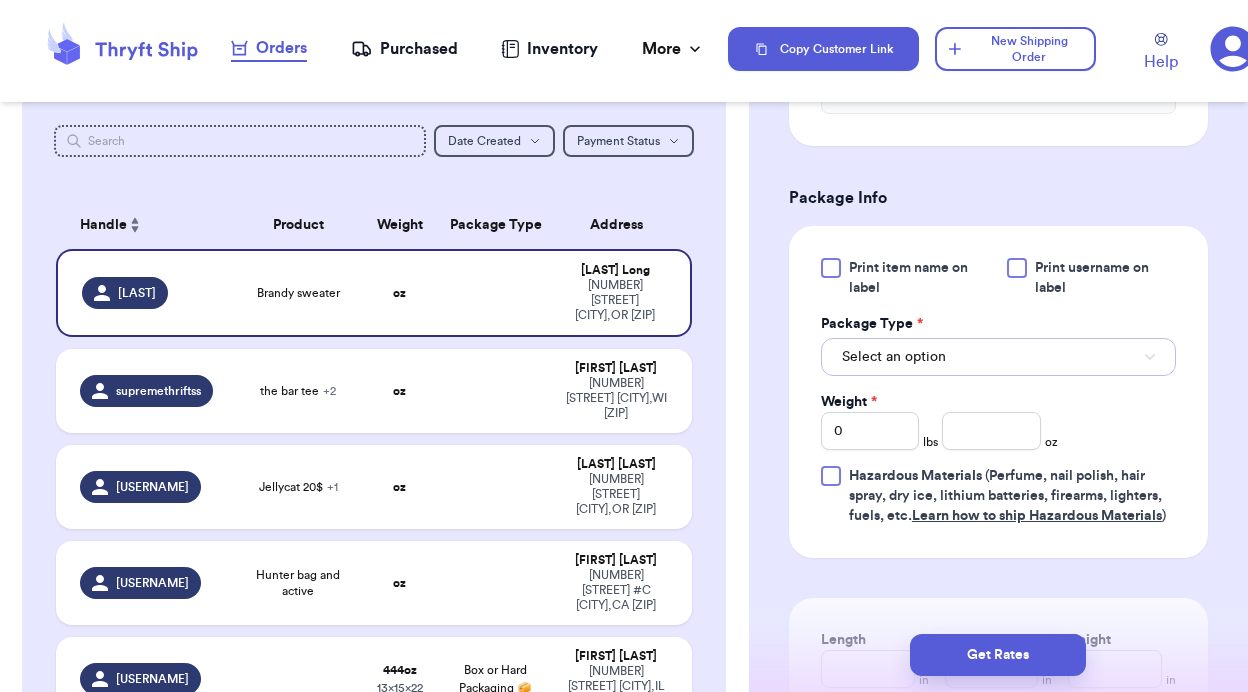 click on "Select an option" at bounding box center [998, 357] 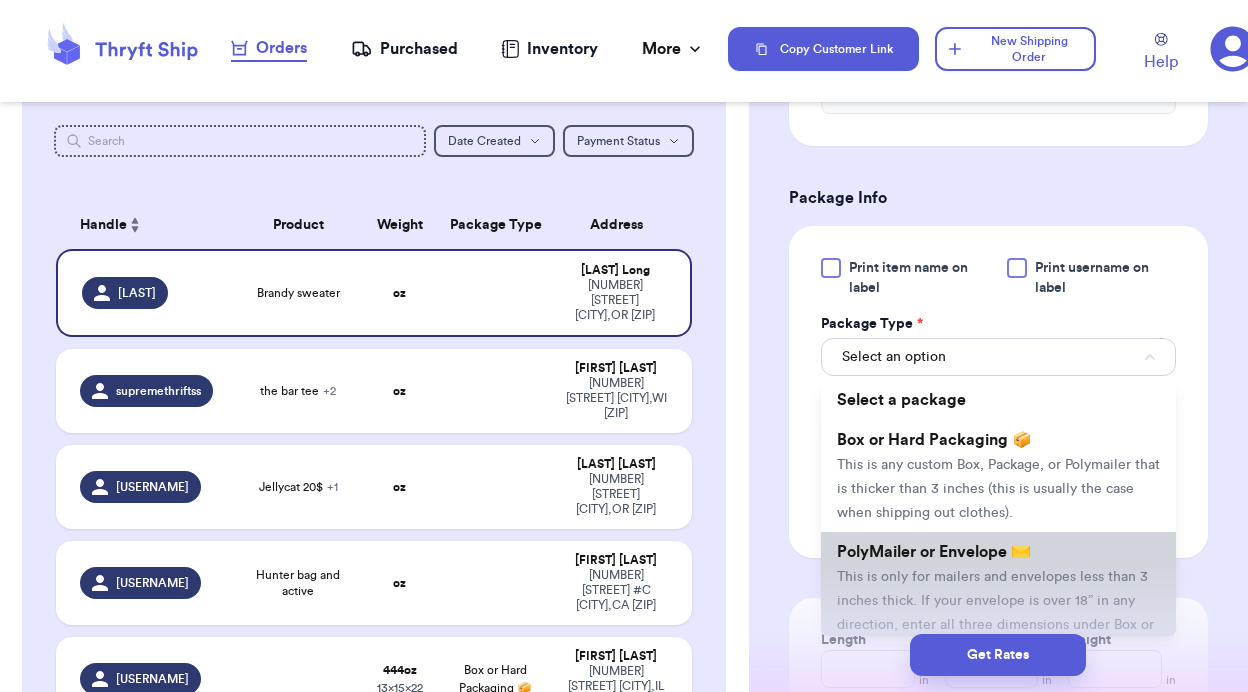 click on "This is only for mailers and envelopes less than 3 inches thick. If your envelope is over 18” in any direction, enter all three dimensions under Box or Hard Packaging." at bounding box center [995, 613] 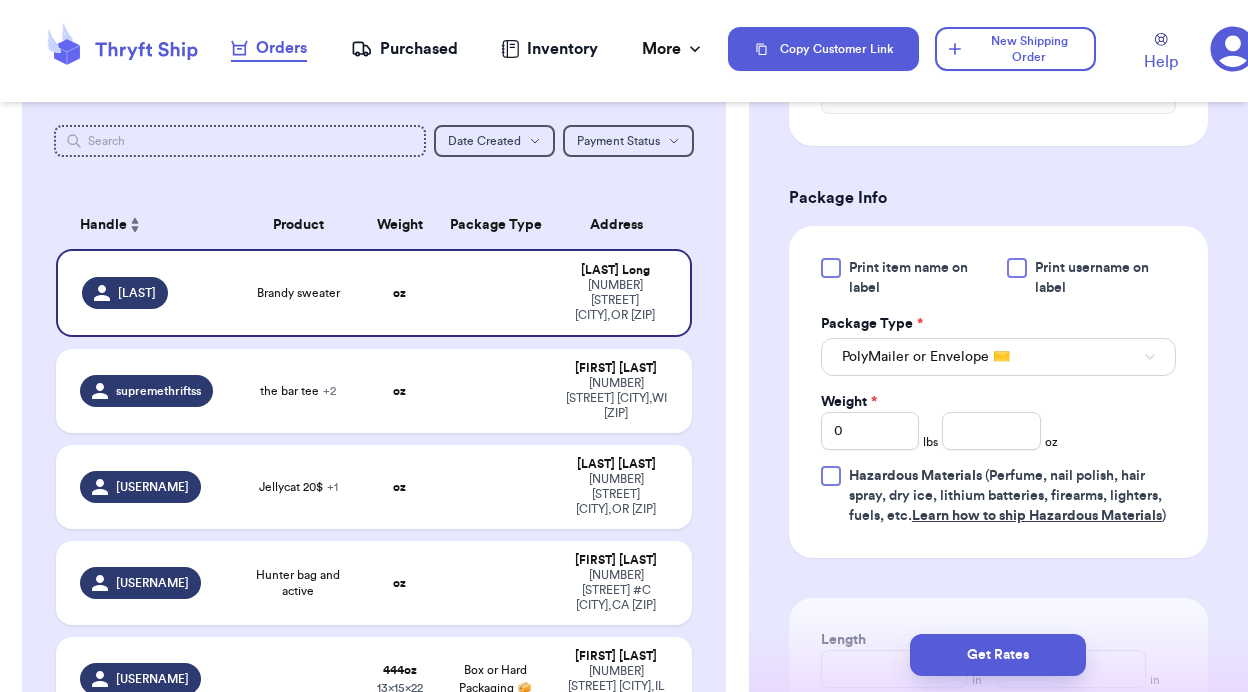 type 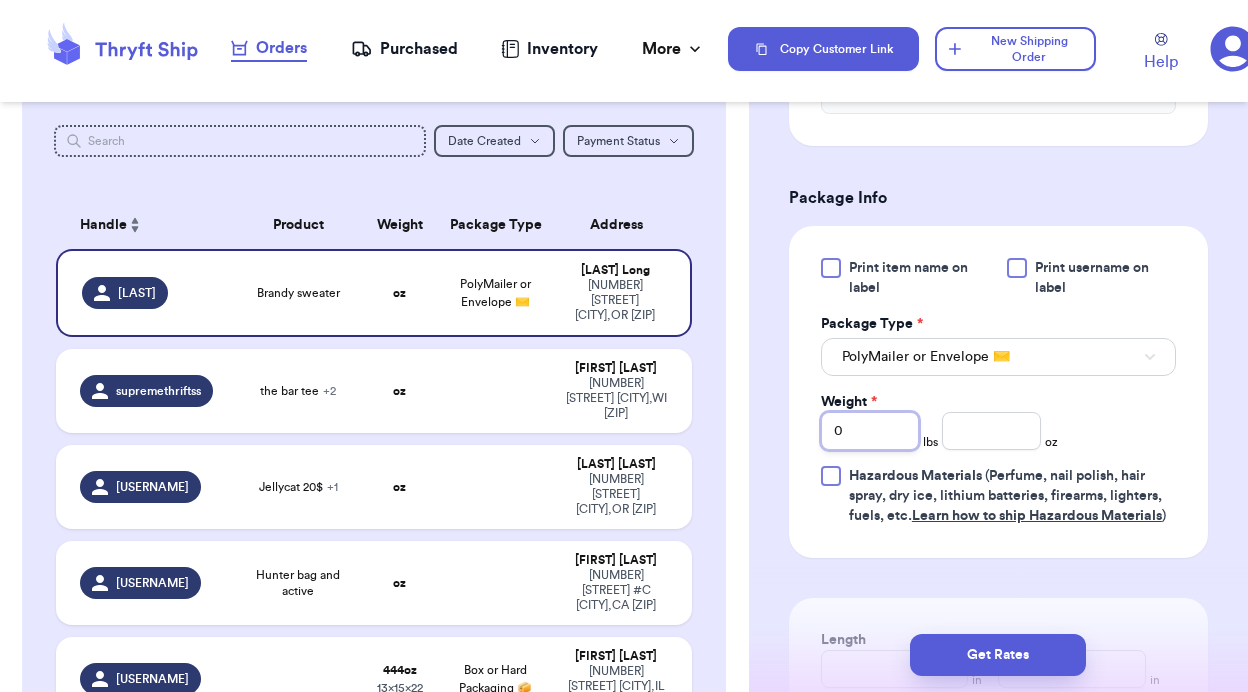 drag, startPoint x: 884, startPoint y: 408, endPoint x: 826, endPoint y: 408, distance: 58 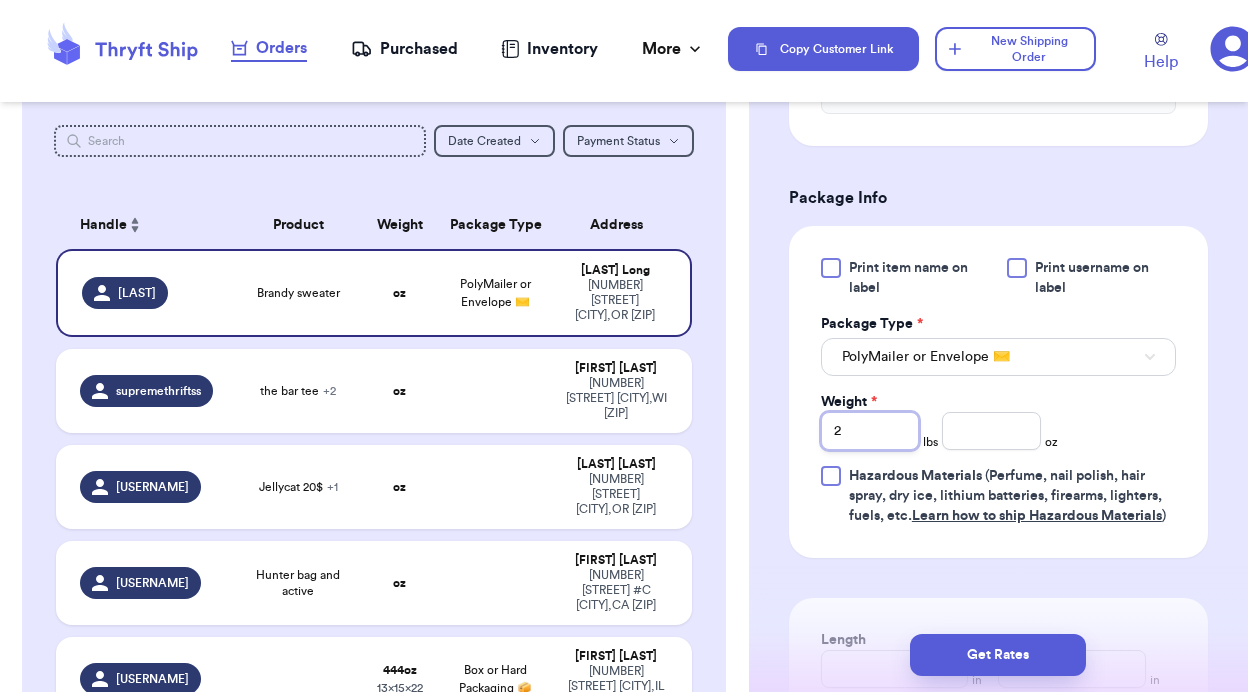 type 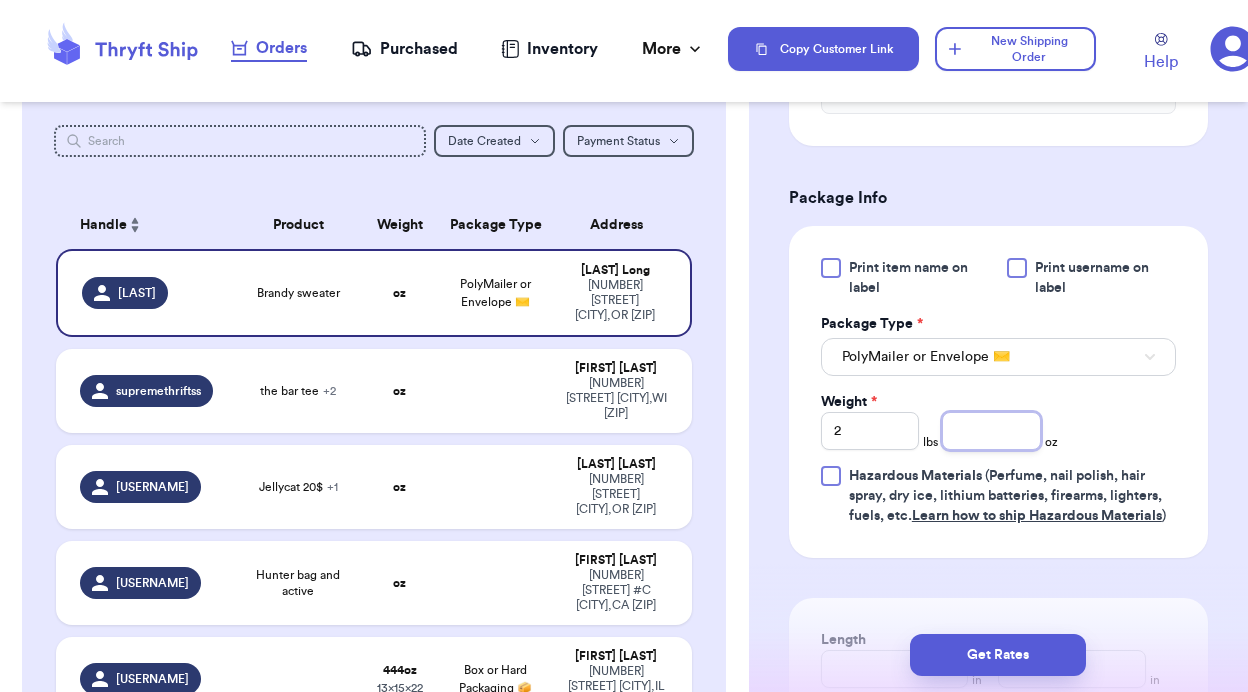 click on "Weight * 2 lbs oz" at bounding box center (939, 421) 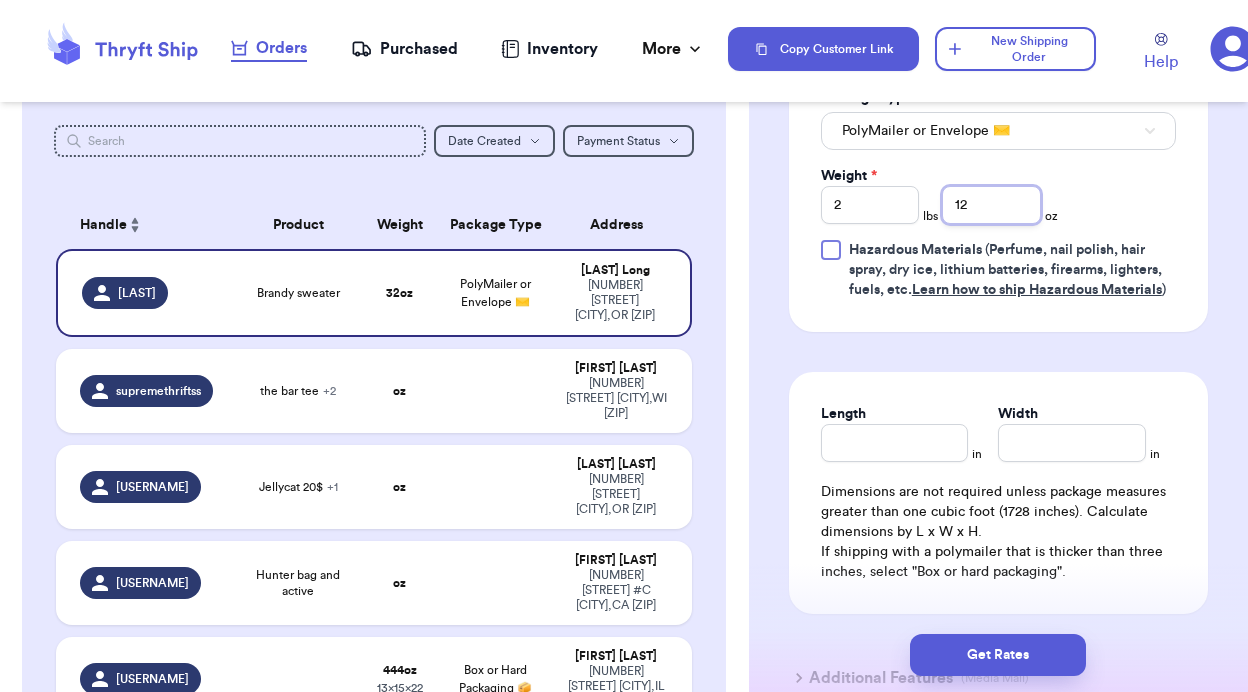 scroll, scrollTop: 1095, scrollLeft: 0, axis: vertical 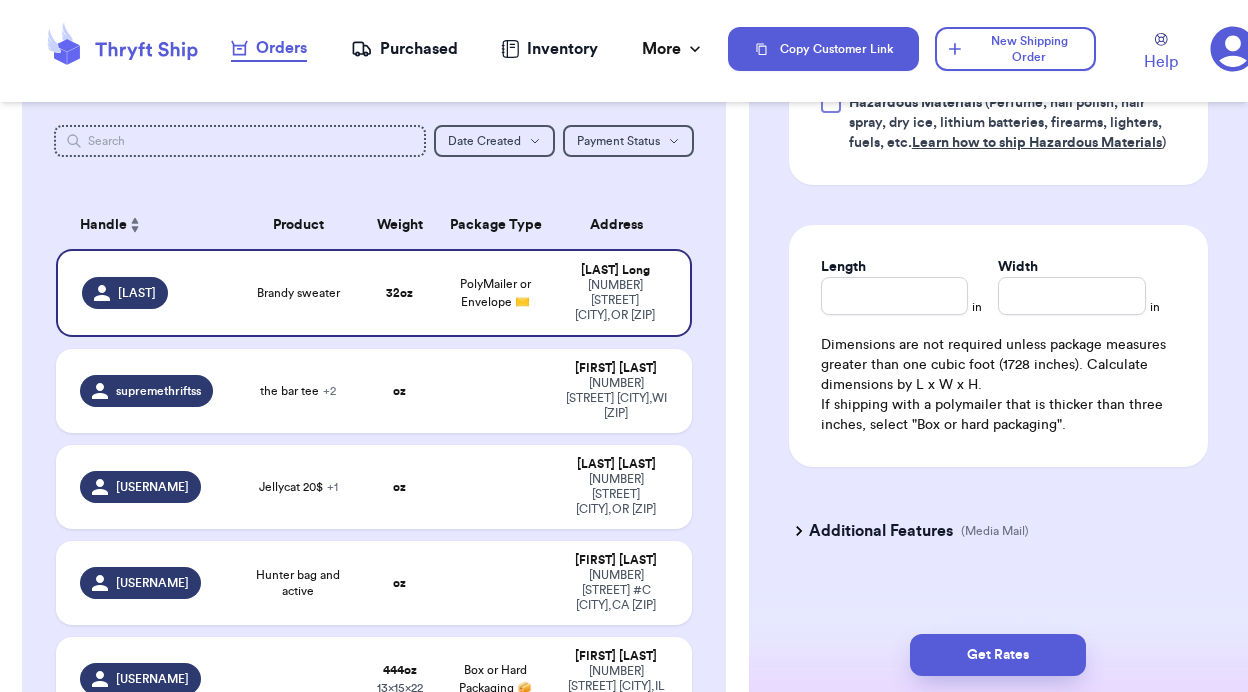type on "12" 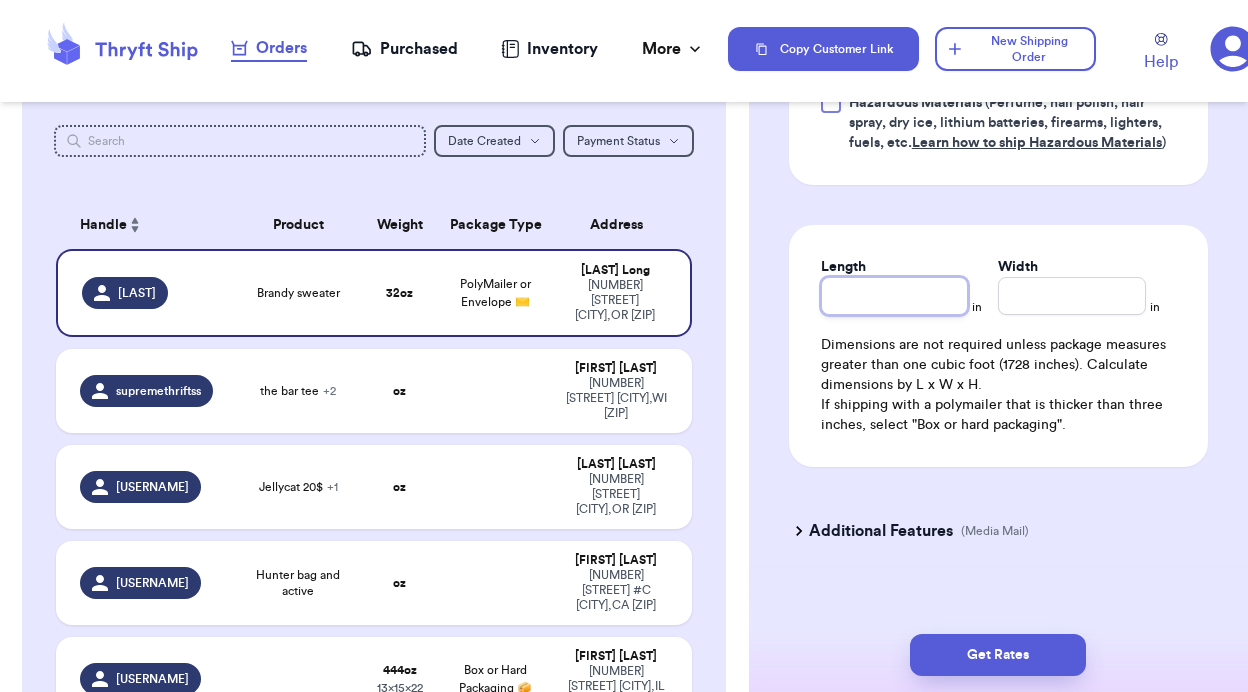 click on "Length" at bounding box center [895, 296] 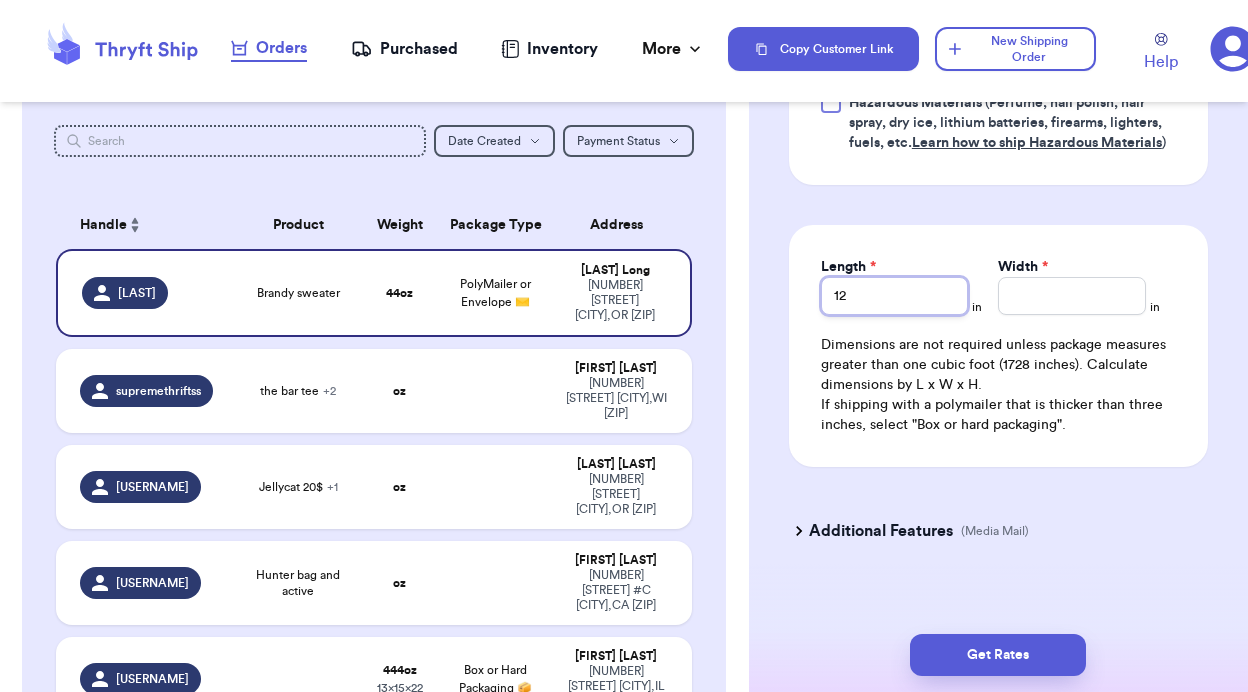 type on "12" 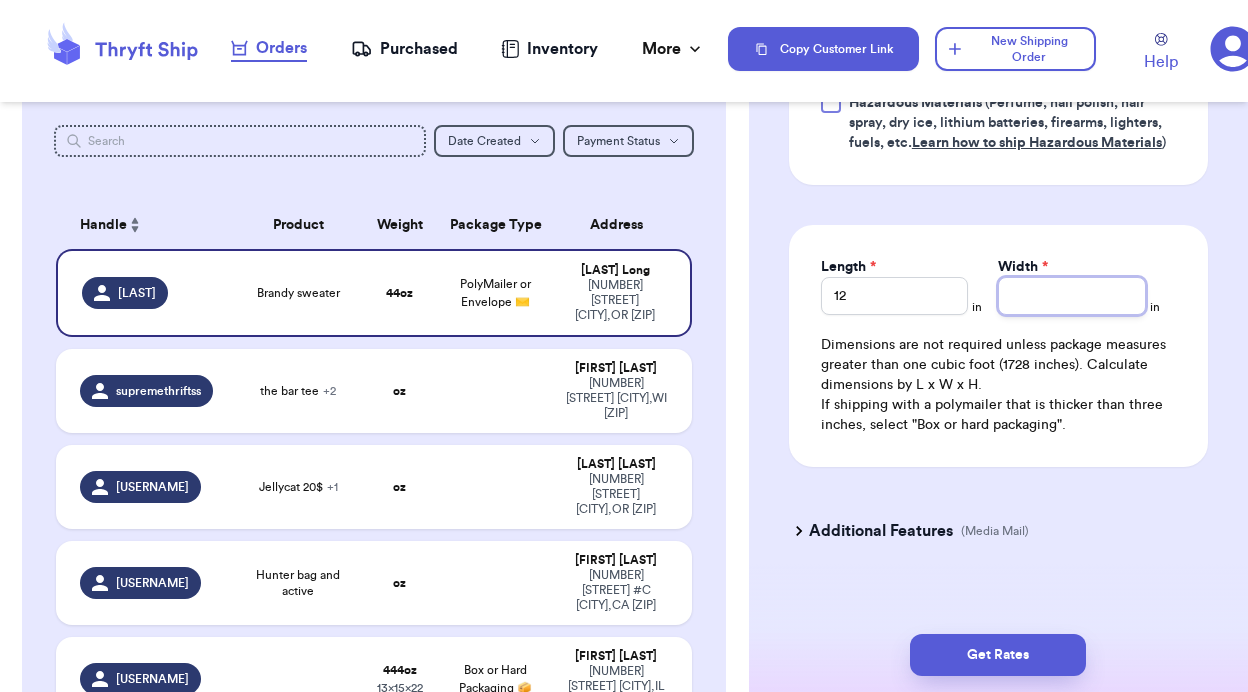 click on "Width *" at bounding box center (1072, 296) 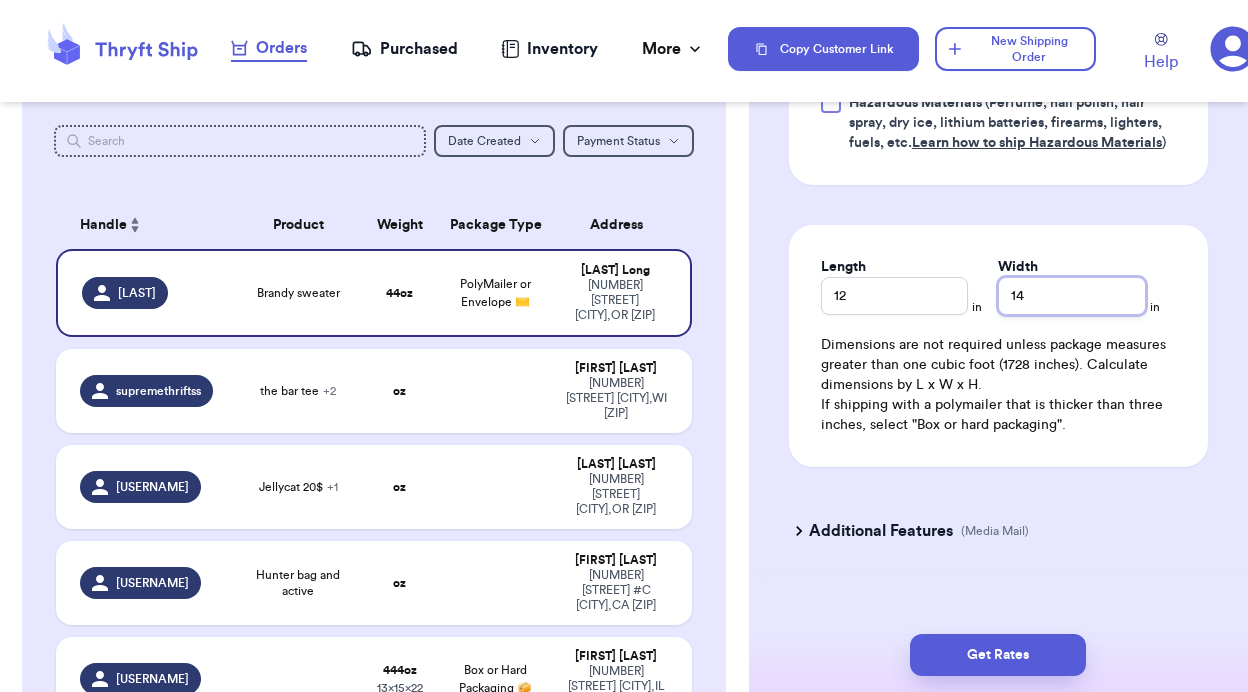 scroll, scrollTop: 1111, scrollLeft: 0, axis: vertical 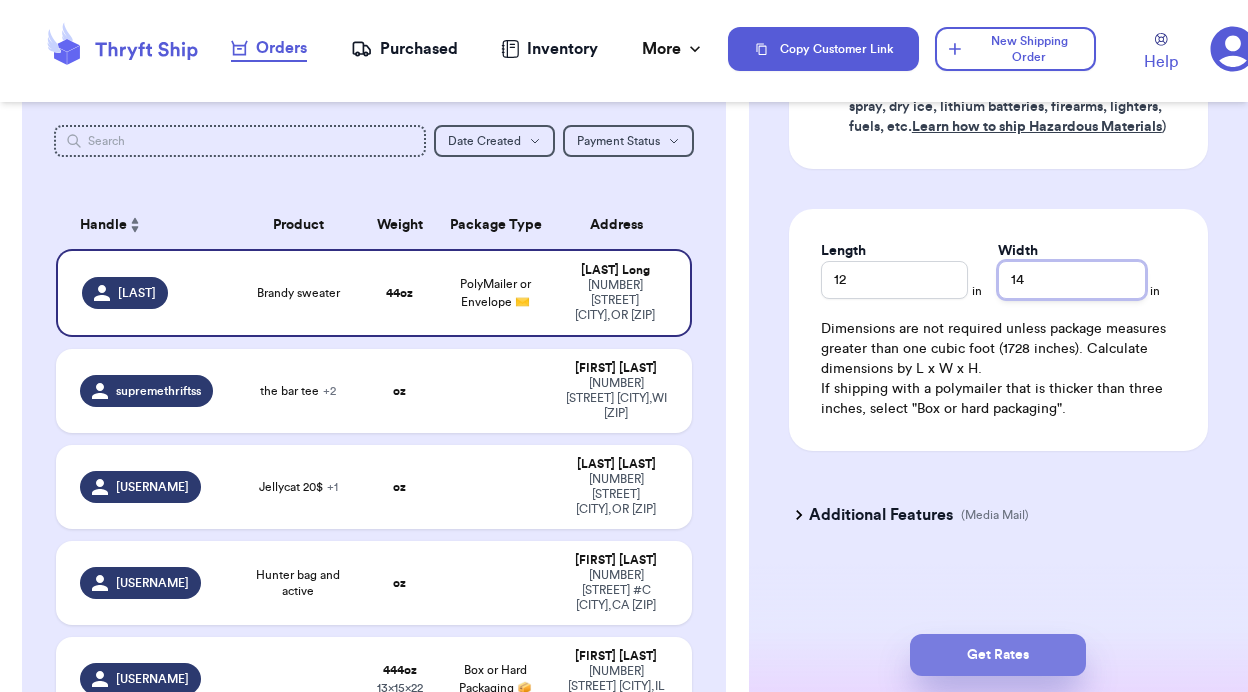 type on "14" 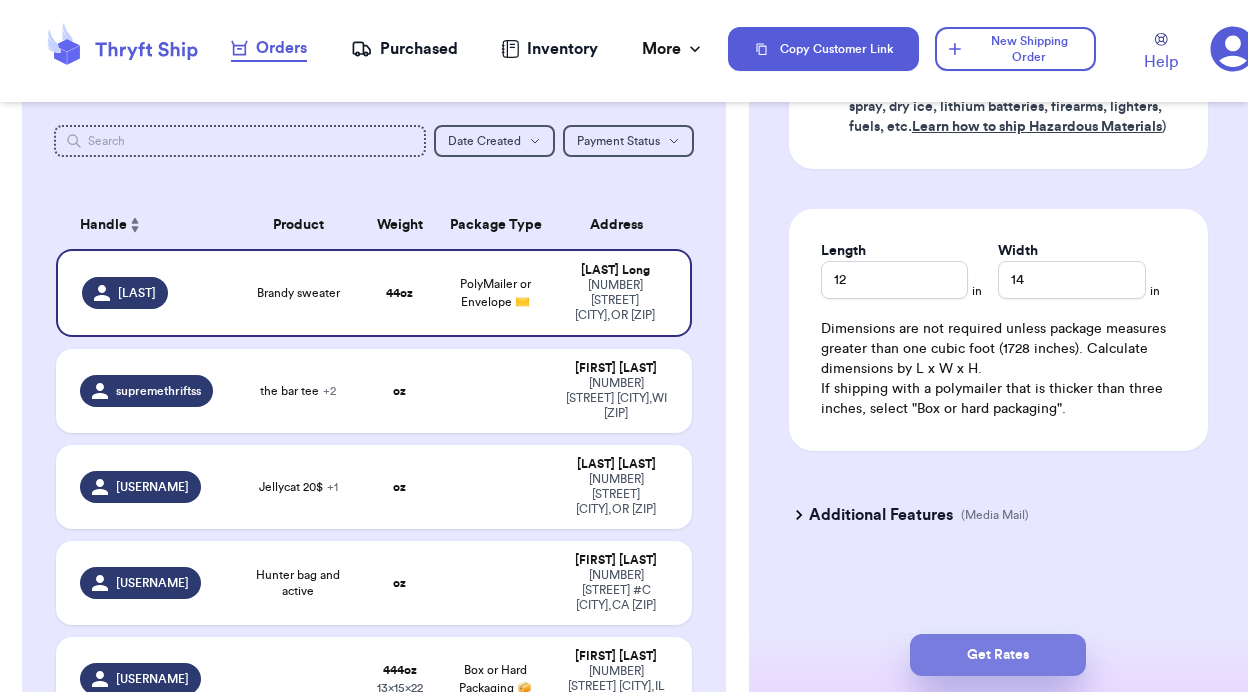 click on "Get Rates" at bounding box center [998, 655] 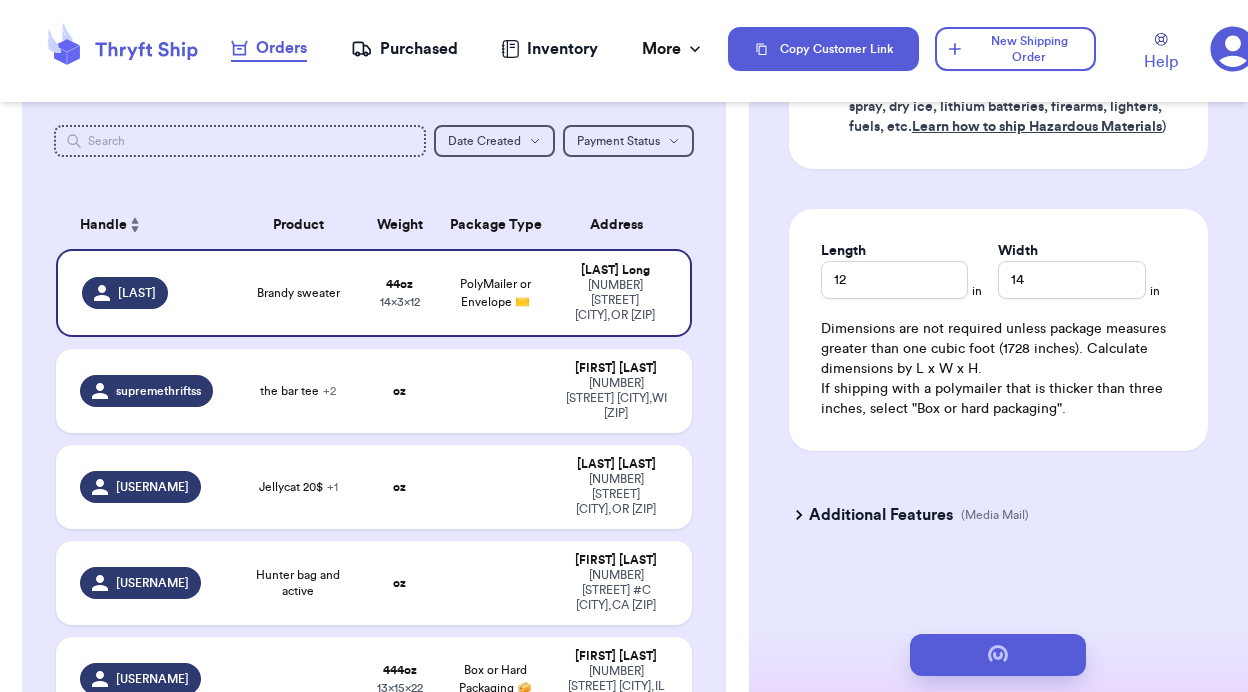 scroll, scrollTop: 0, scrollLeft: 0, axis: both 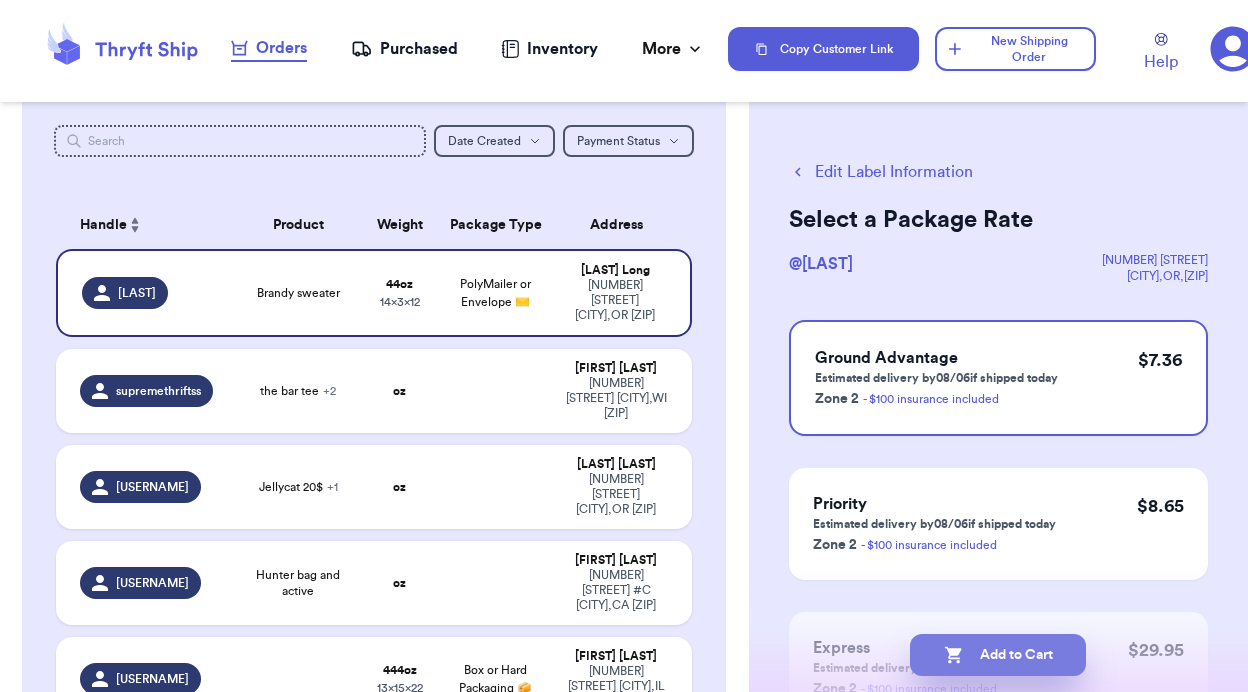 click on "Add to Cart" at bounding box center [998, 655] 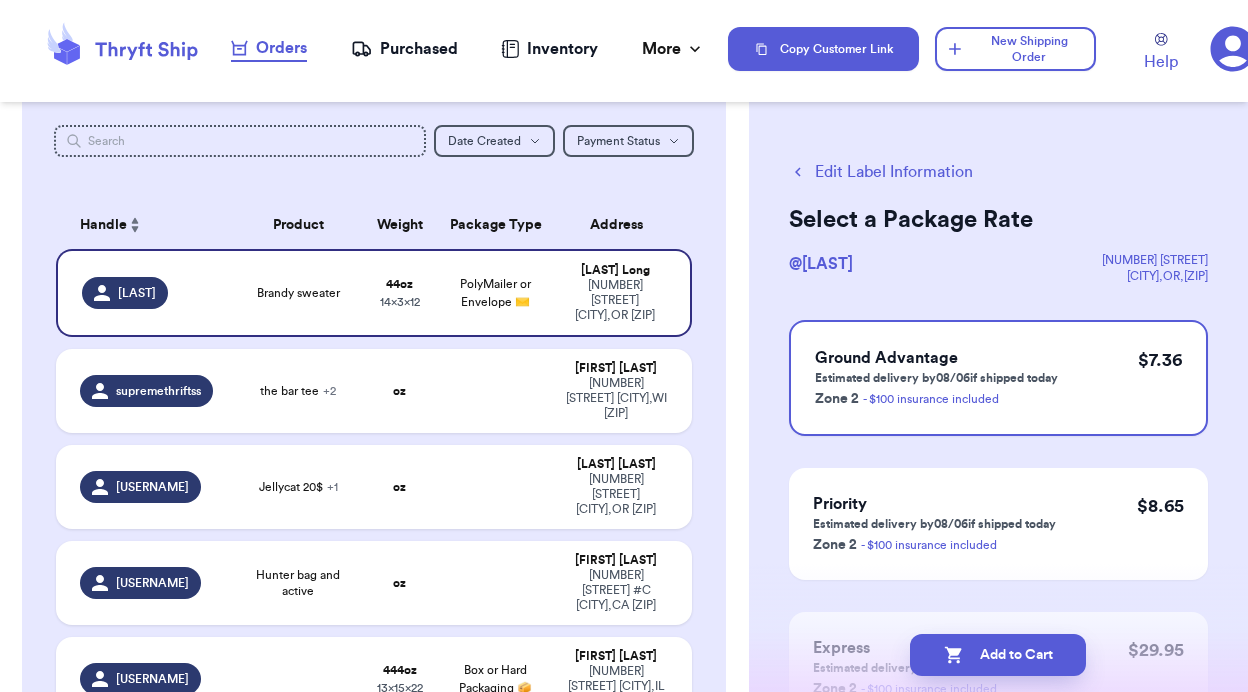checkbox on "true" 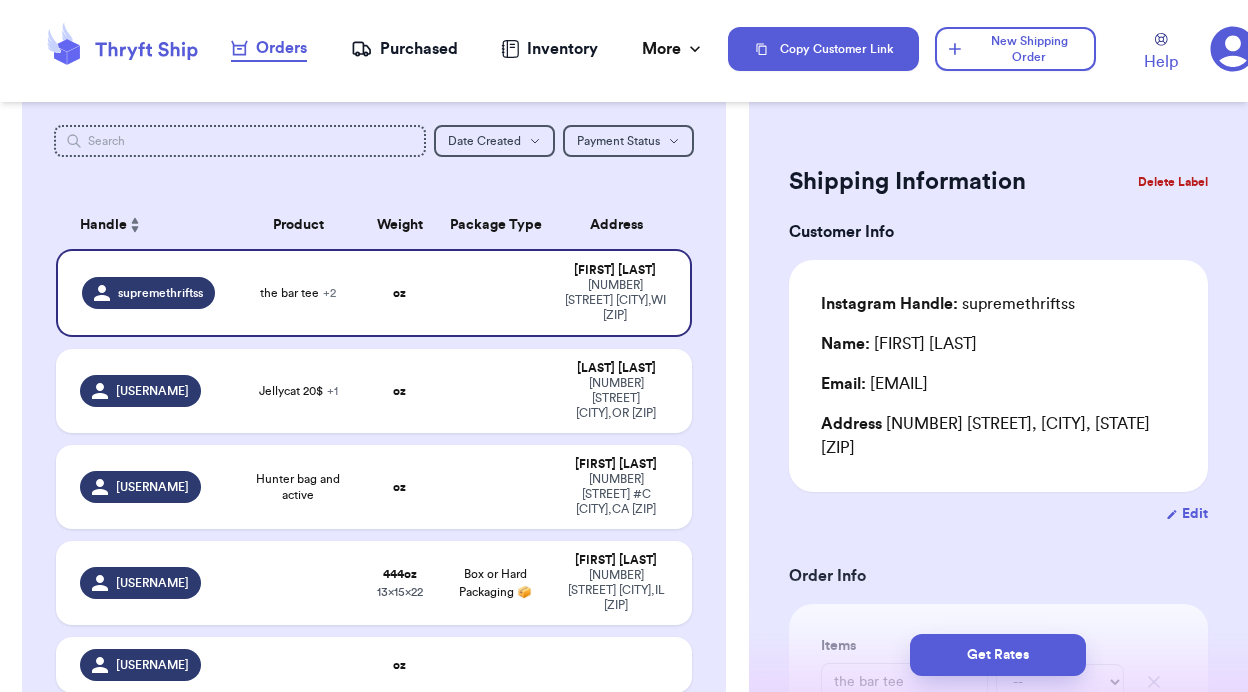 type 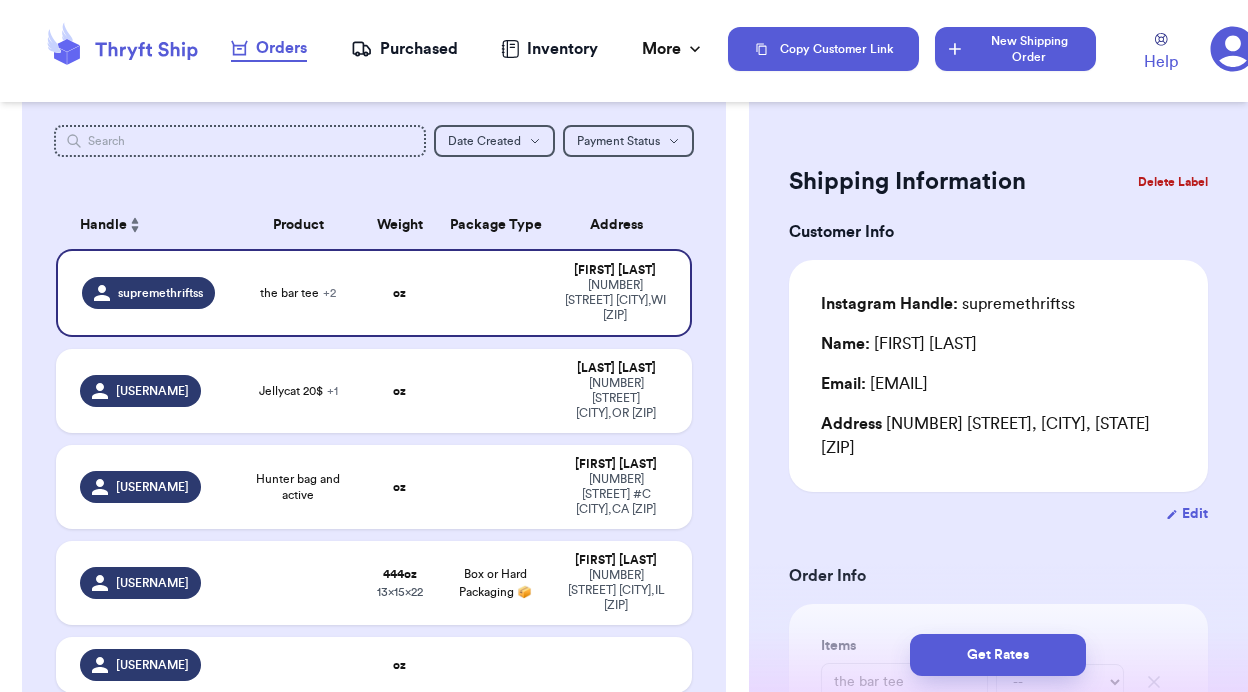 click on "New Shipping Order" at bounding box center [1015, 49] 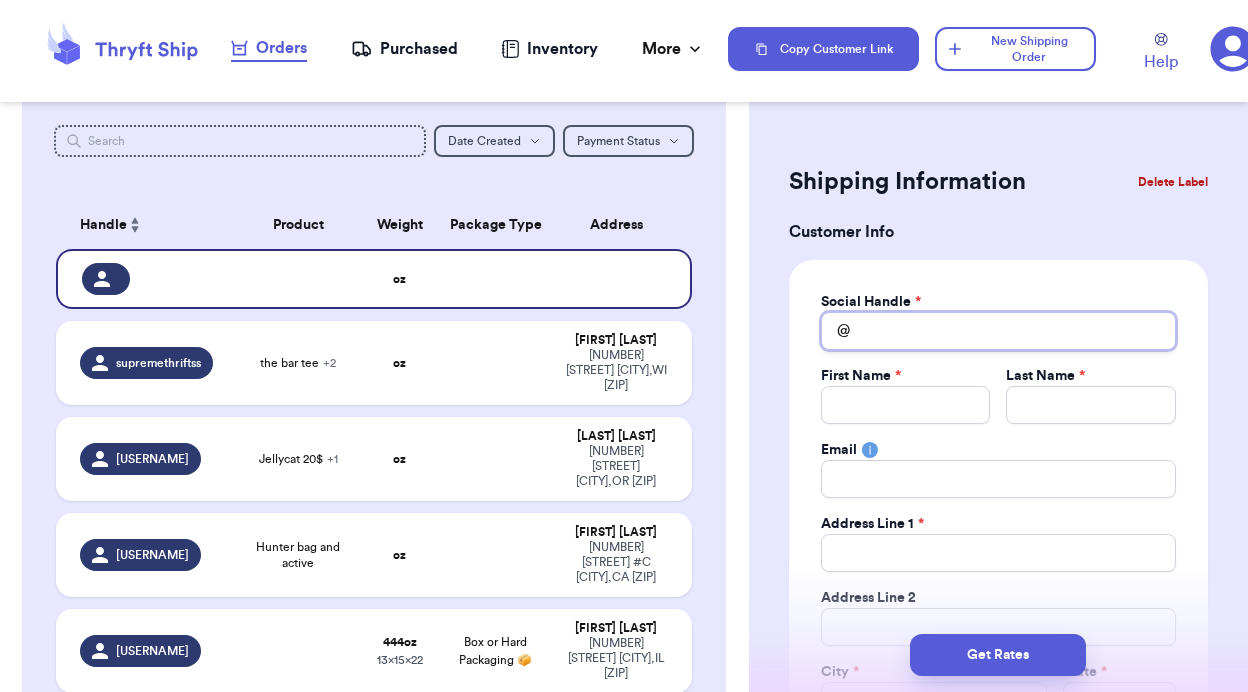 click on "Total Amount Paid" at bounding box center [998, 331] 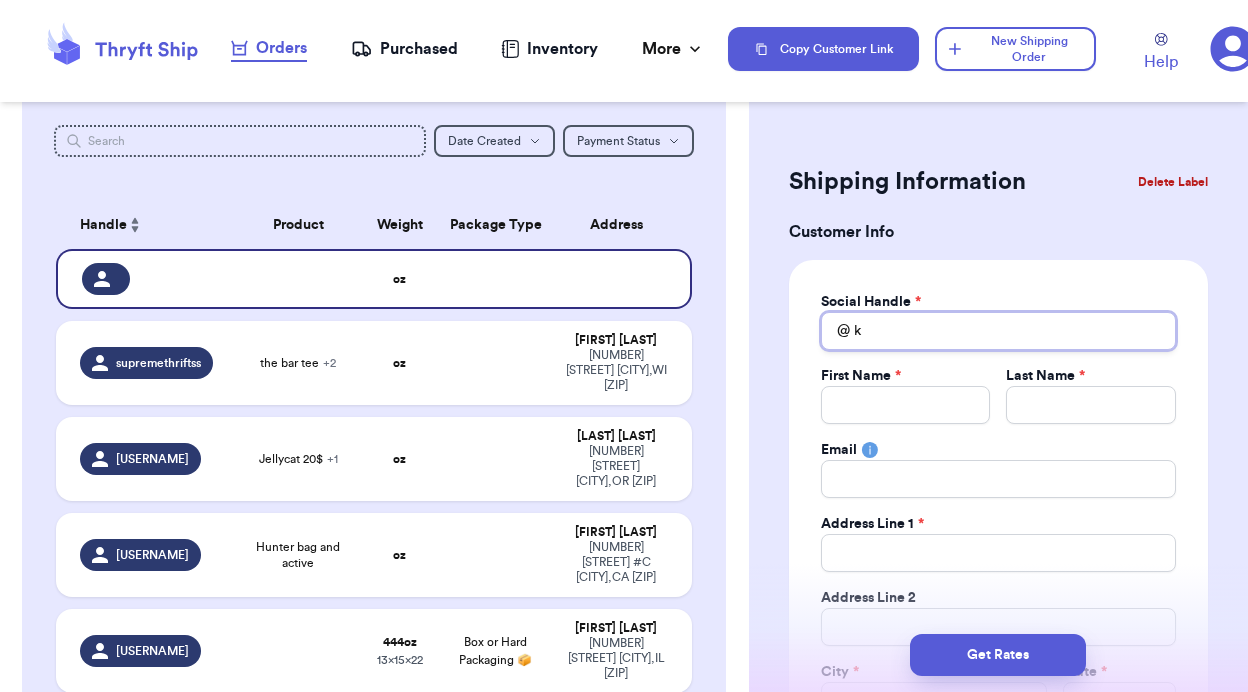 type 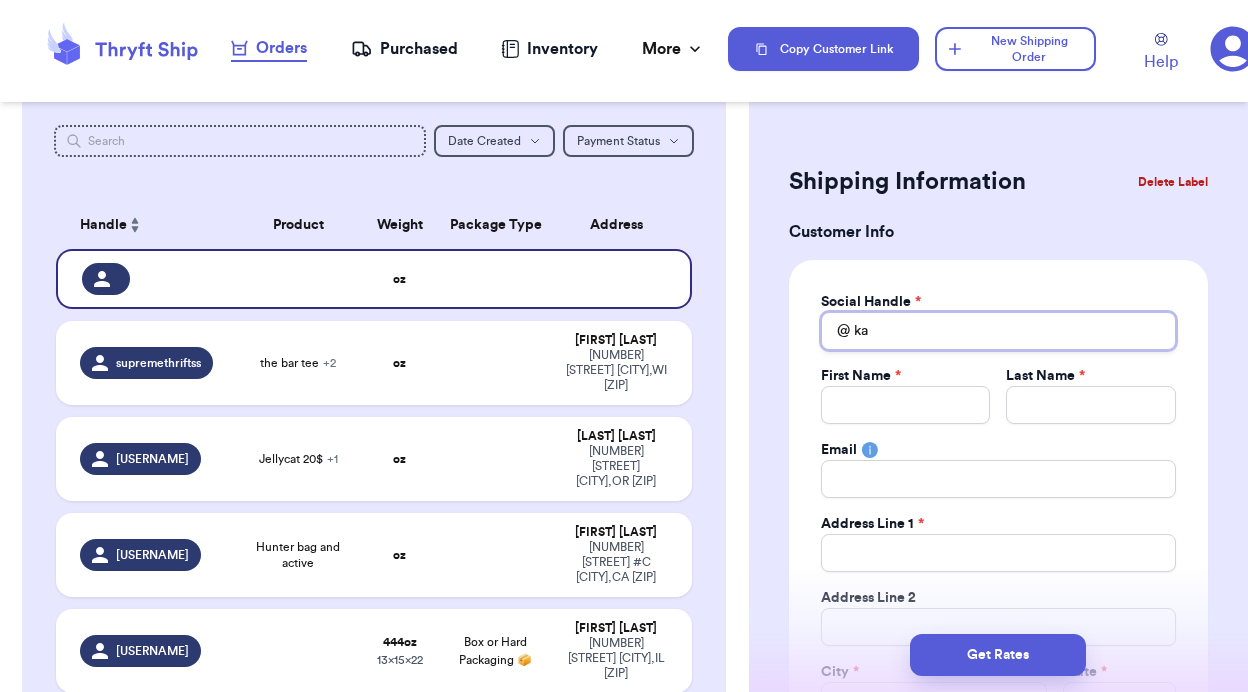 type 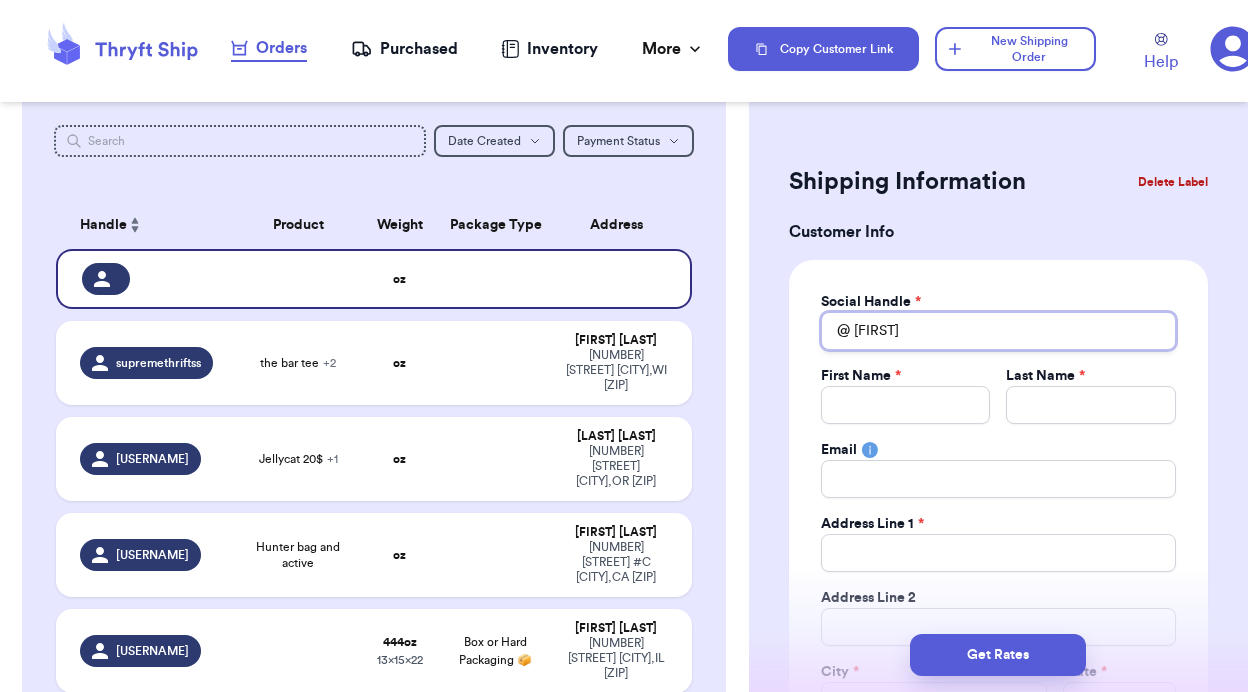 type 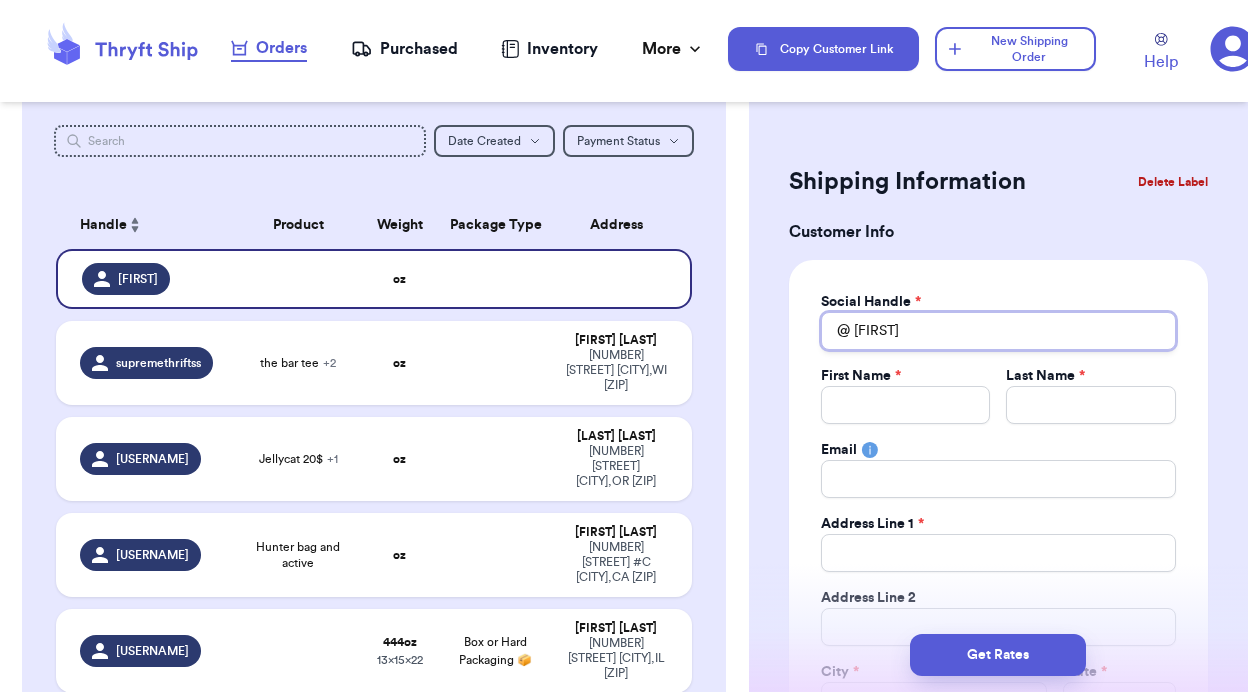 type 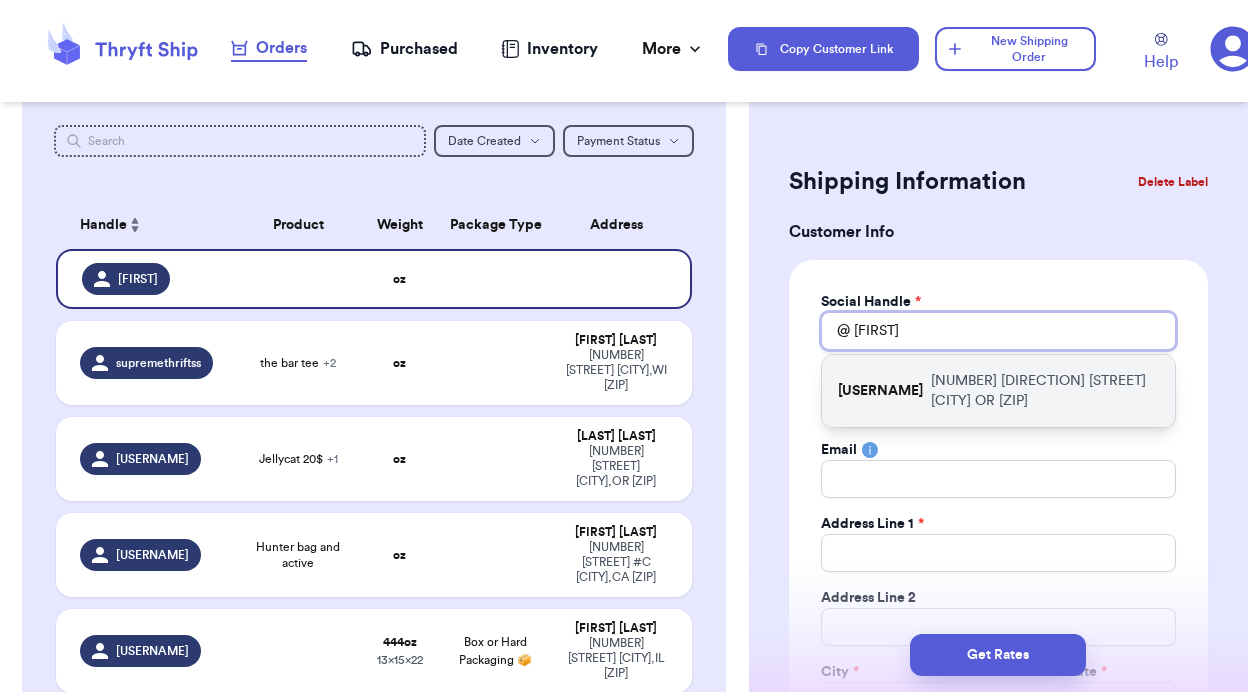 type on "[FIRST]" 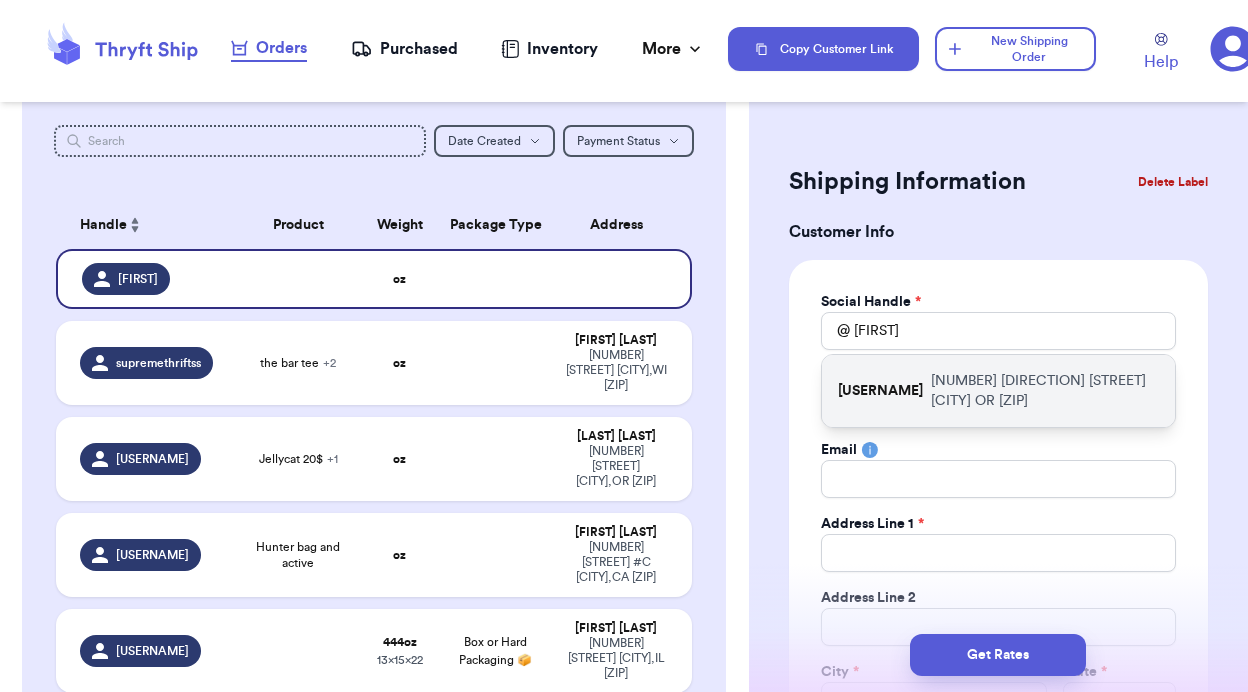 click on "[USERNAME] [NUMBER] [STREET] [CITY] [STATE] [ZIP]" at bounding box center [998, 391] 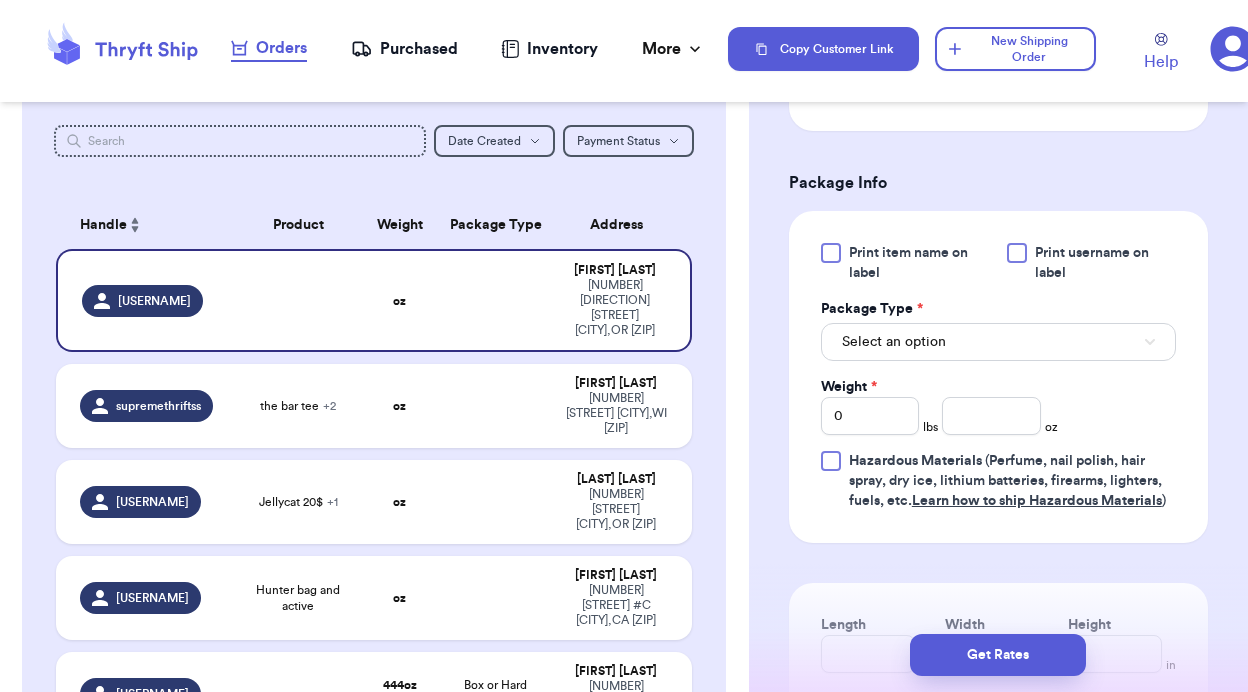 scroll, scrollTop: 1062, scrollLeft: 0, axis: vertical 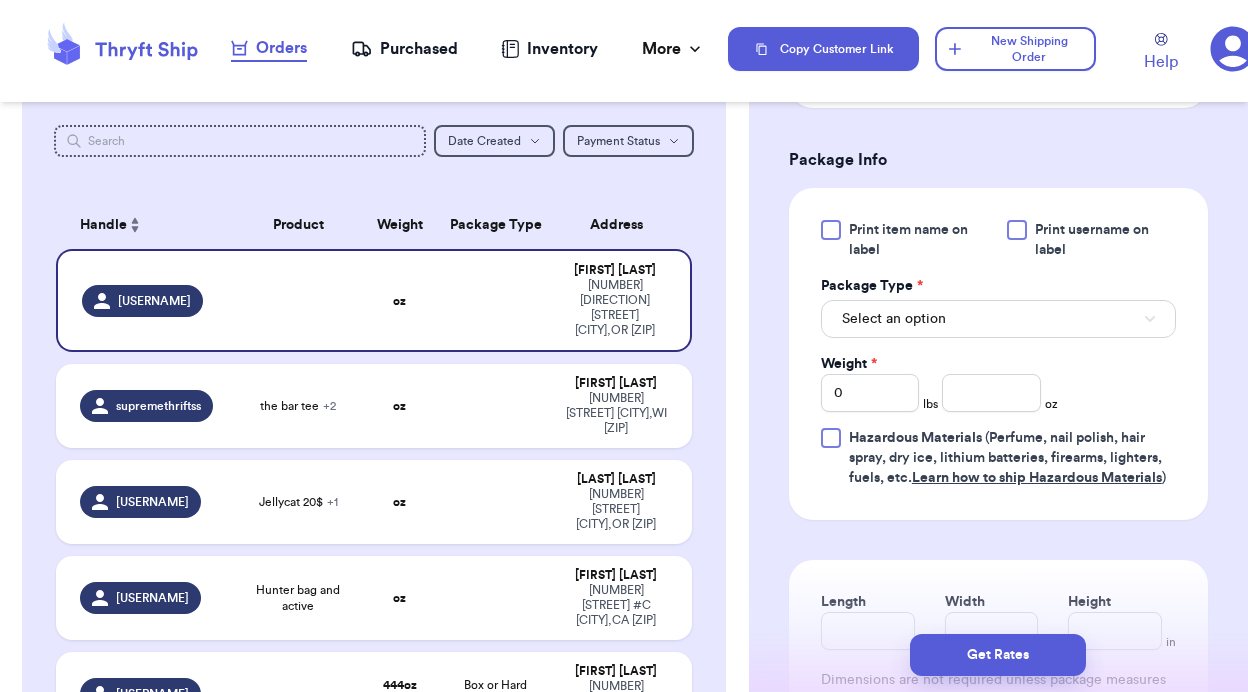type 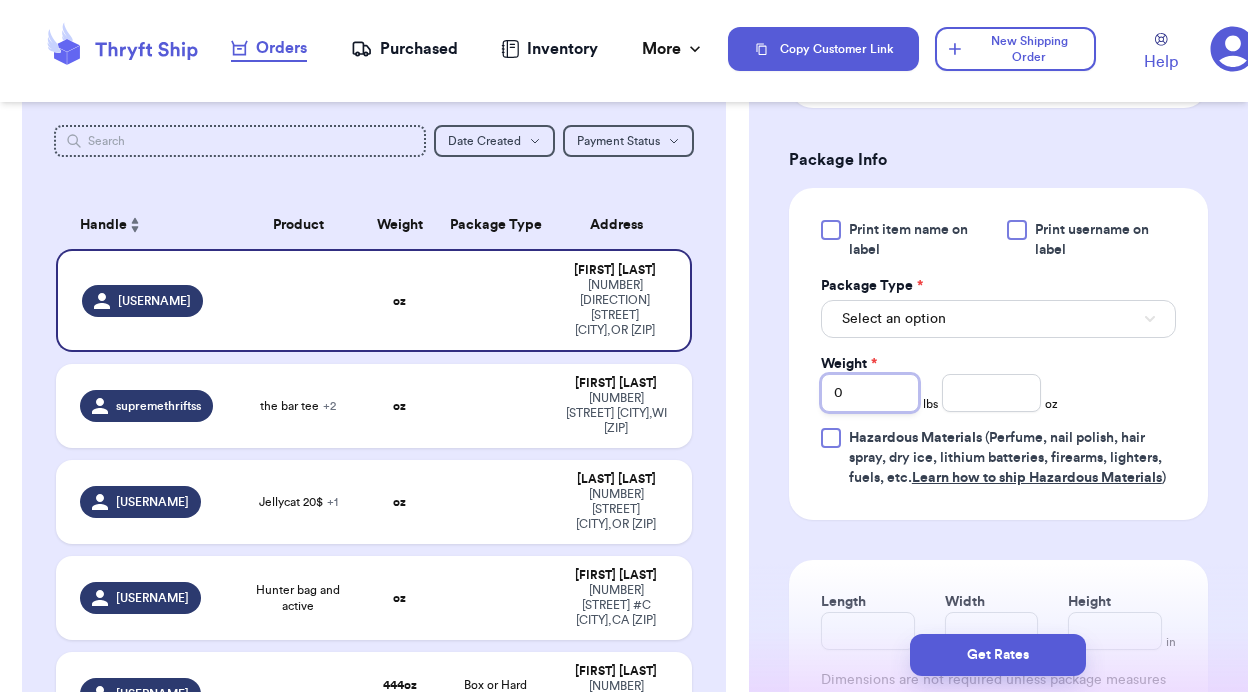 drag, startPoint x: 886, startPoint y: 397, endPoint x: 742, endPoint y: 393, distance: 144.05554 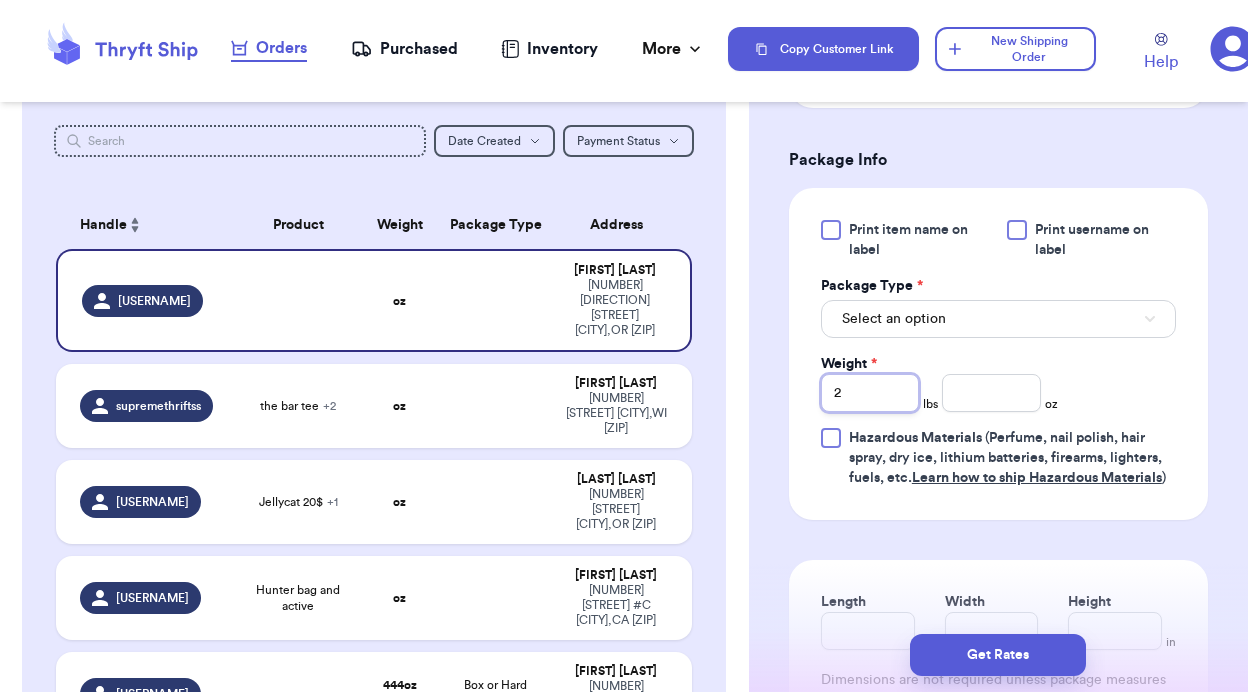 type 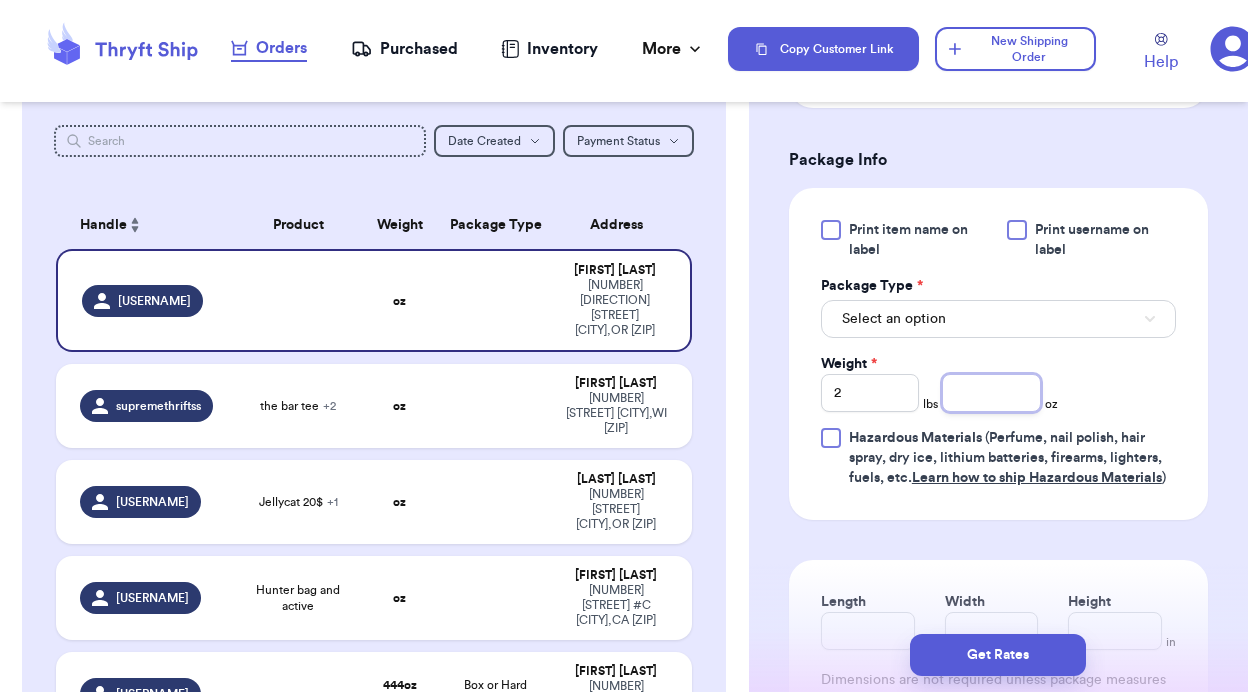 click at bounding box center [991, 393] 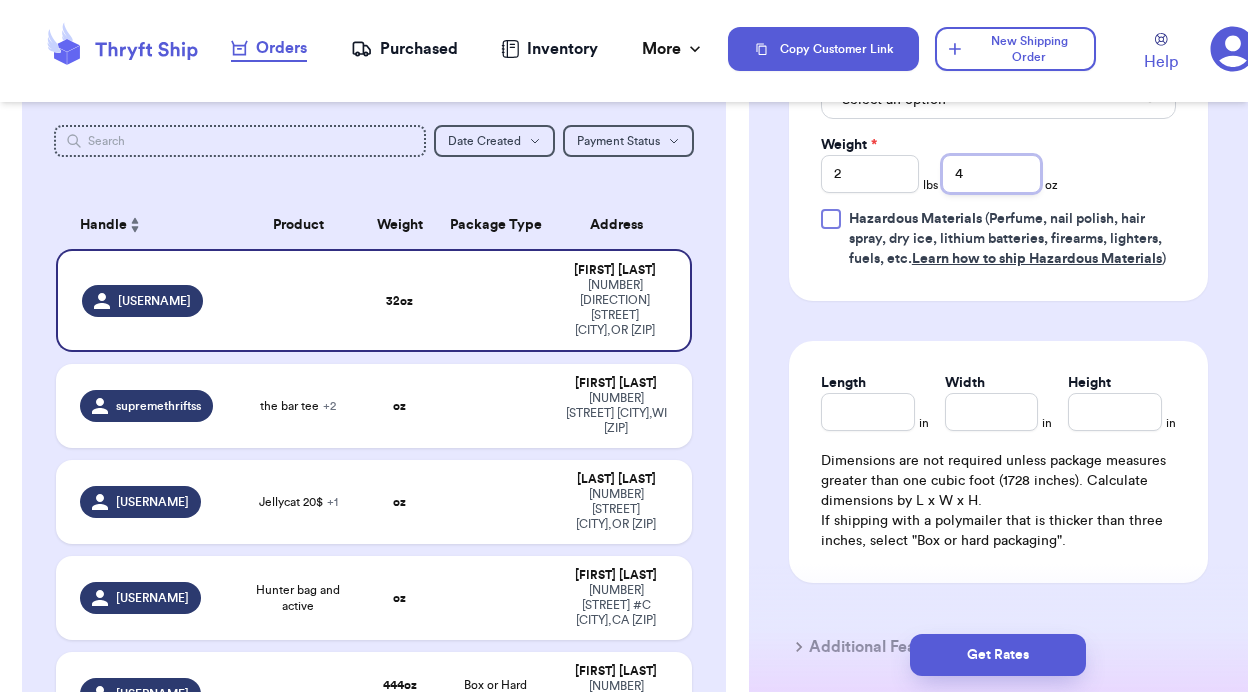 scroll, scrollTop: 1370, scrollLeft: 0, axis: vertical 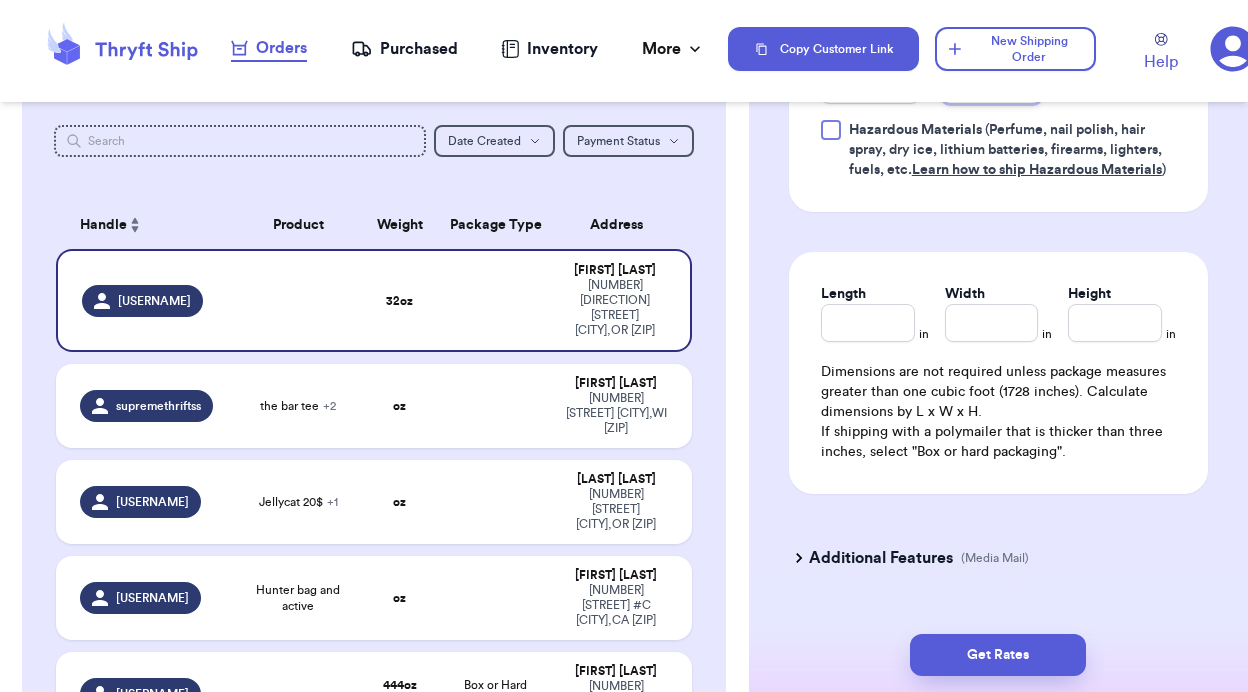 type on "4" 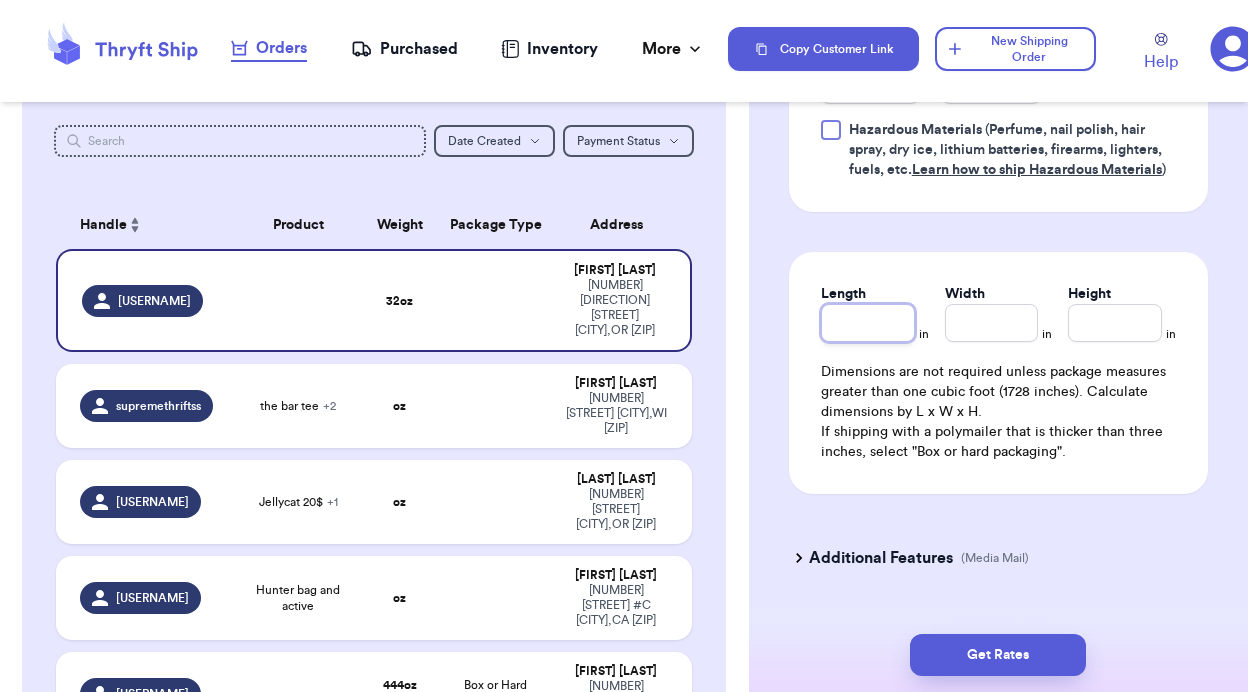 click on "Length" at bounding box center [868, 323] 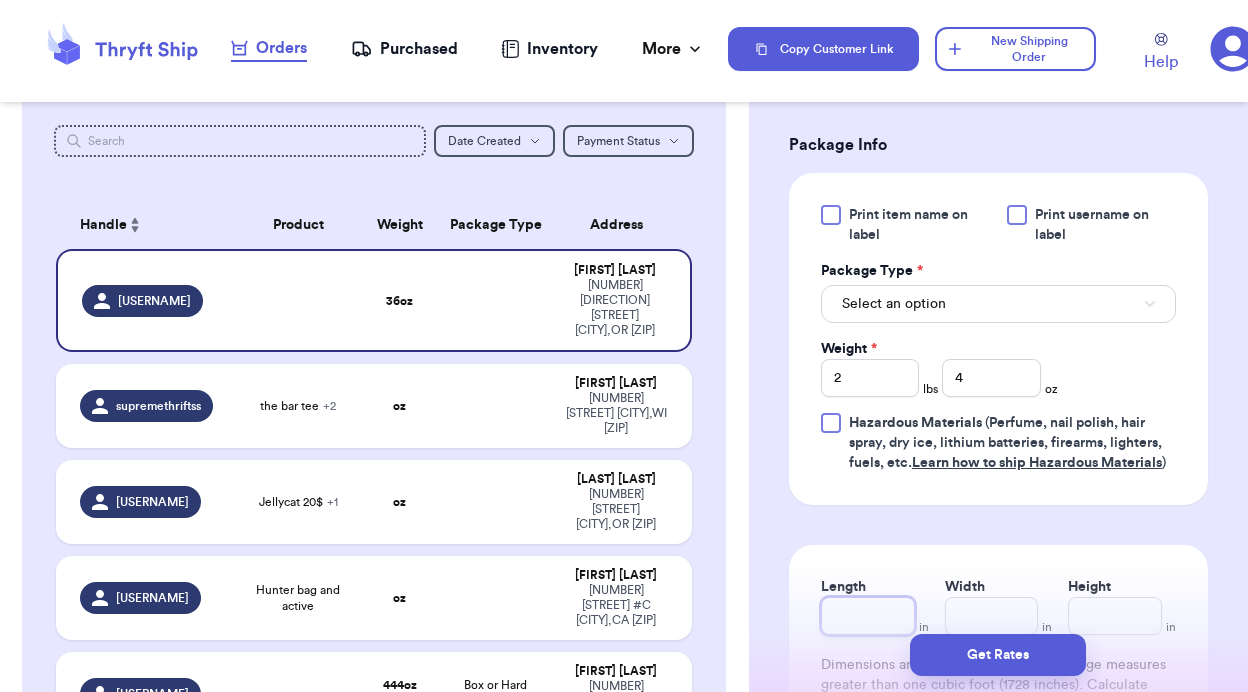 scroll, scrollTop: 1089, scrollLeft: 0, axis: vertical 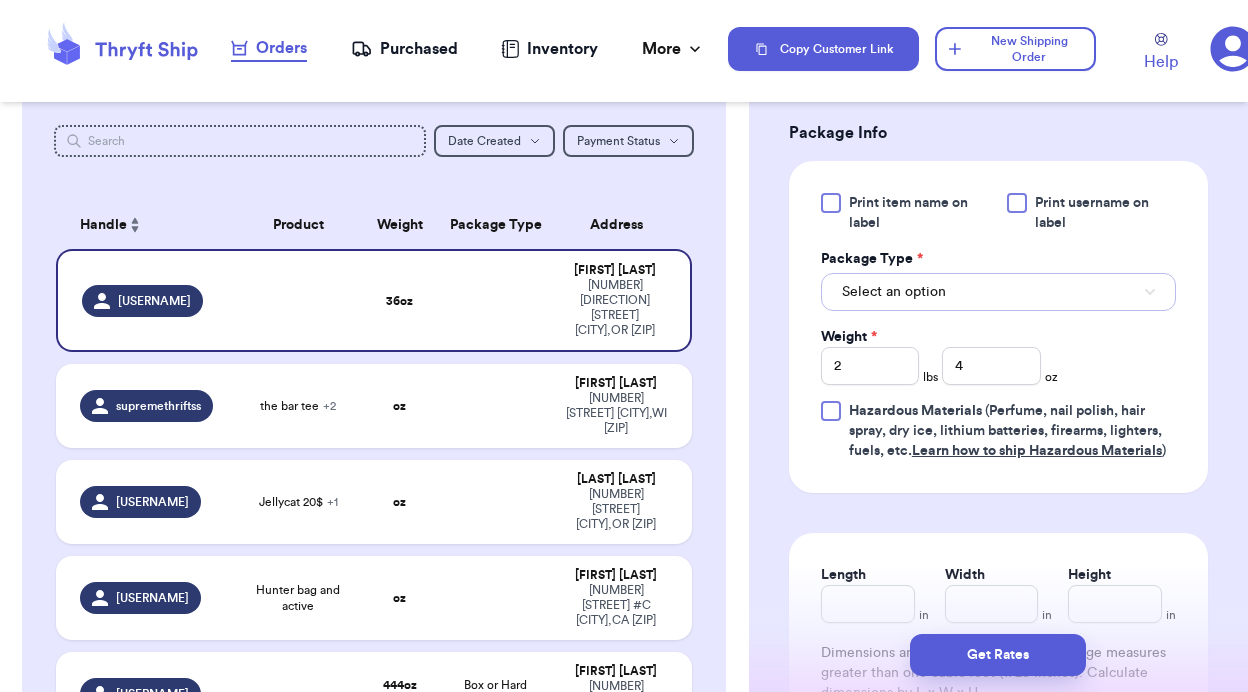 click on "Select an option" at bounding box center (998, 292) 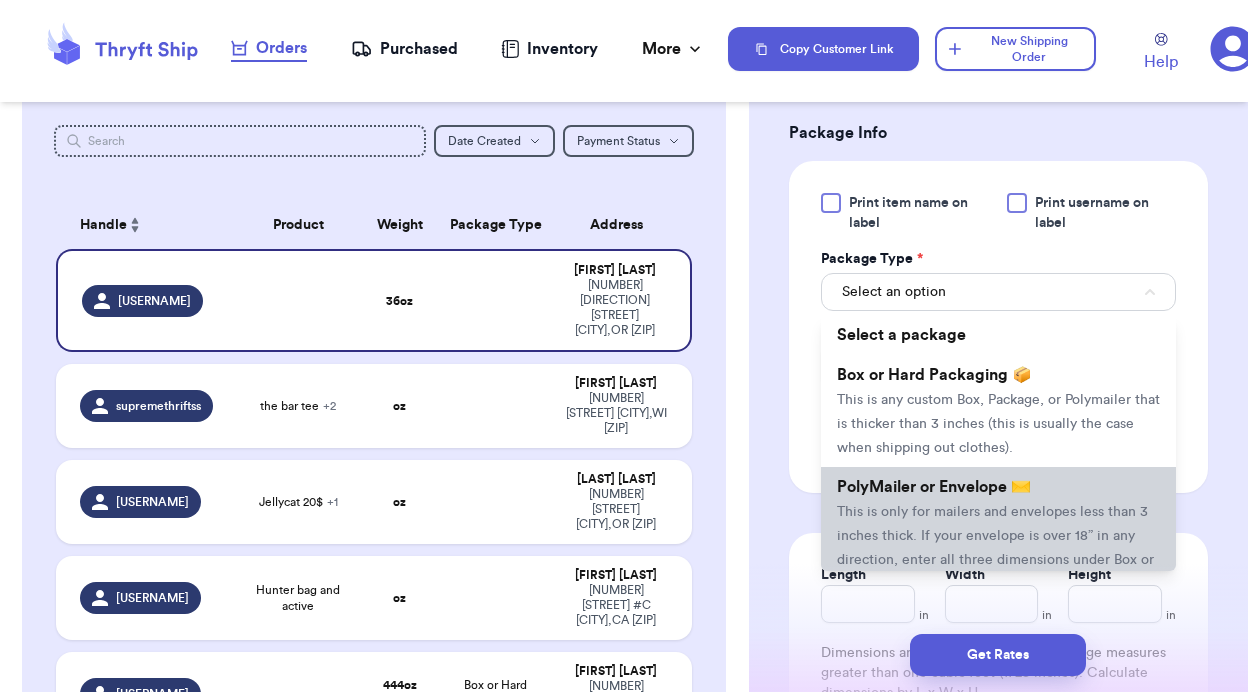 click on "PolyMailer or Envelope ✉️ This is only for mailers and envelopes less than 3 inches thick. If your envelope is over 18” in any direction, enter all three dimensions under Box or Hard Packaging." at bounding box center (998, 535) 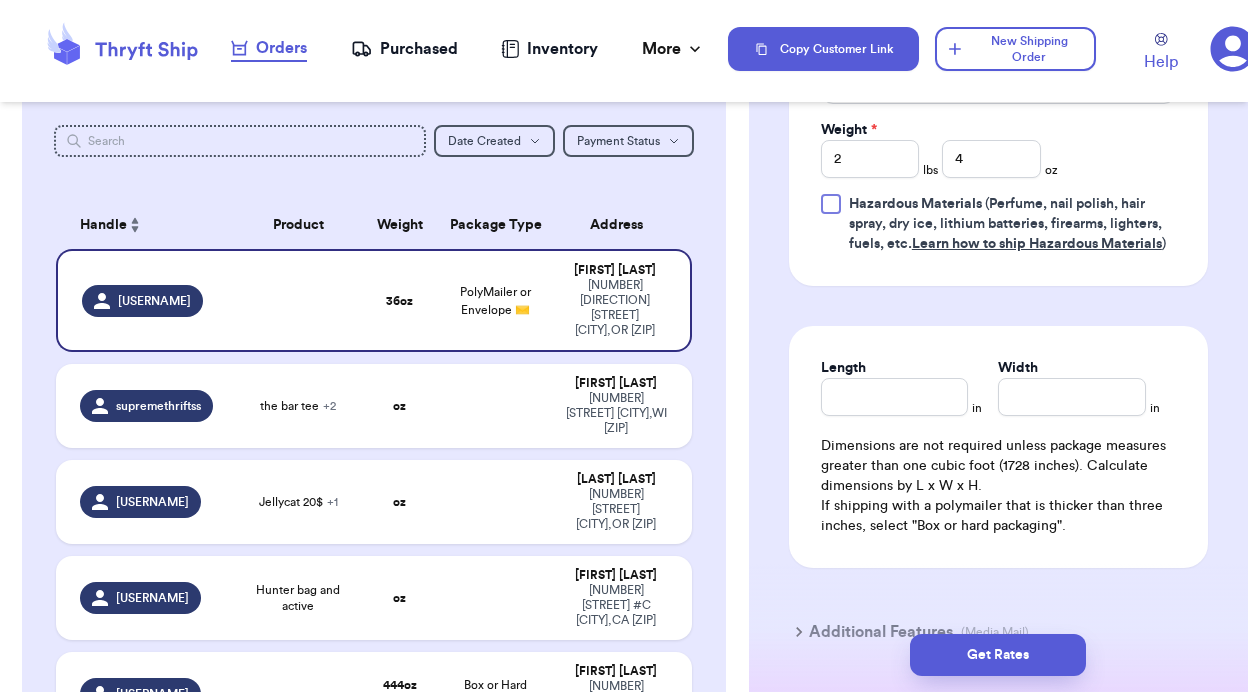scroll, scrollTop: 1439, scrollLeft: 0, axis: vertical 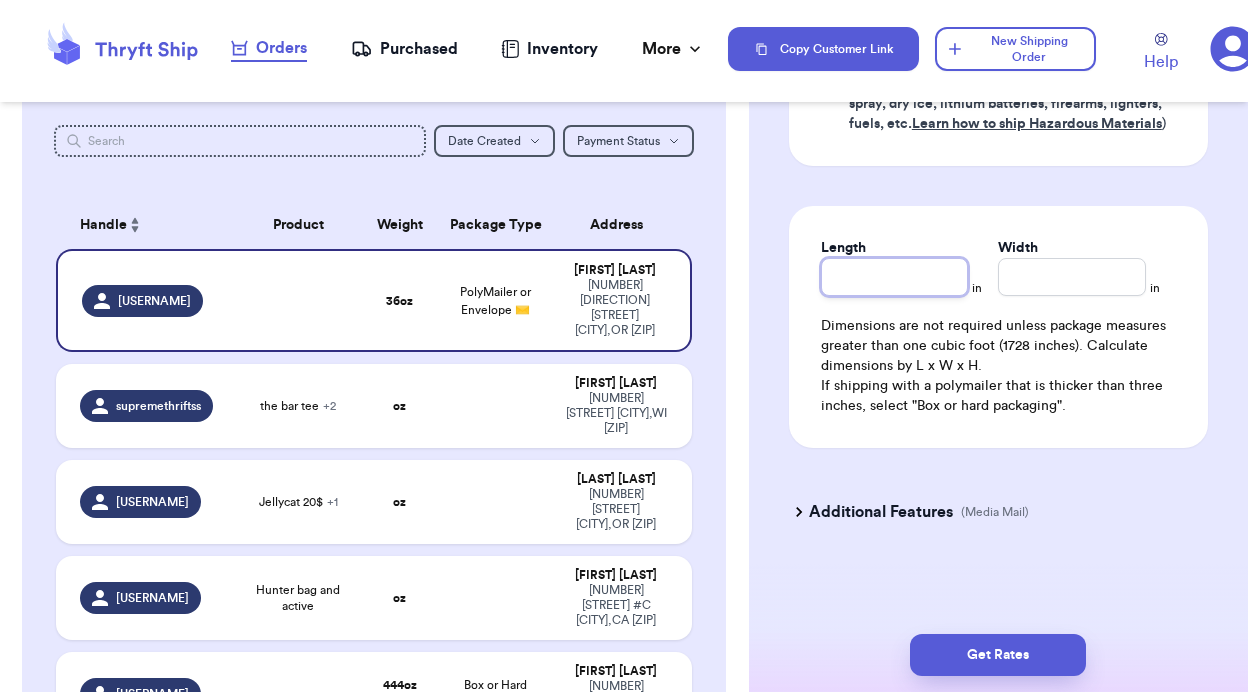 click on "Length" at bounding box center [895, 277] 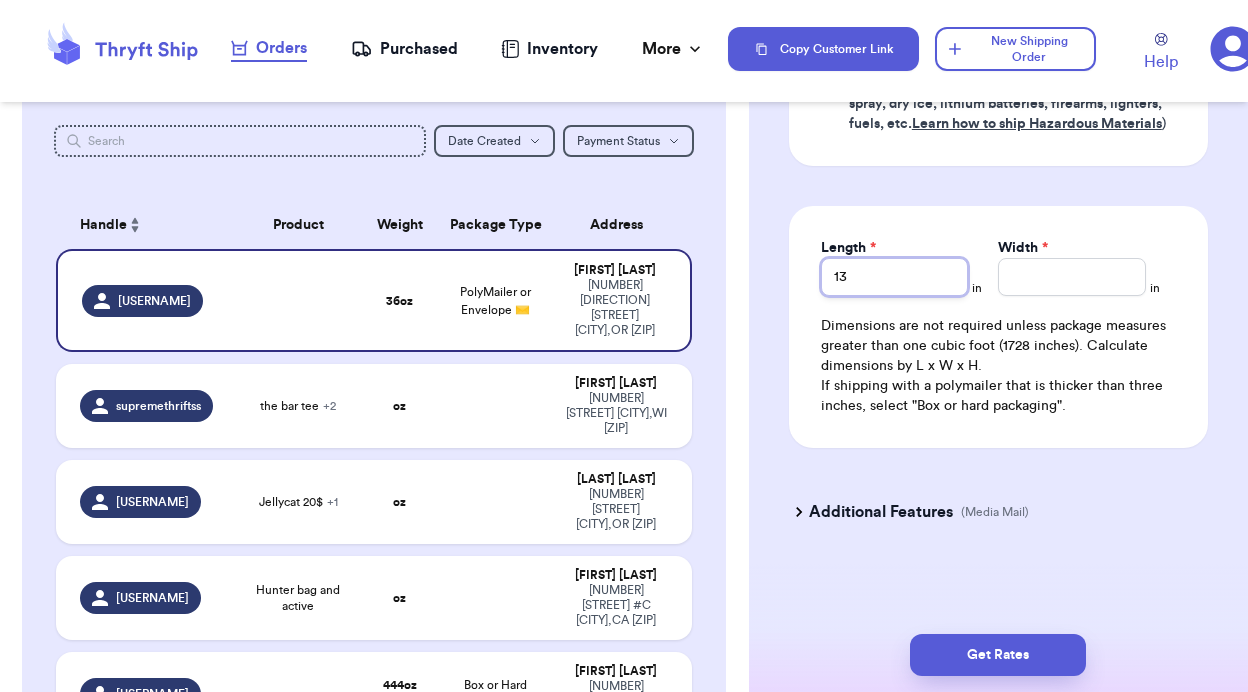type on "13" 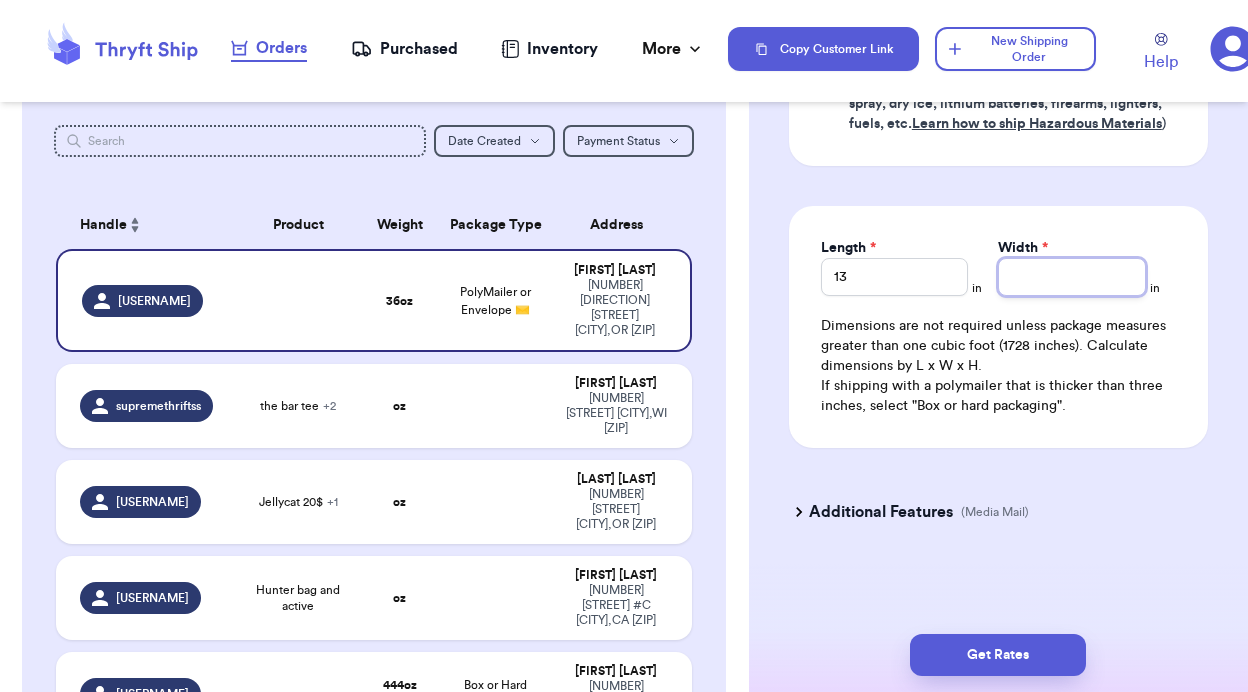 click on "Width *" at bounding box center (1072, 277) 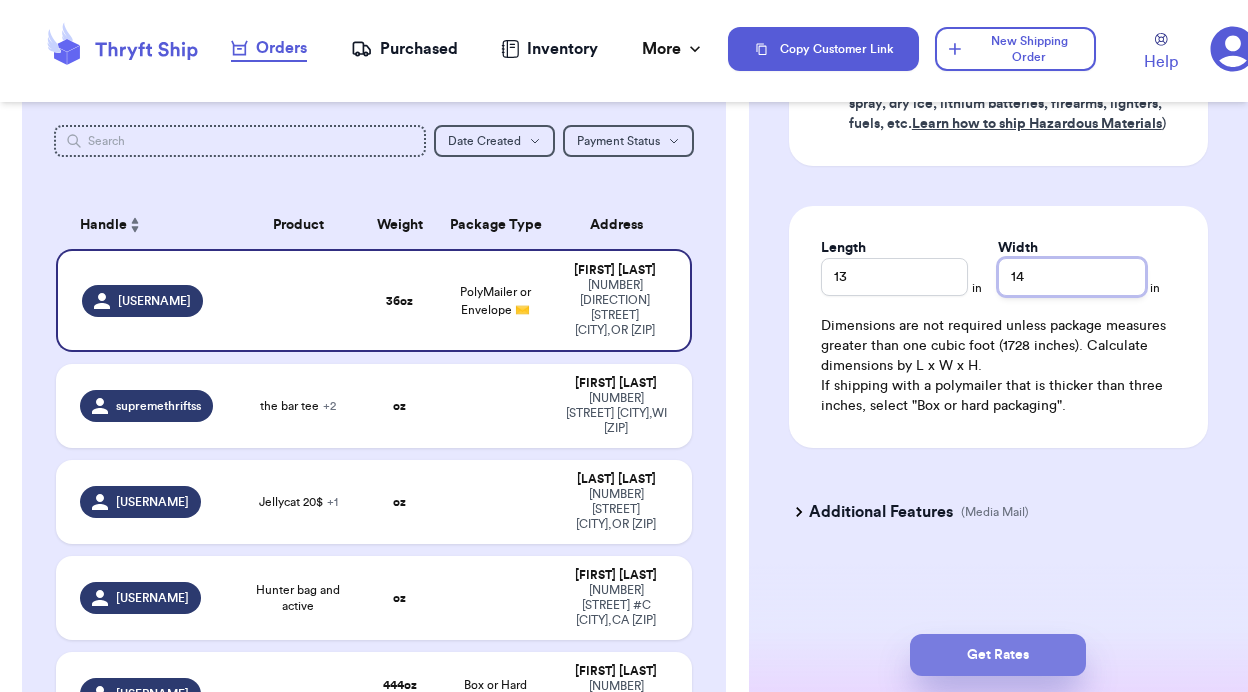 type on "14" 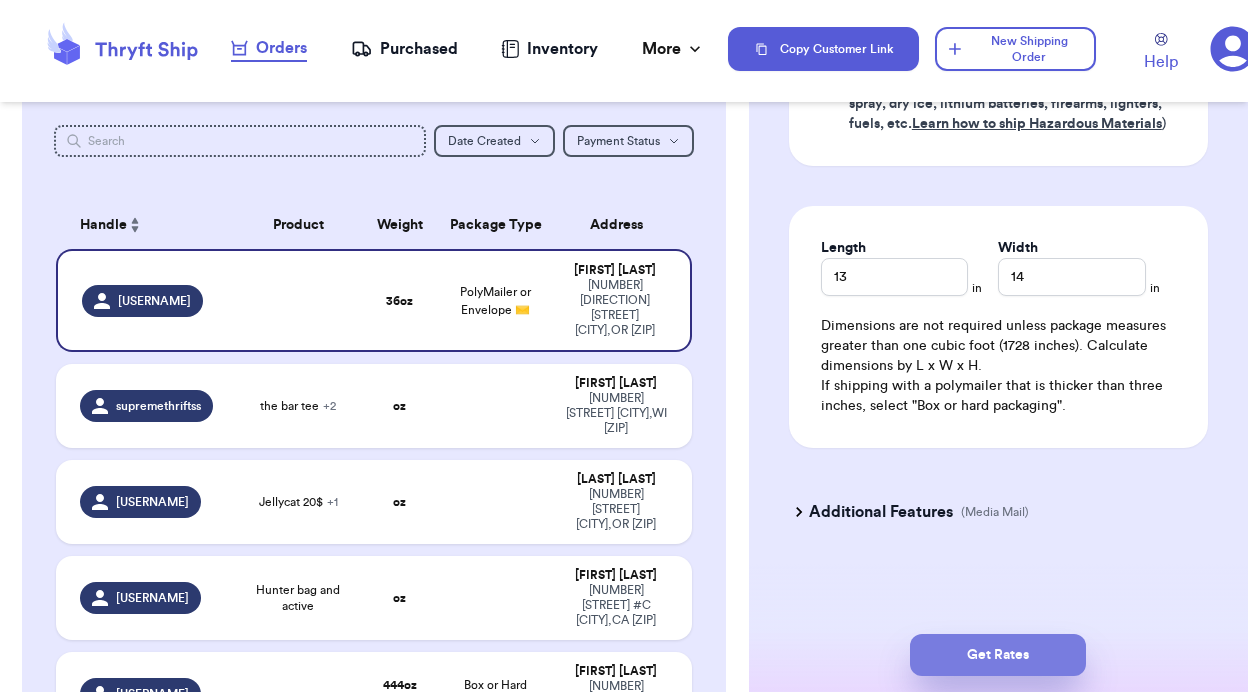 click on "Get Rates" at bounding box center (998, 655) 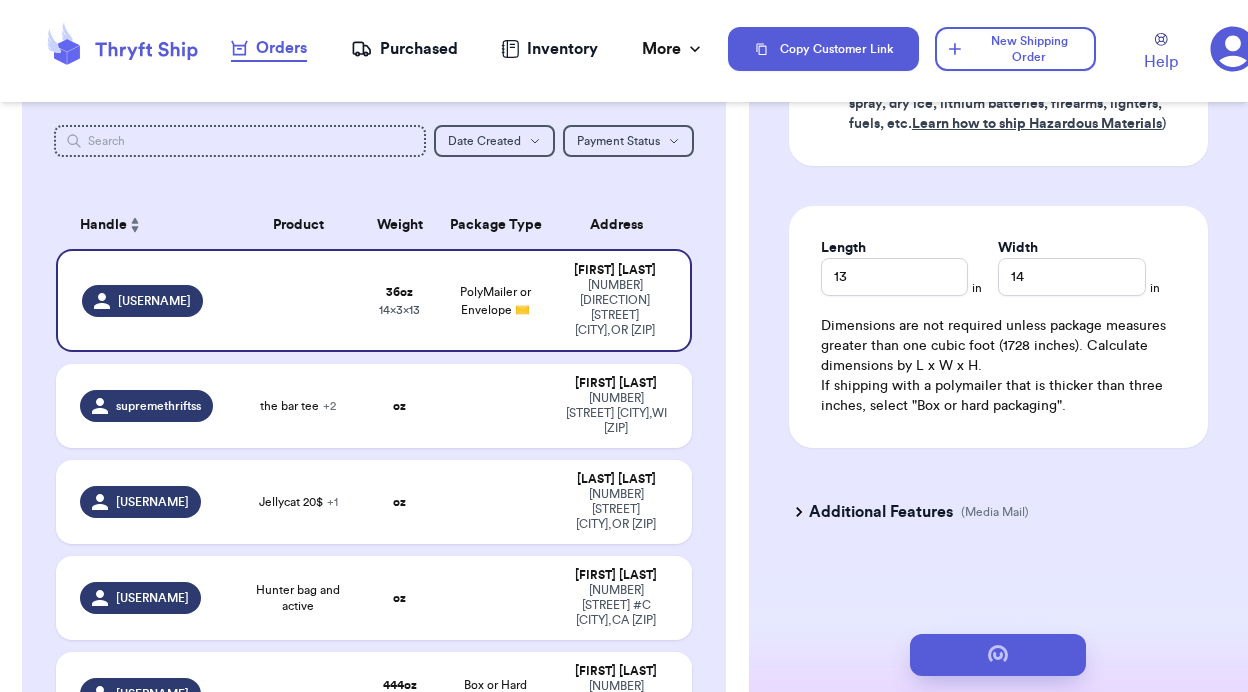 scroll, scrollTop: 0, scrollLeft: 0, axis: both 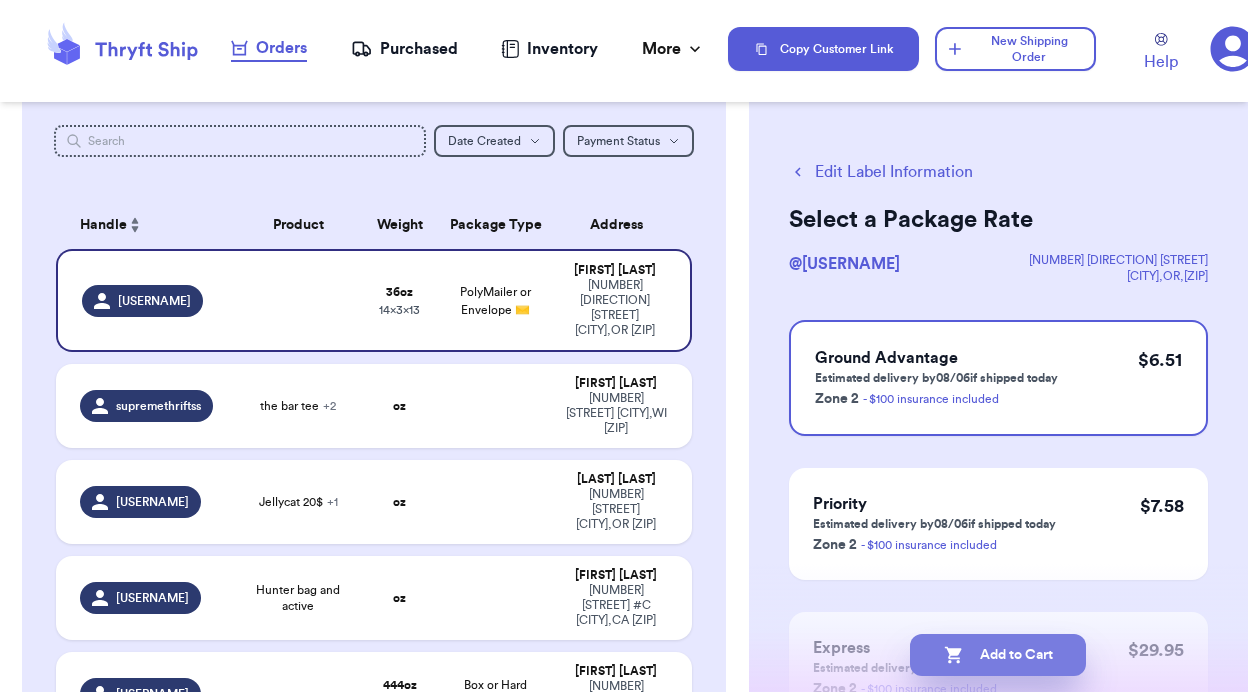 click on "Add to Cart" at bounding box center [998, 655] 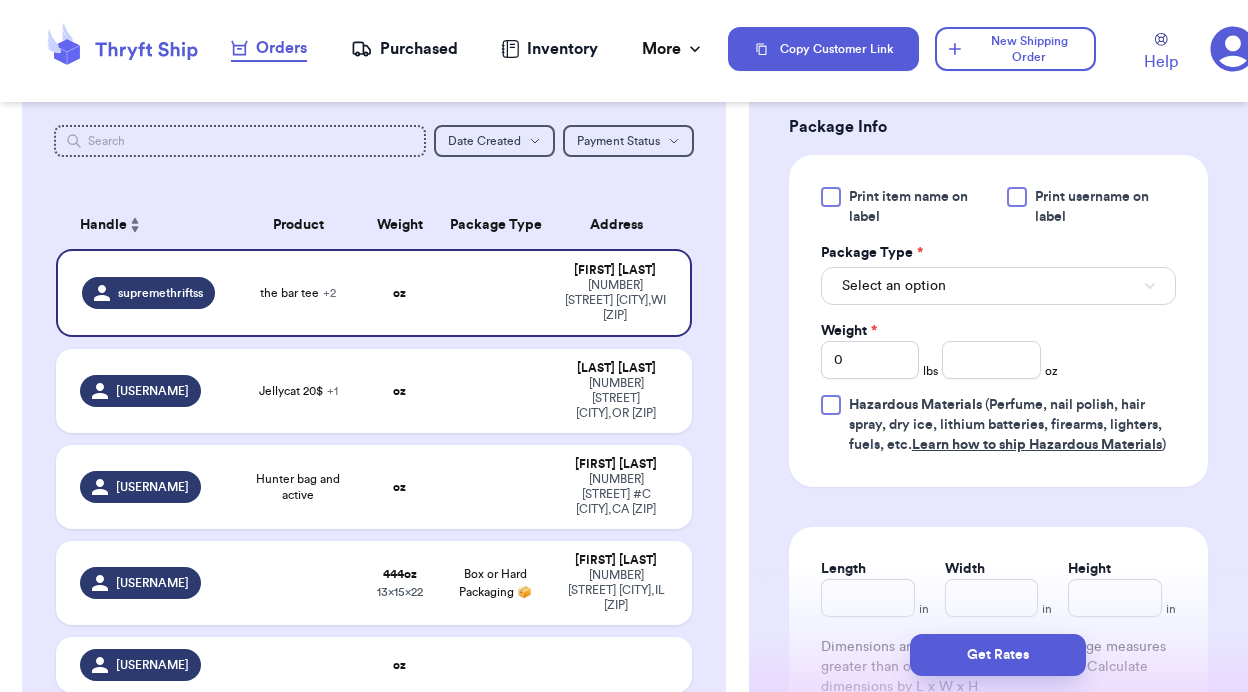 scroll, scrollTop: 922, scrollLeft: 0, axis: vertical 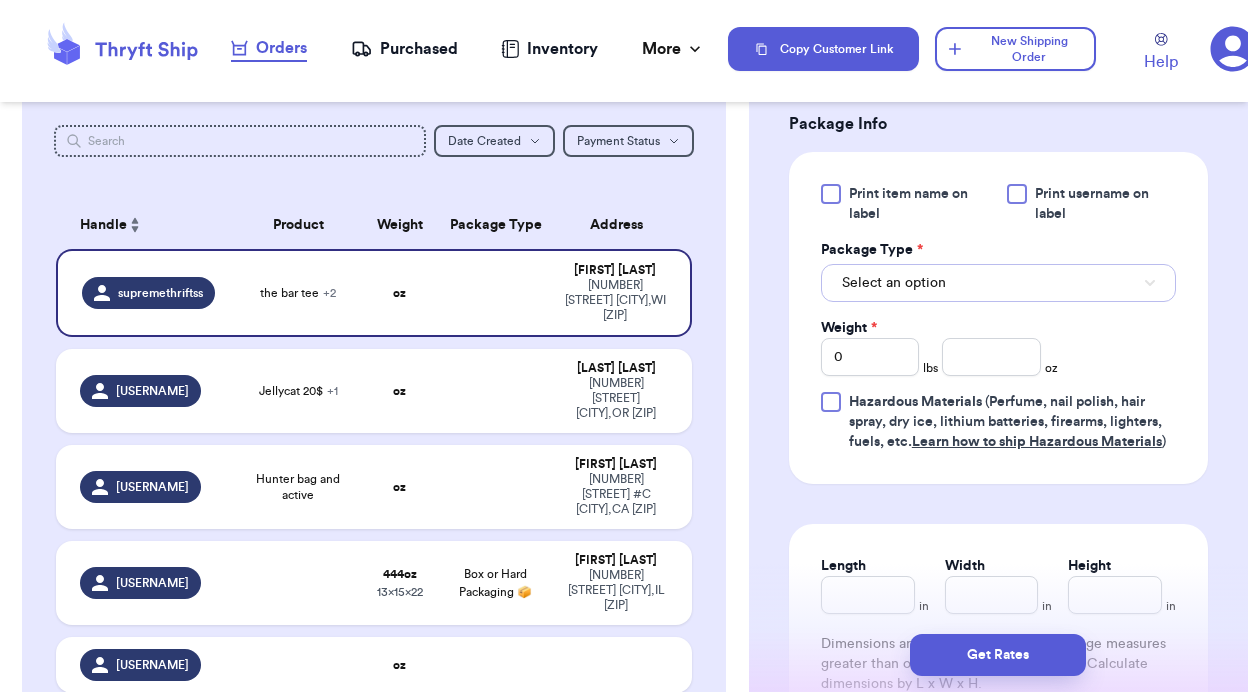 click on "Select an option" at bounding box center [894, 283] 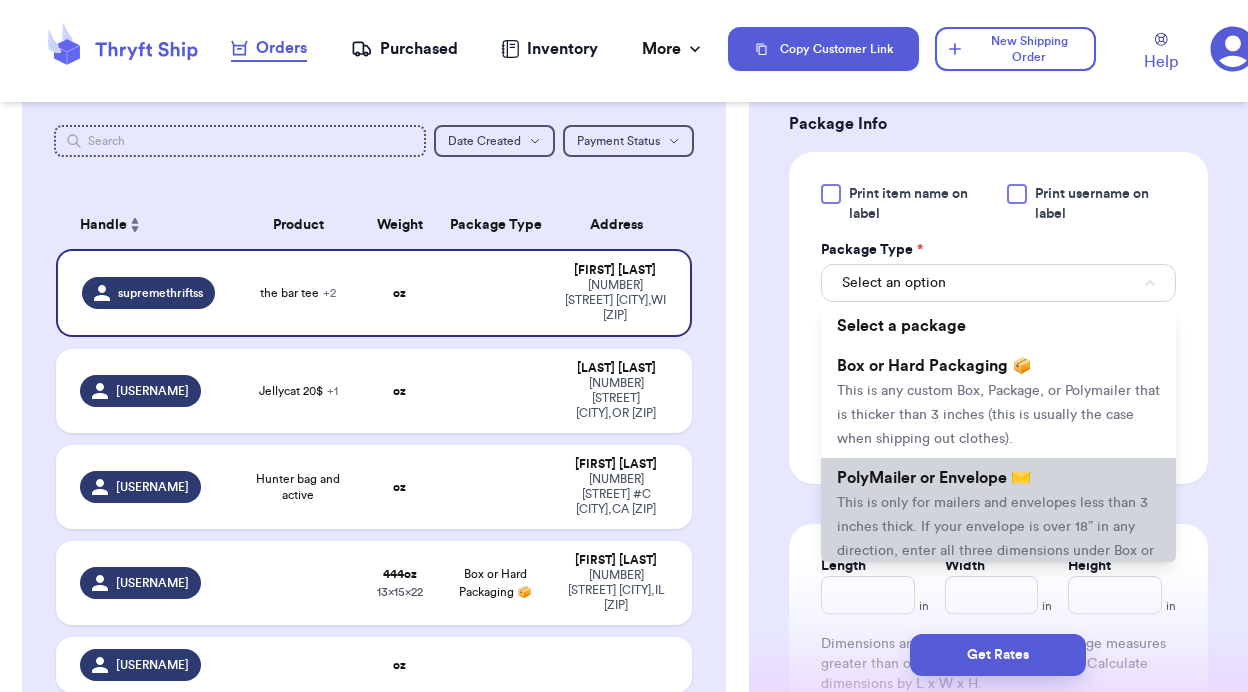 click on "PolyMailer or Envelope ✉️ This is only for mailers and envelopes less than 3 inches thick. If your envelope is over 18” in any direction, enter all three dimensions under Box or Hard Packaging." at bounding box center (998, 526) 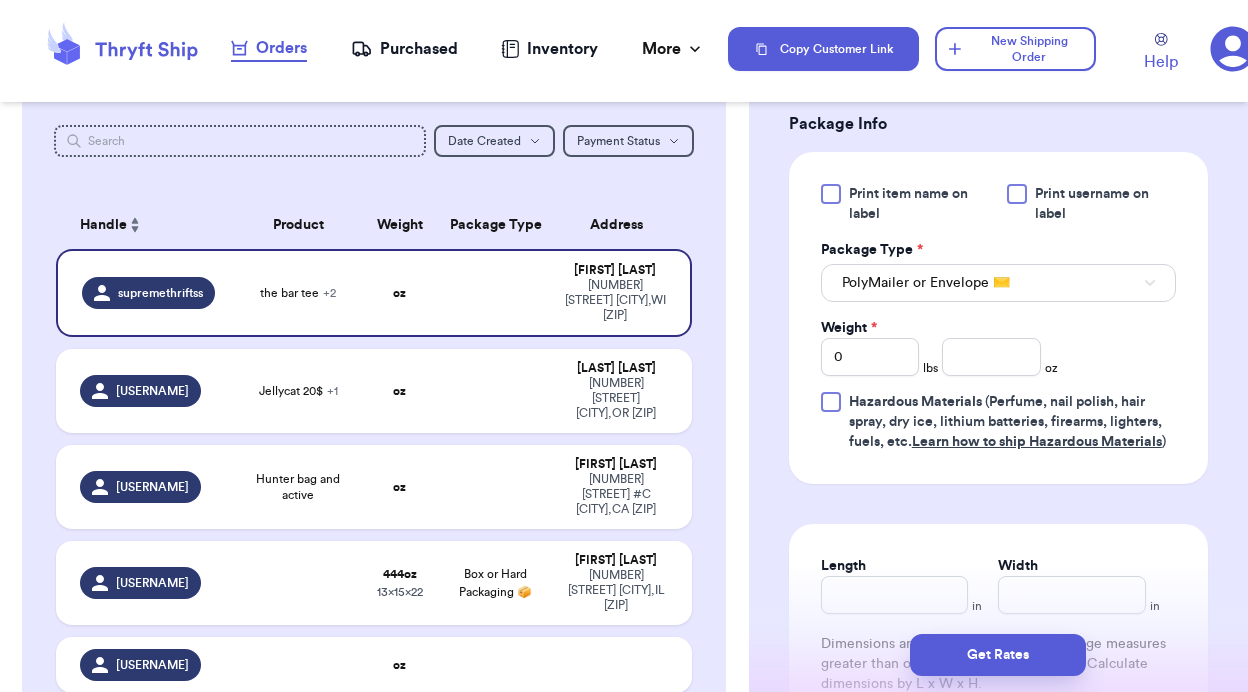 type 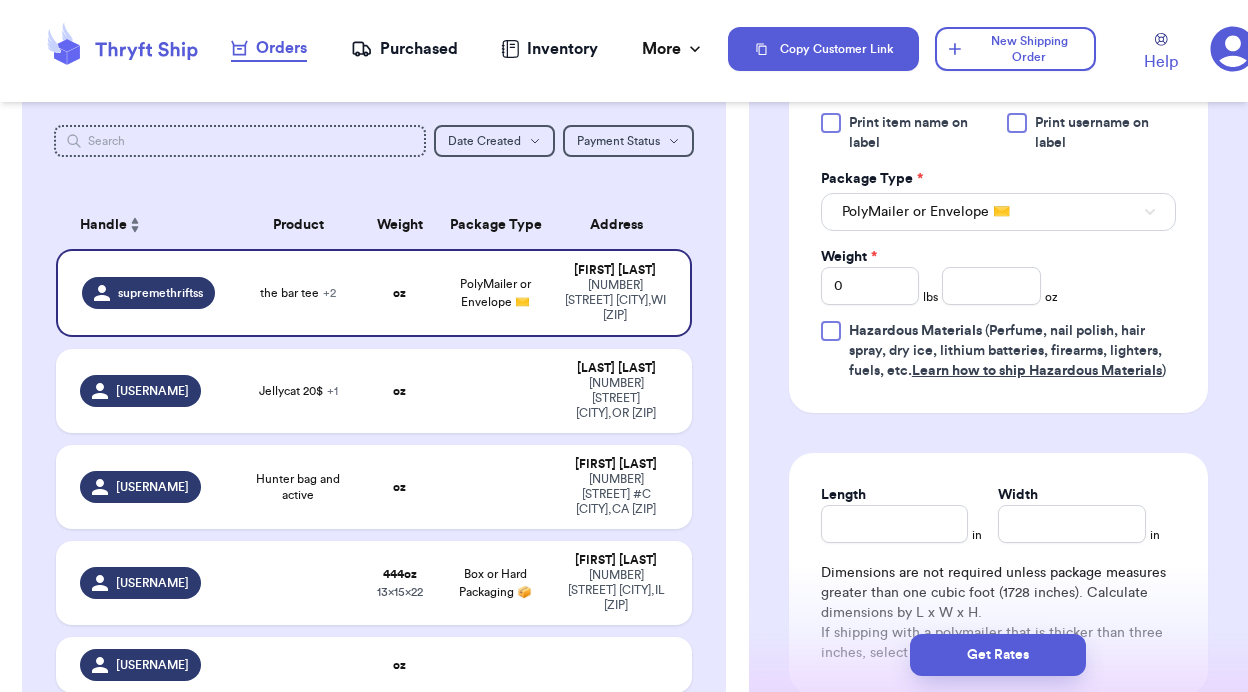 scroll, scrollTop: 1011, scrollLeft: 0, axis: vertical 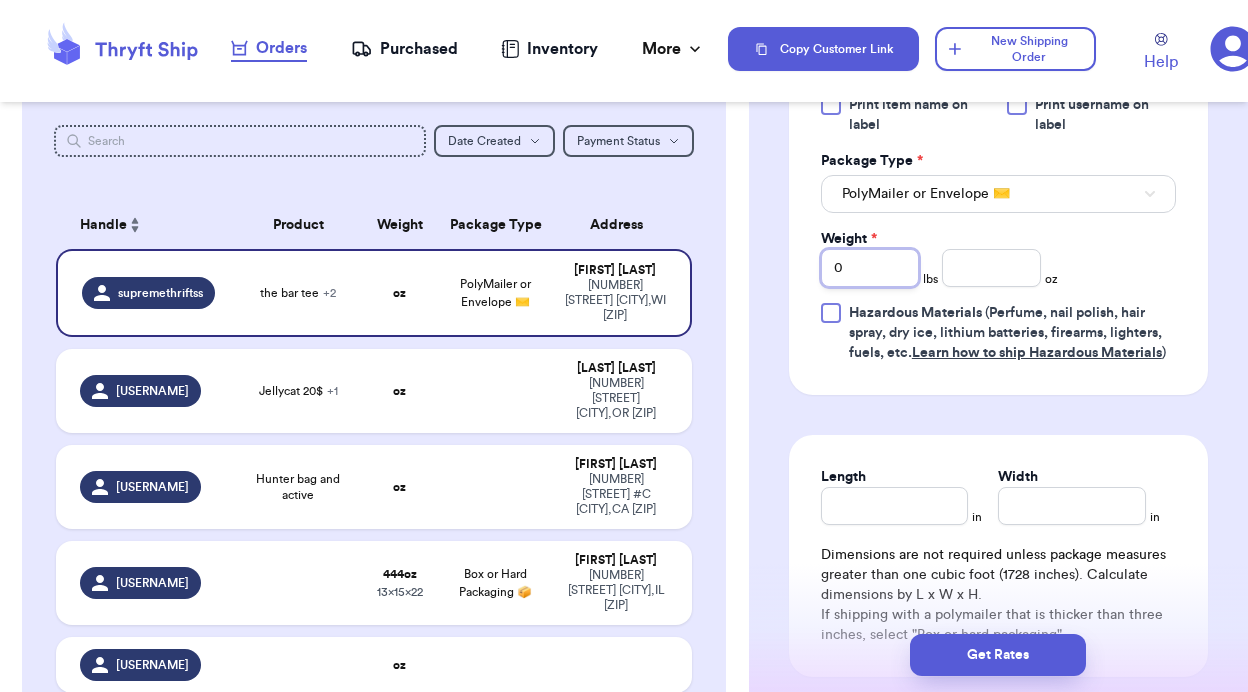 drag, startPoint x: 853, startPoint y: 273, endPoint x: 754, endPoint y: 272, distance: 99.00505 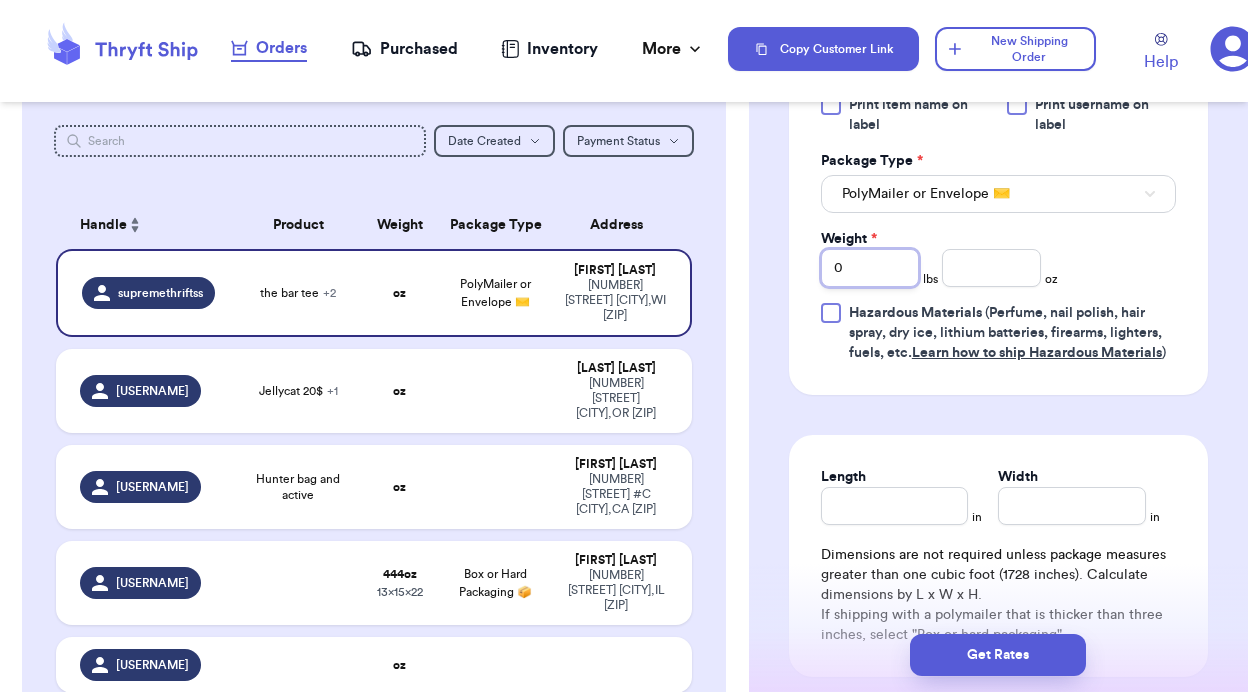 type 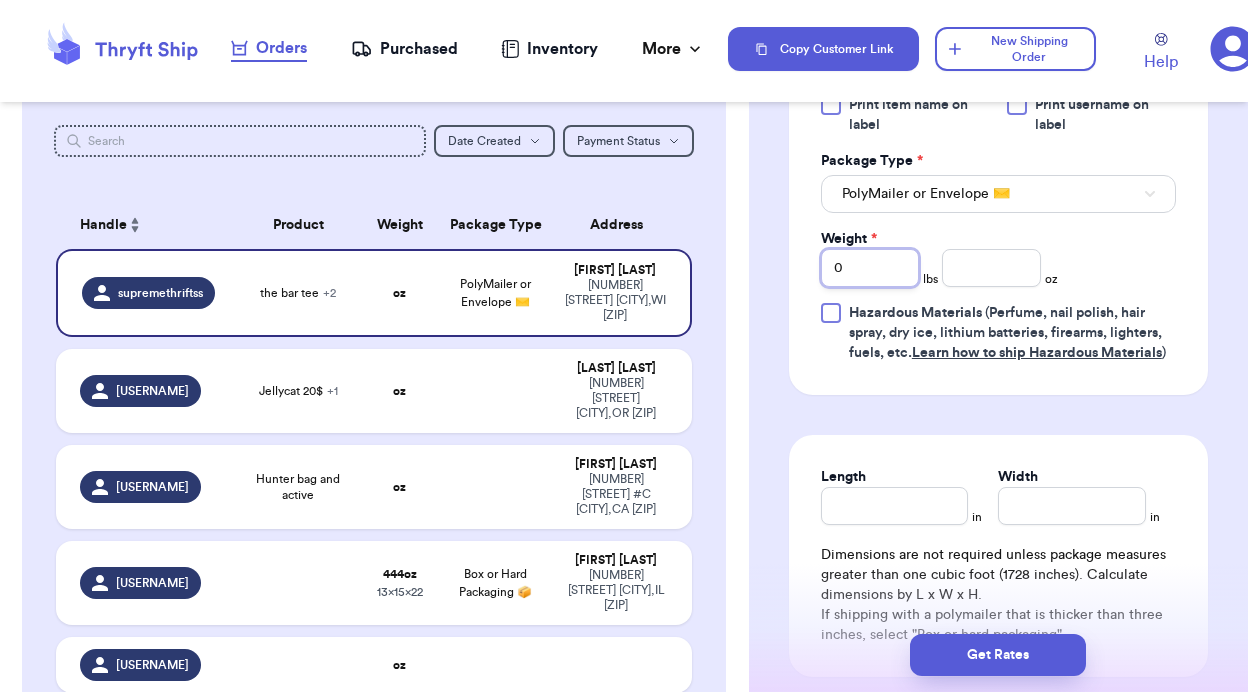 type 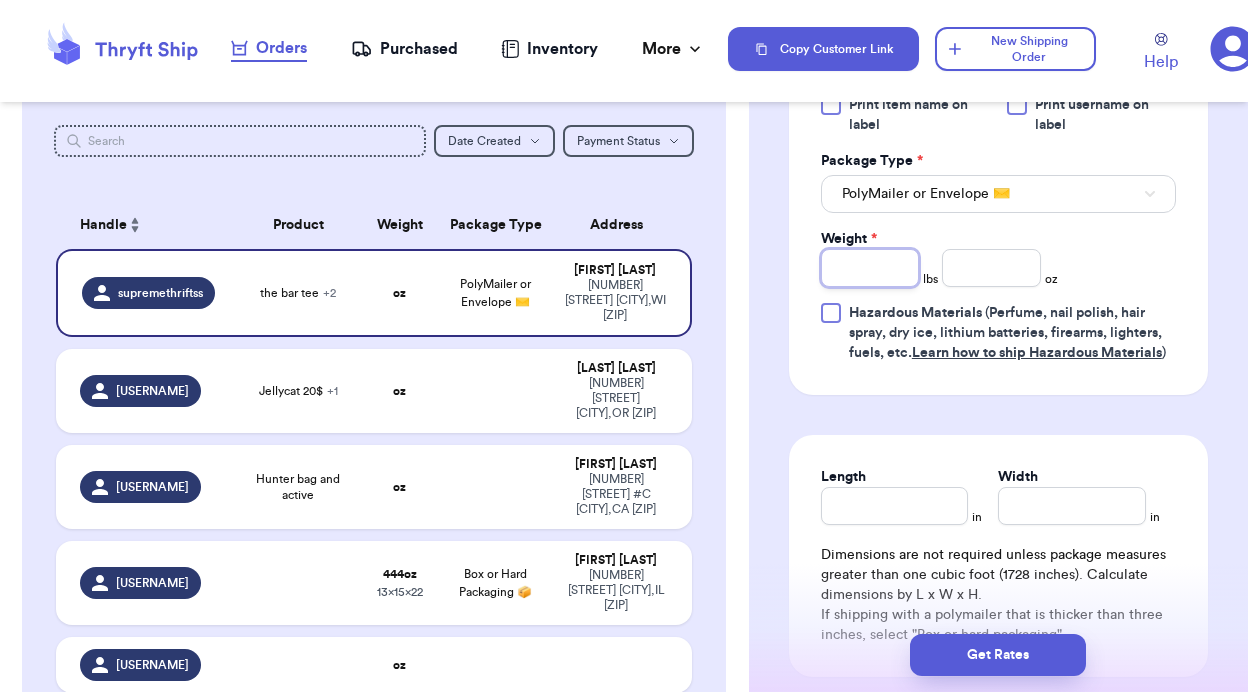 type on "3" 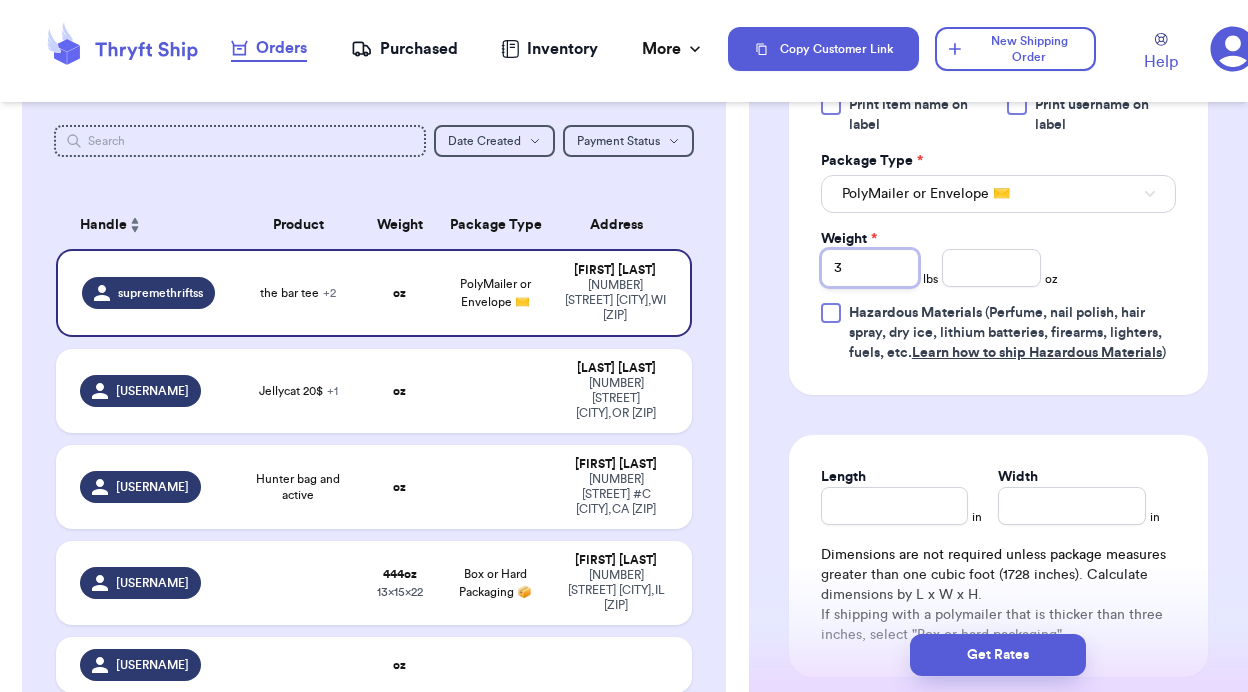 type 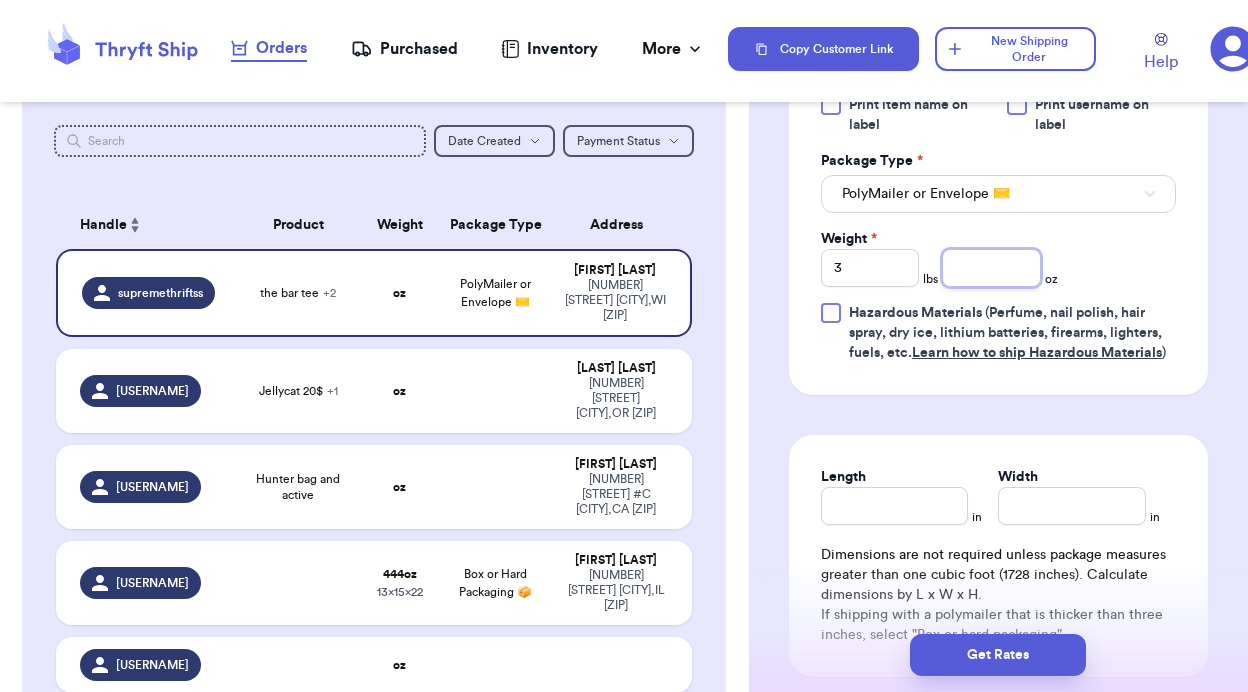 click at bounding box center (991, 268) 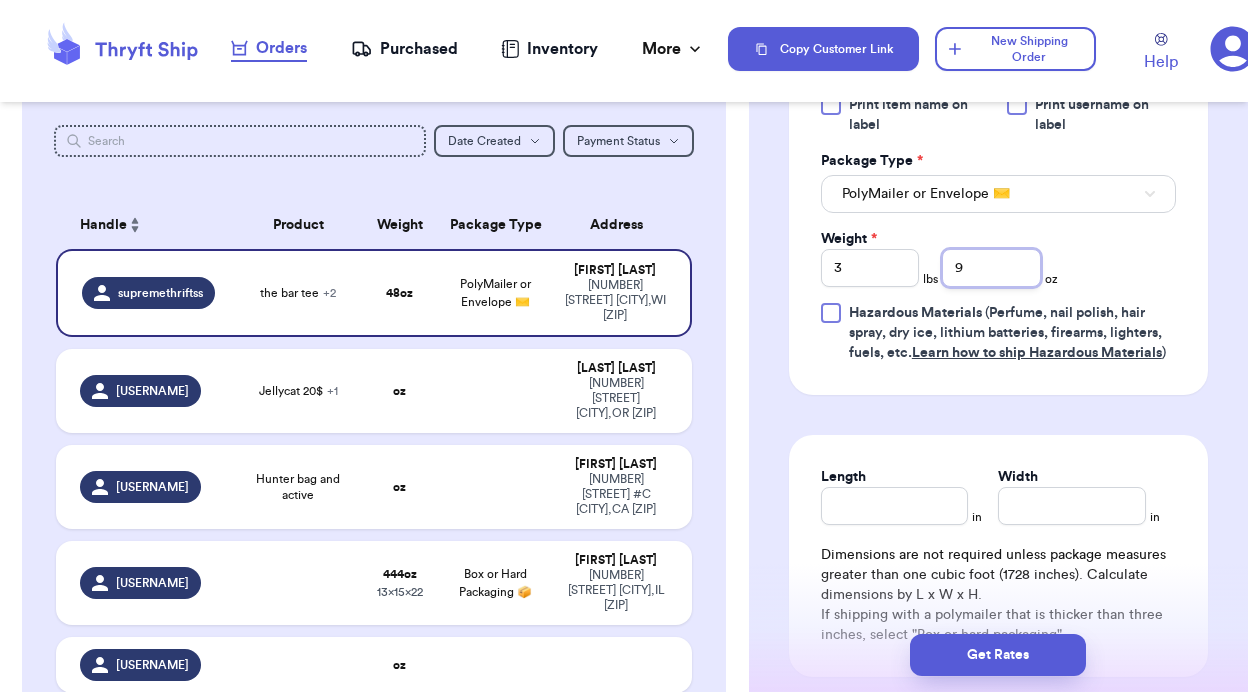 type on "9" 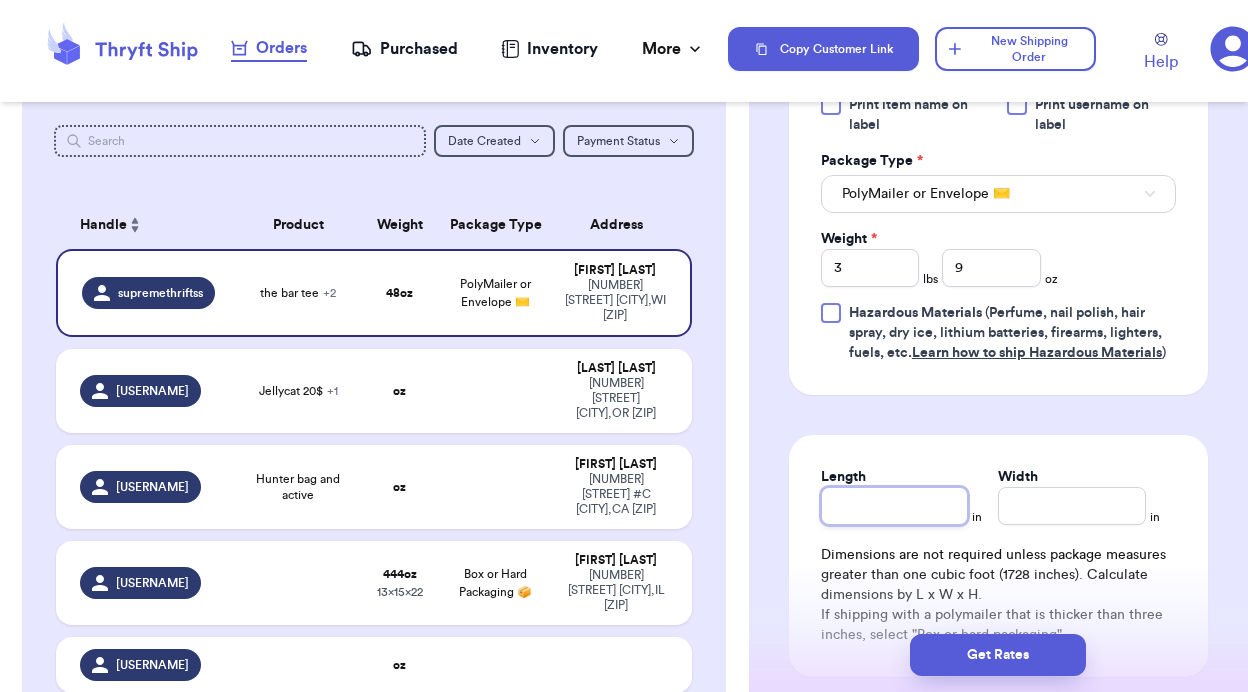 click on "Length" at bounding box center [895, 506] 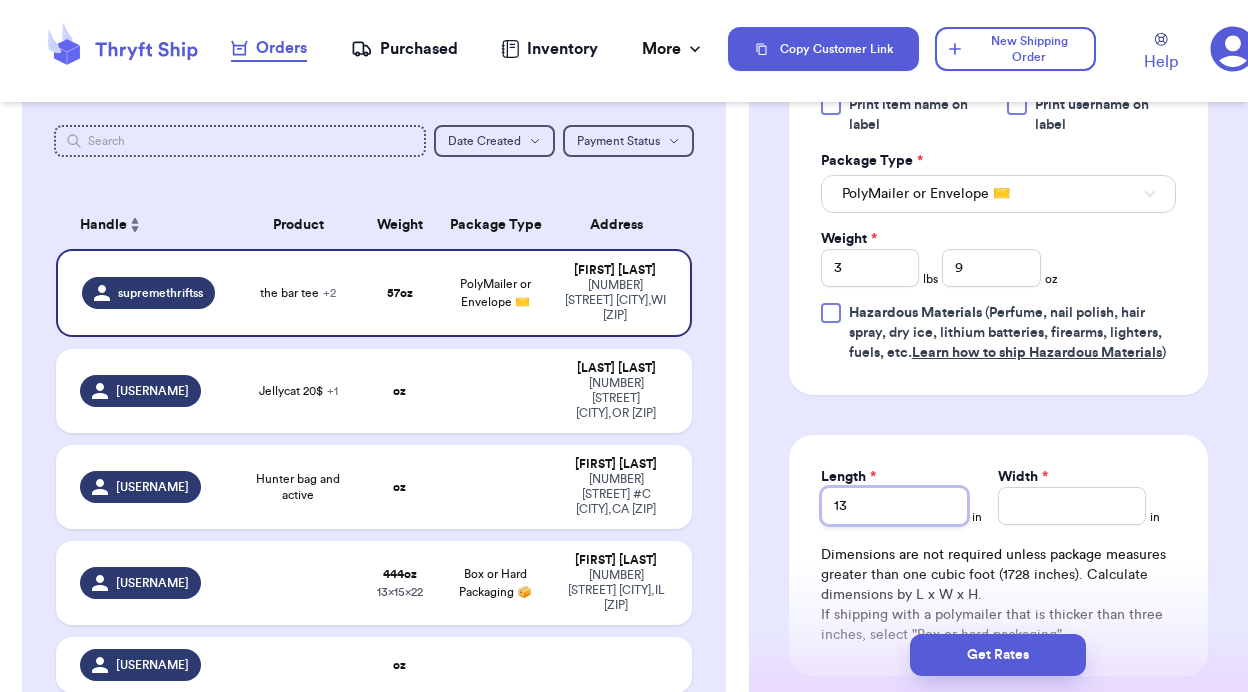 type on "13" 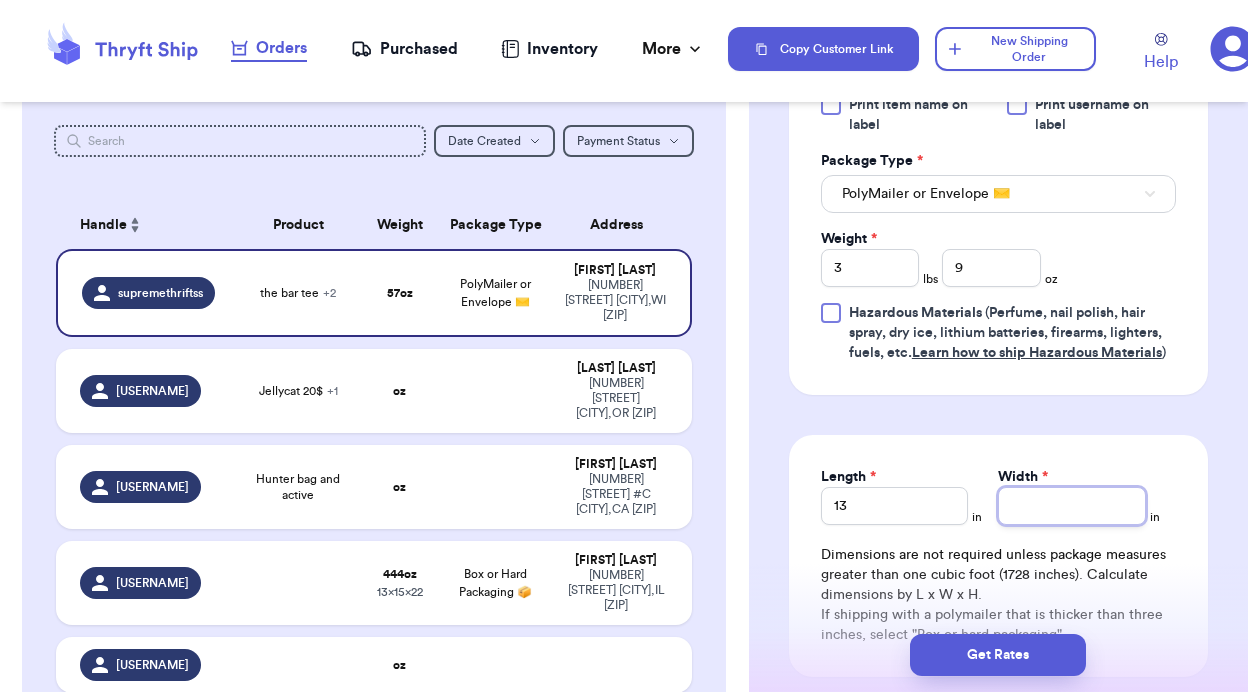 click on "Width *" at bounding box center (1072, 506) 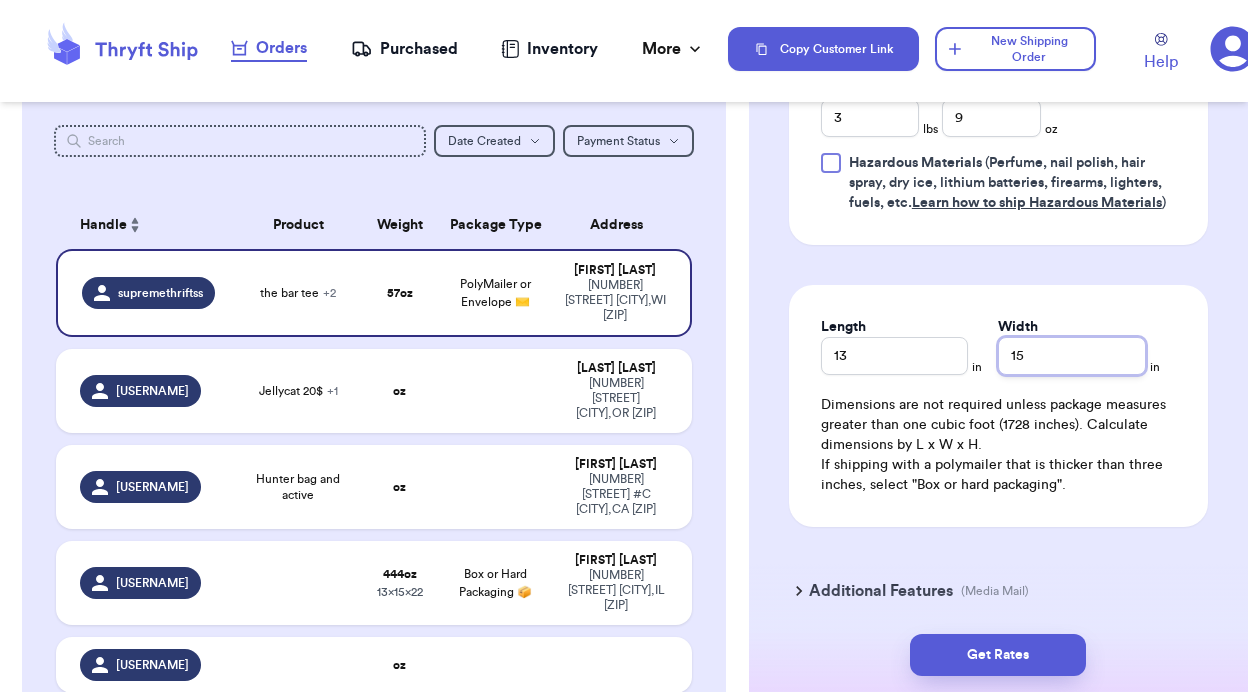 scroll, scrollTop: 1260, scrollLeft: 0, axis: vertical 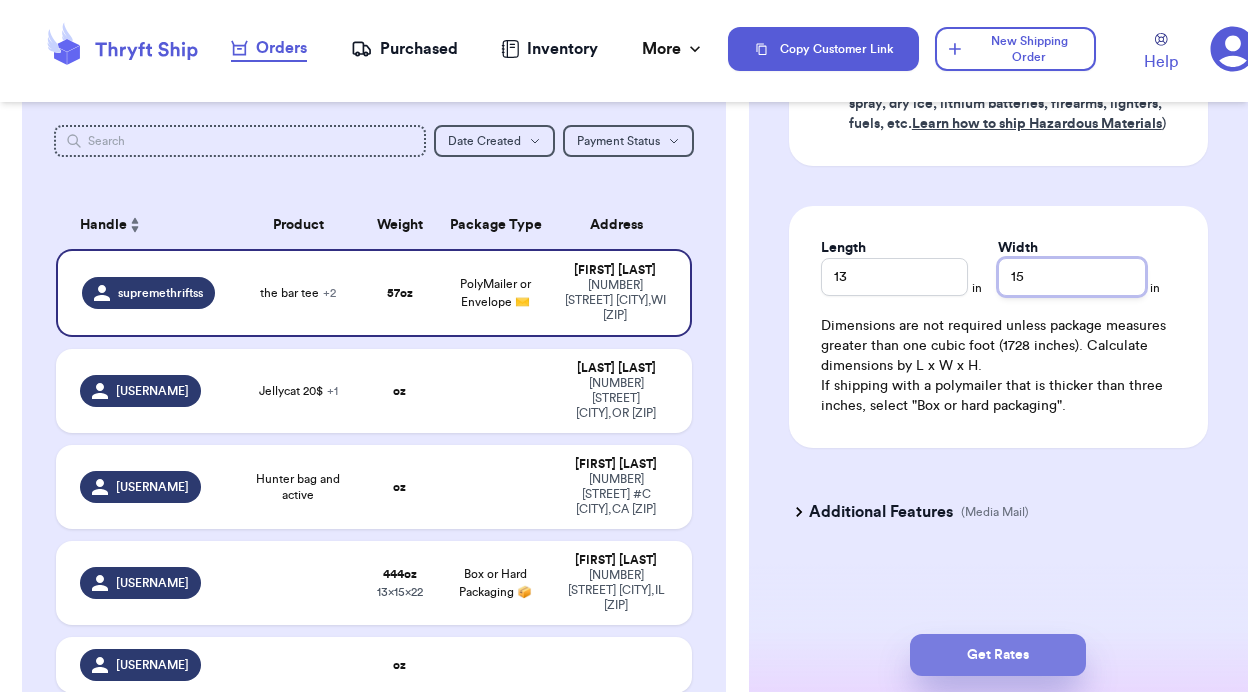 type on "15" 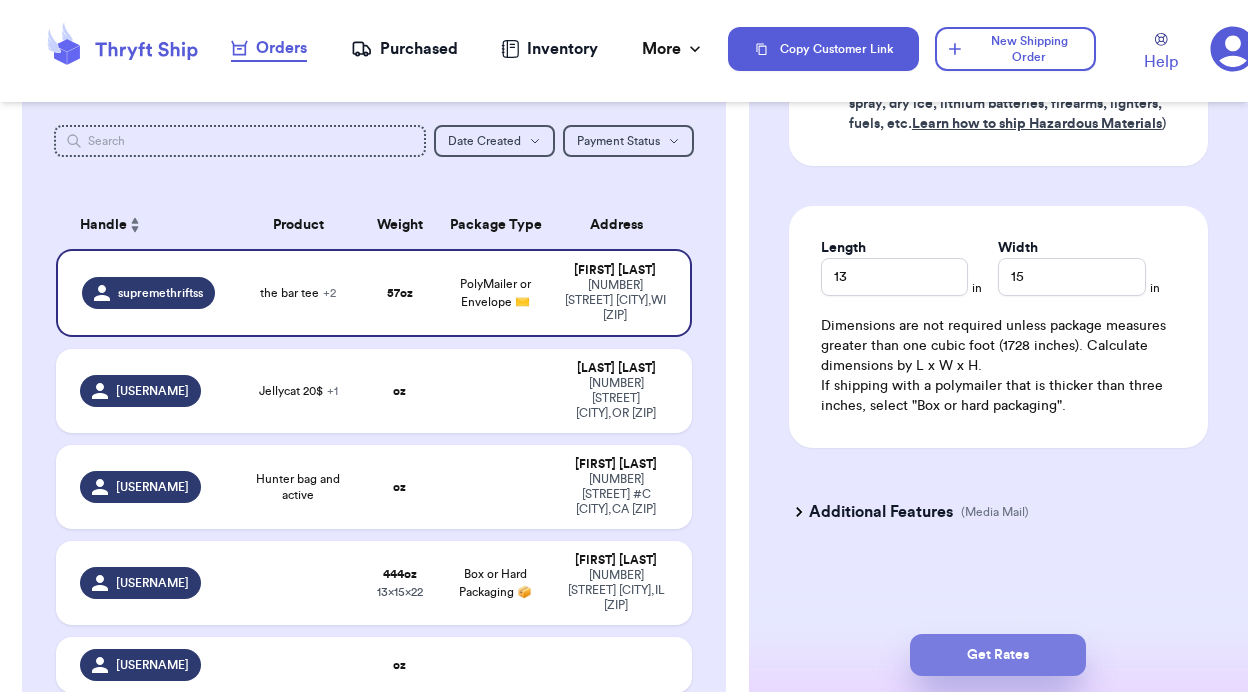 click on "Get Rates" at bounding box center (998, 655) 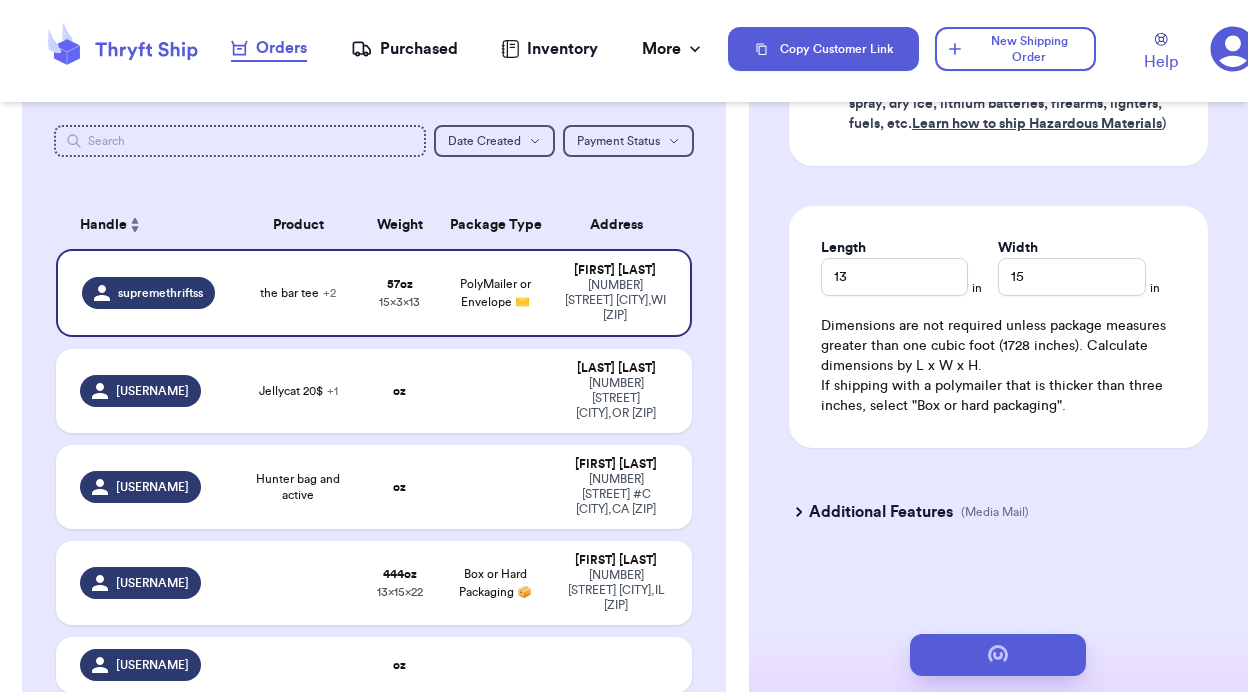 scroll, scrollTop: 0, scrollLeft: 0, axis: both 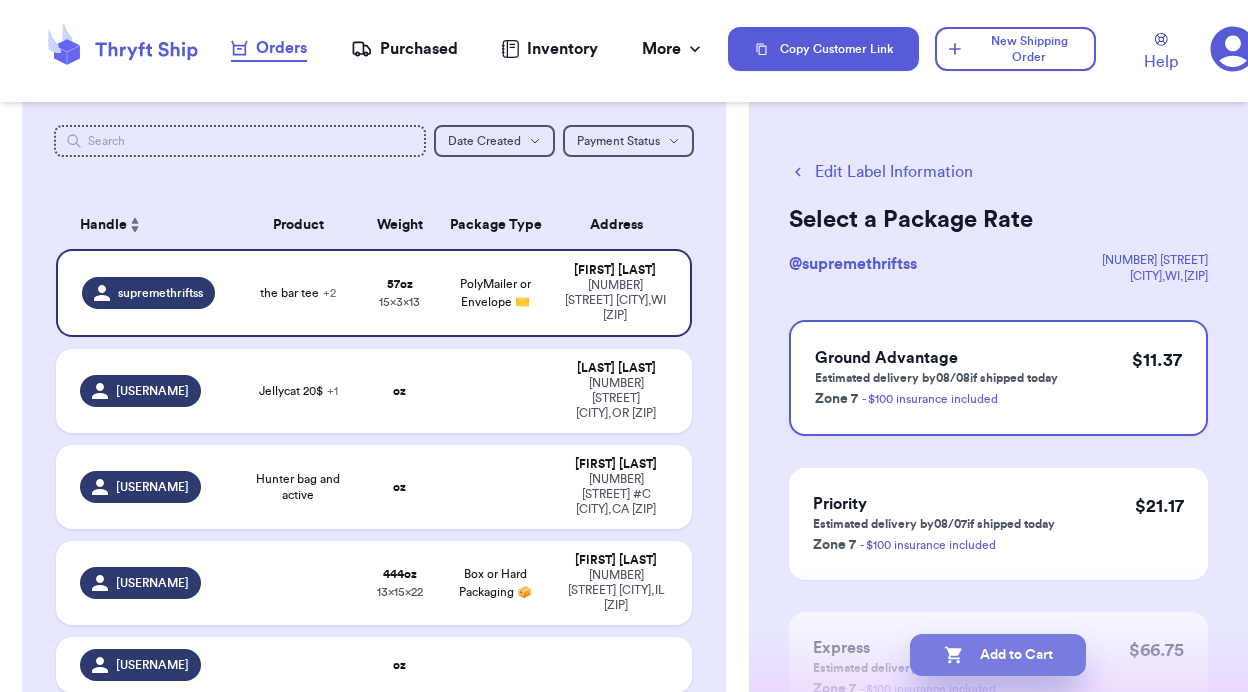 click on "Add to Cart" at bounding box center (998, 655) 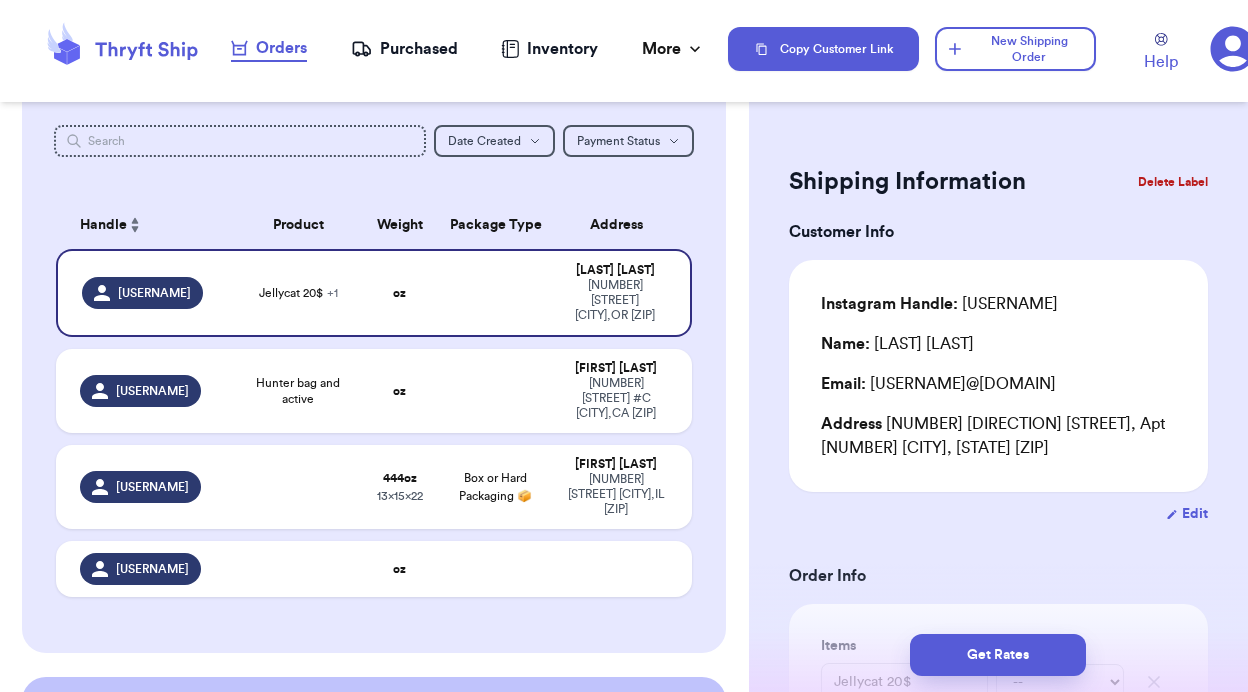 type 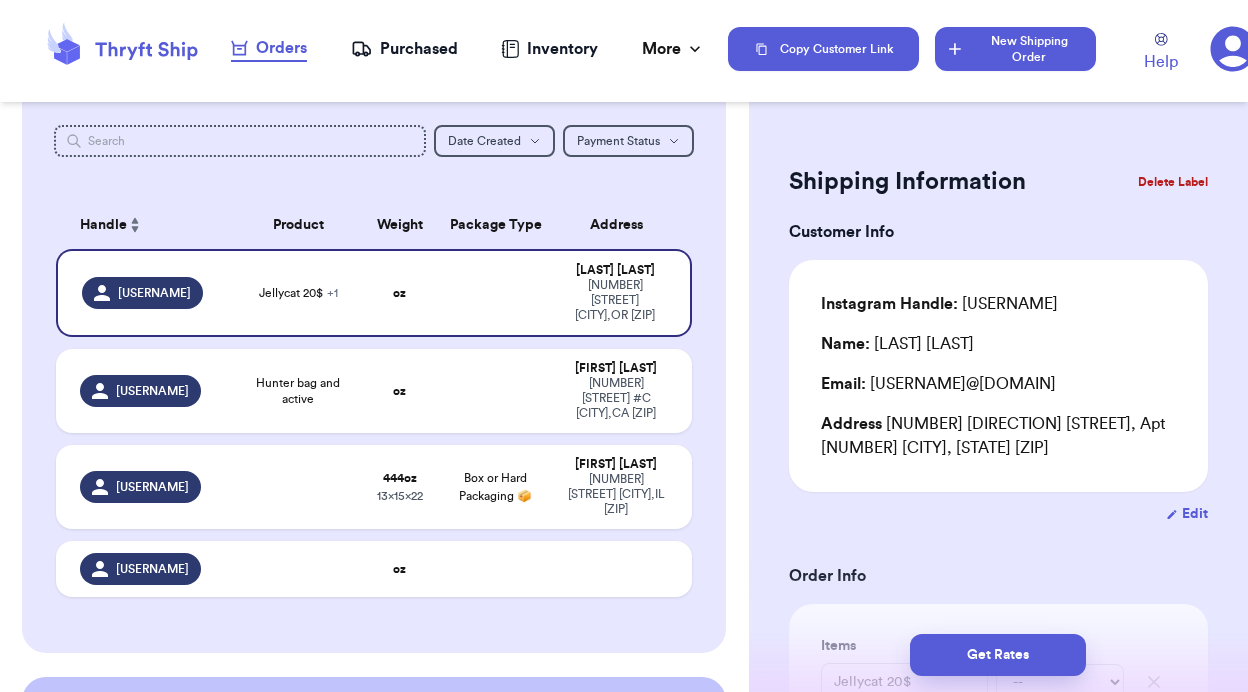 click on "New Shipping Order" at bounding box center [1015, 49] 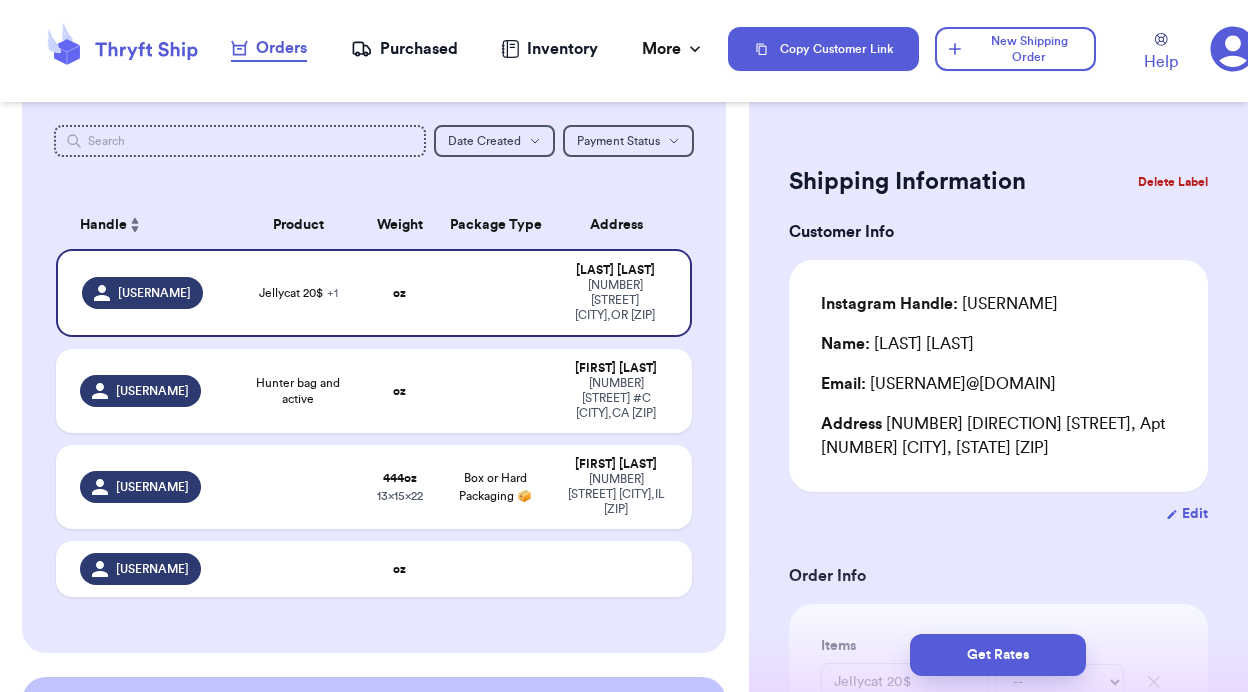 type 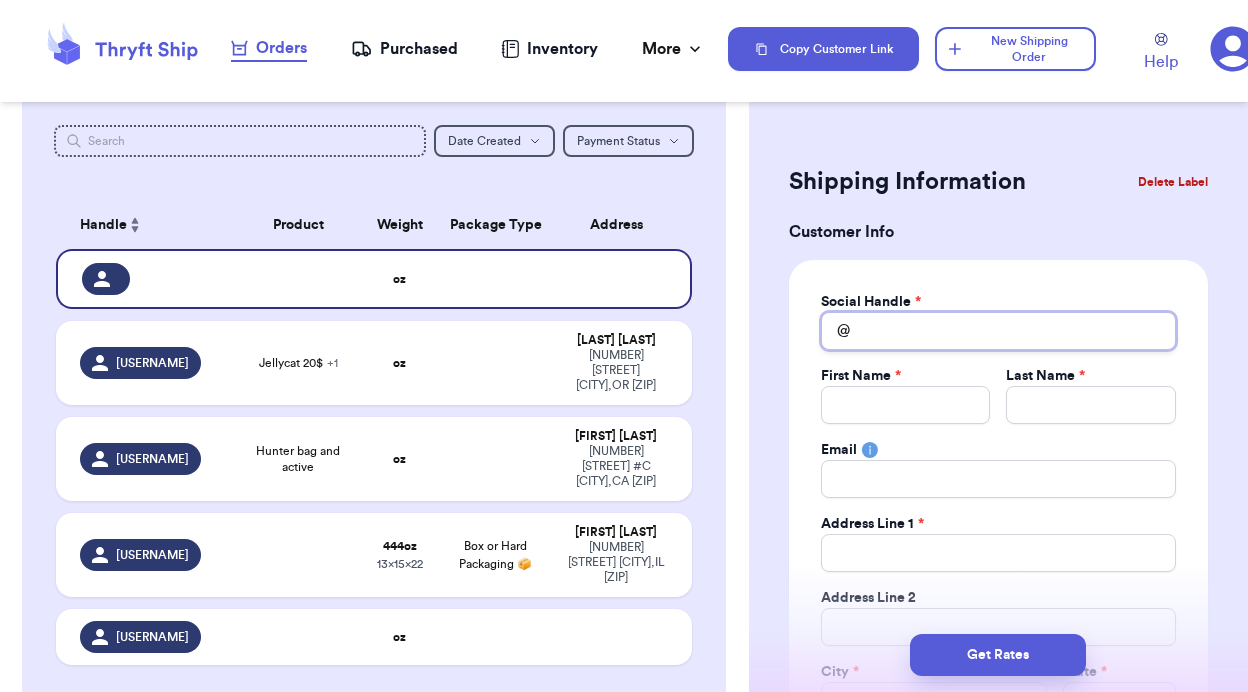 click on "Total Amount Paid" at bounding box center [998, 331] 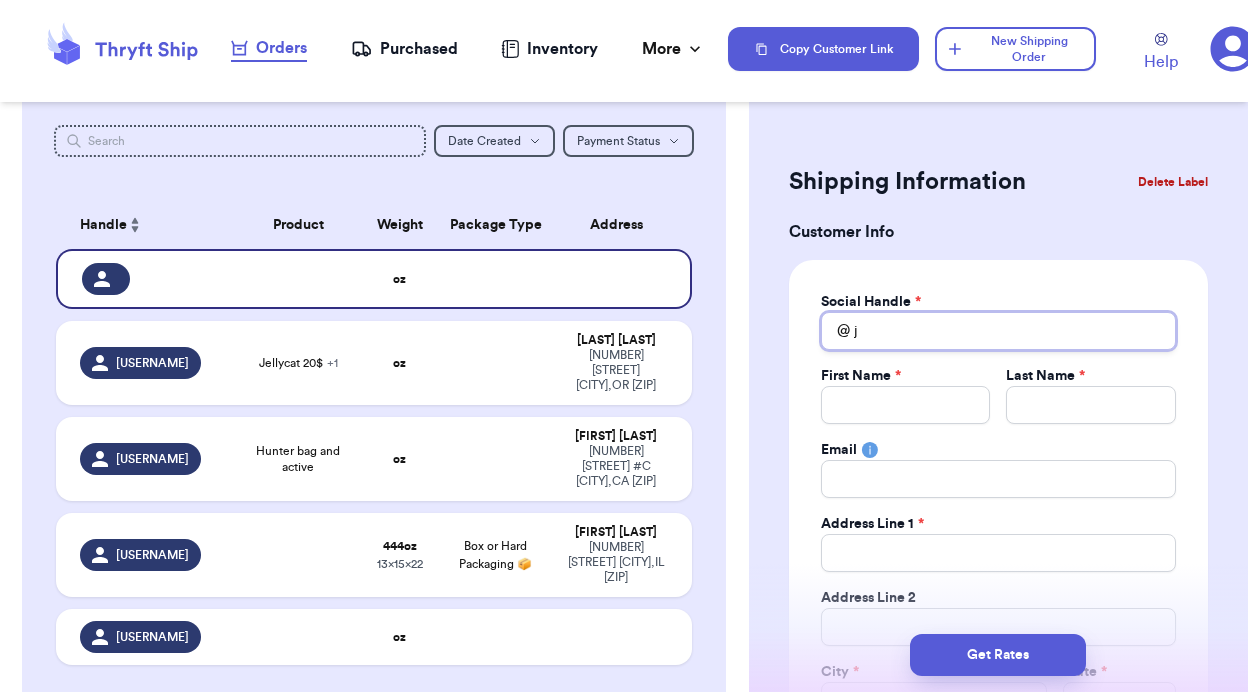 type 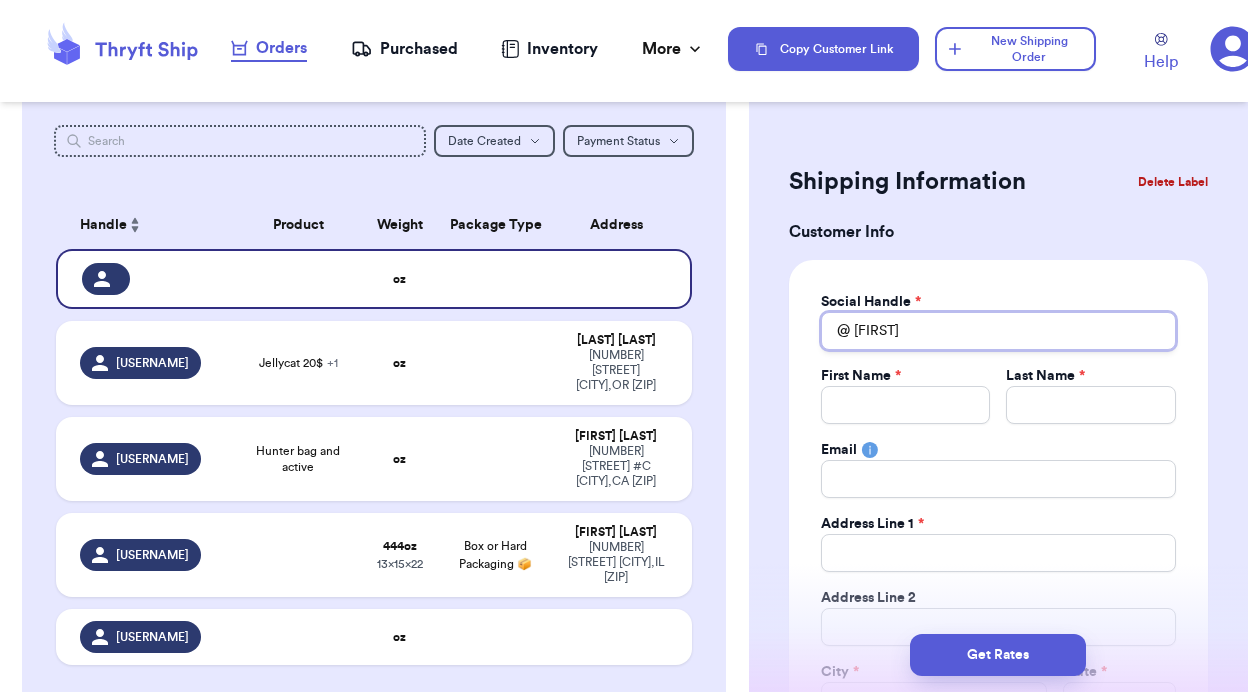 type 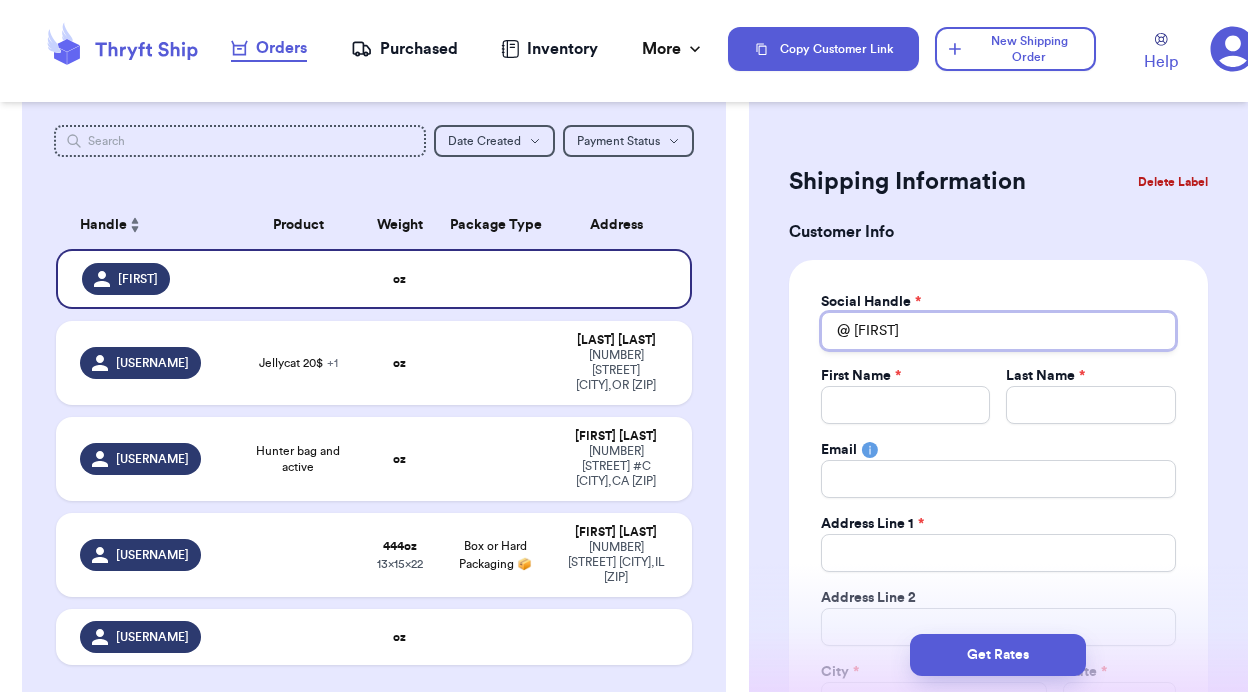 type 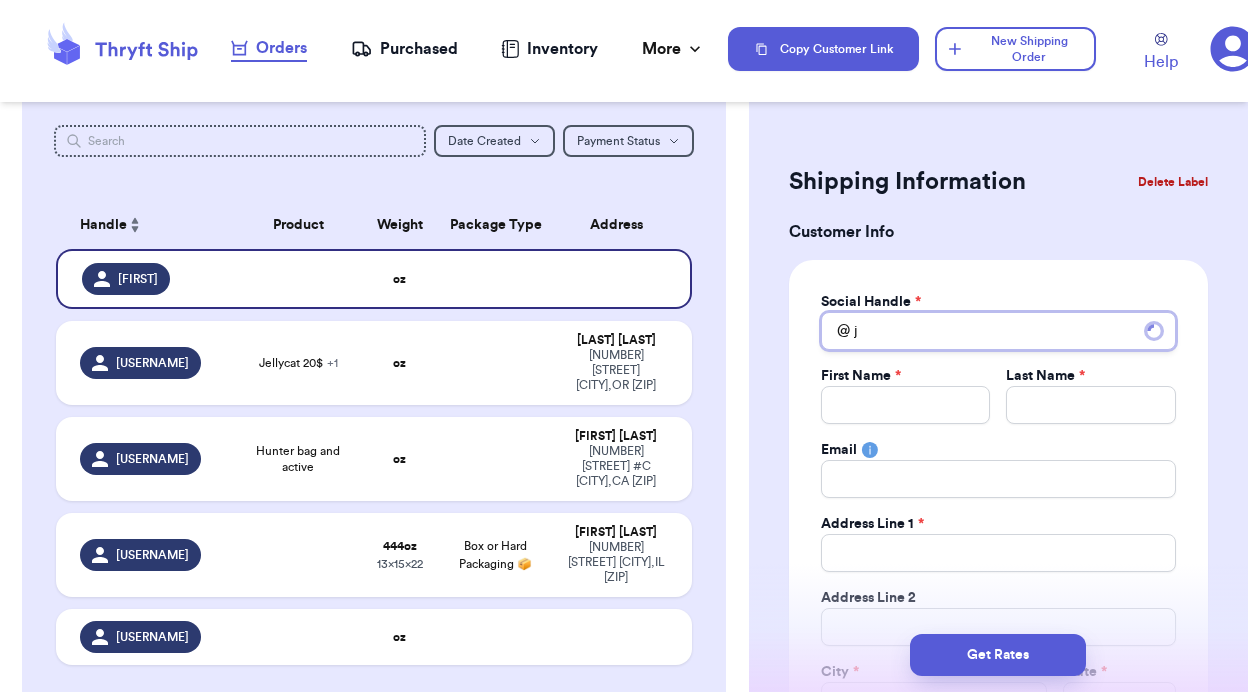 type 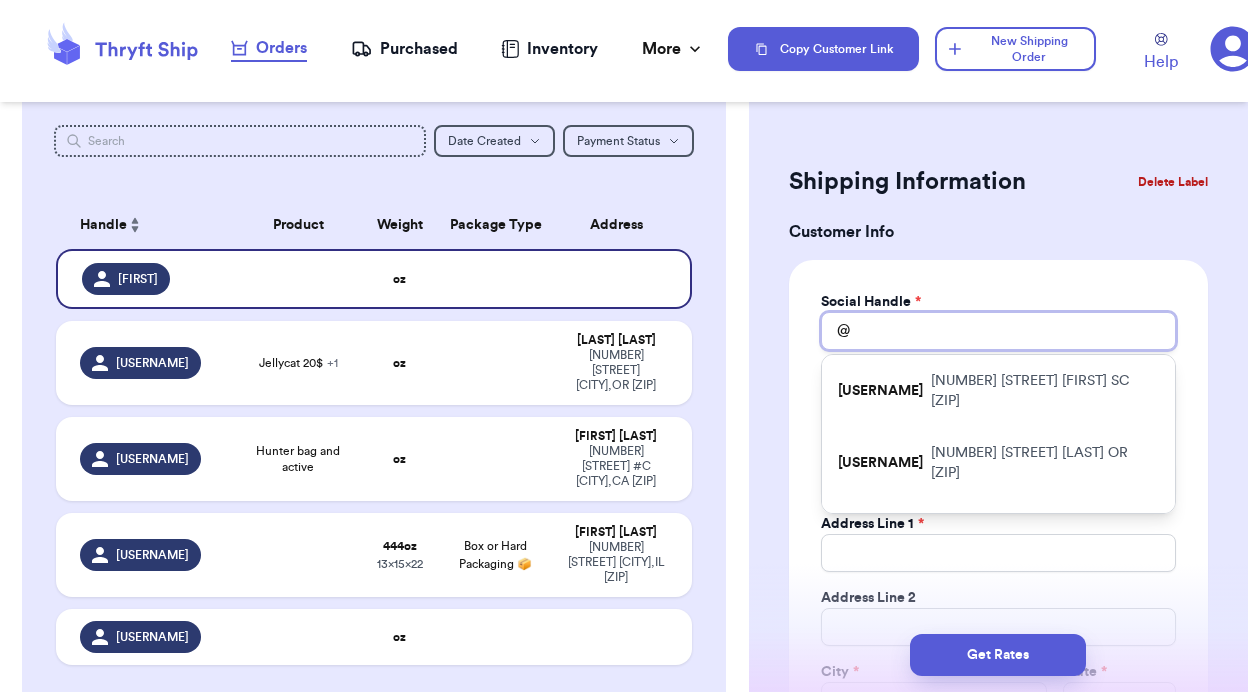 type 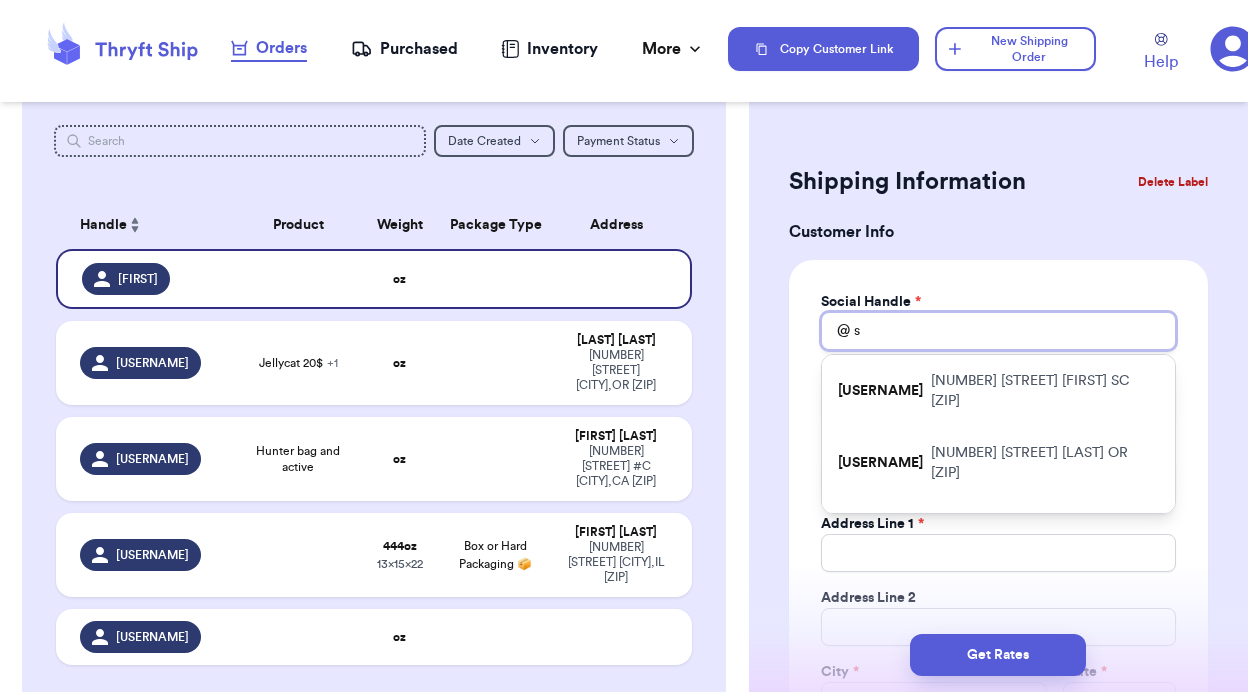 type 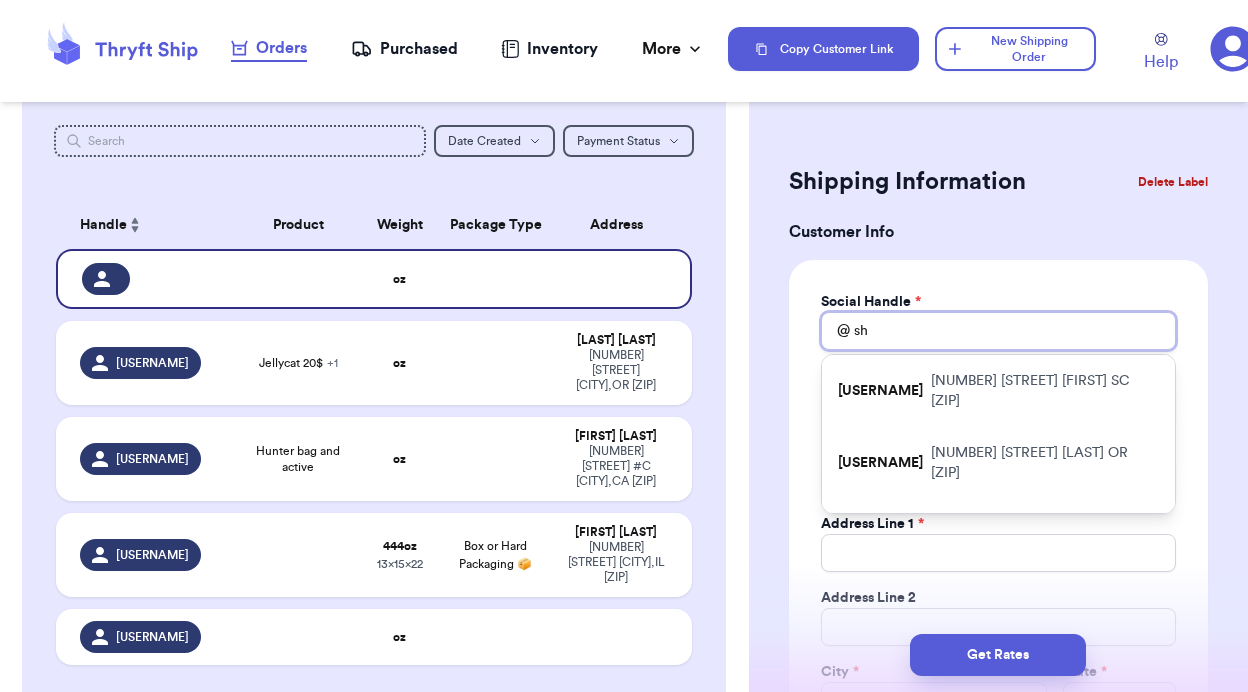 type 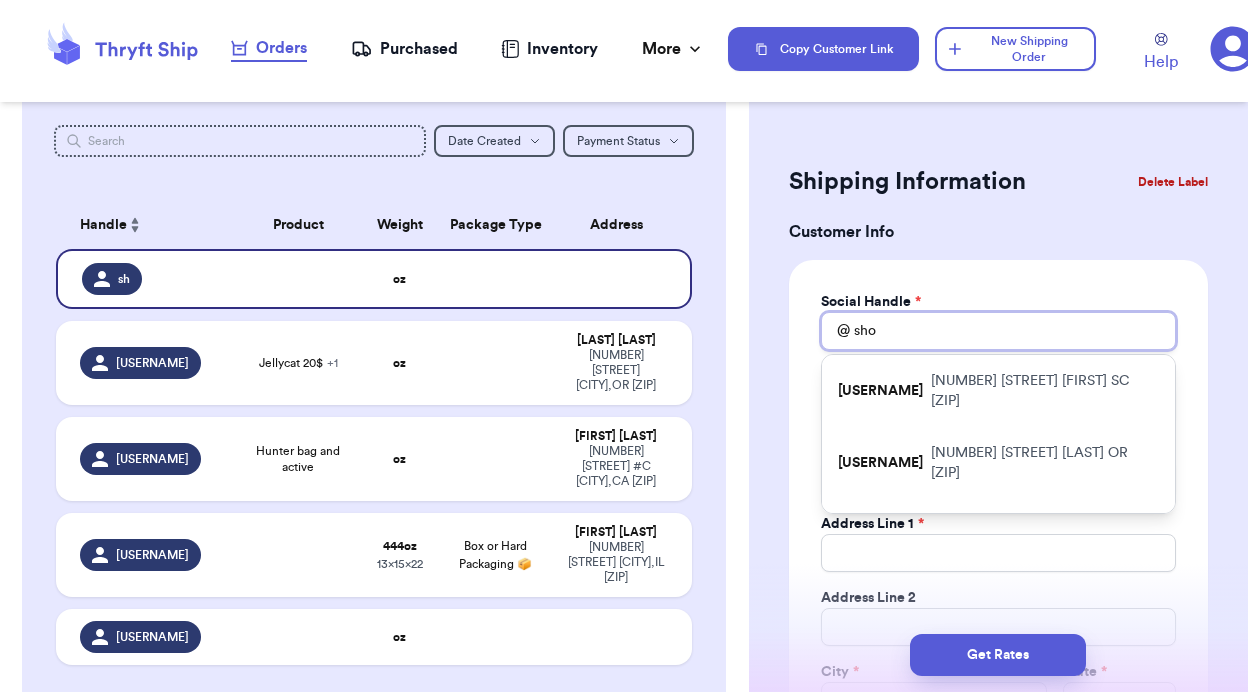 type 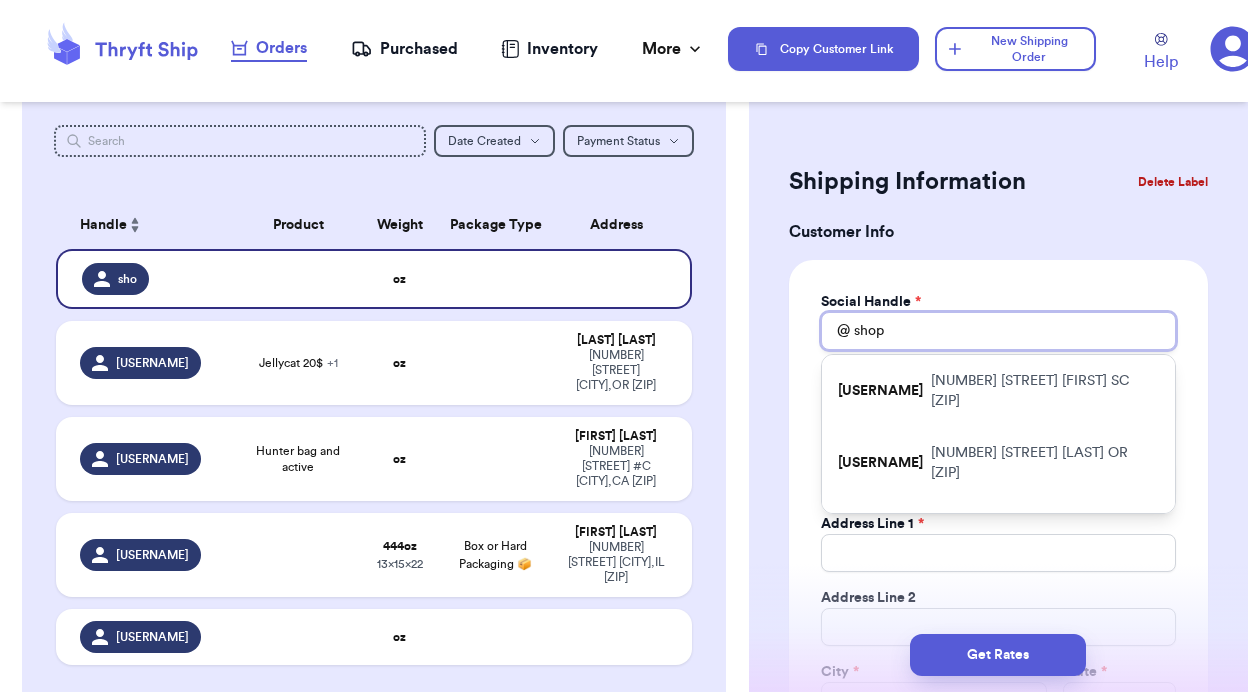type 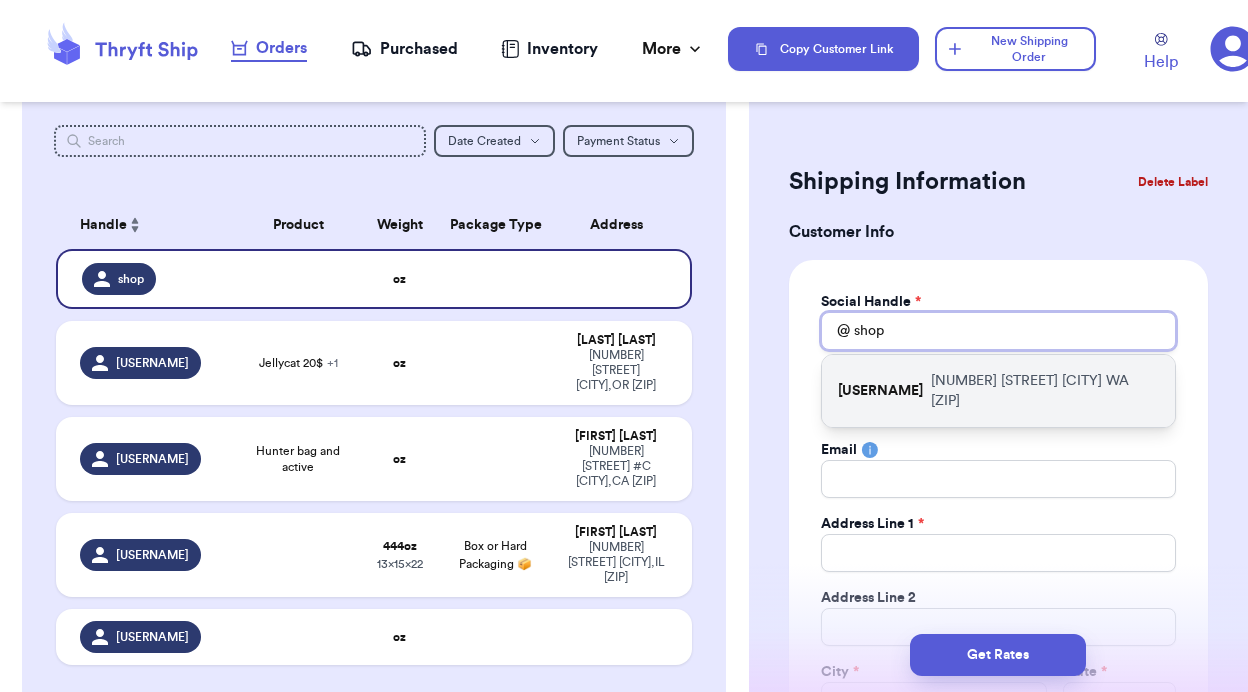 type on "shop" 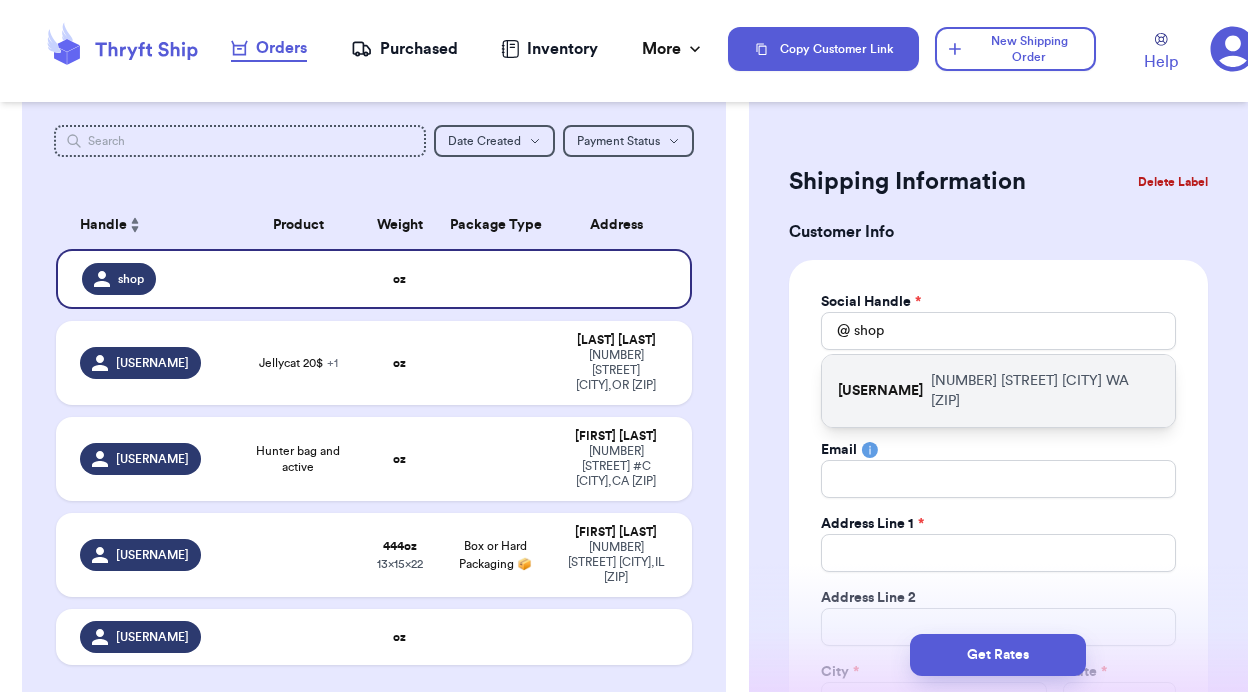 click on "[USERNAME]" at bounding box center (880, 391) 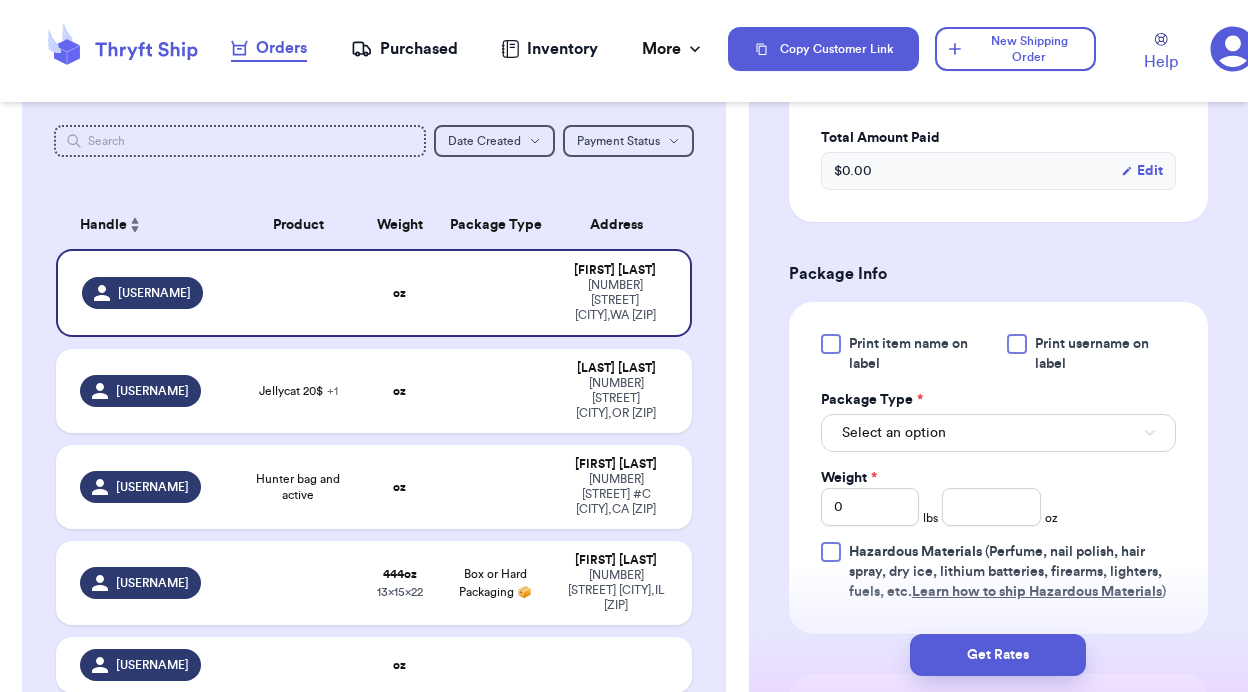 scroll, scrollTop: 1024, scrollLeft: 0, axis: vertical 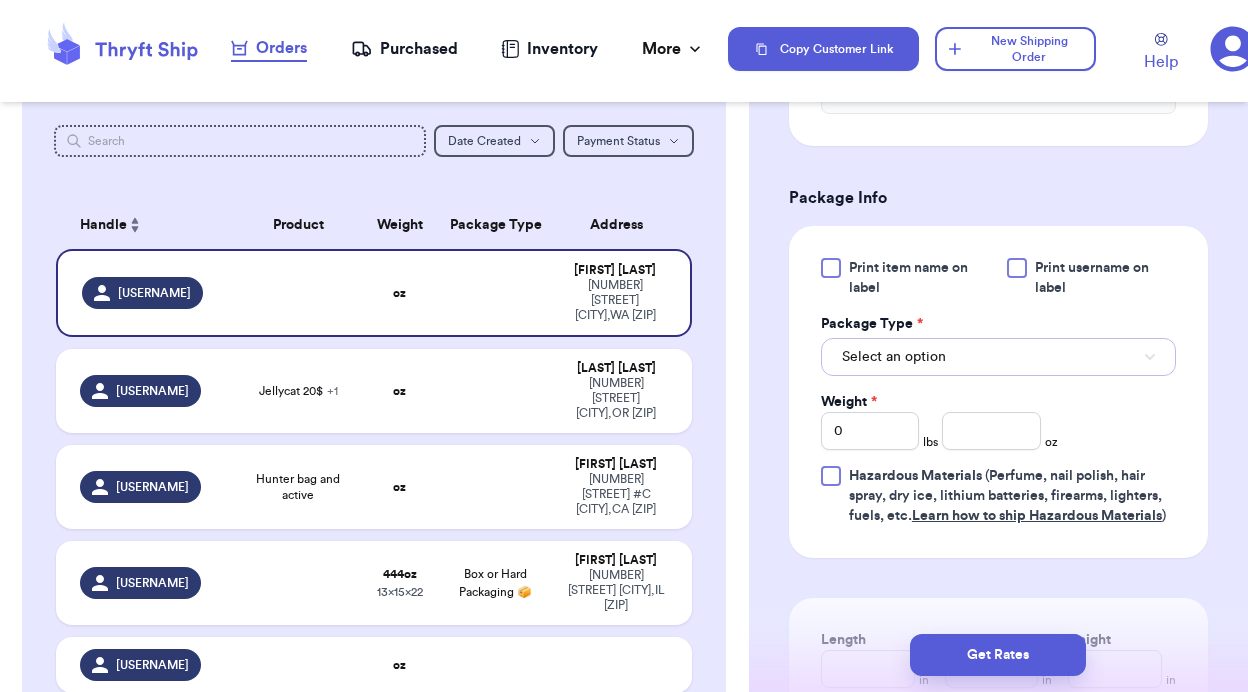 click on "Select an option" at bounding box center [894, 357] 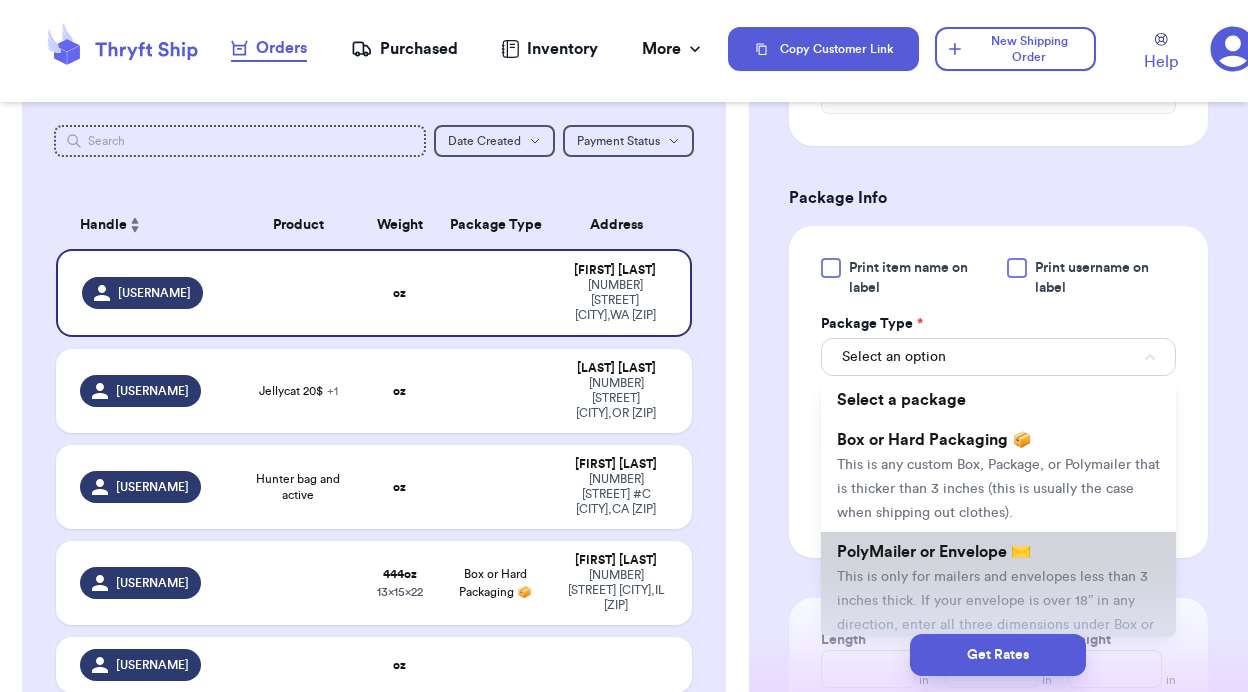 click on "PolyMailer or Envelope ✉️ This is only for mailers and envelopes less than 3 inches thick. If your envelope is over 18” in any direction, enter all three dimensions under Box or Hard Packaging." at bounding box center [998, 600] 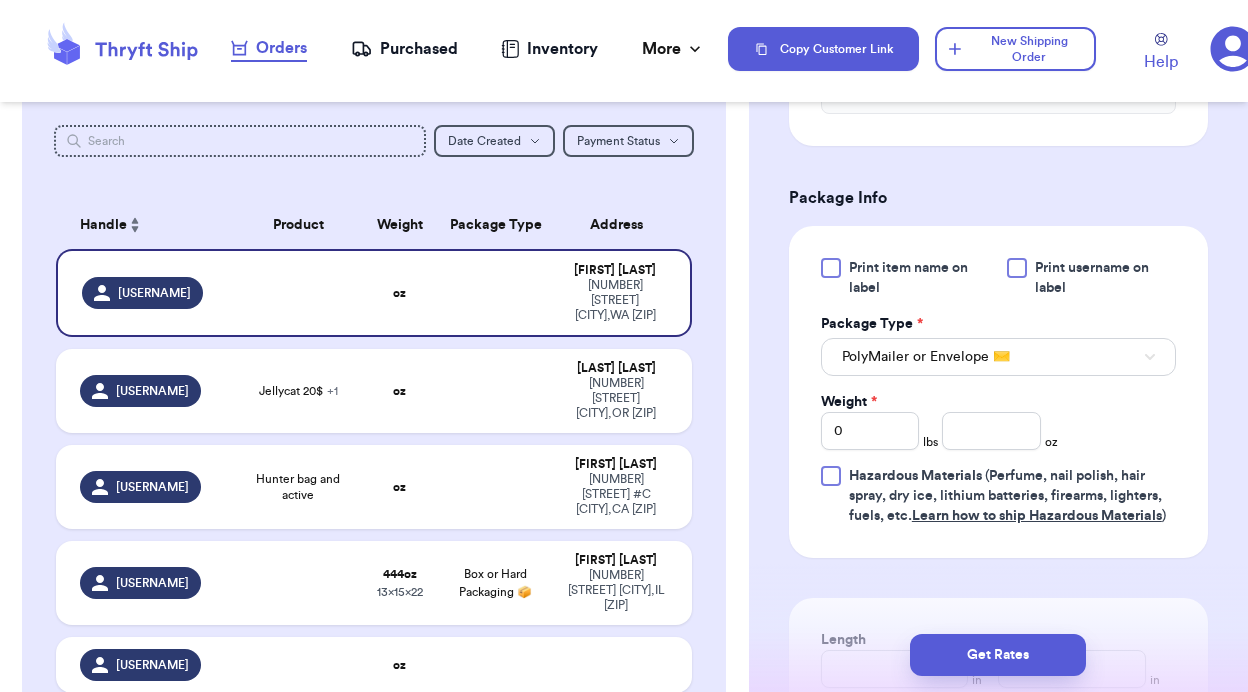type 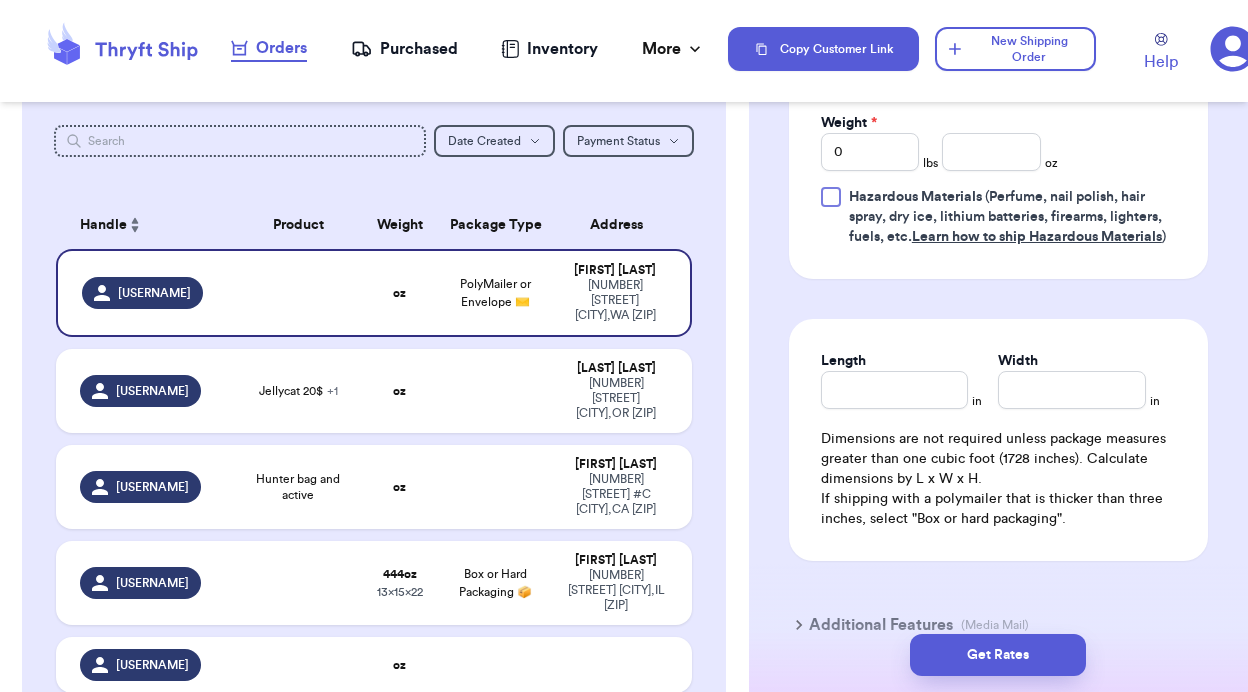 scroll, scrollTop: 1275, scrollLeft: 0, axis: vertical 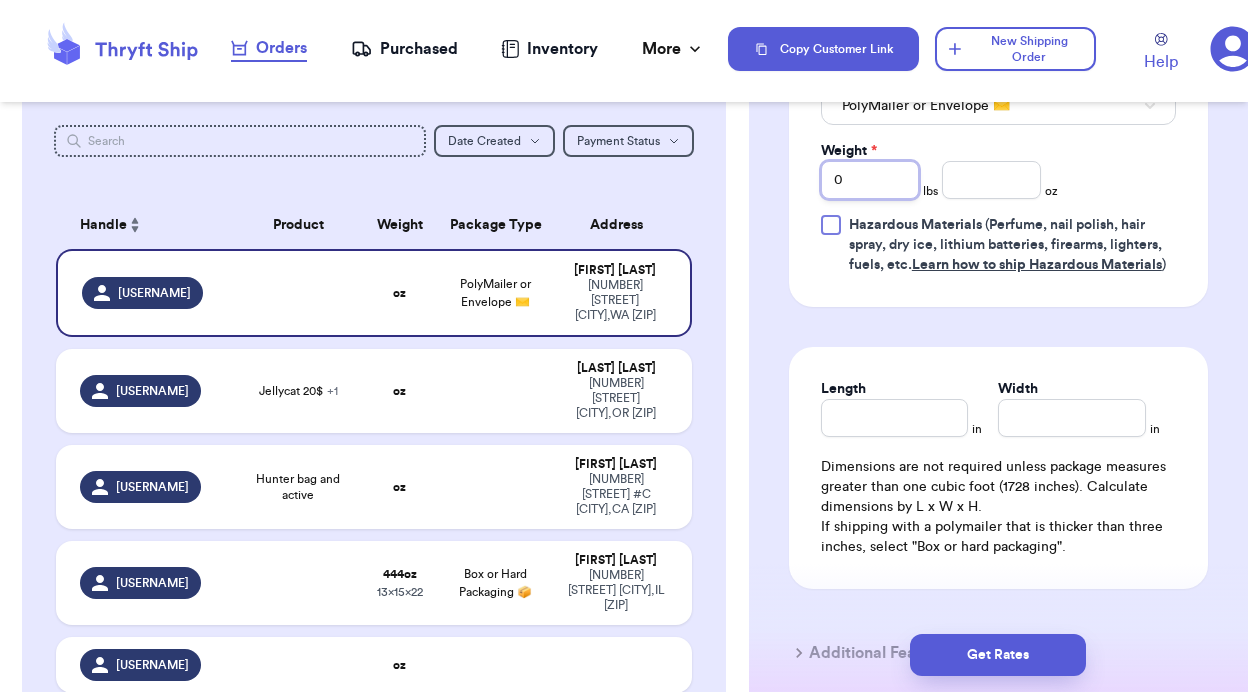 drag, startPoint x: 862, startPoint y: 186, endPoint x: 805, endPoint y: 184, distance: 57.035076 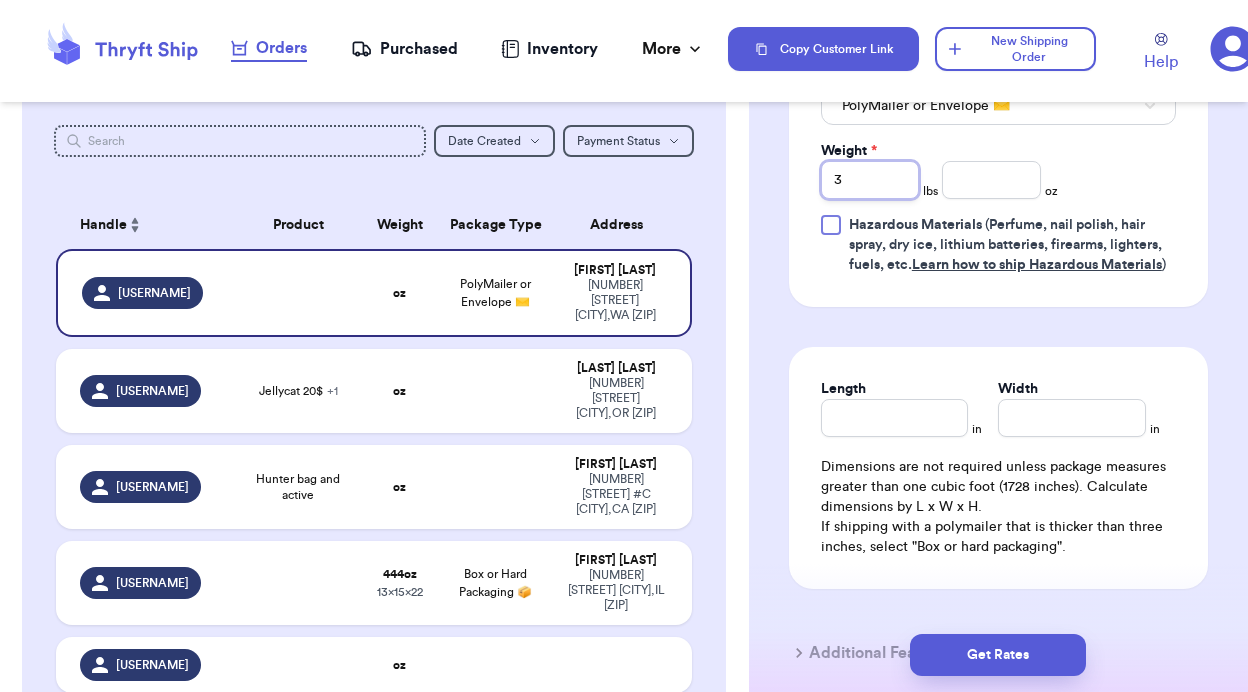 type 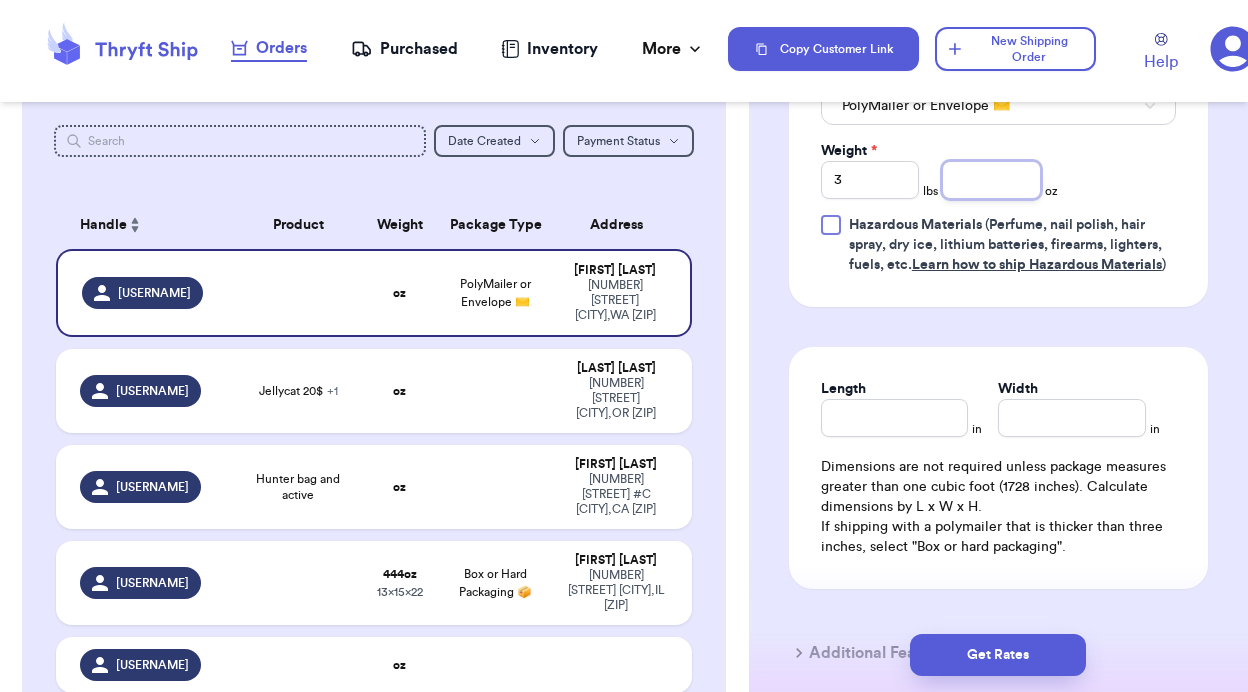 click at bounding box center (991, 180) 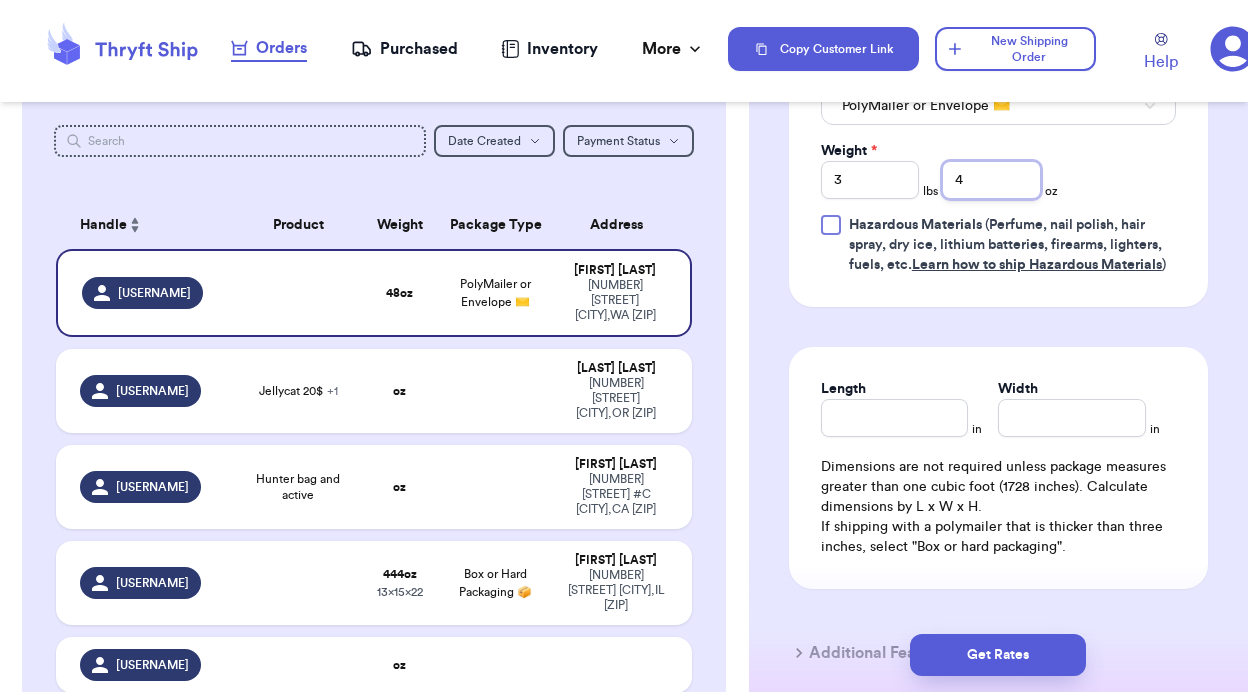 type on "4" 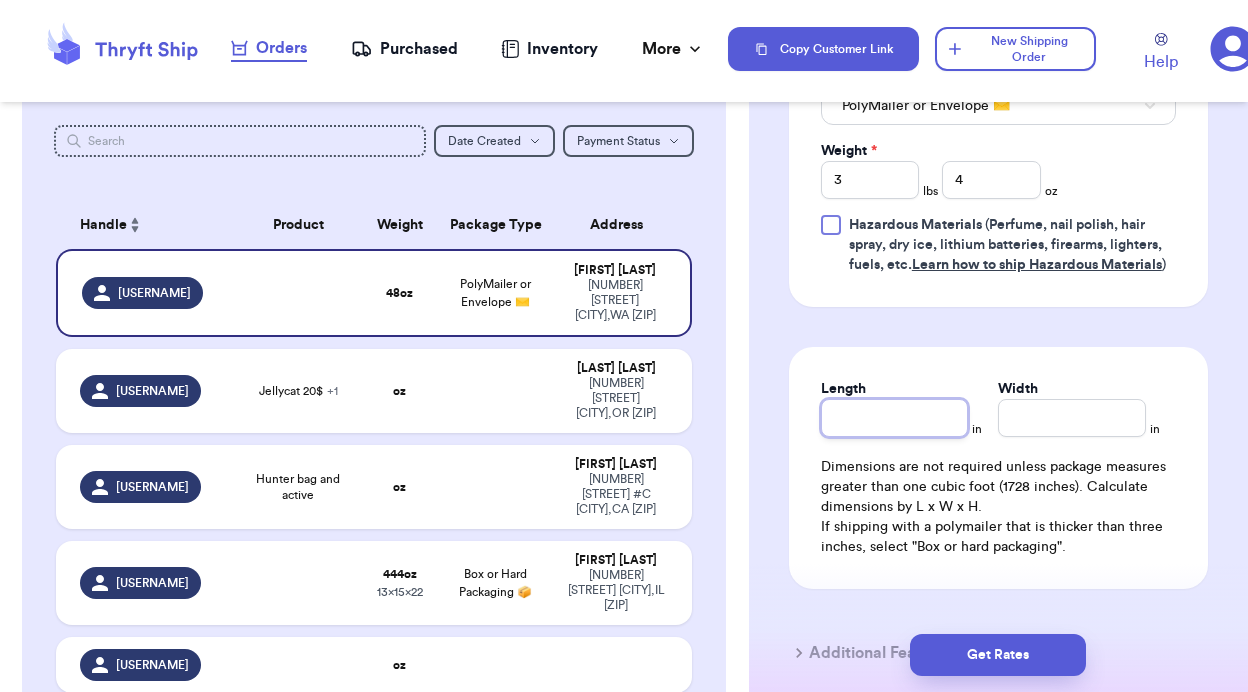 click on "Length" at bounding box center [895, 418] 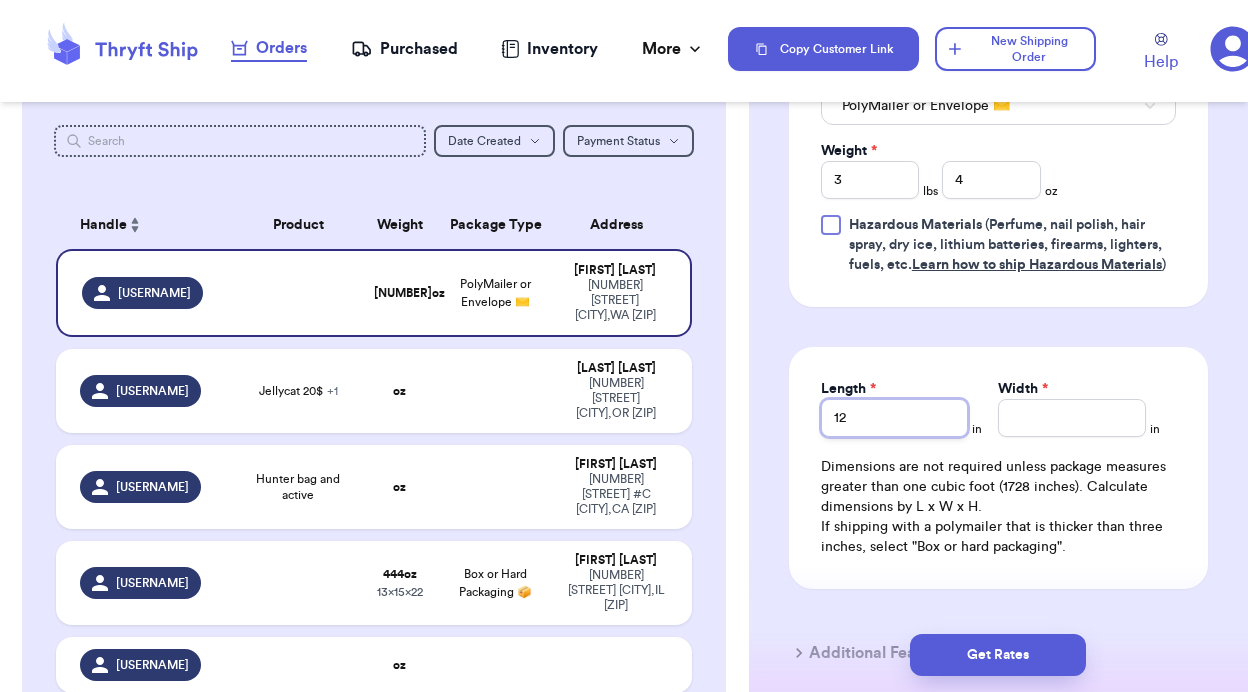 type on "12" 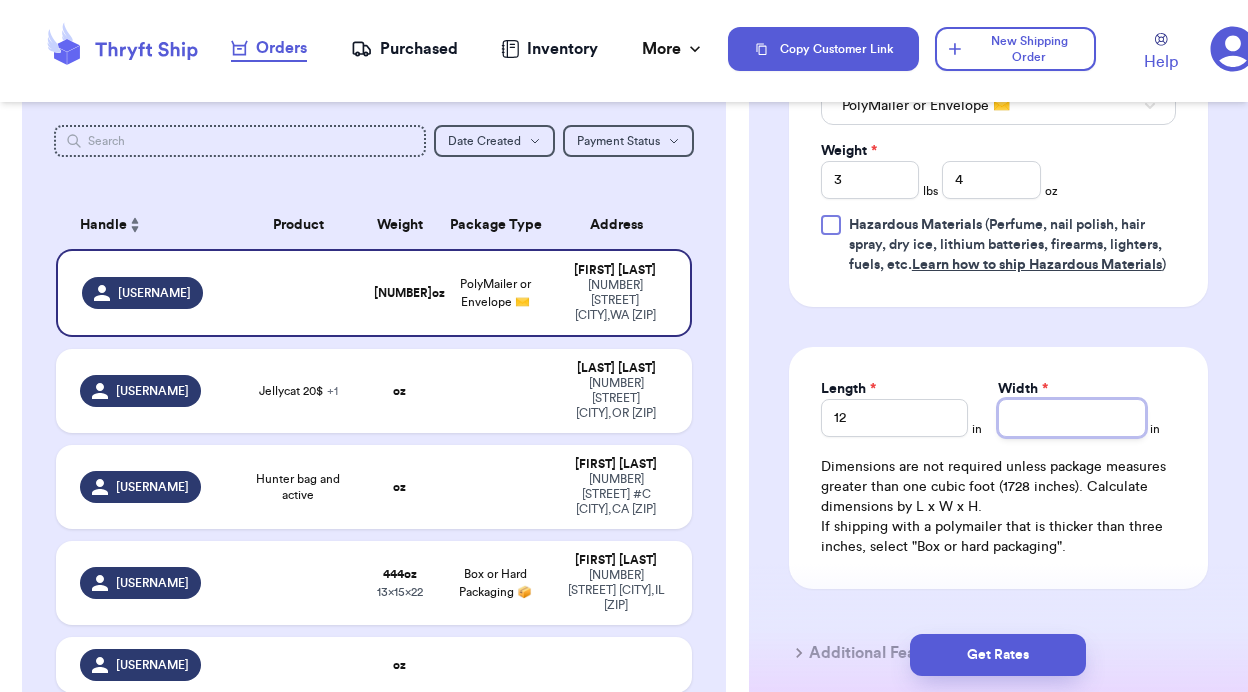 click on "Width *" at bounding box center (1072, 418) 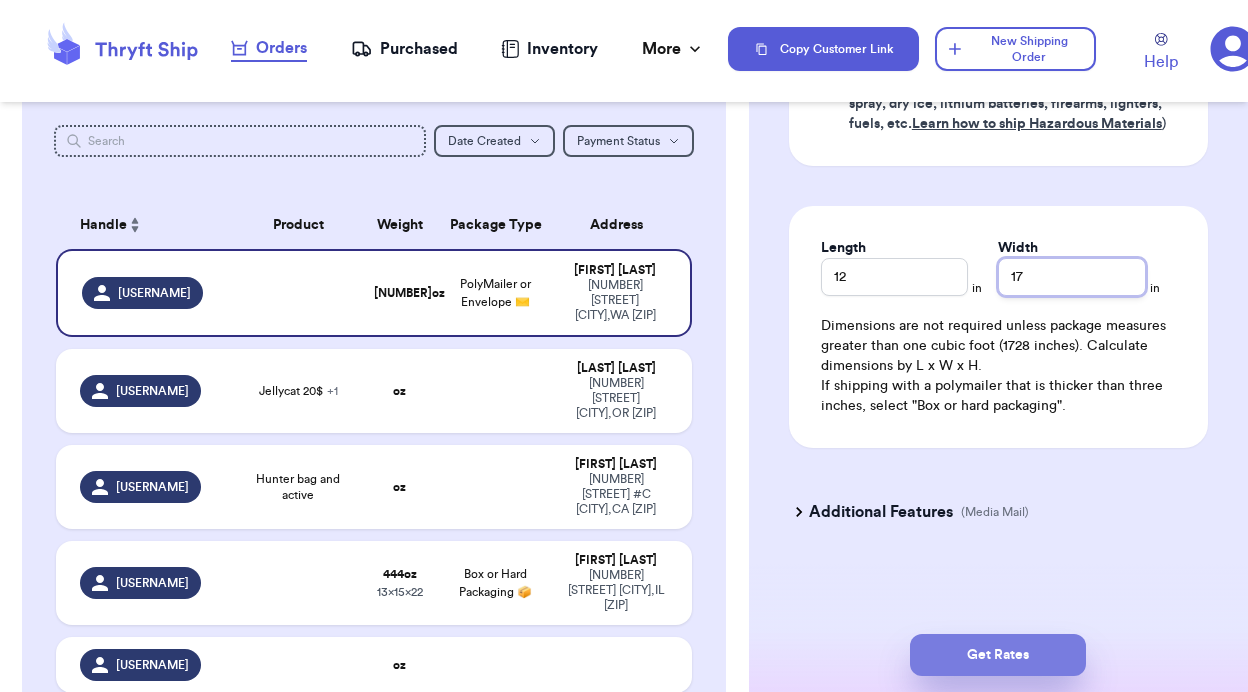 type on "17" 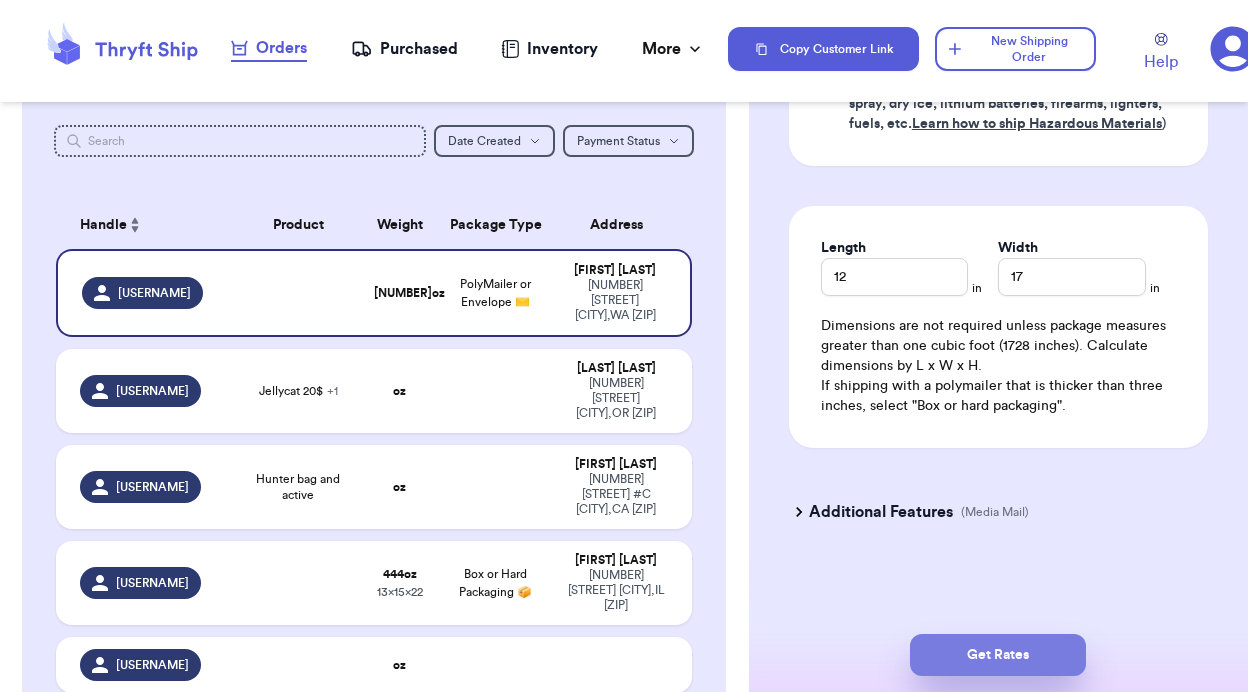 click on "Get Rates" at bounding box center (998, 655) 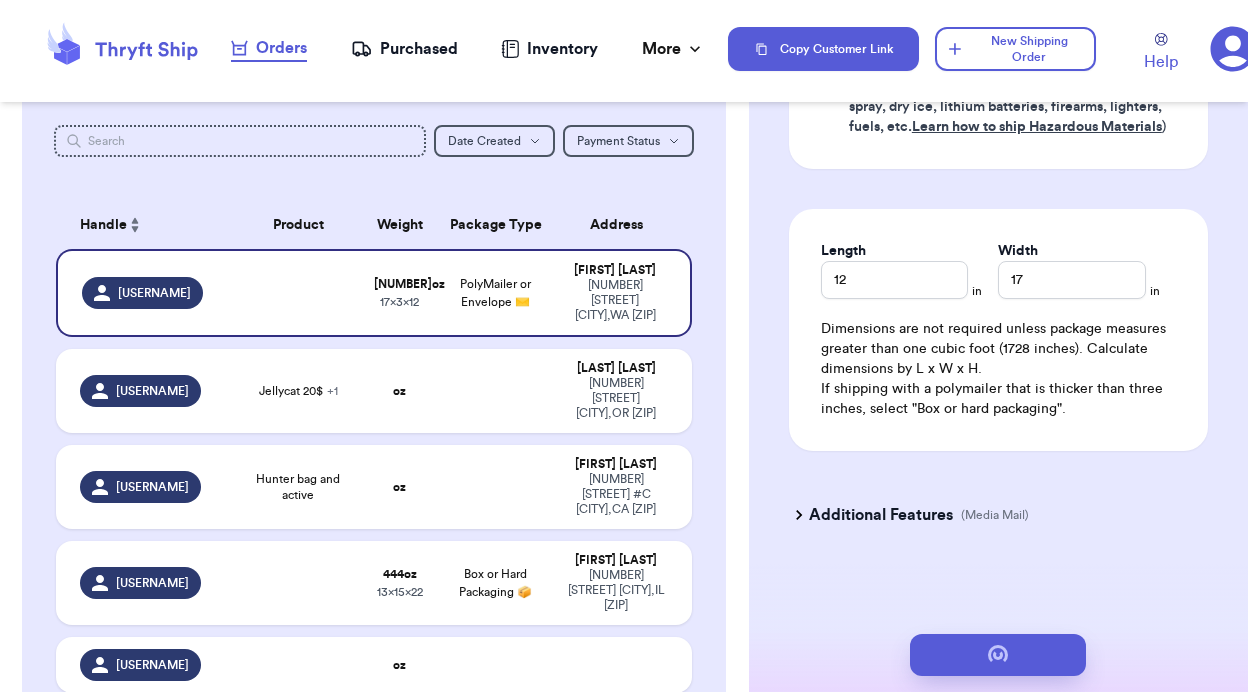 scroll, scrollTop: 0, scrollLeft: 0, axis: both 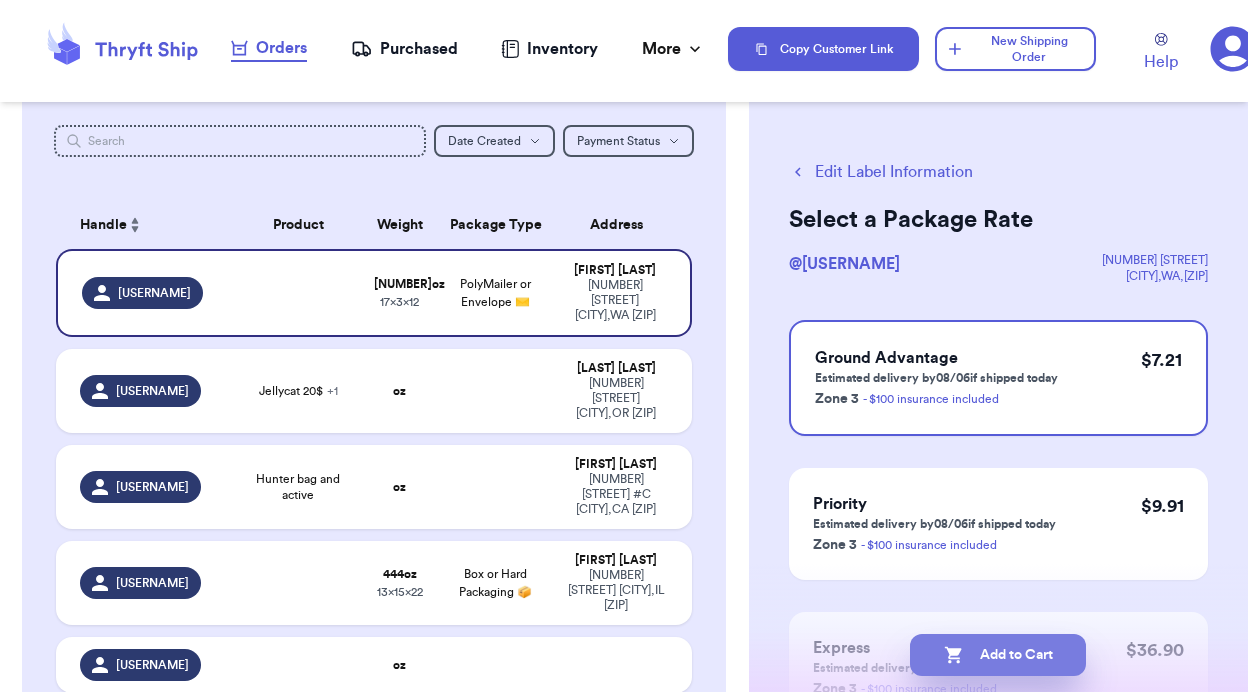 click on "Add to Cart" at bounding box center (998, 655) 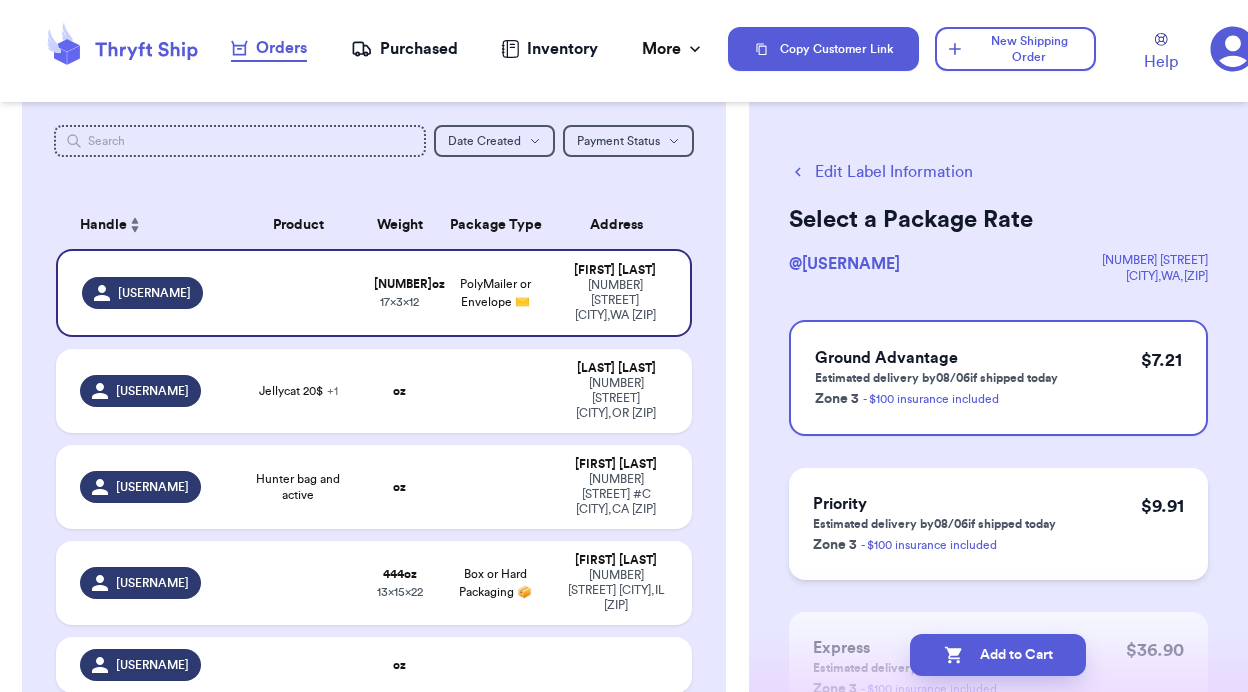 checkbox on "true" 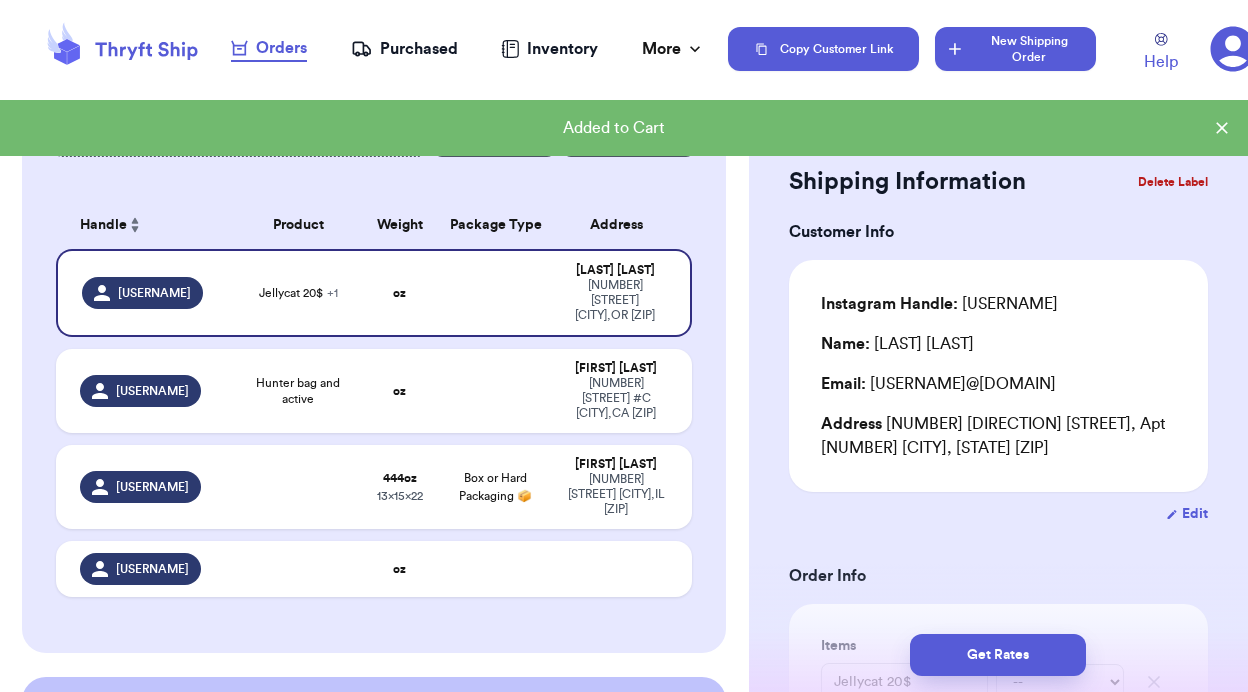 click on "New Shipping Order" at bounding box center (1015, 49) 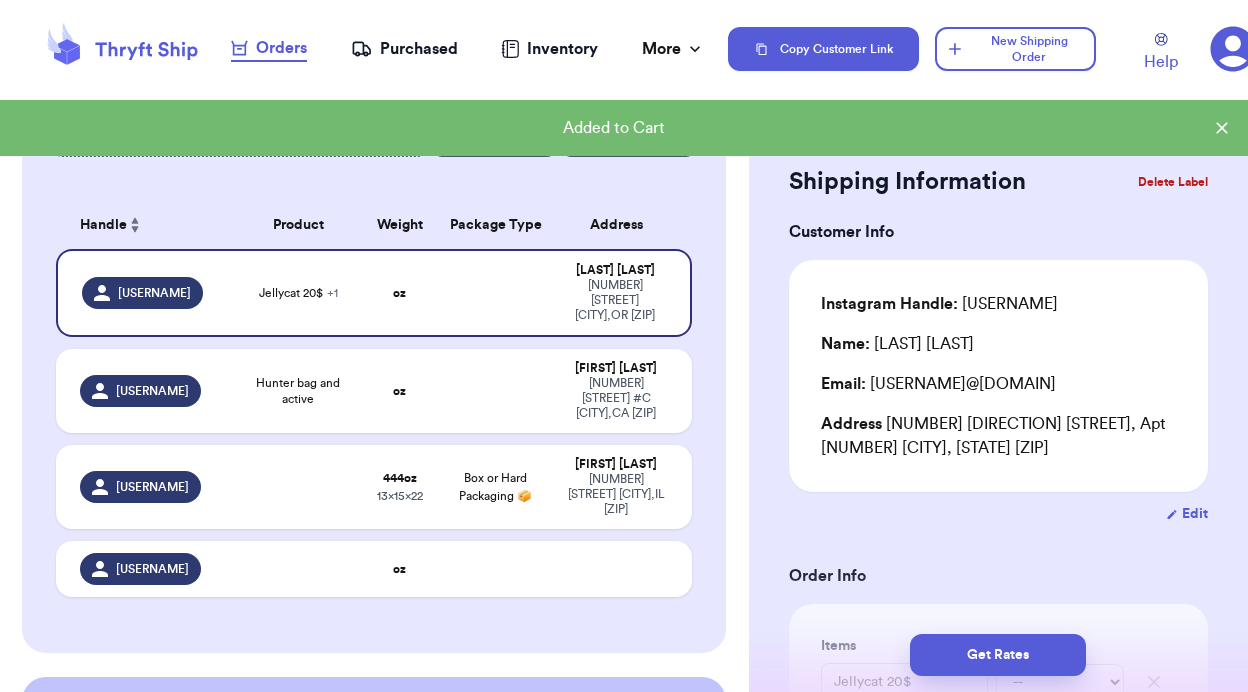 type 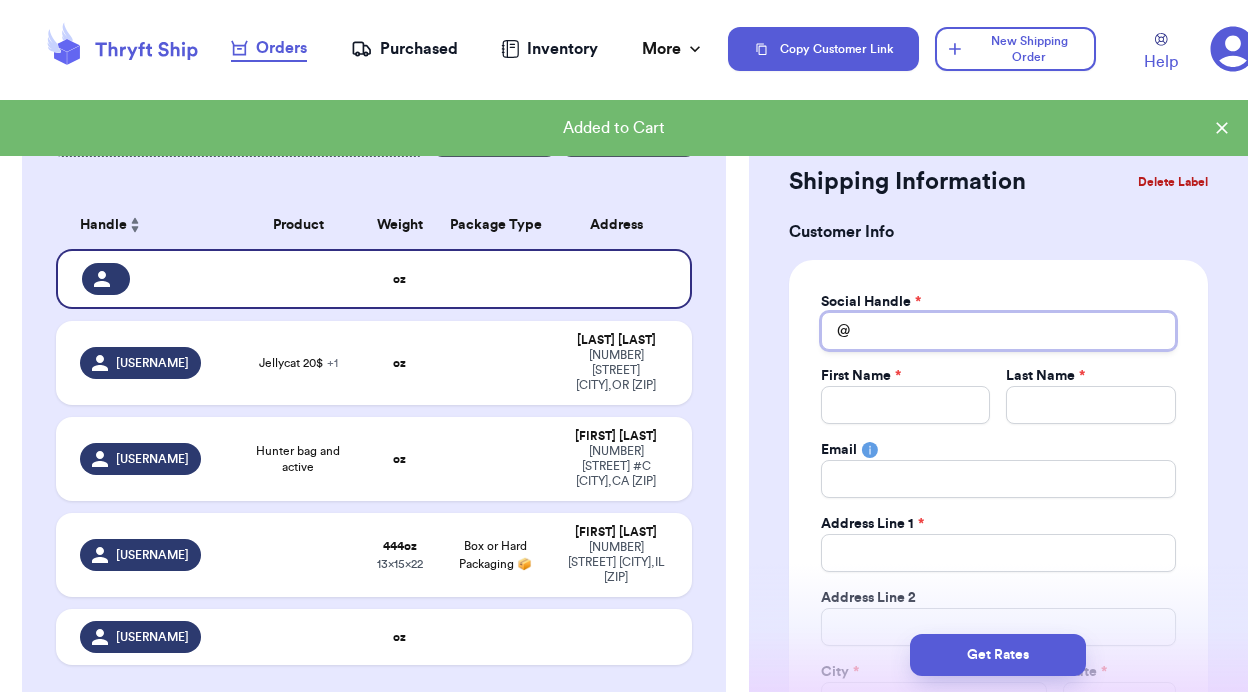 click on "Total Amount Paid" at bounding box center [998, 331] 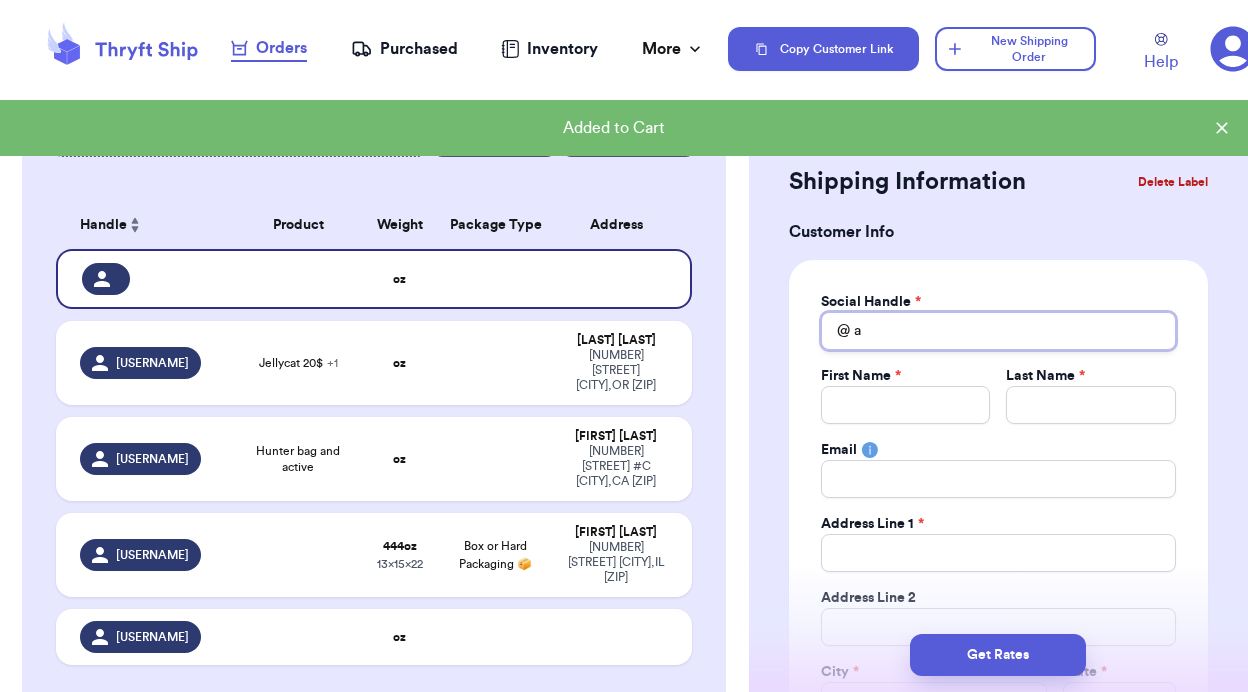 type 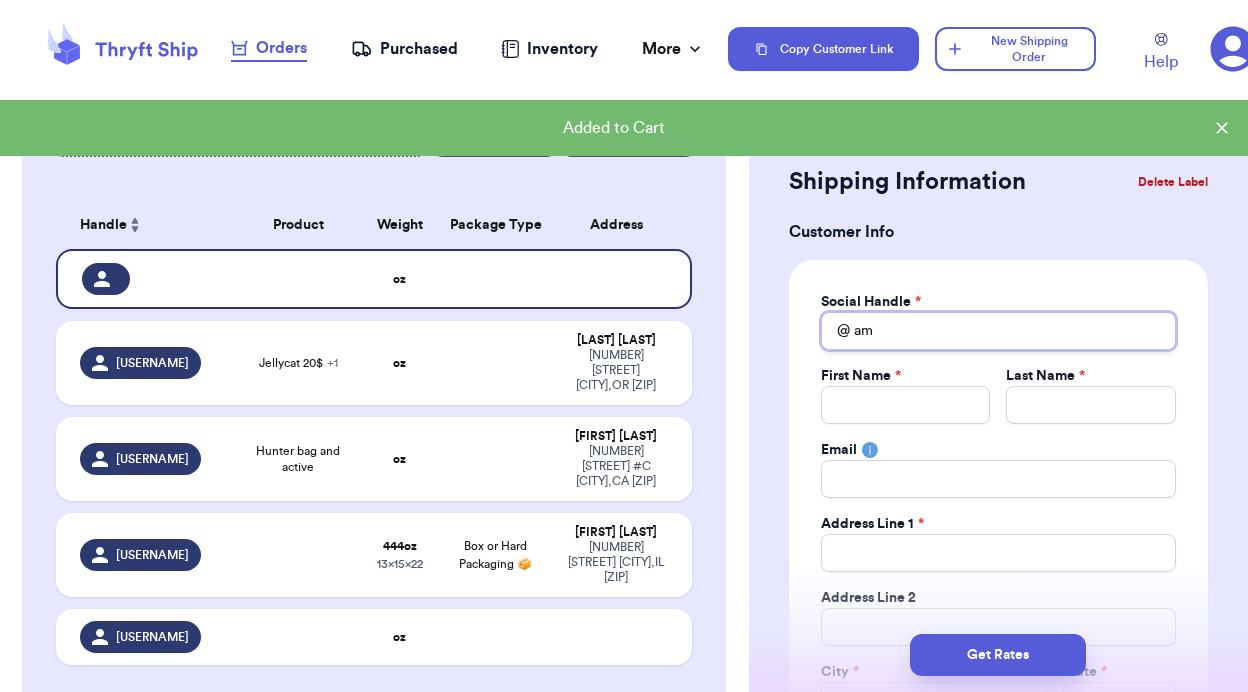 type 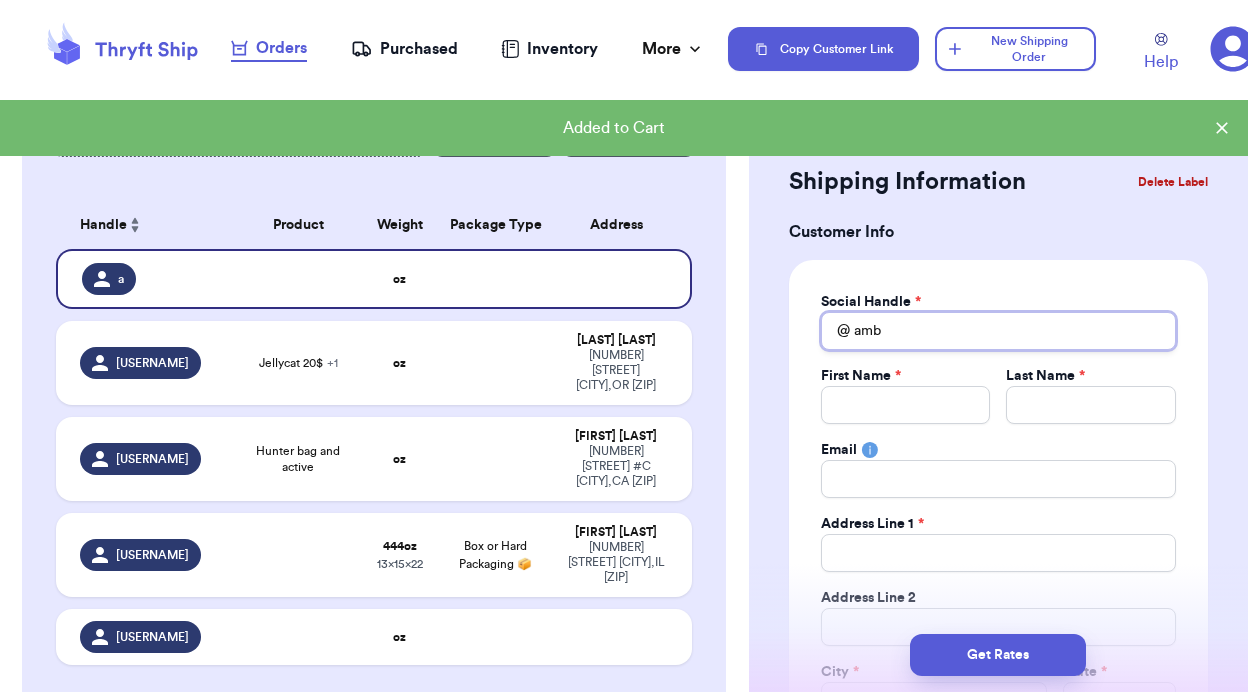 type 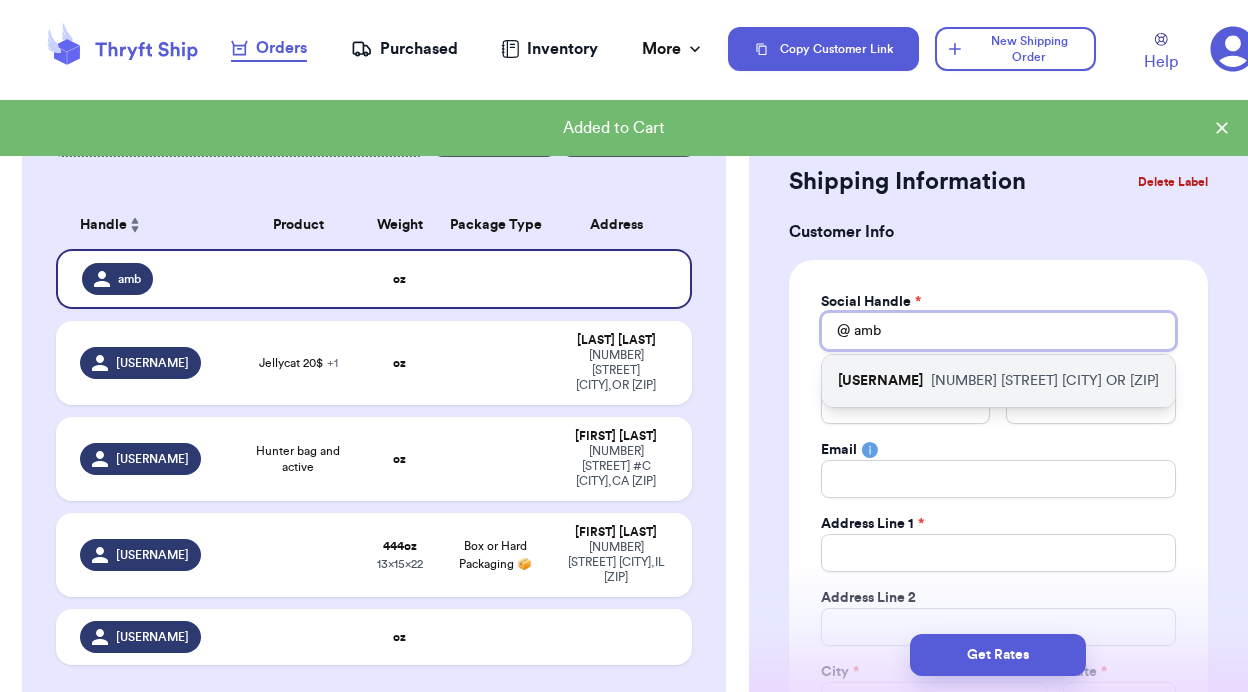 type on "amb" 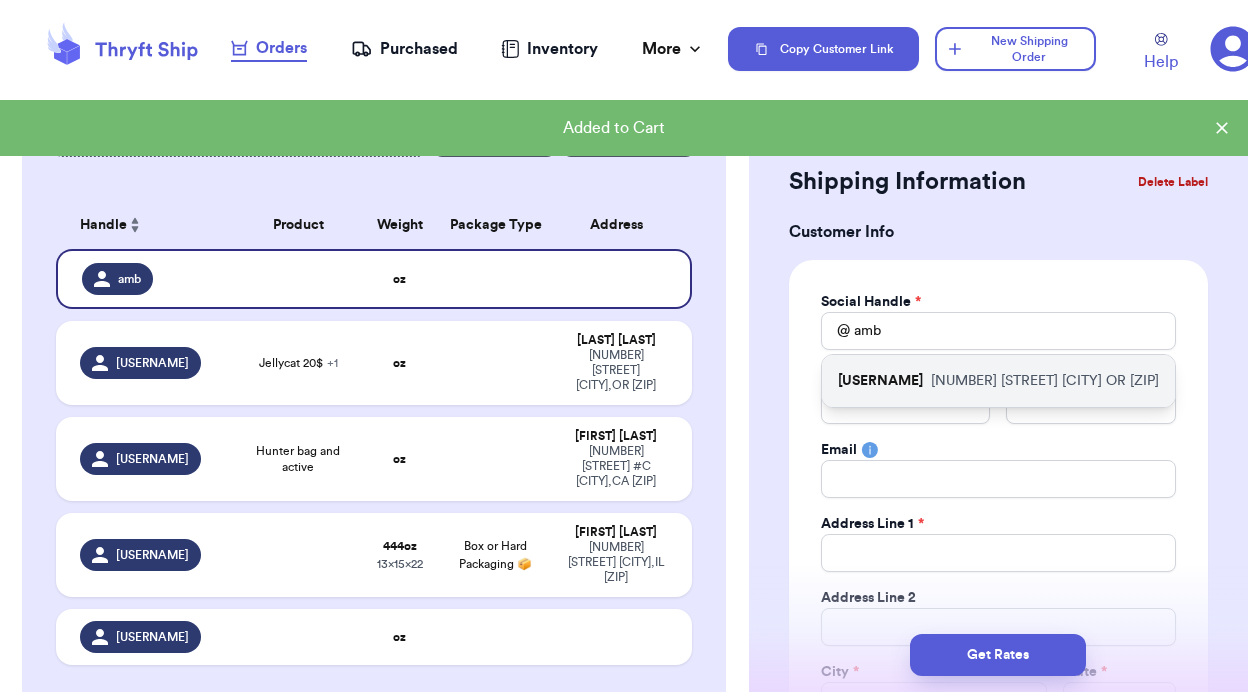 click on "[NUMBER] [STREET]   [CITY]   [STATE]   [ZIP]" at bounding box center [1045, 381] 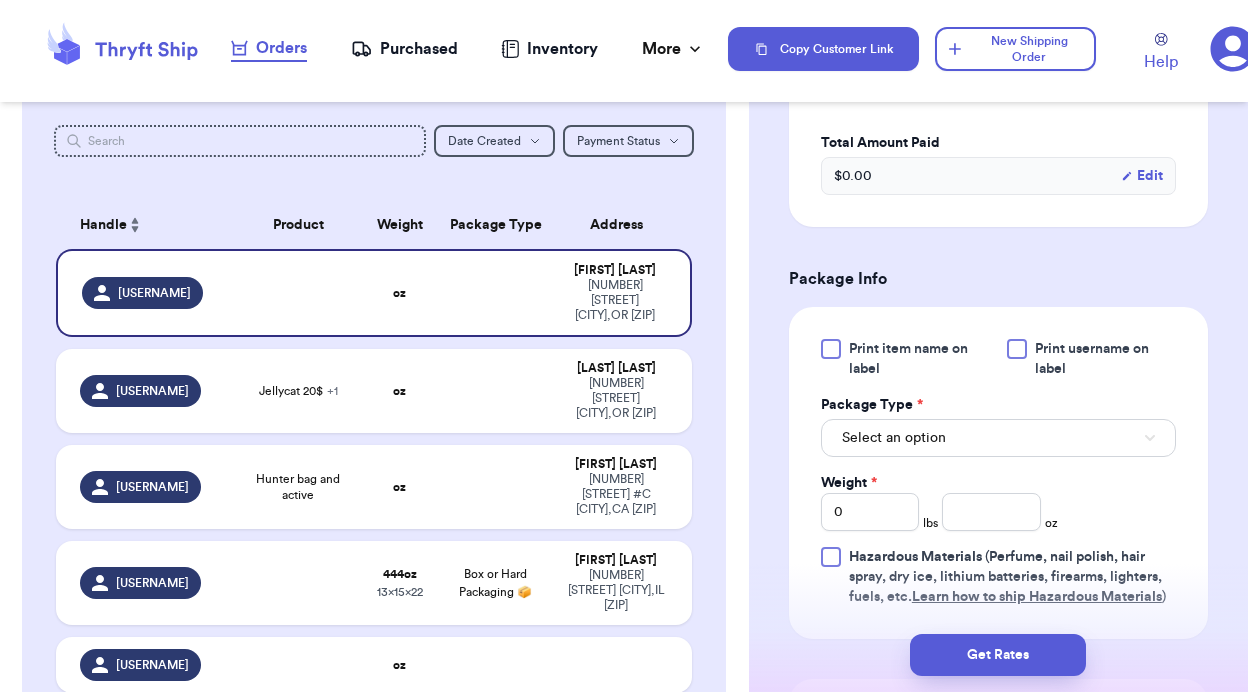 scroll, scrollTop: 1139, scrollLeft: 0, axis: vertical 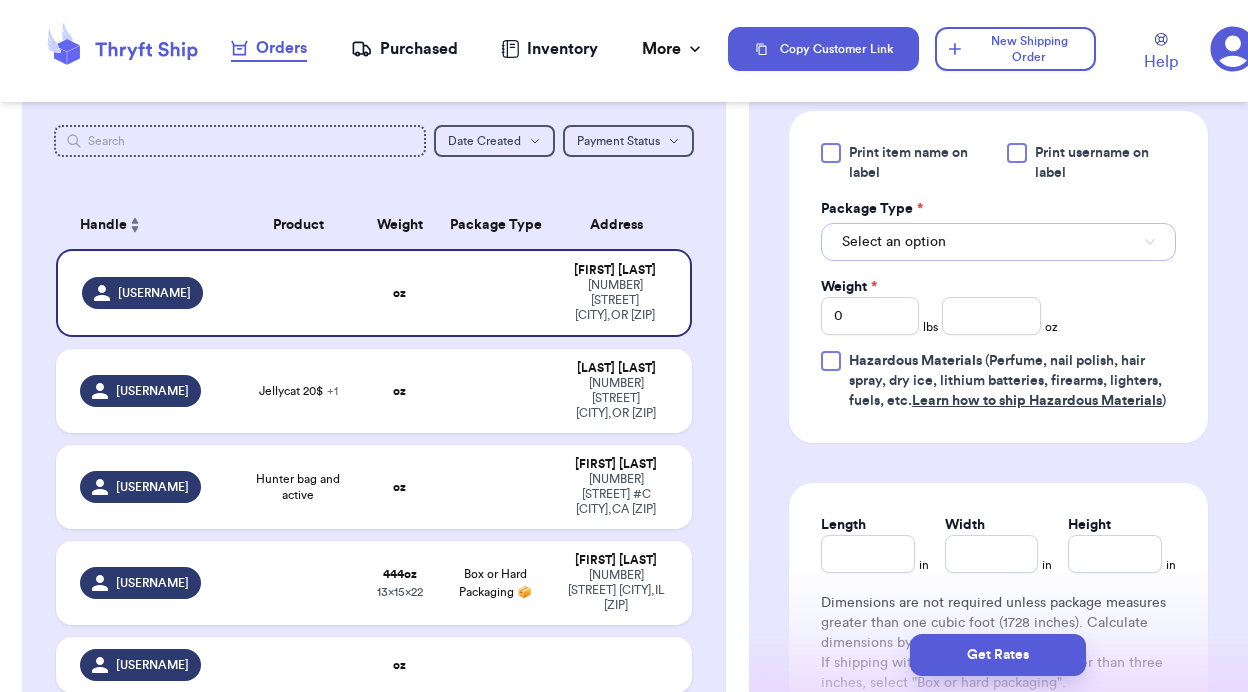 click on "Select an option" at bounding box center [894, 242] 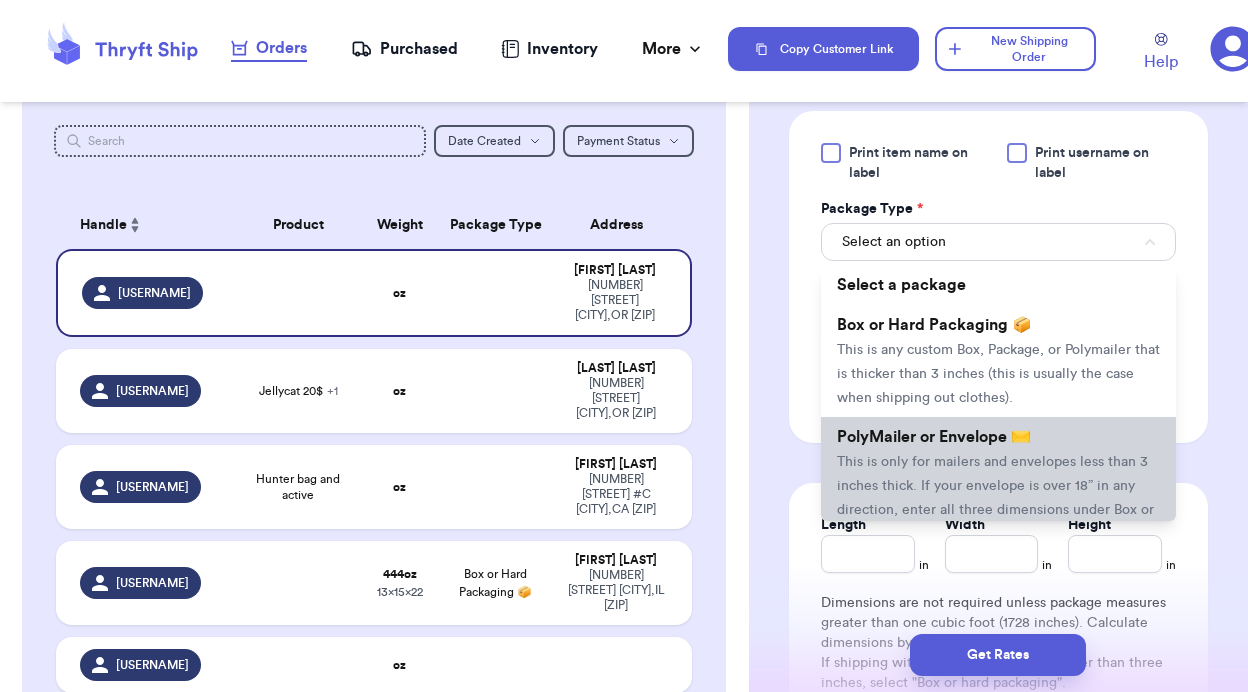 click on "This is only for mailers and envelopes less than 3 inches thick. If your envelope is over 18” in any direction, enter all three dimensions under Box or Hard Packaging." at bounding box center [995, 498] 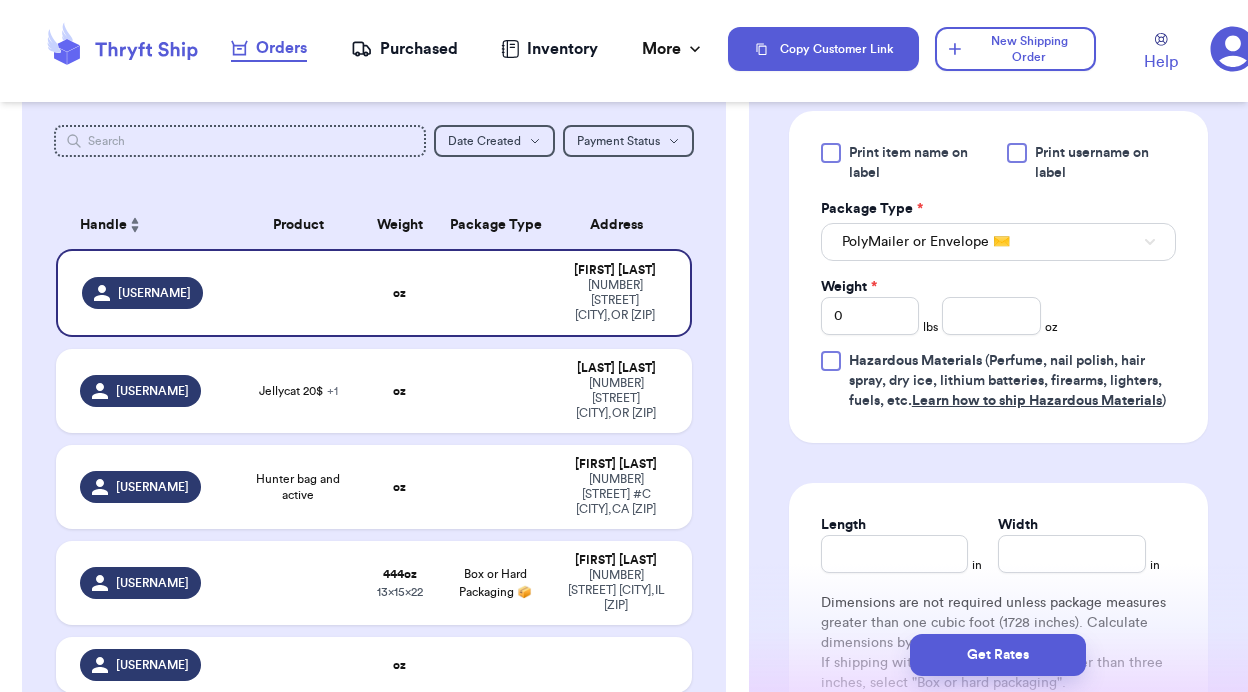 type 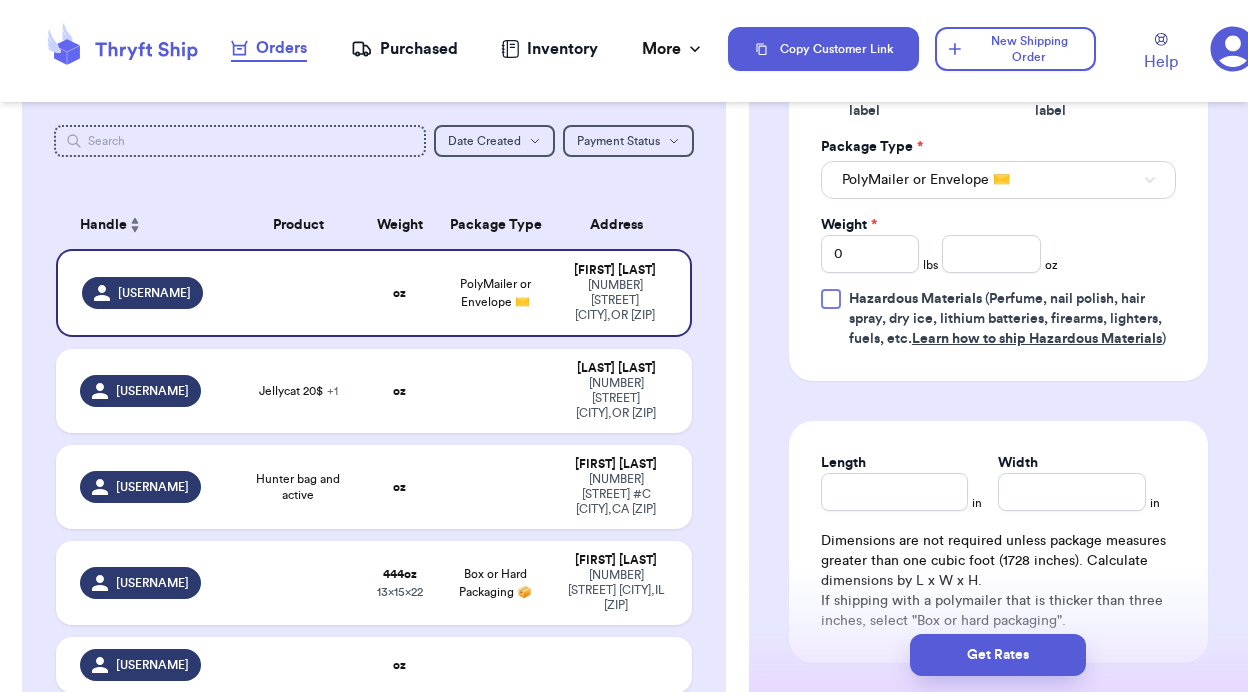 scroll, scrollTop: 1317, scrollLeft: 0, axis: vertical 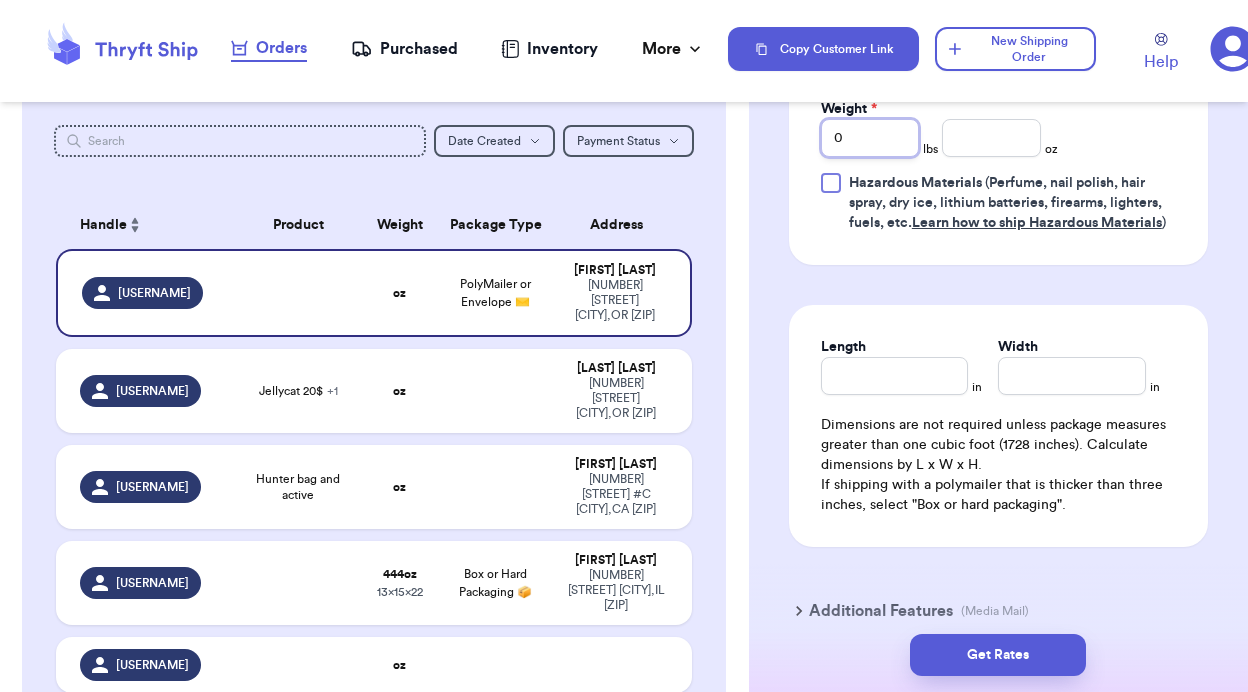 drag, startPoint x: 884, startPoint y: 141, endPoint x: 759, endPoint y: 141, distance: 125 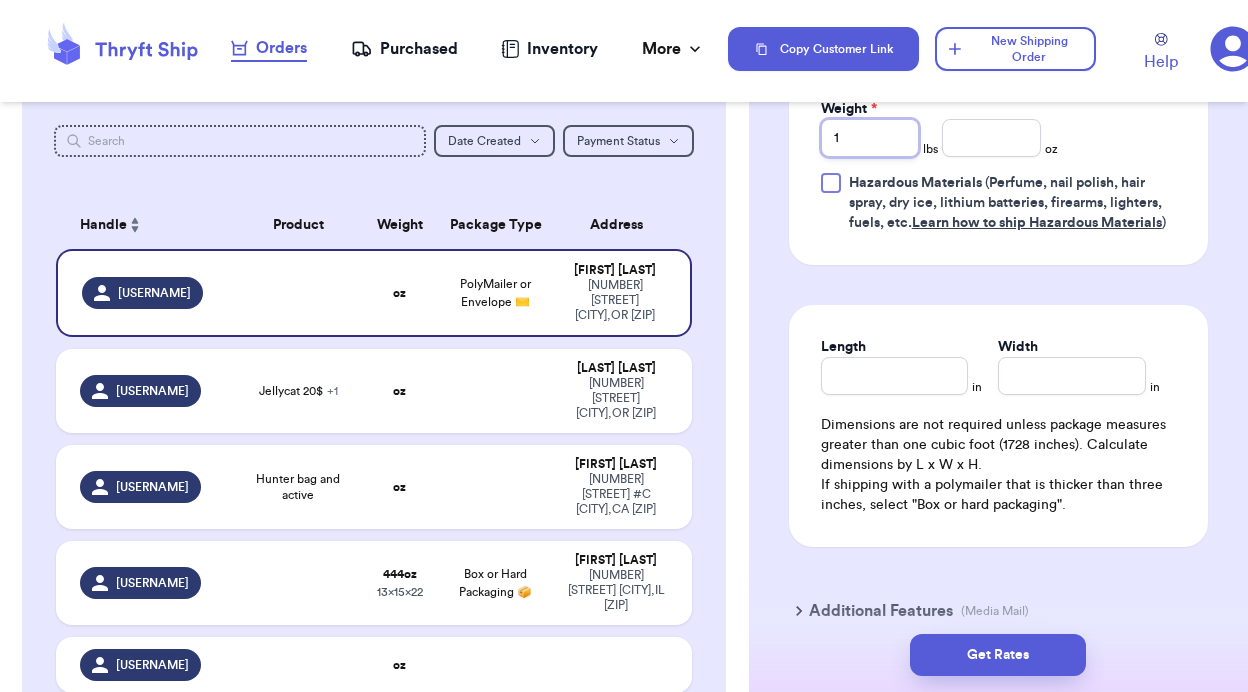 type 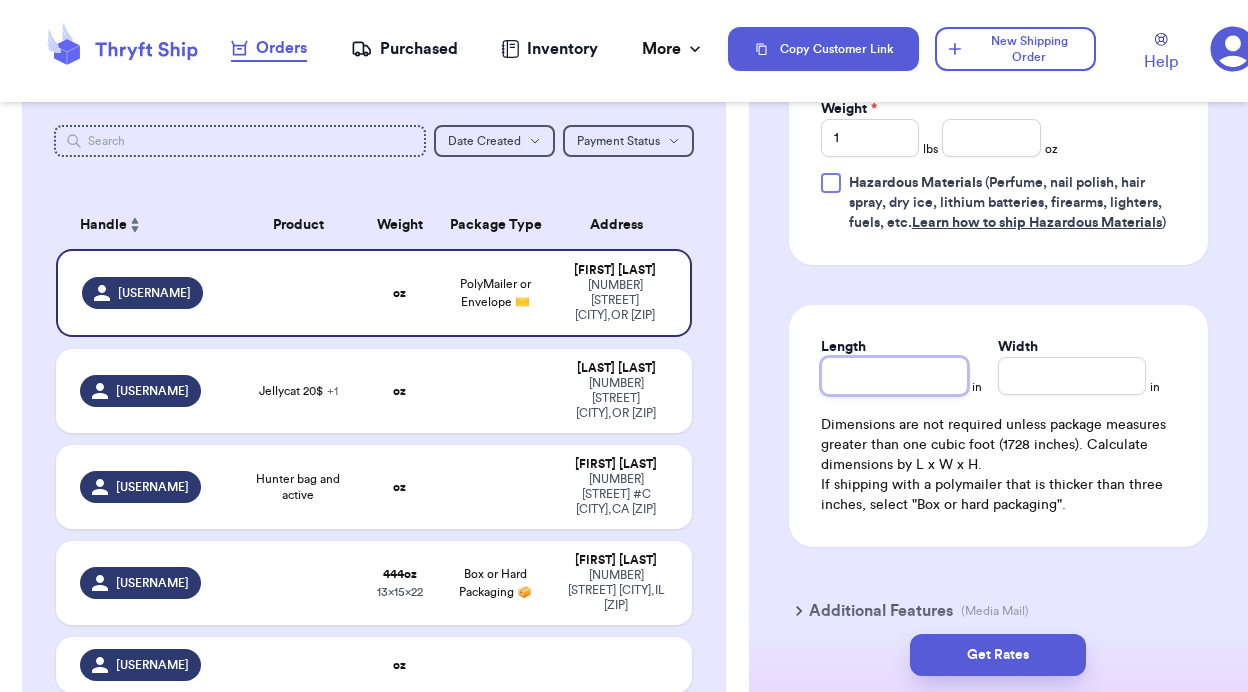click on "Length" at bounding box center [895, 376] 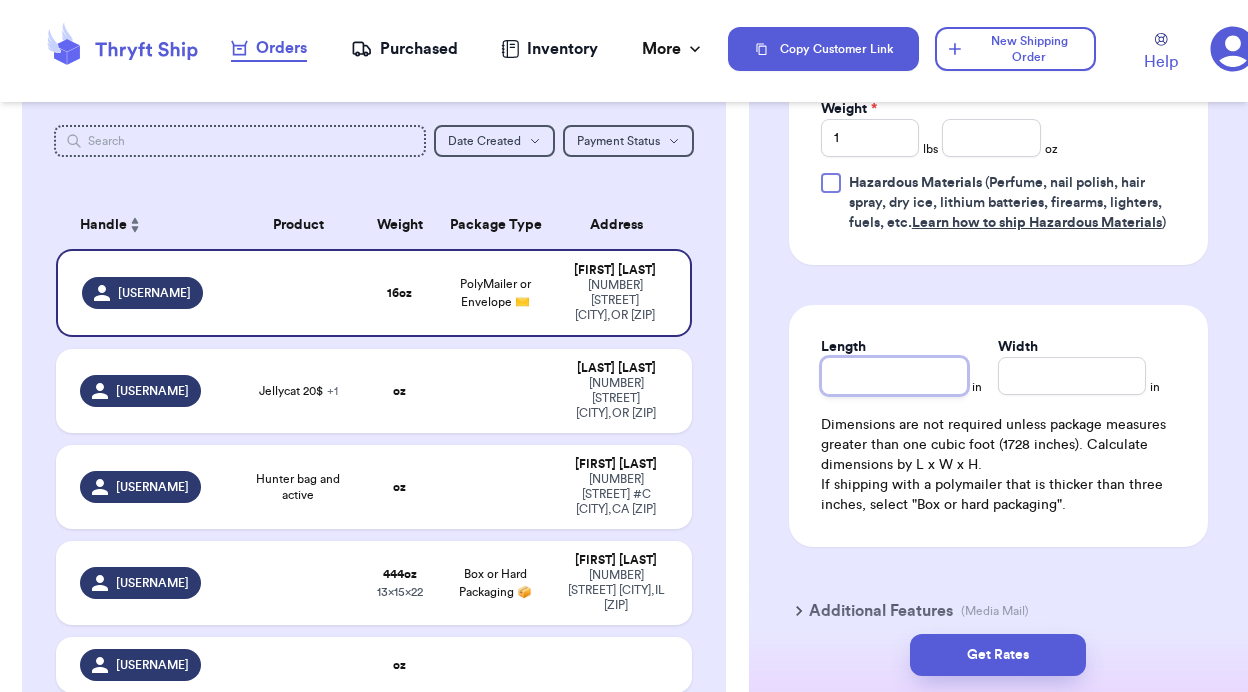 type 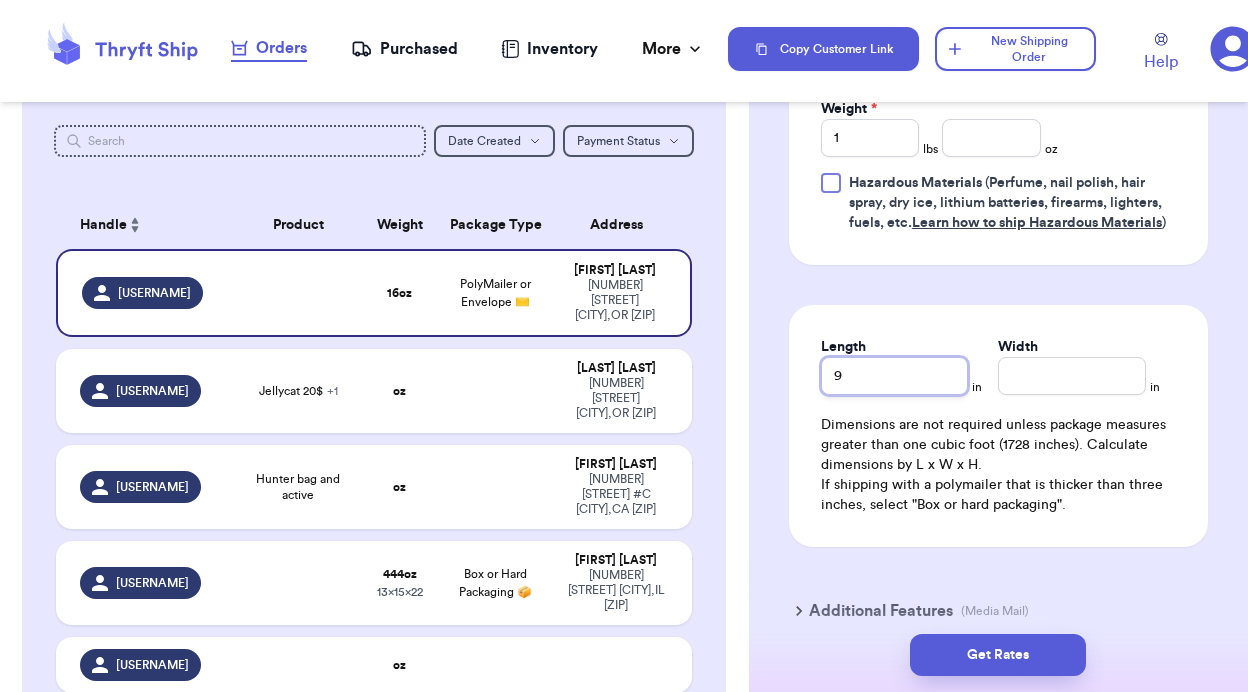 type 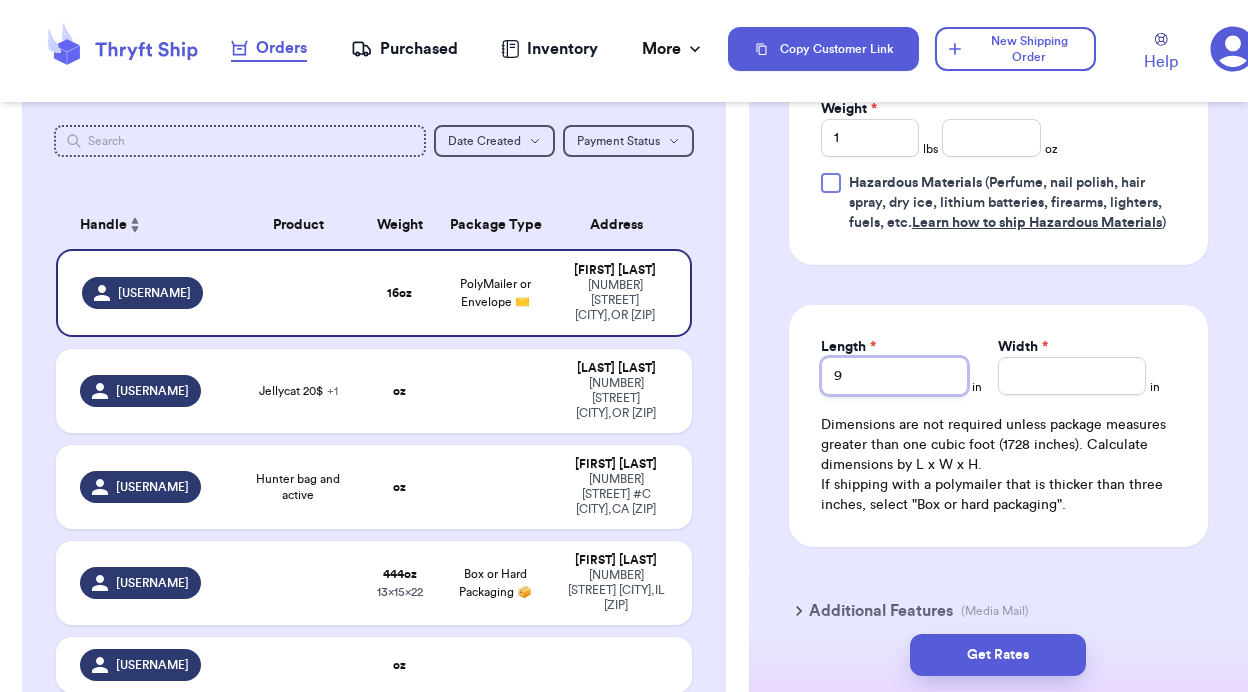 type on "9" 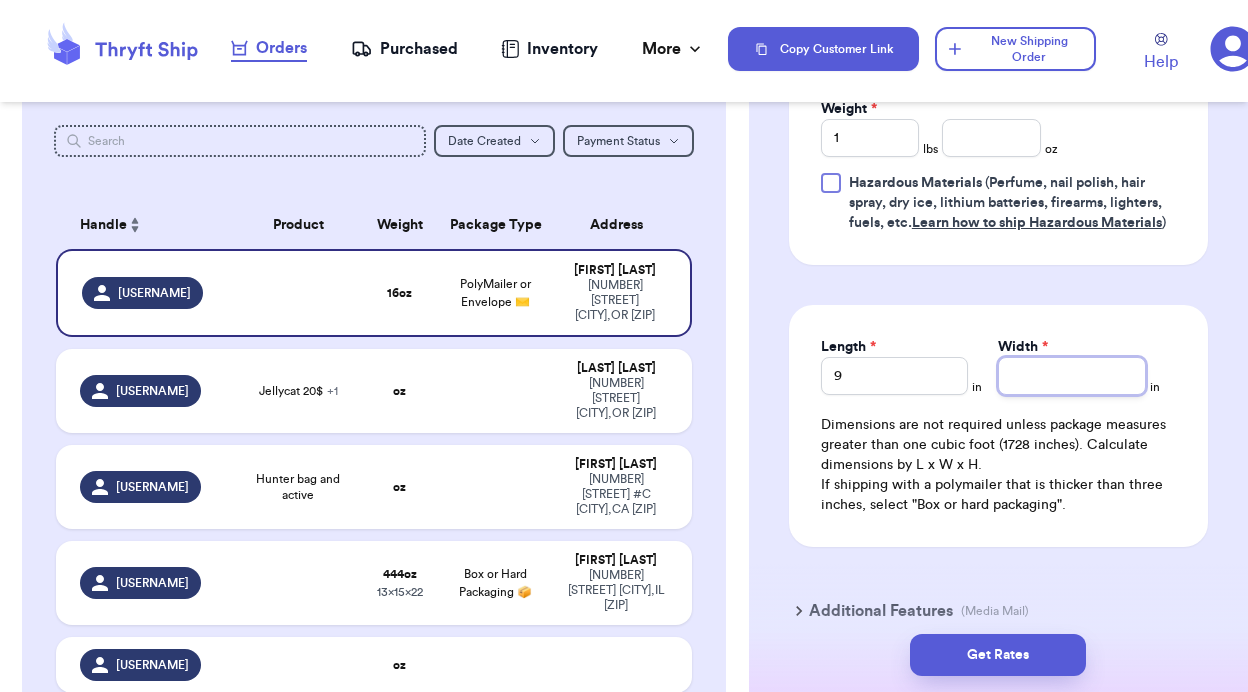 click on "Width *" at bounding box center [1072, 376] 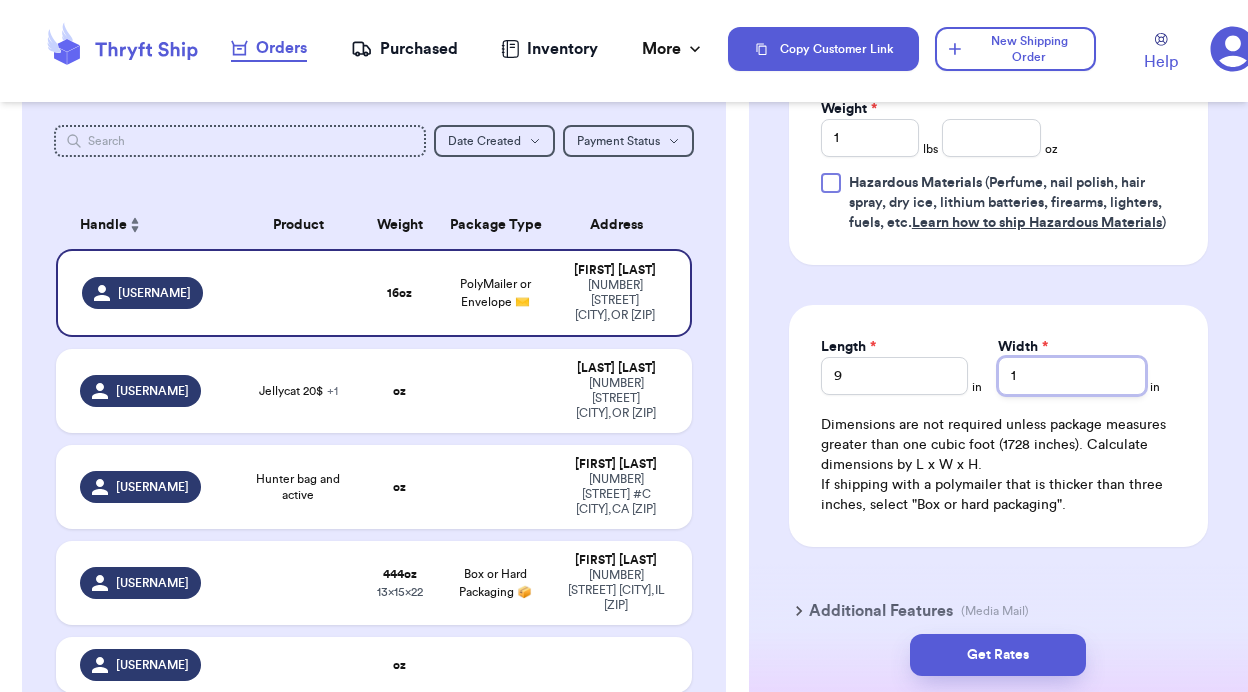 type 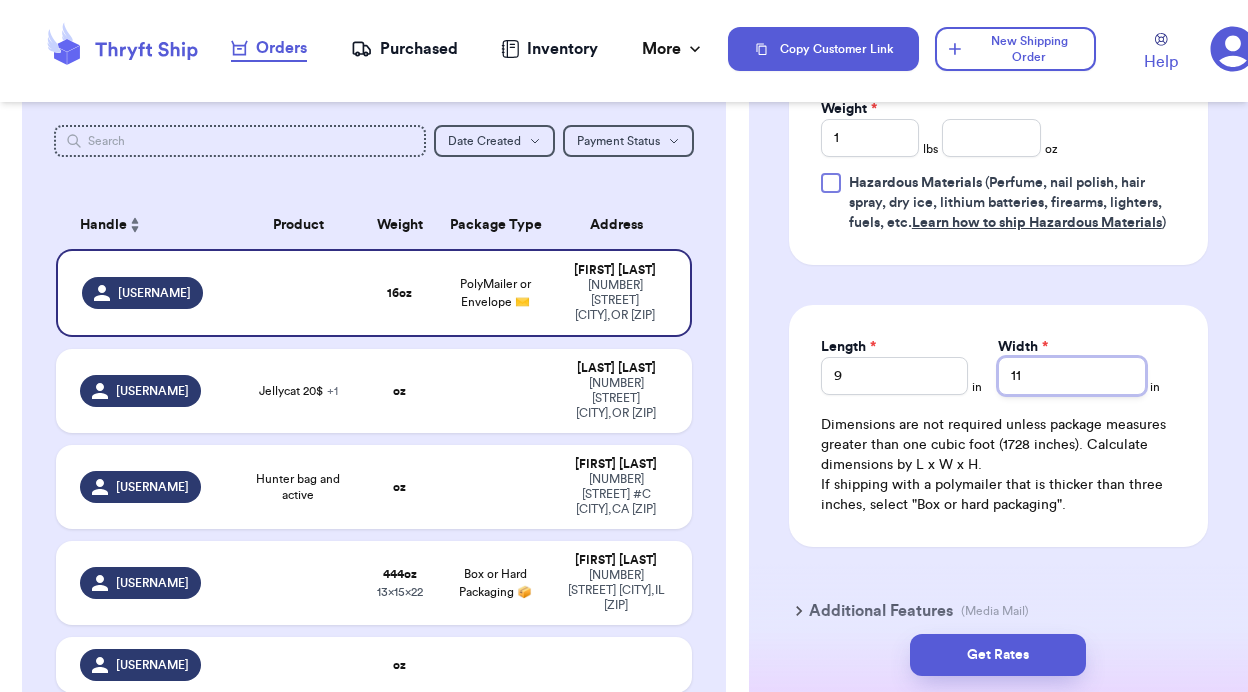 type 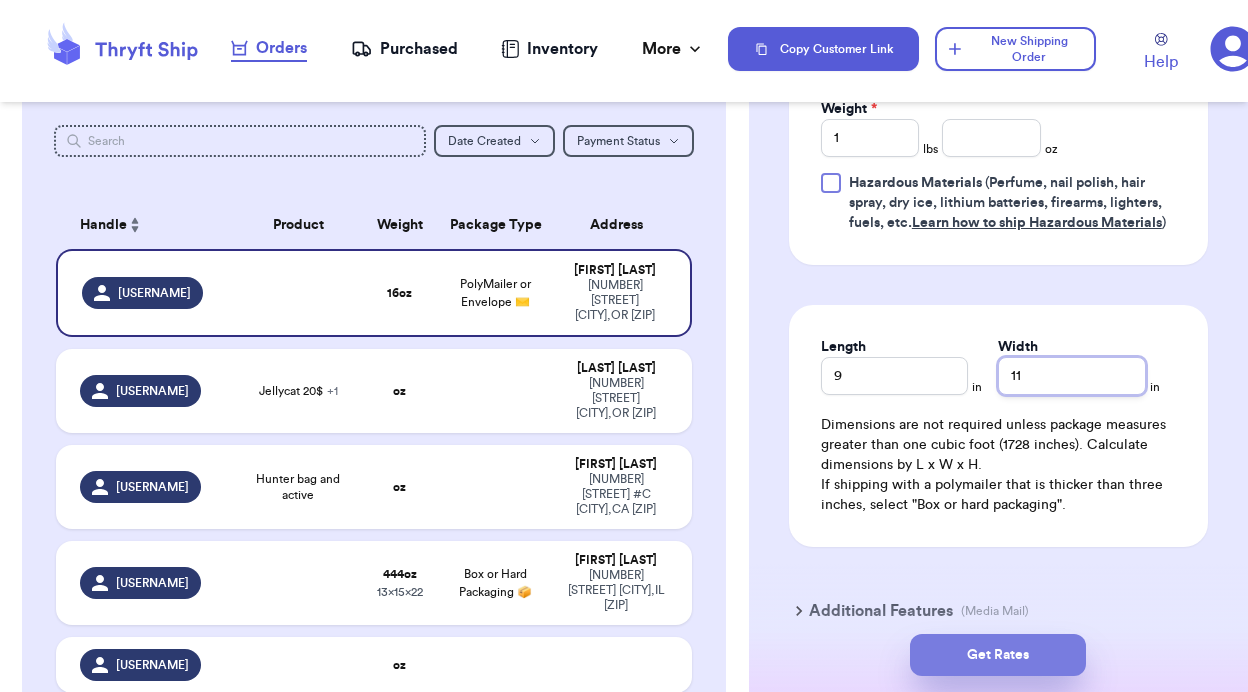 type on "11" 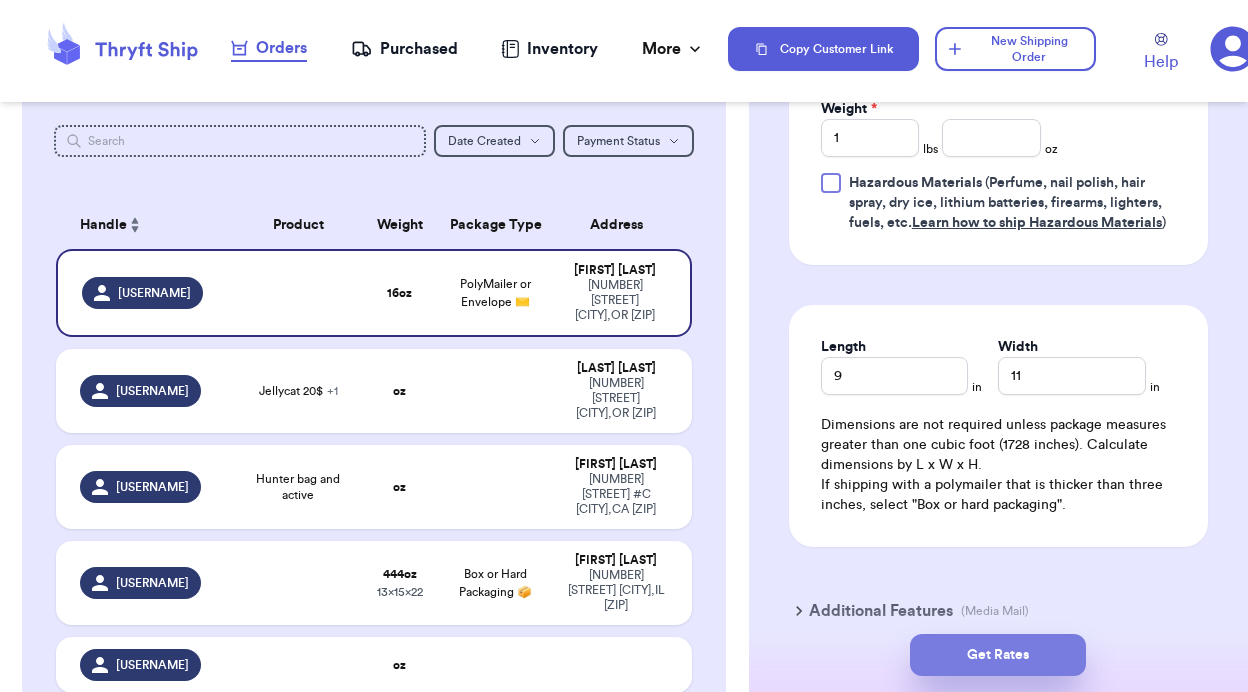 click on "Get Rates" at bounding box center [998, 655] 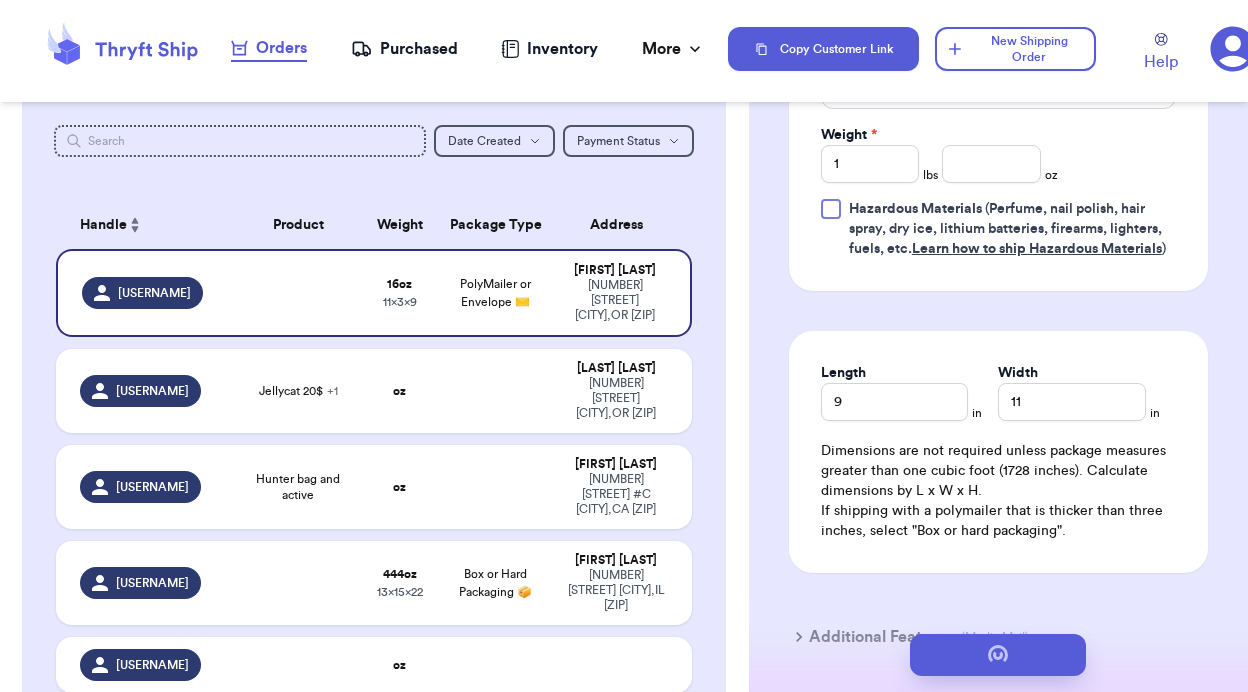 type 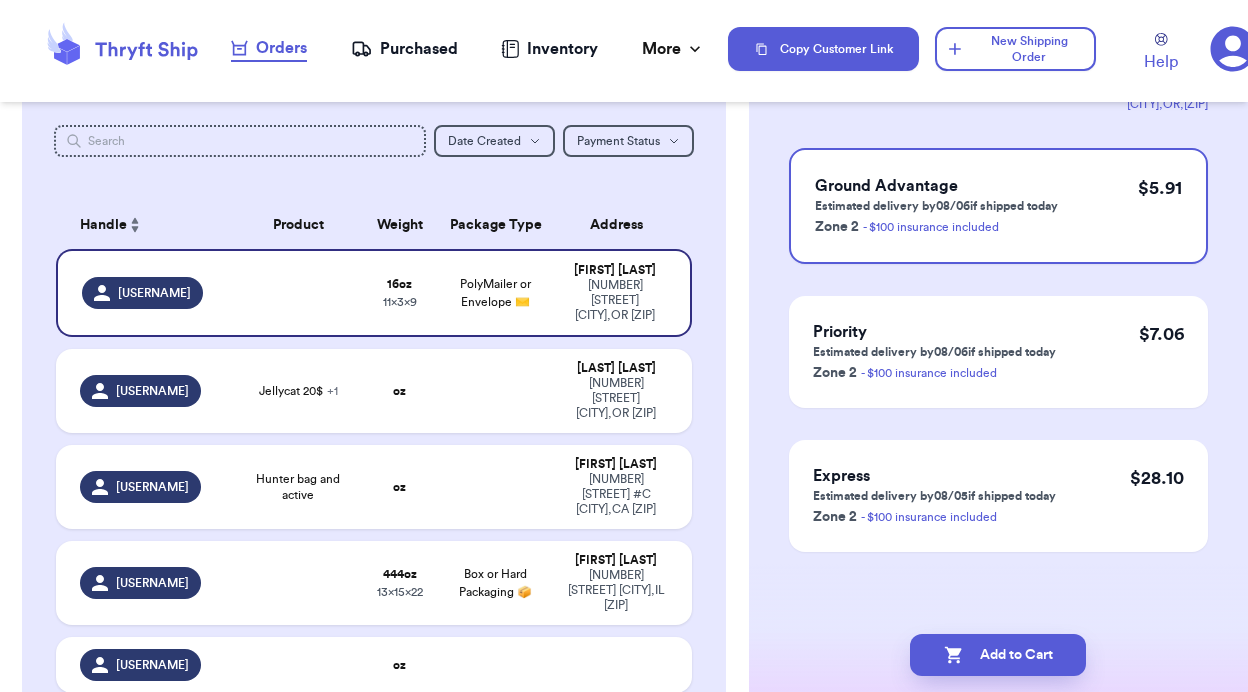 scroll, scrollTop: 0, scrollLeft: 0, axis: both 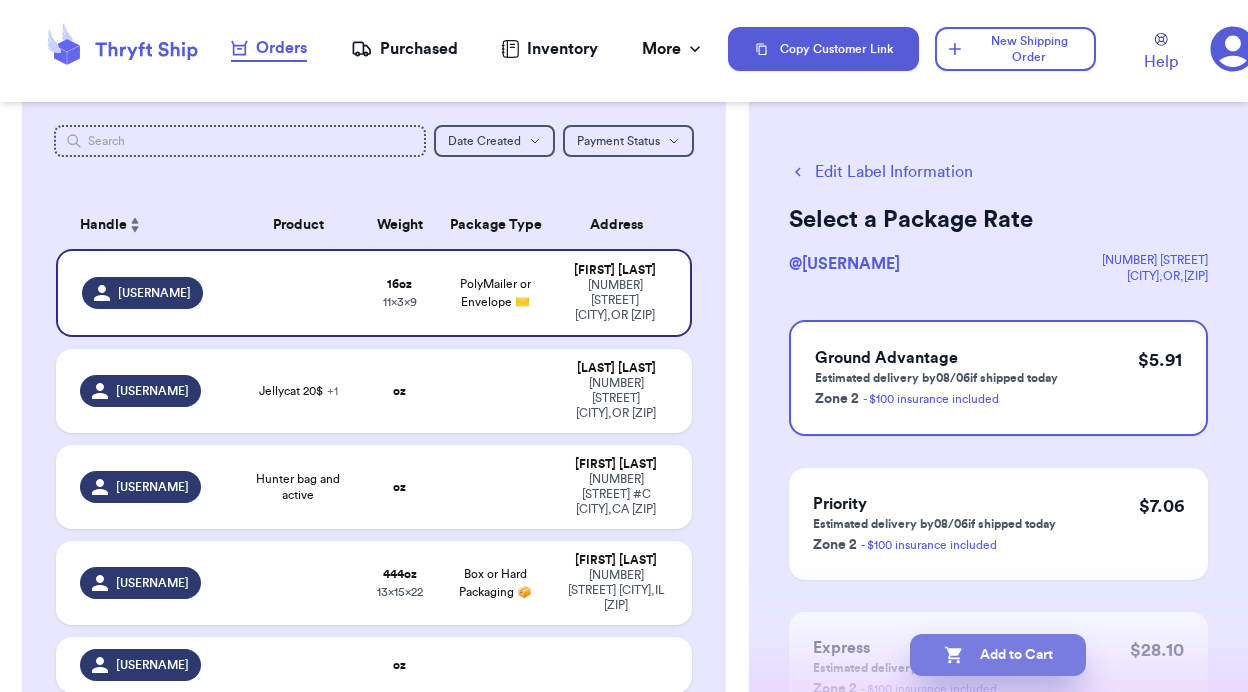 click on "Add to Cart" at bounding box center (998, 655) 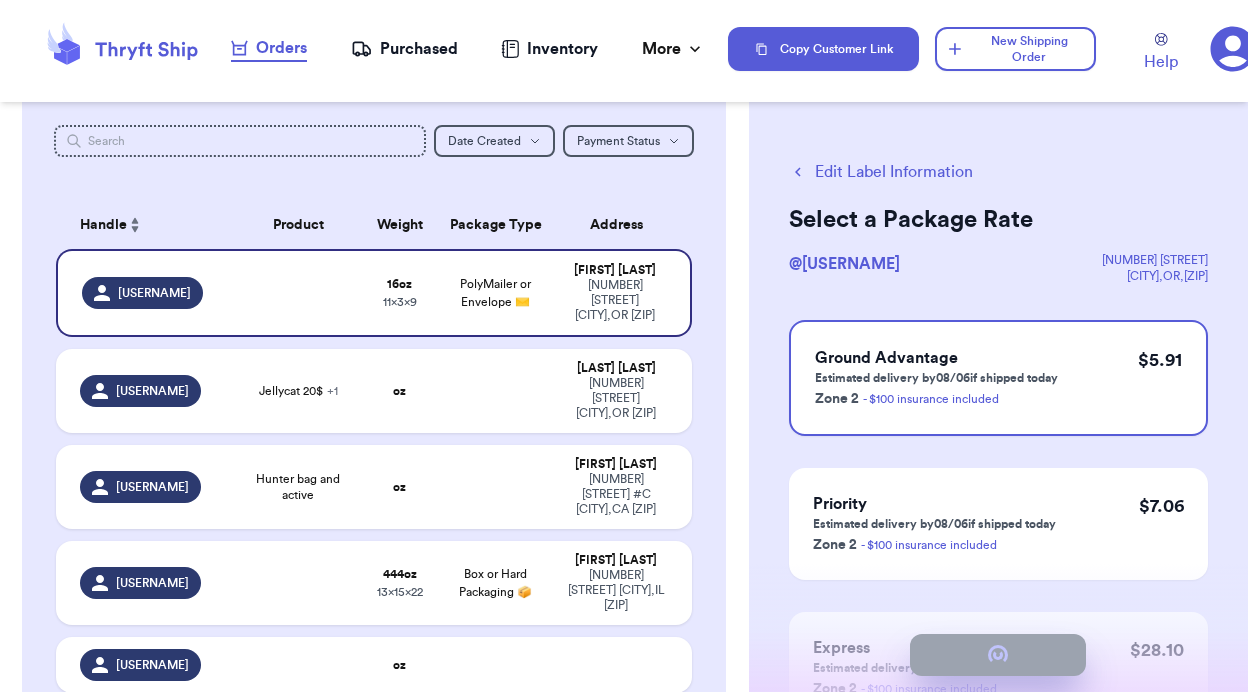 checkbox on "true" 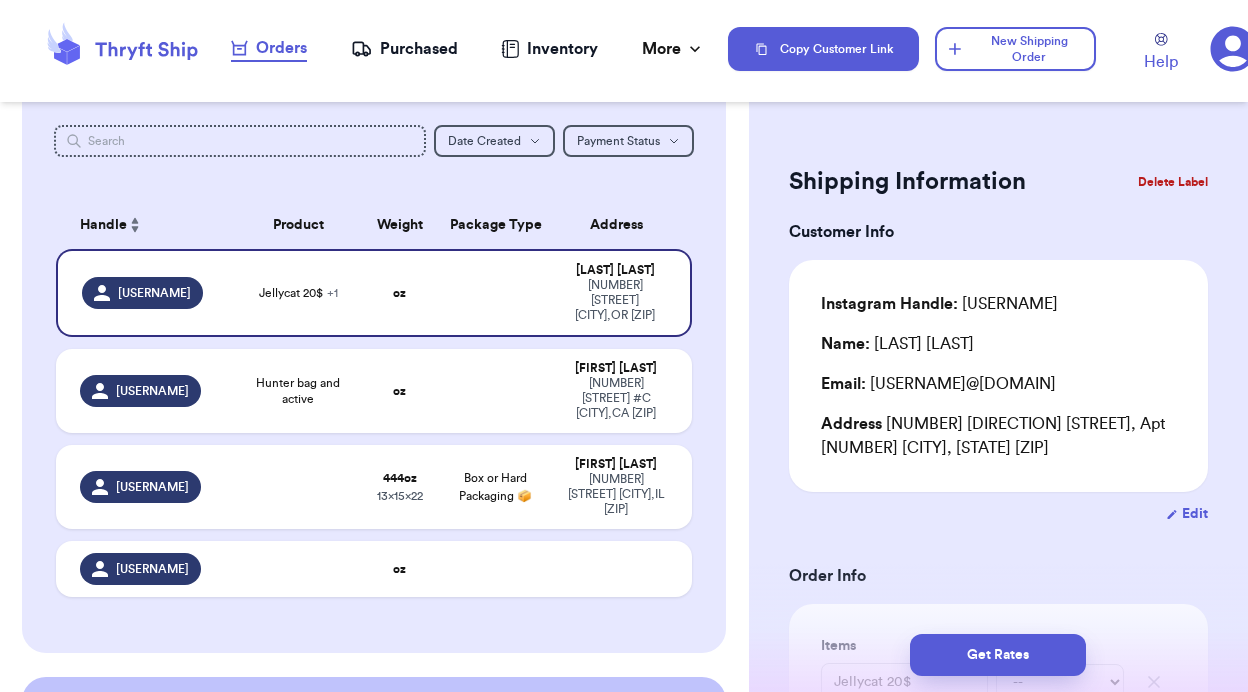 type 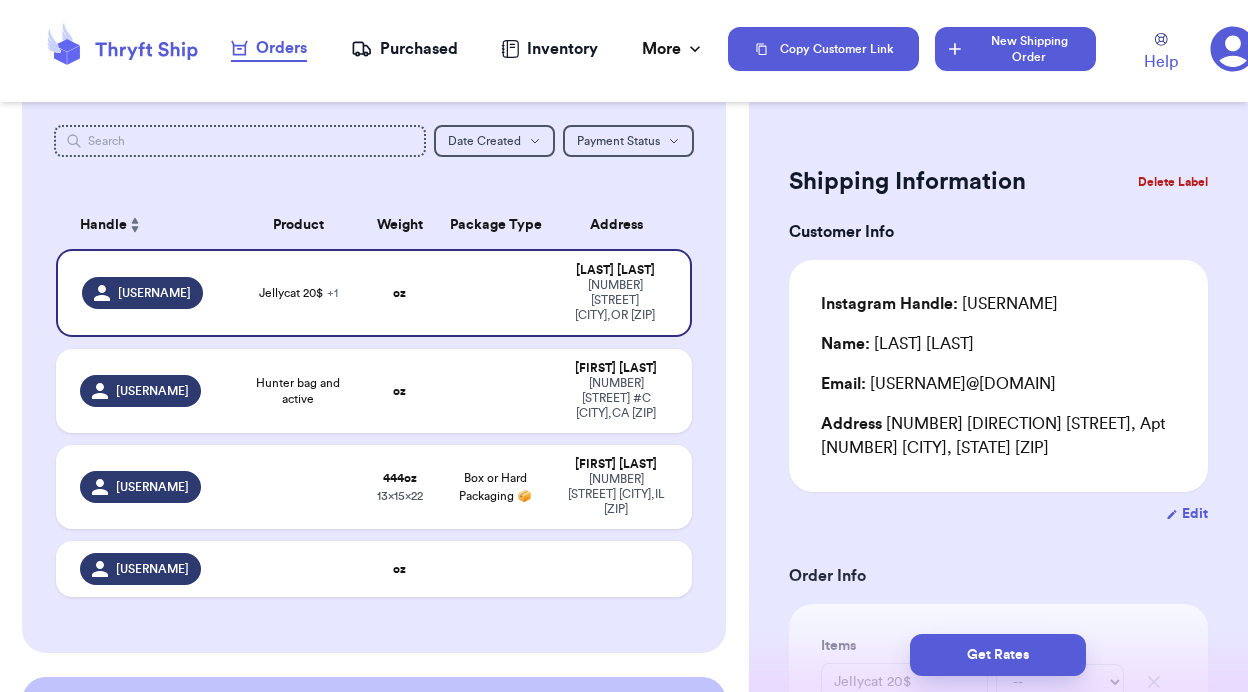 click on "New Shipping Order" at bounding box center (1015, 49) 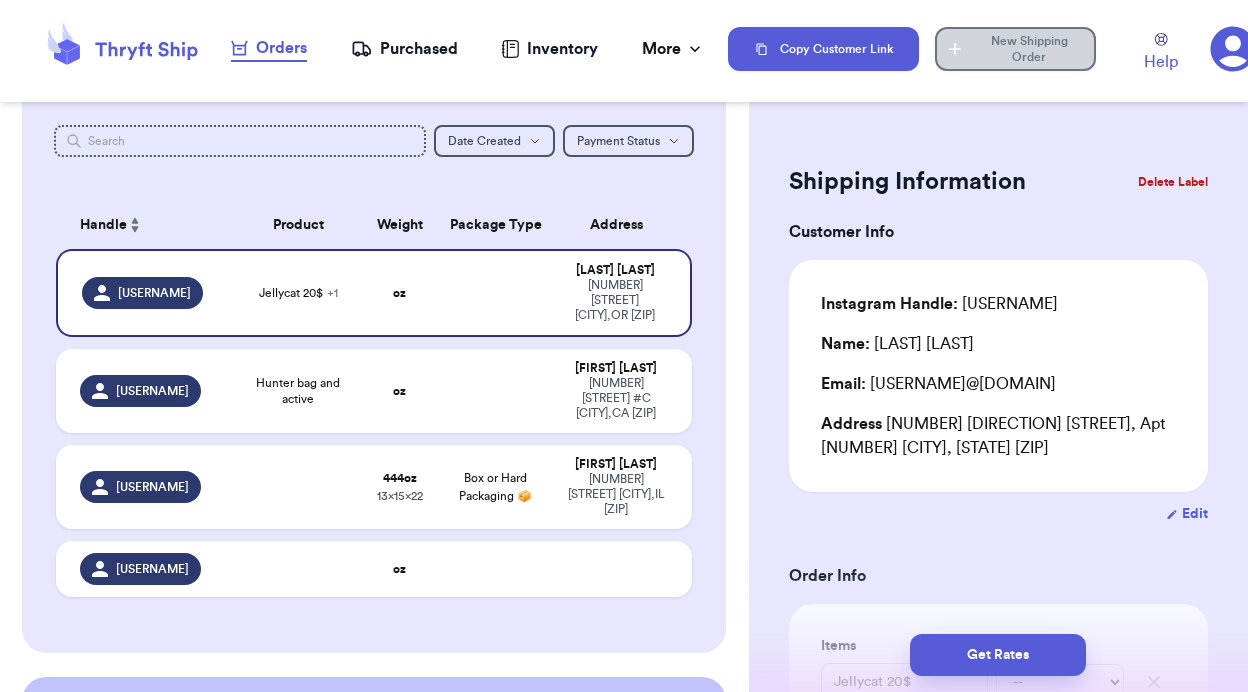 type 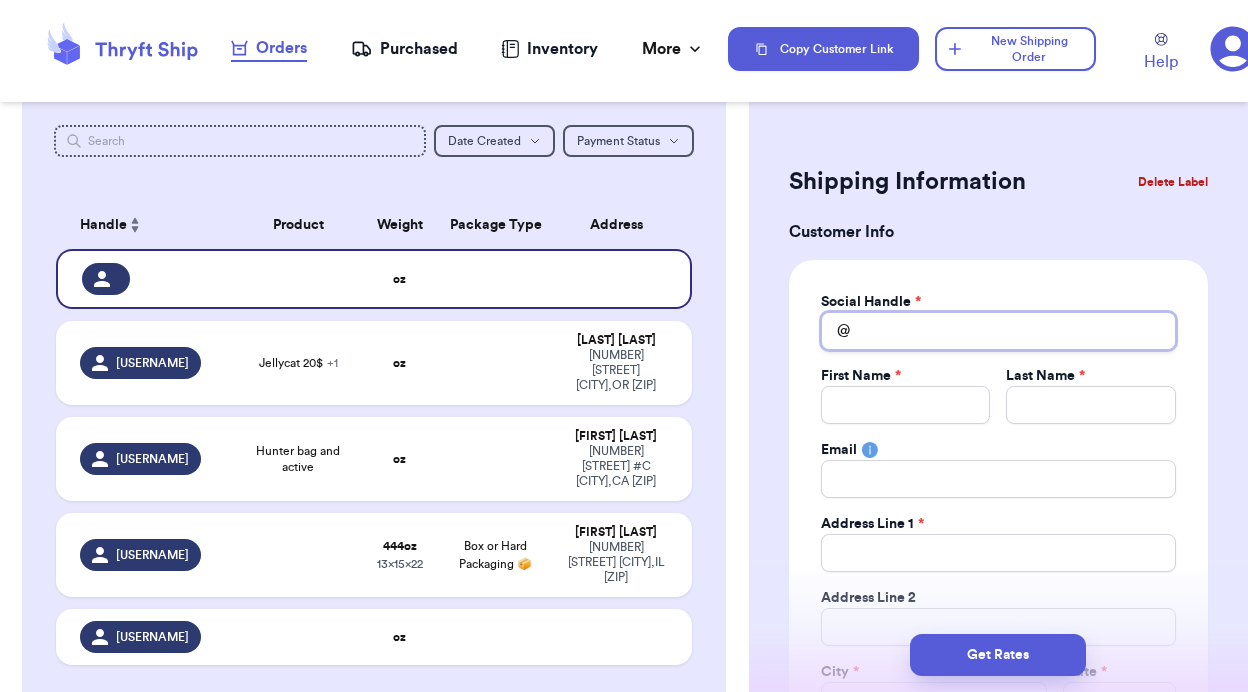 click on "Total Amount Paid" at bounding box center [998, 331] 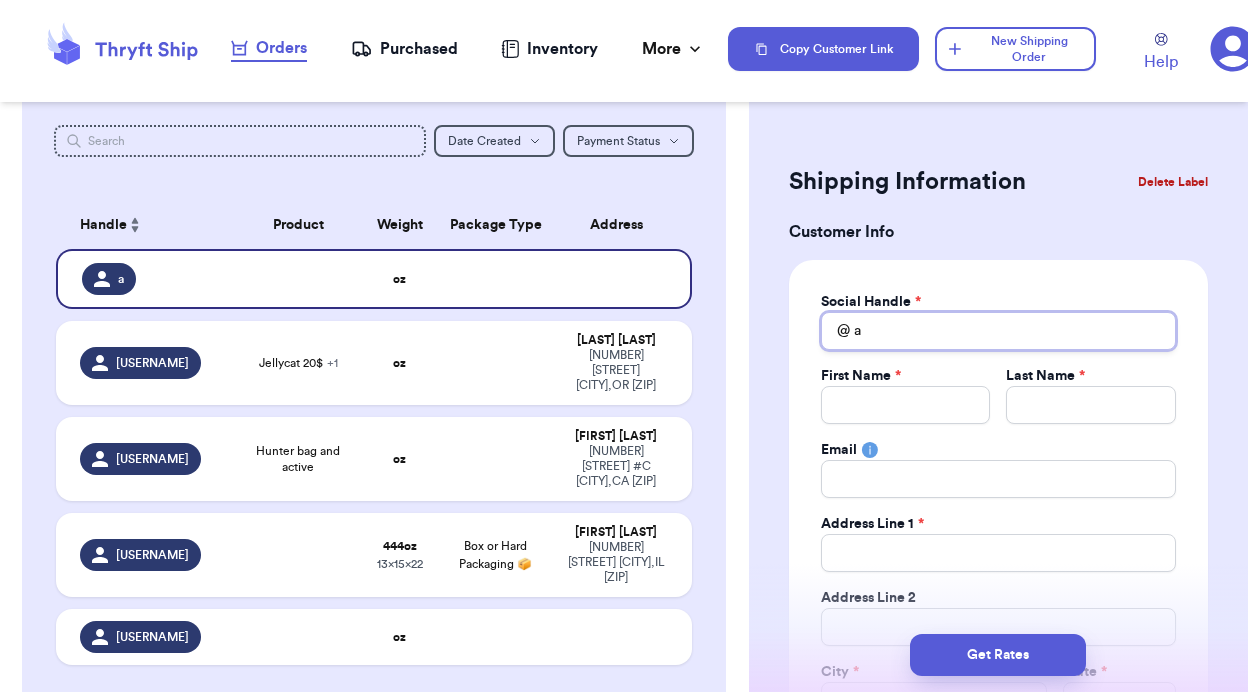 type 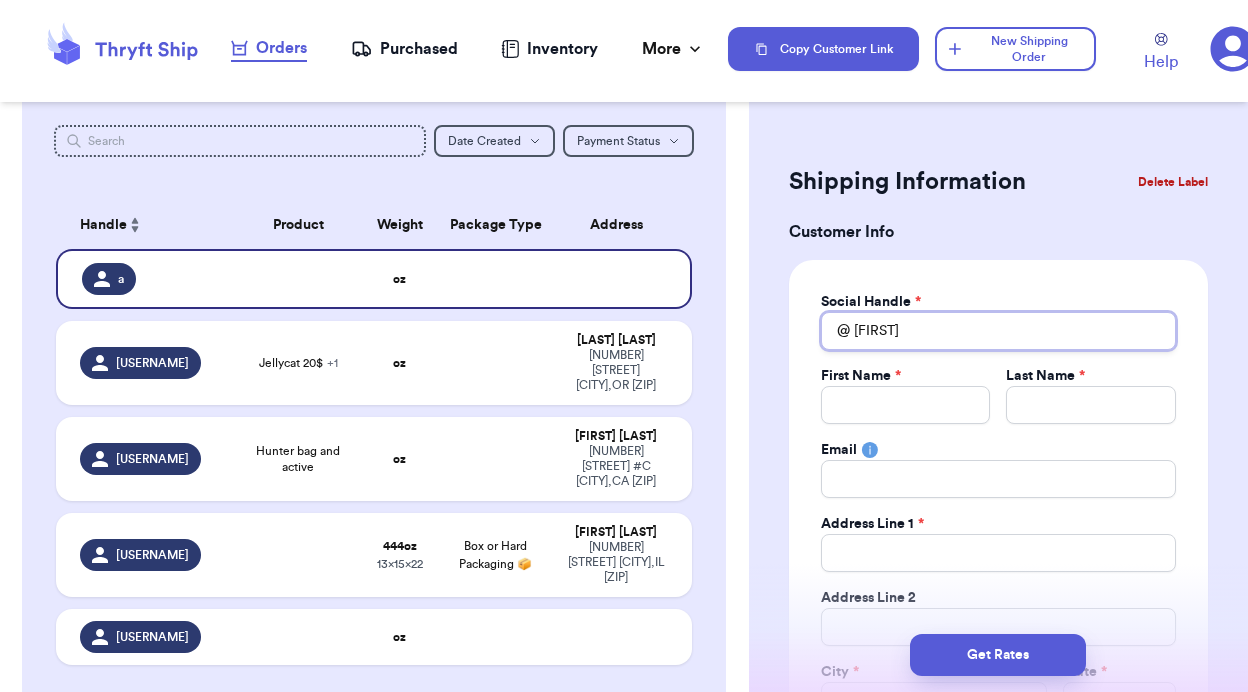 type 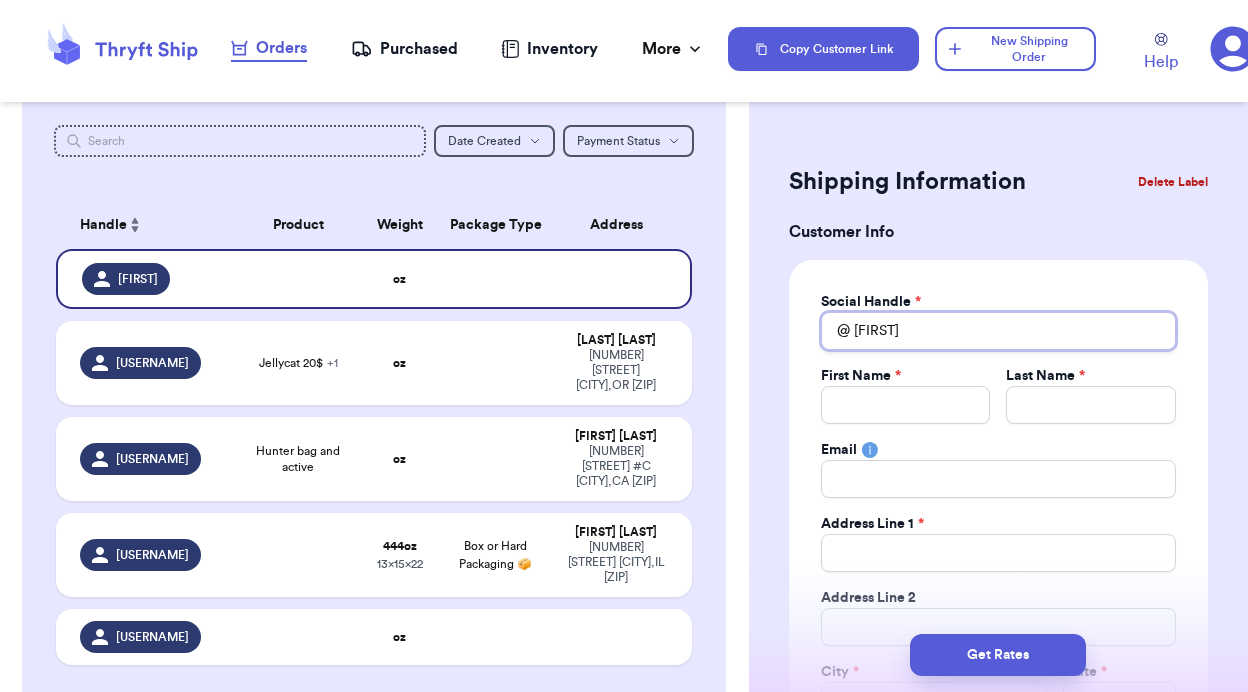 type on "[FIRST]" 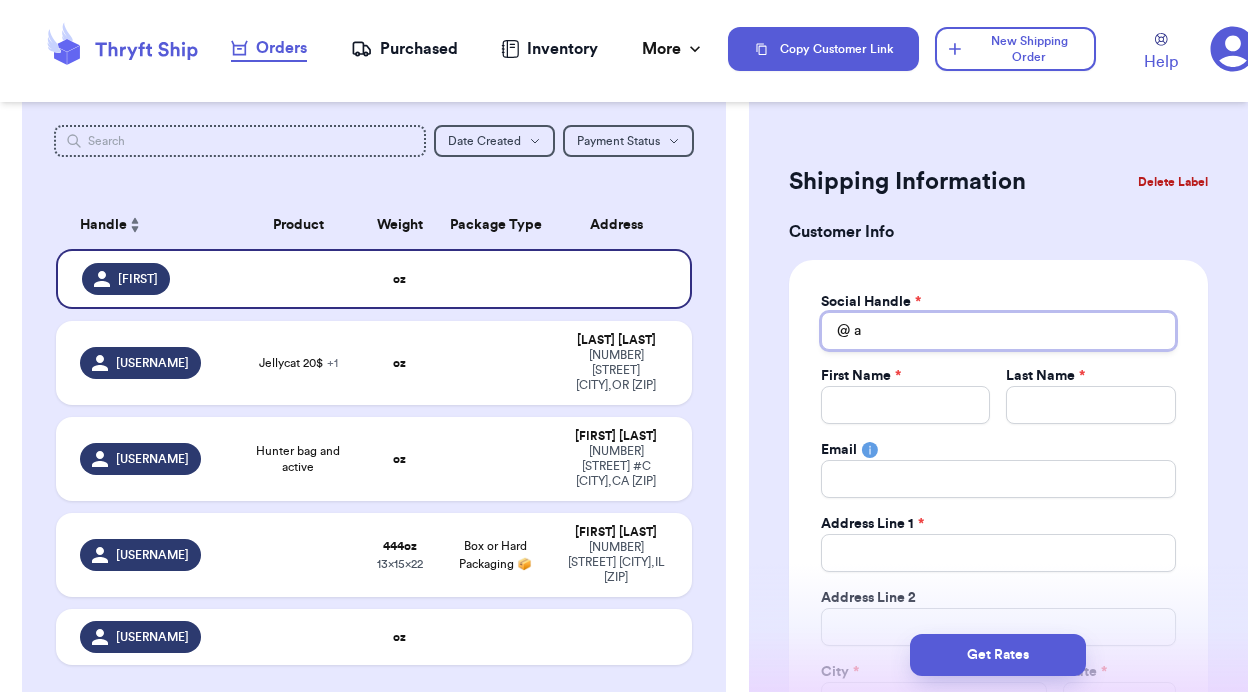 type 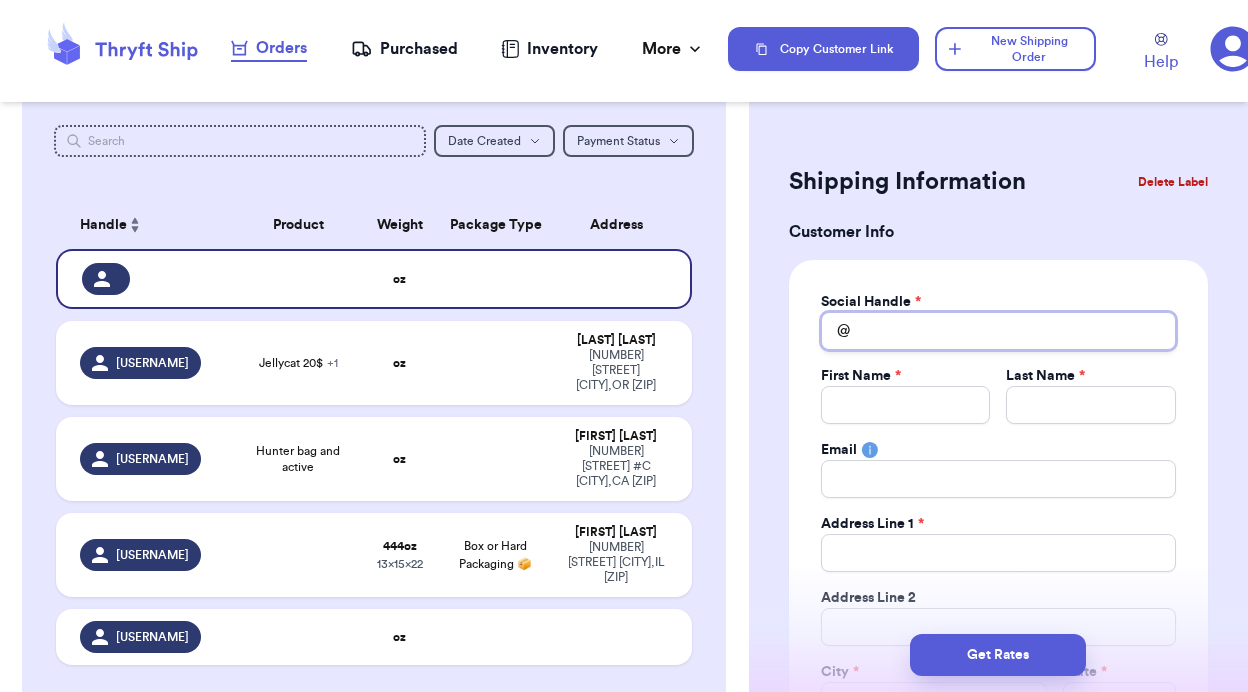 type 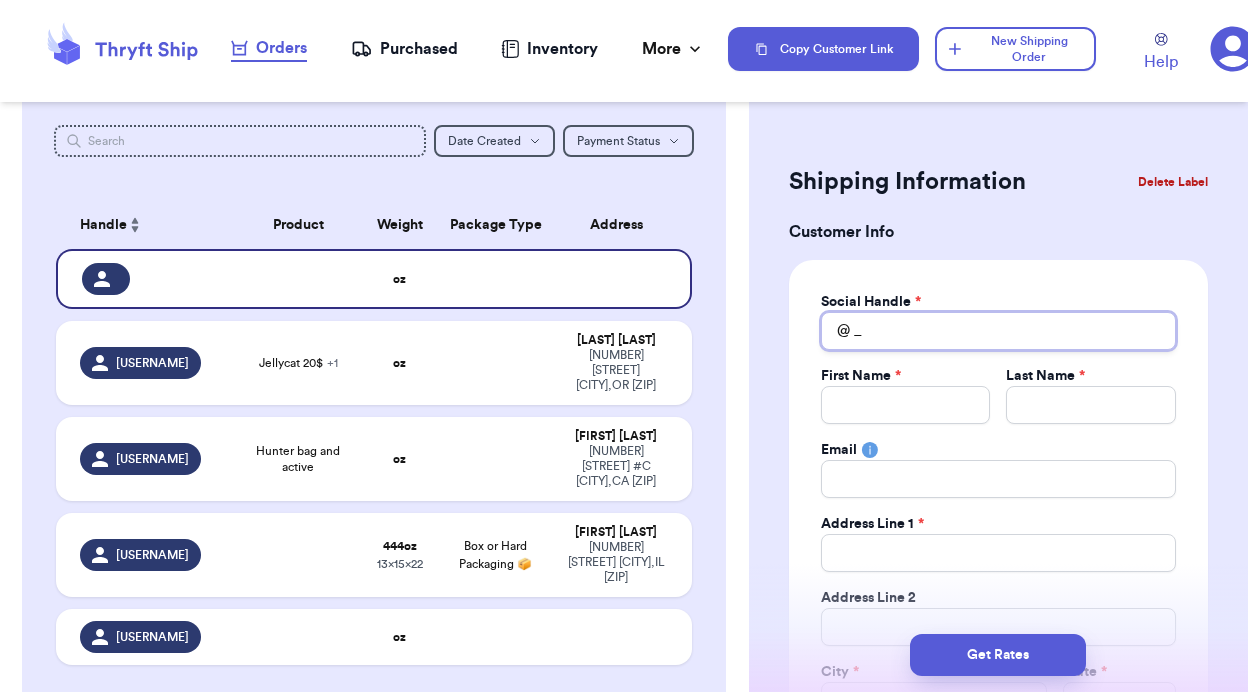 type 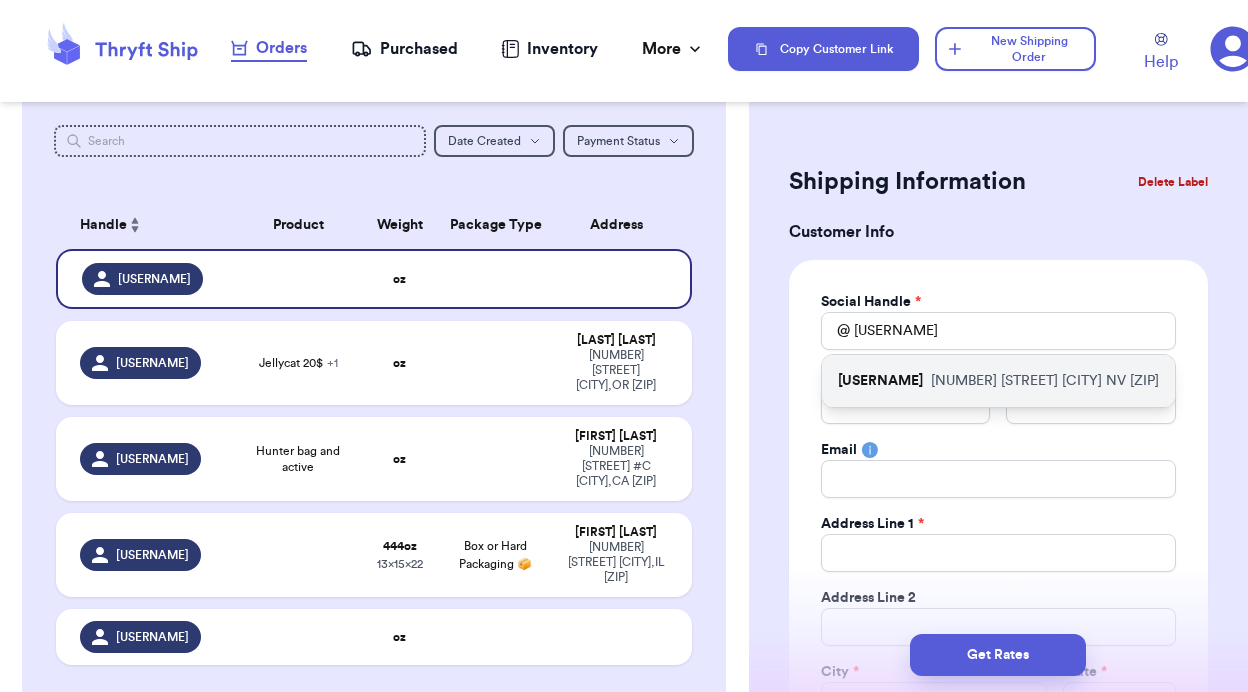 click on "[NUMBER] [STREET]    [CITY]   [STATE]   [ZIP]" at bounding box center (1045, 381) 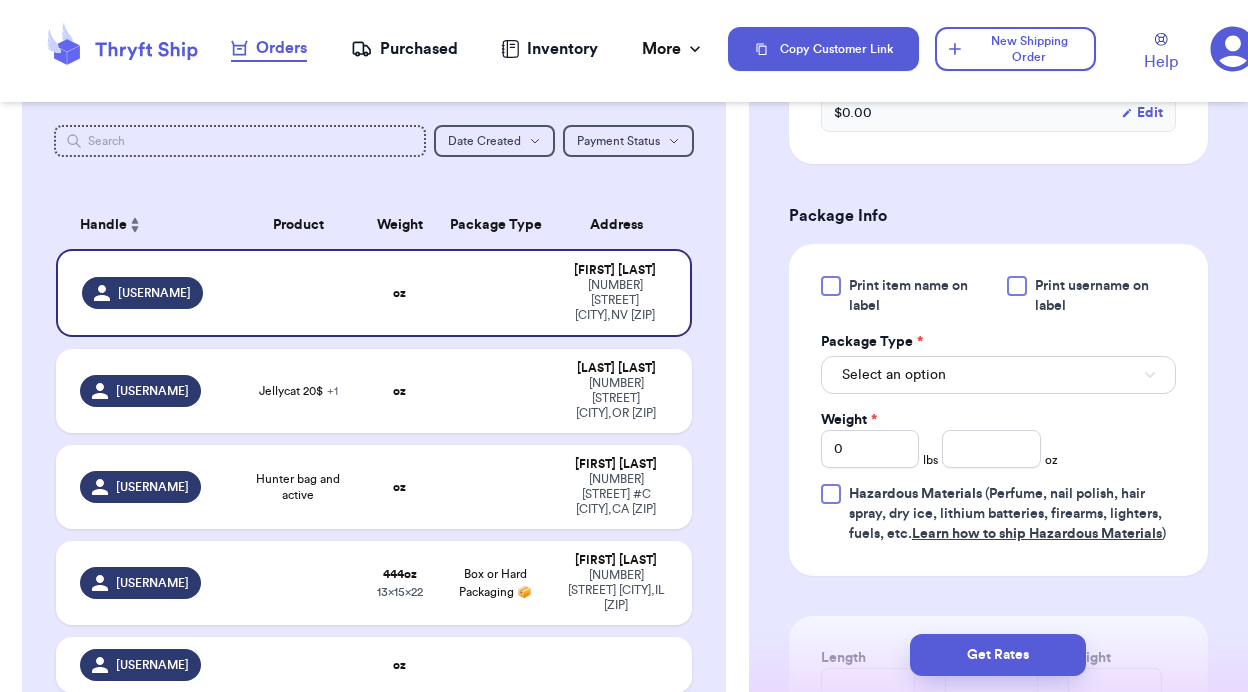 scroll, scrollTop: 1004, scrollLeft: 0, axis: vertical 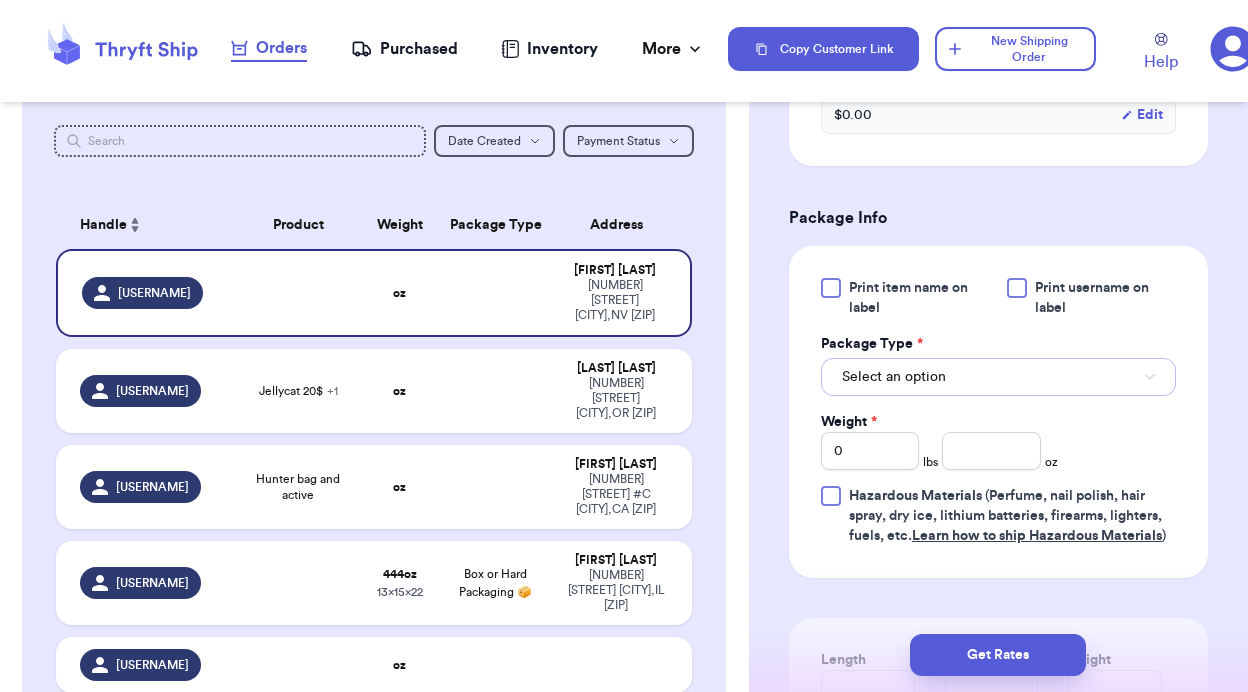 click on "Select an option" at bounding box center [894, 377] 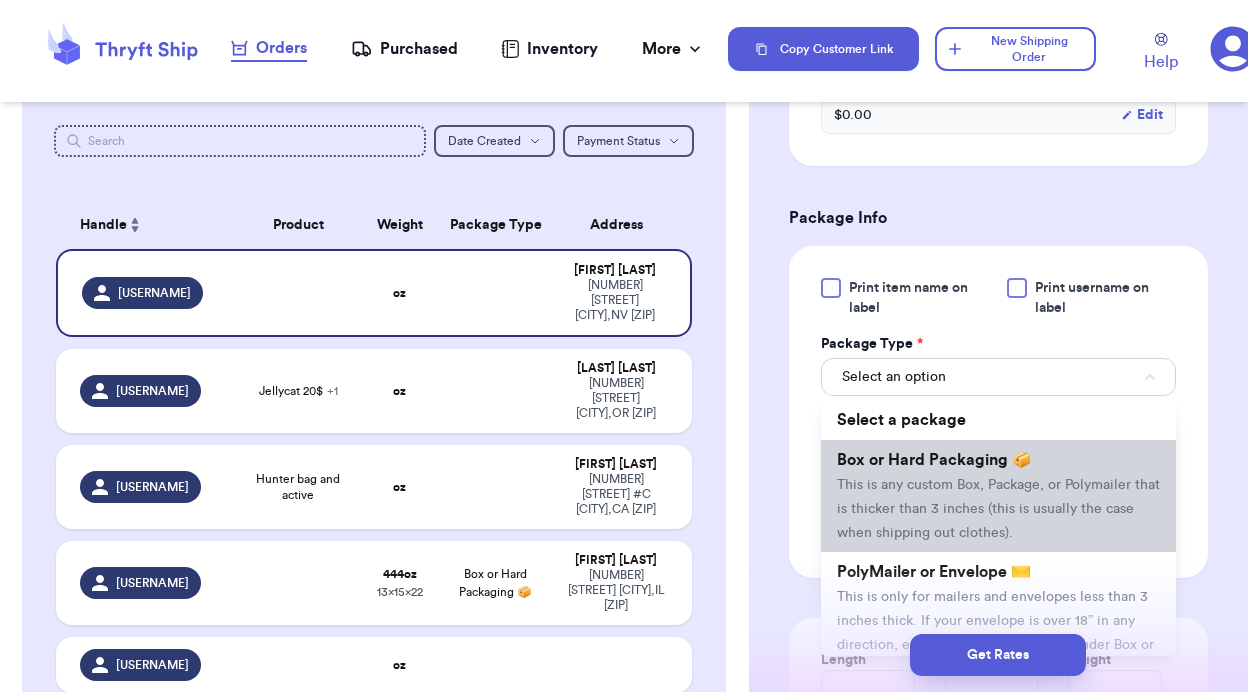 click on "Box or Hard Packaging 📦" at bounding box center (934, 460) 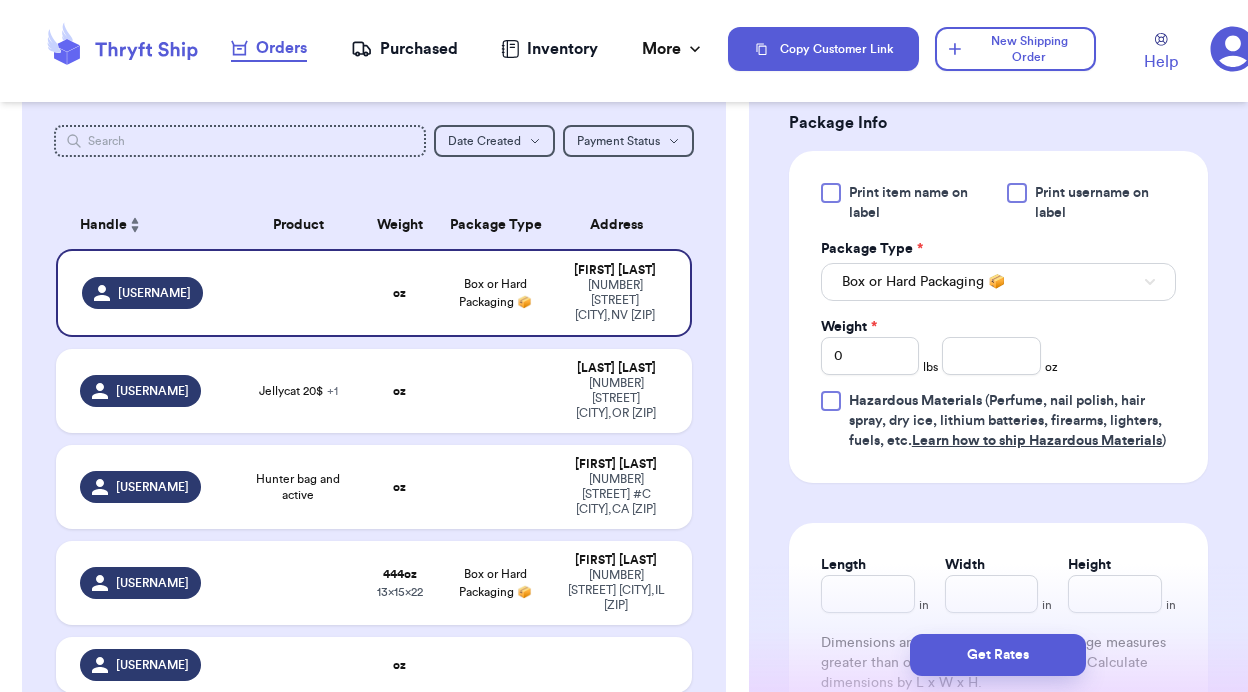 scroll, scrollTop: 1133, scrollLeft: 0, axis: vertical 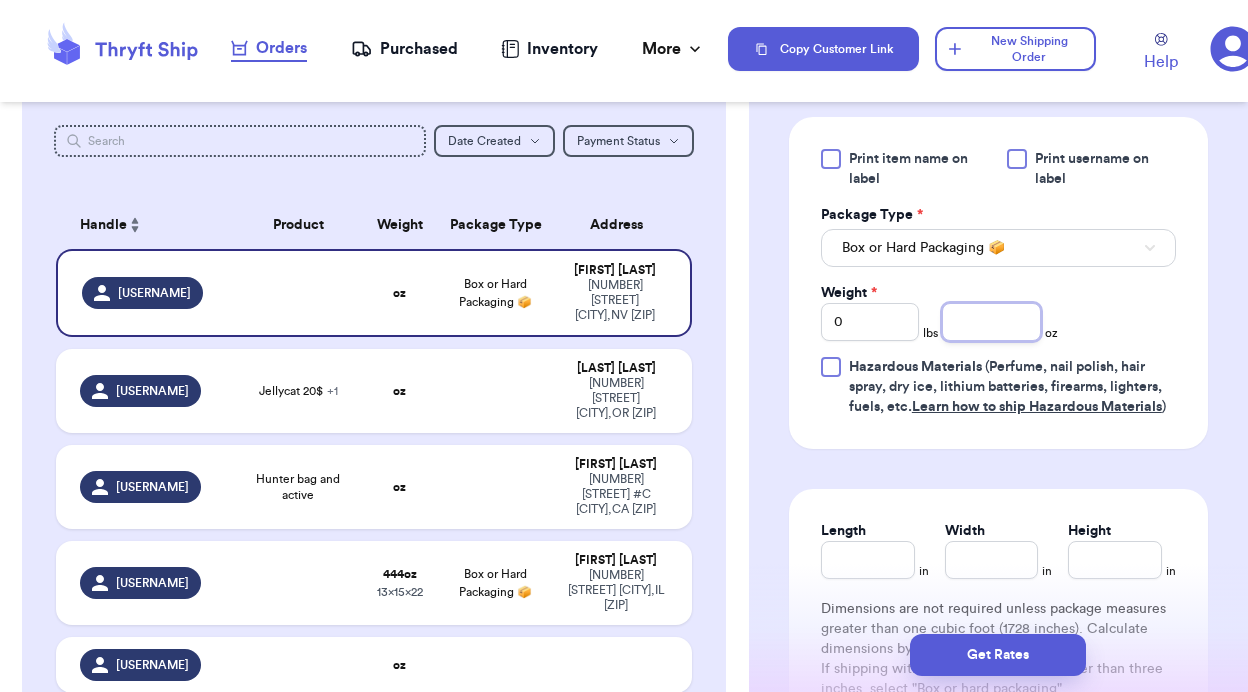 click at bounding box center (991, 322) 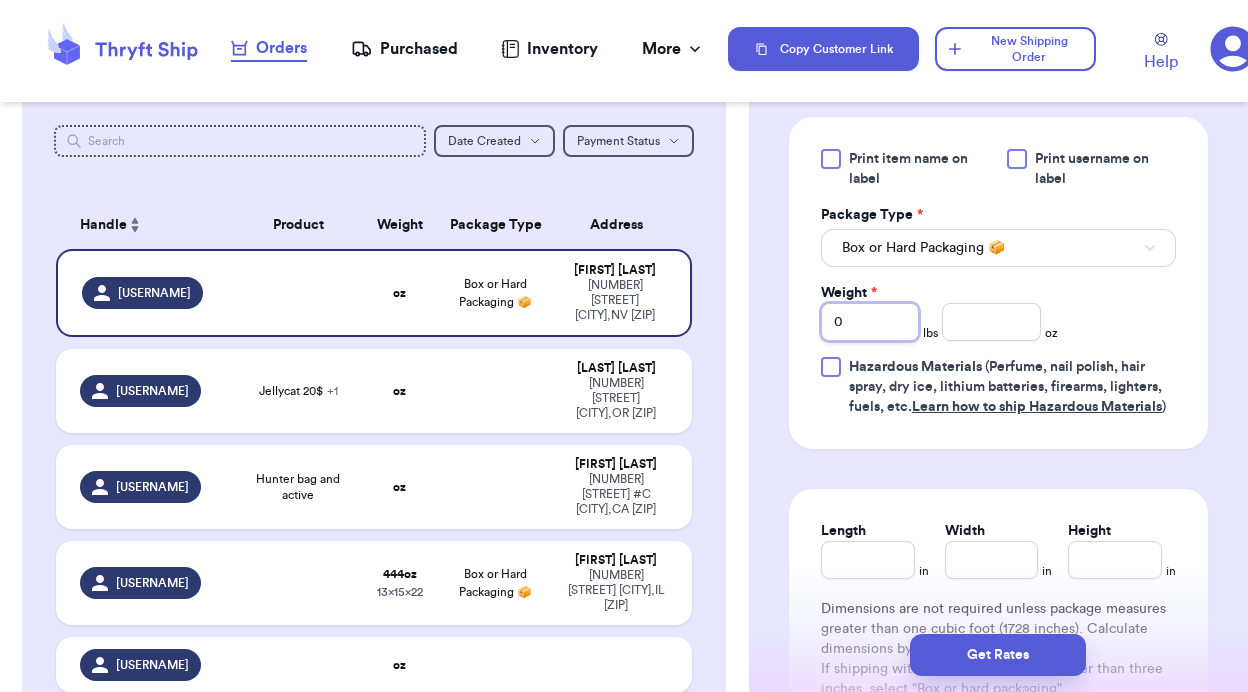 click on "0" at bounding box center (870, 322) 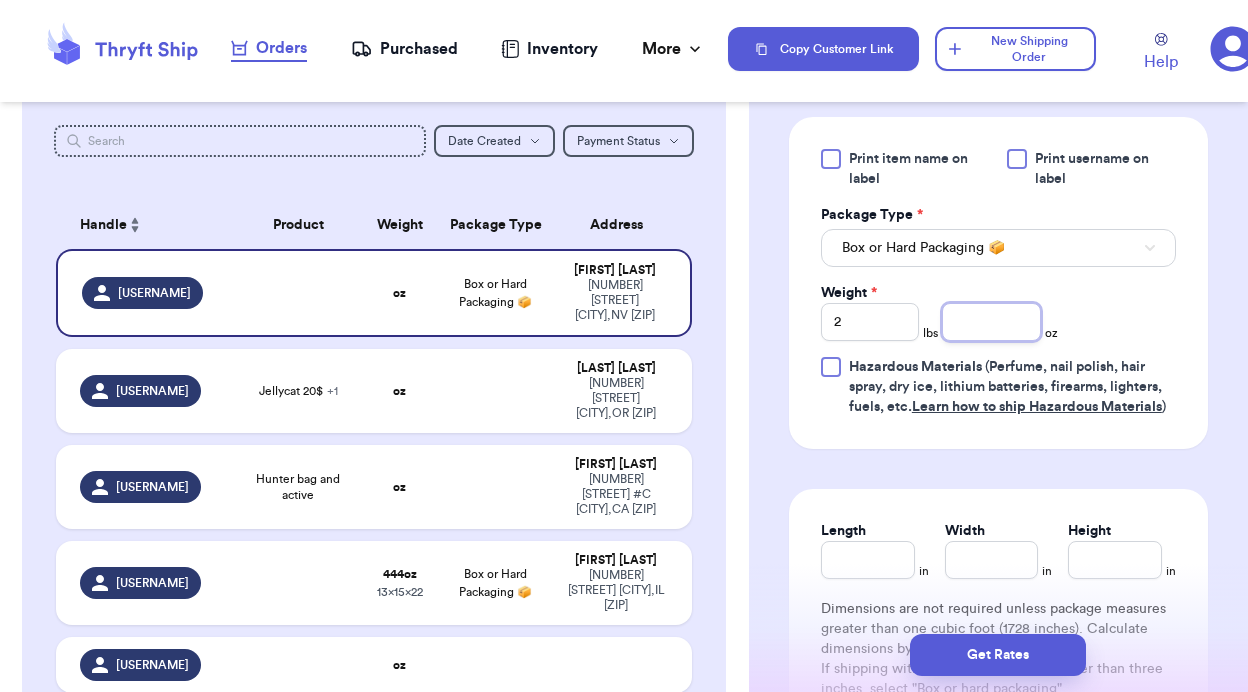 click at bounding box center [991, 322] 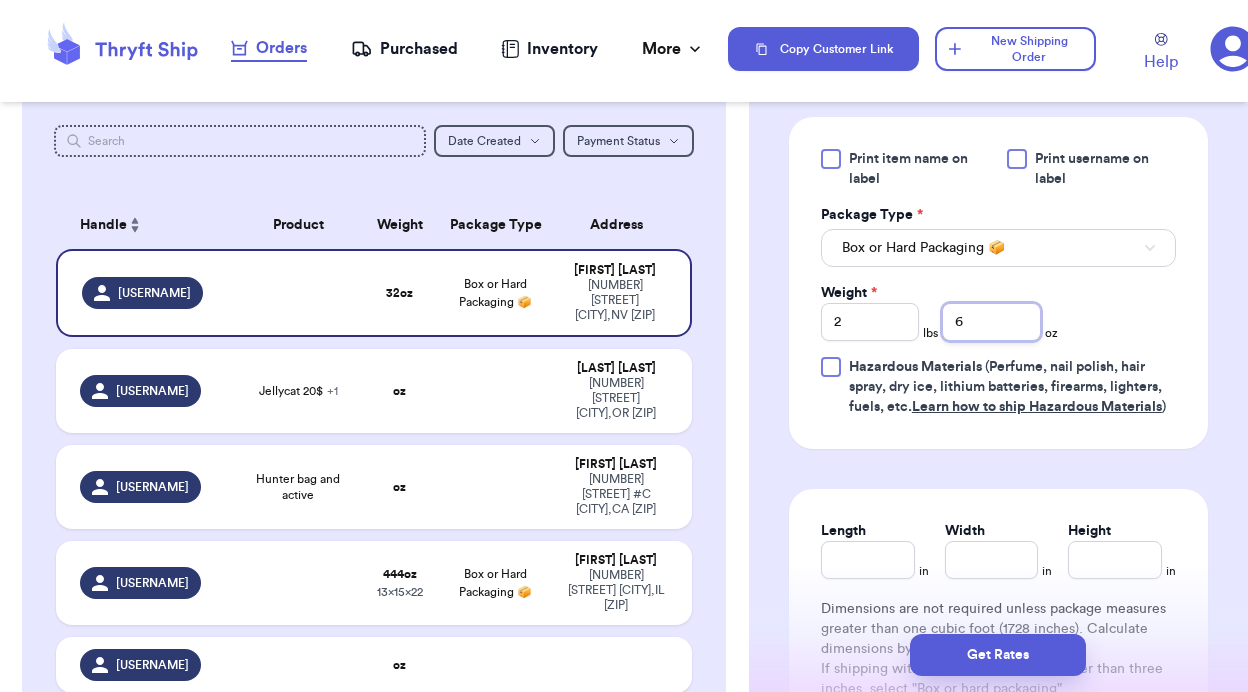 scroll, scrollTop: 1193, scrollLeft: 0, axis: vertical 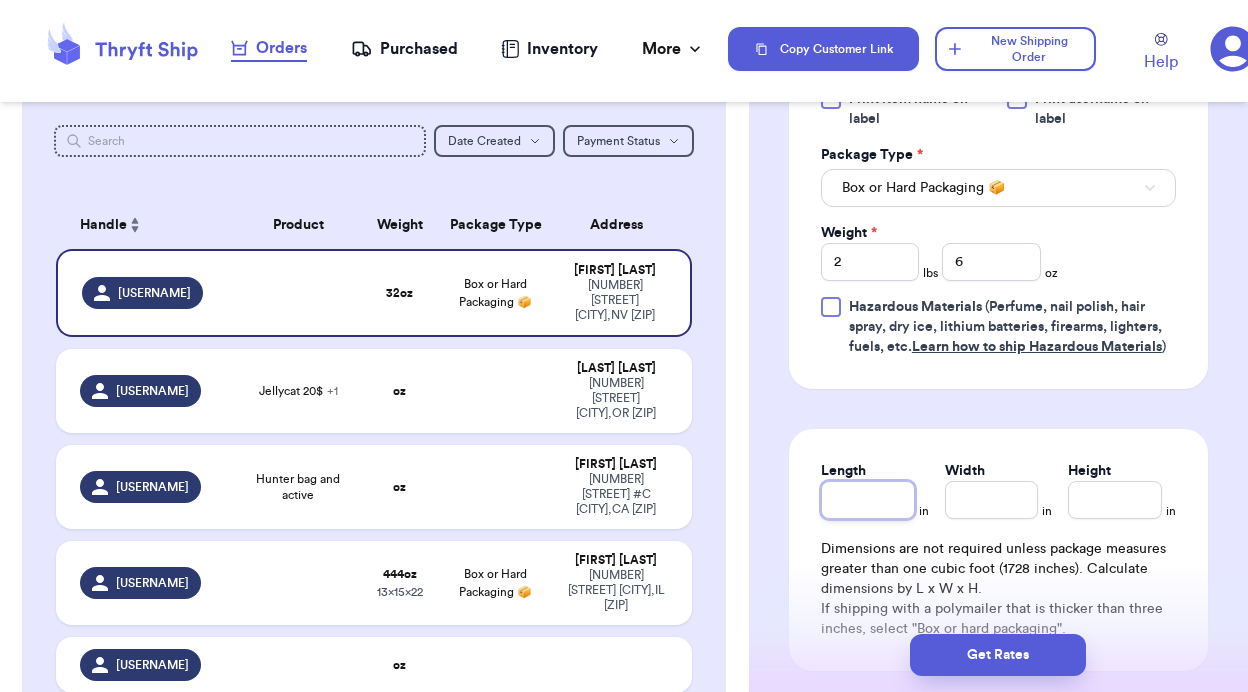 click on "Length" at bounding box center [868, 500] 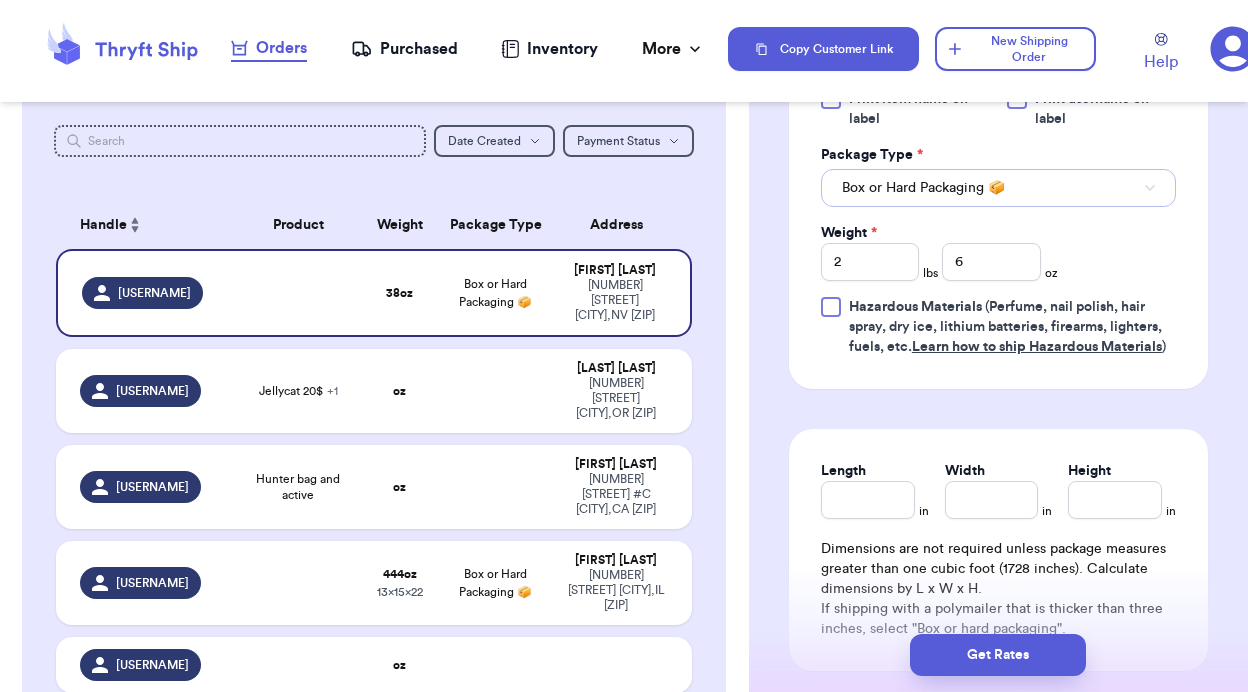 click on "Box or Hard Packaging 📦" at bounding box center (923, 188) 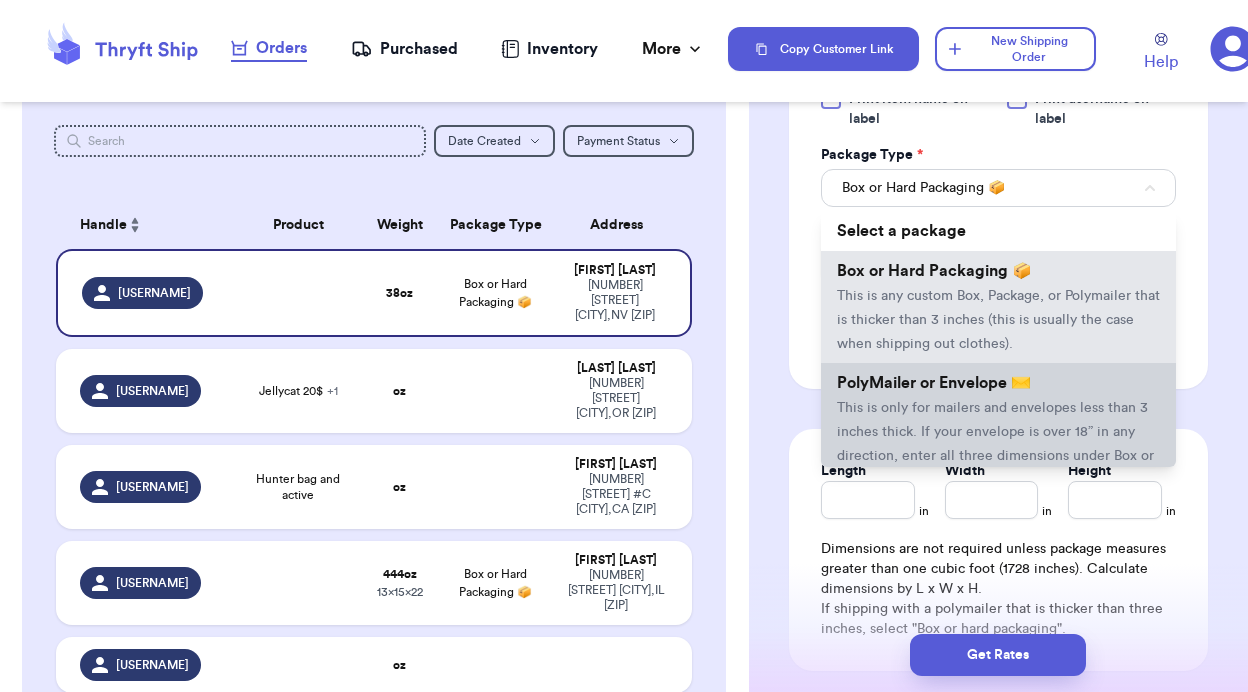 click on "This is only for mailers and envelopes less than 3 inches thick. If your envelope is over 18” in any direction, enter all three dimensions under Box or Hard Packaging." at bounding box center [995, 444] 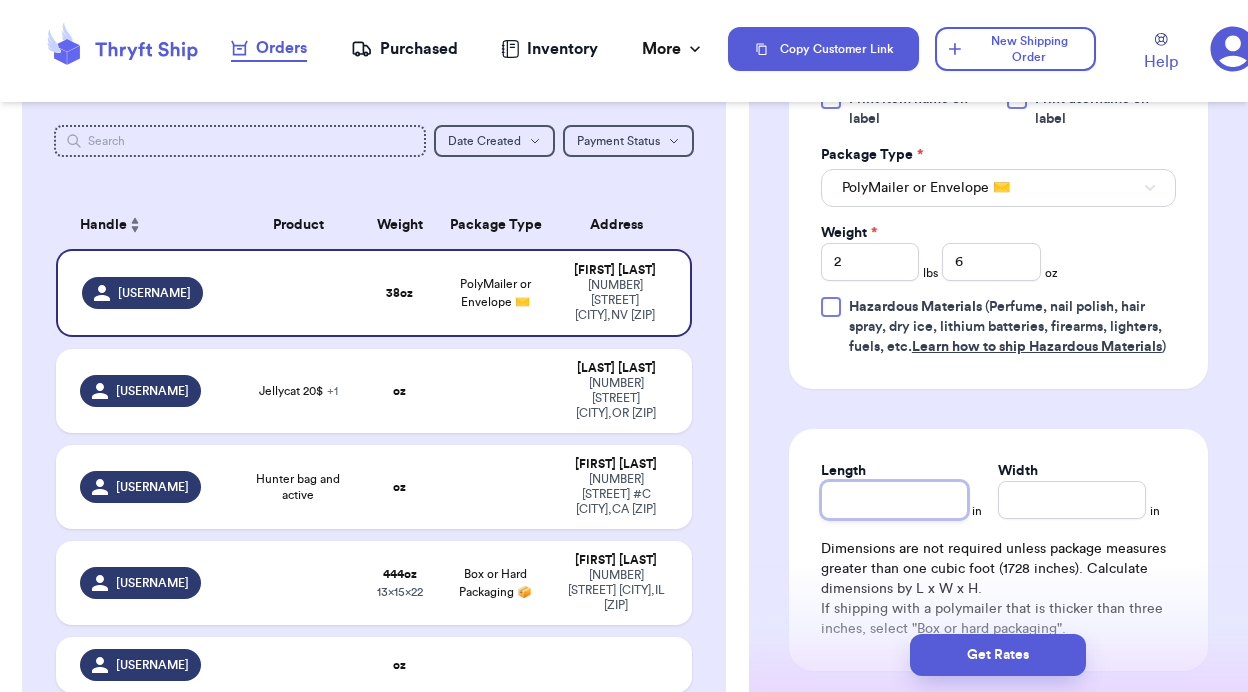 click on "Length" at bounding box center (895, 500) 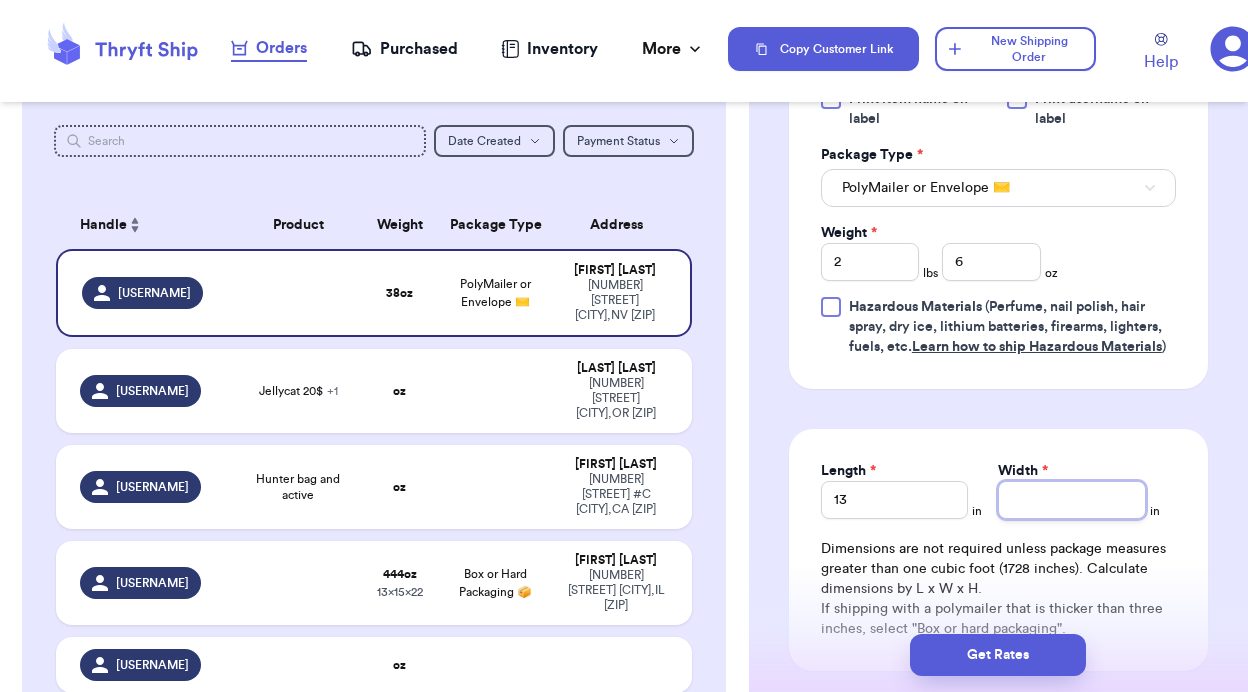 click on "Width *" at bounding box center (1072, 500) 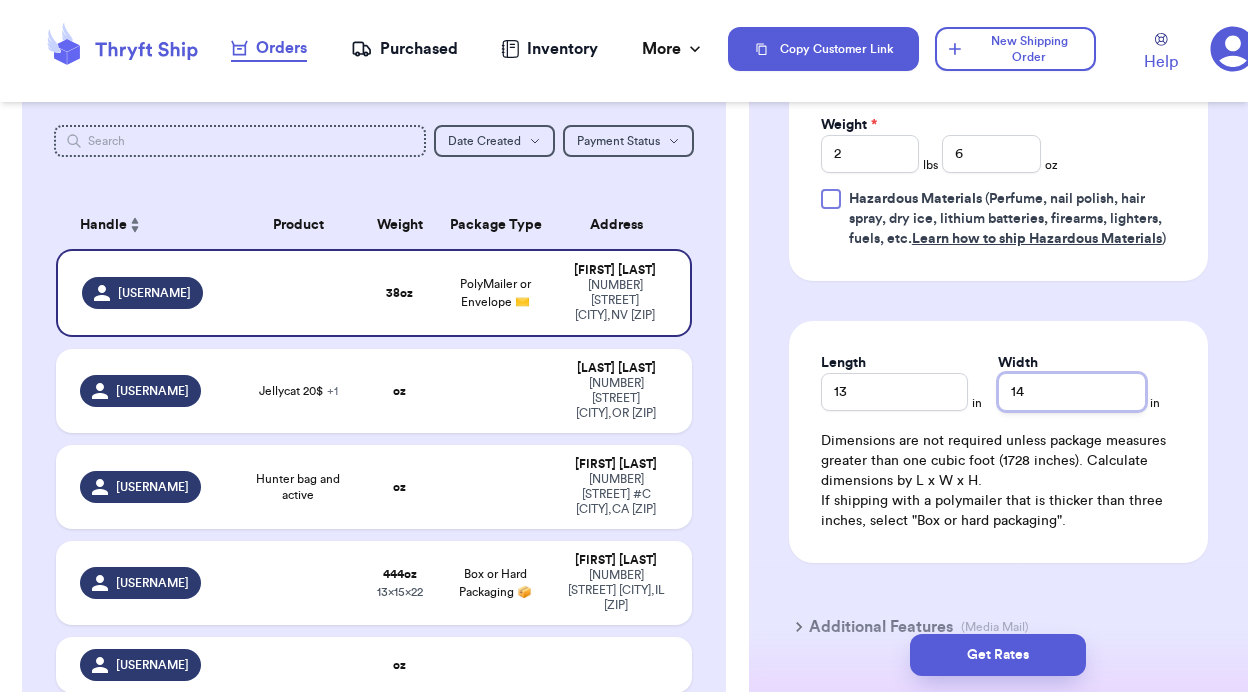 scroll, scrollTop: 1439, scrollLeft: 0, axis: vertical 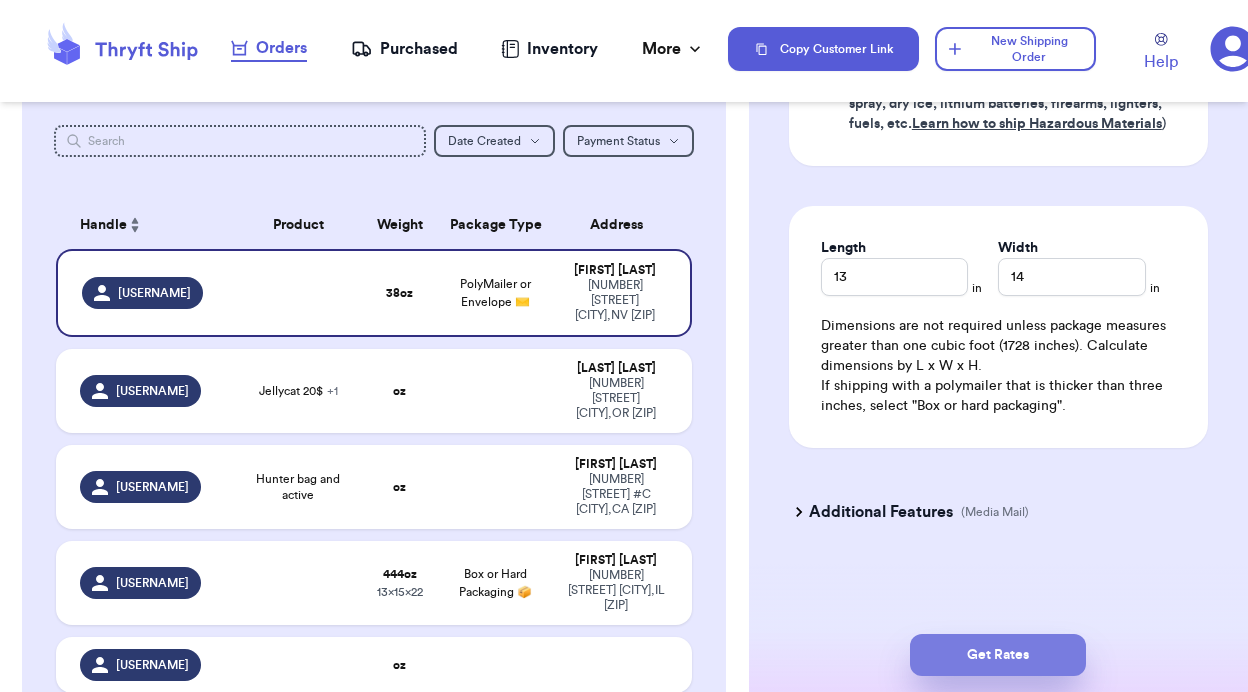 click on "Get Rates" at bounding box center (998, 655) 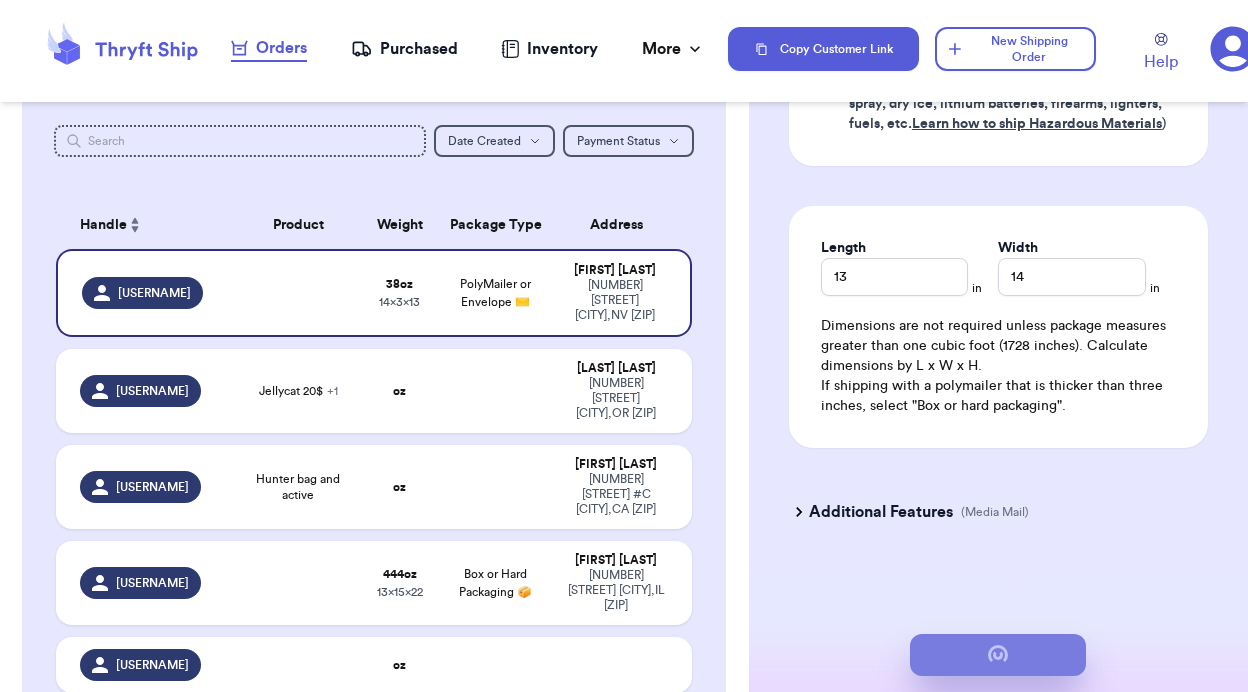 scroll, scrollTop: 0, scrollLeft: 0, axis: both 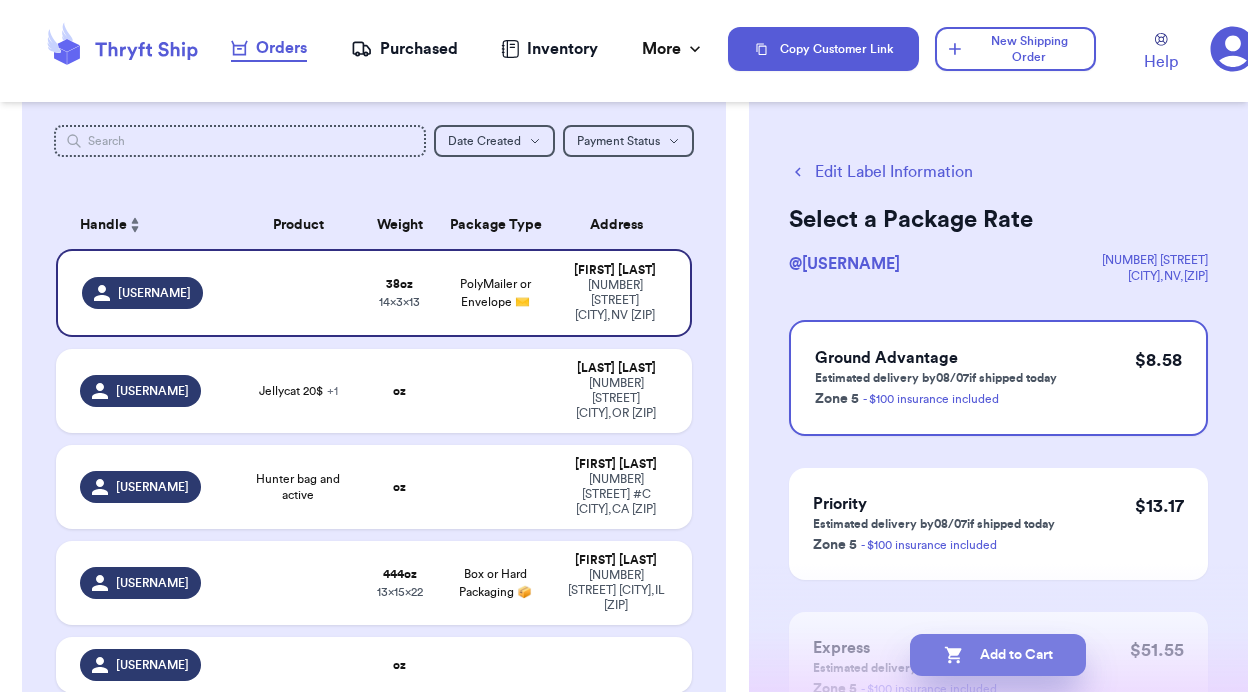 click on "Add to Cart" at bounding box center (998, 655) 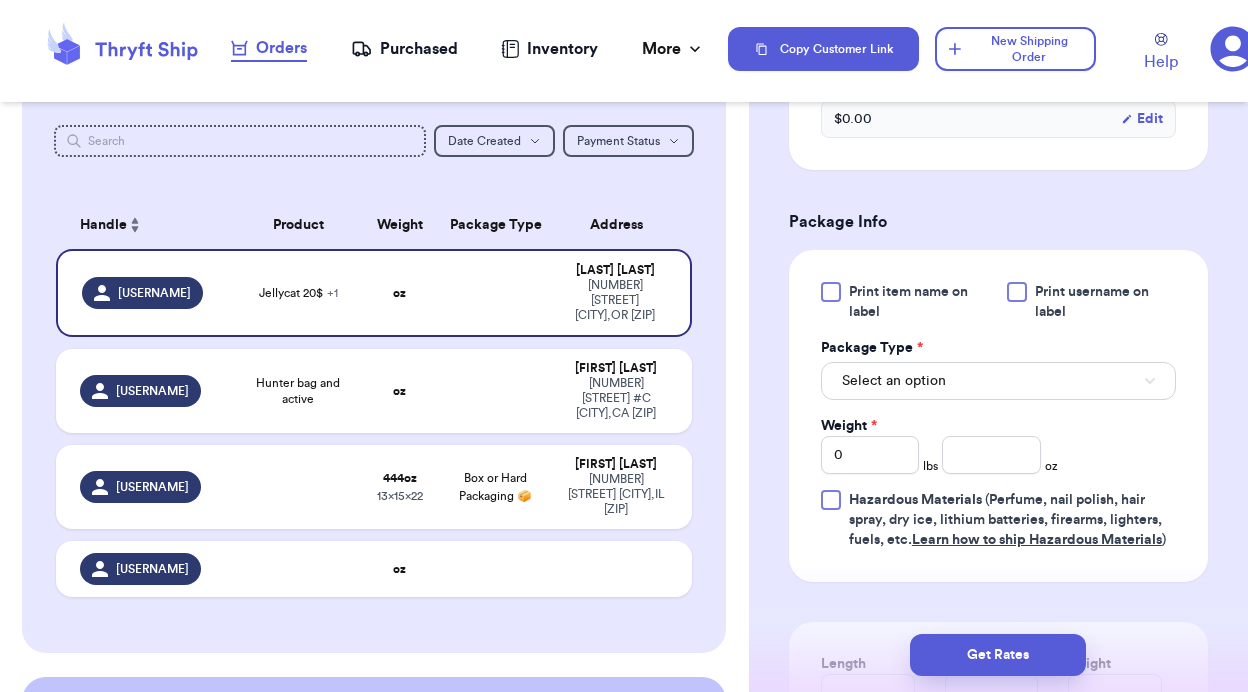 scroll, scrollTop: 765, scrollLeft: 0, axis: vertical 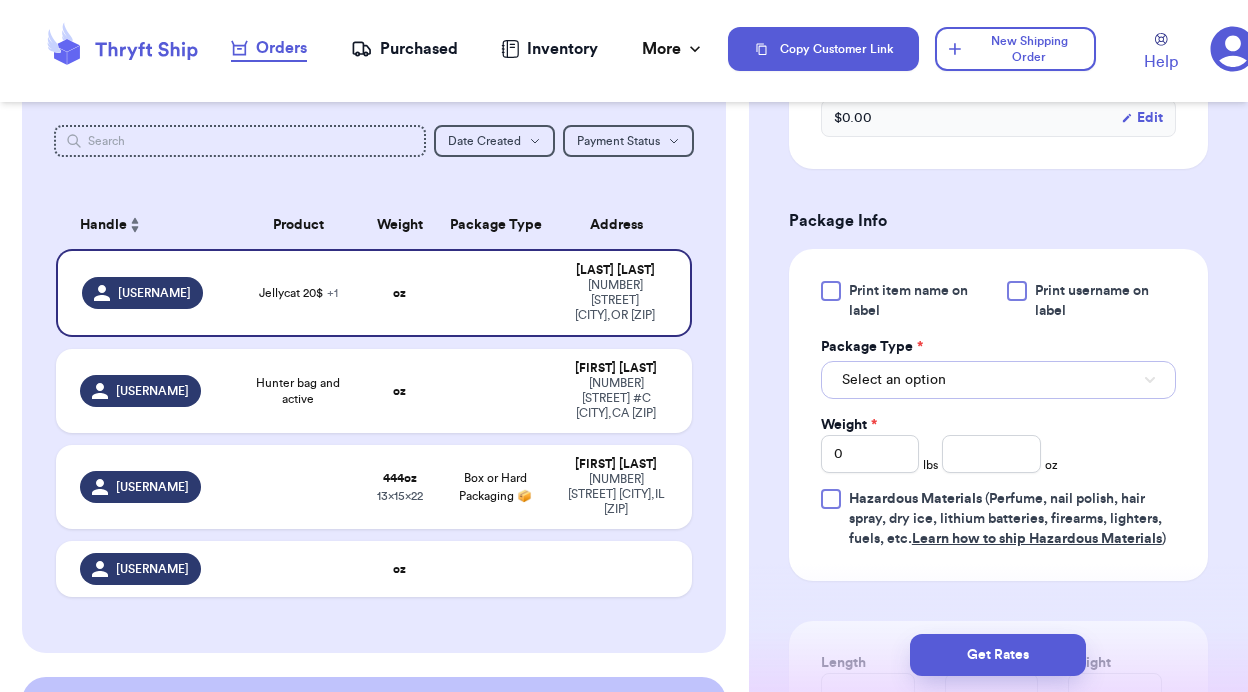 click on "Select an option" at bounding box center (894, 380) 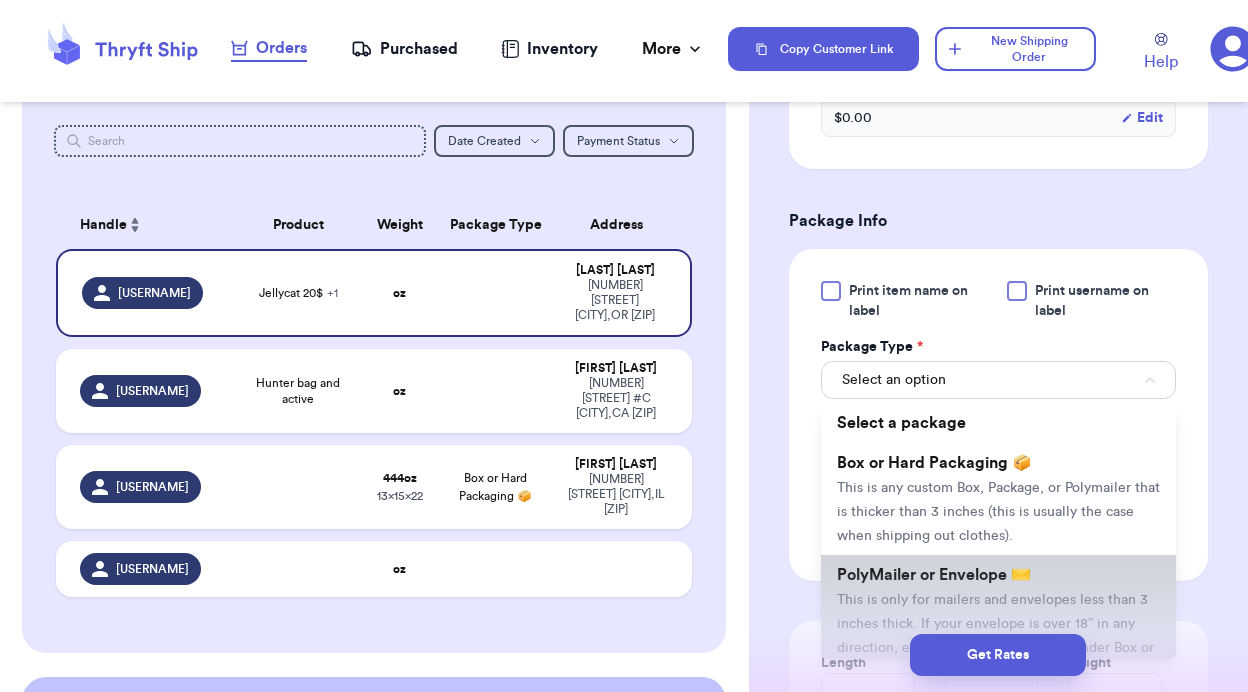 click on "PolyMailer or Envelope ✉️" at bounding box center [934, 575] 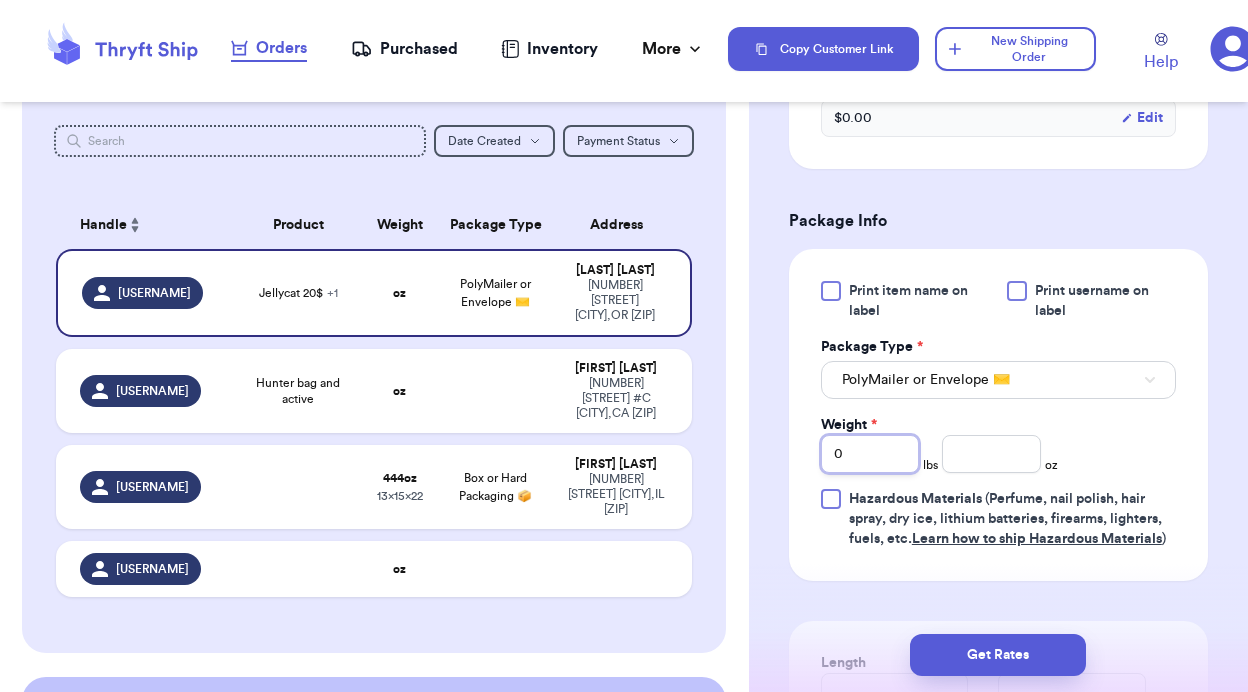 drag, startPoint x: 872, startPoint y: 458, endPoint x: 750, endPoint y: 458, distance: 122 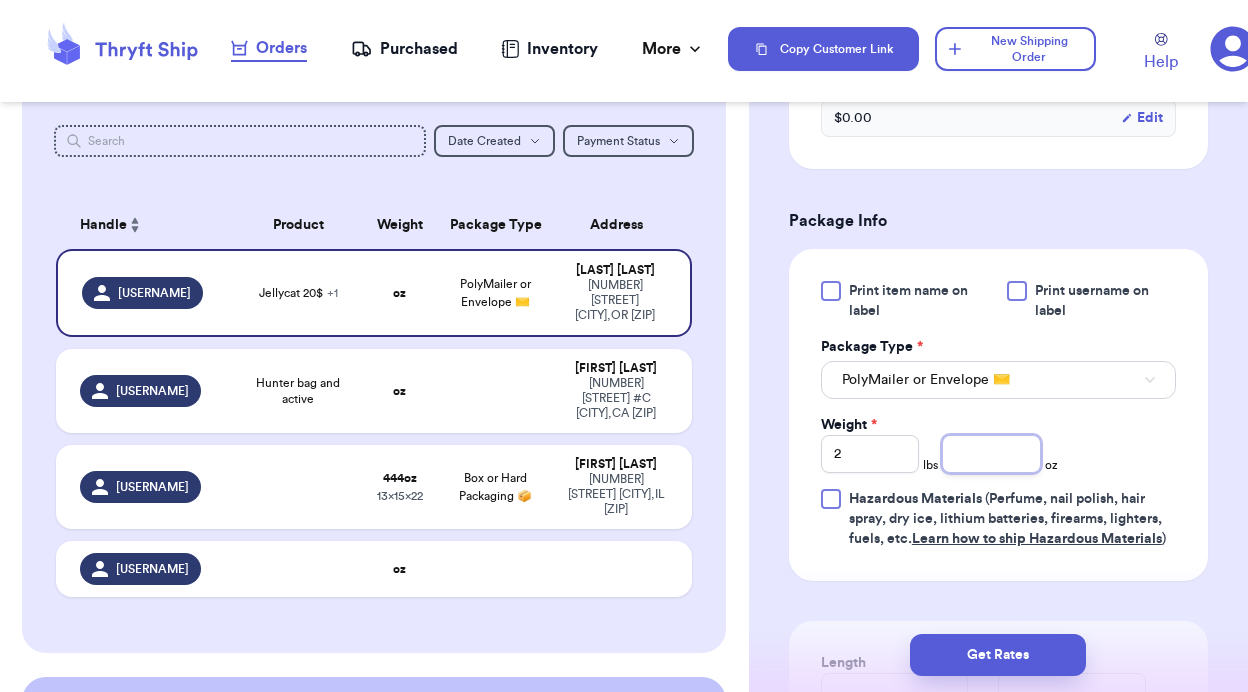 click at bounding box center [991, 454] 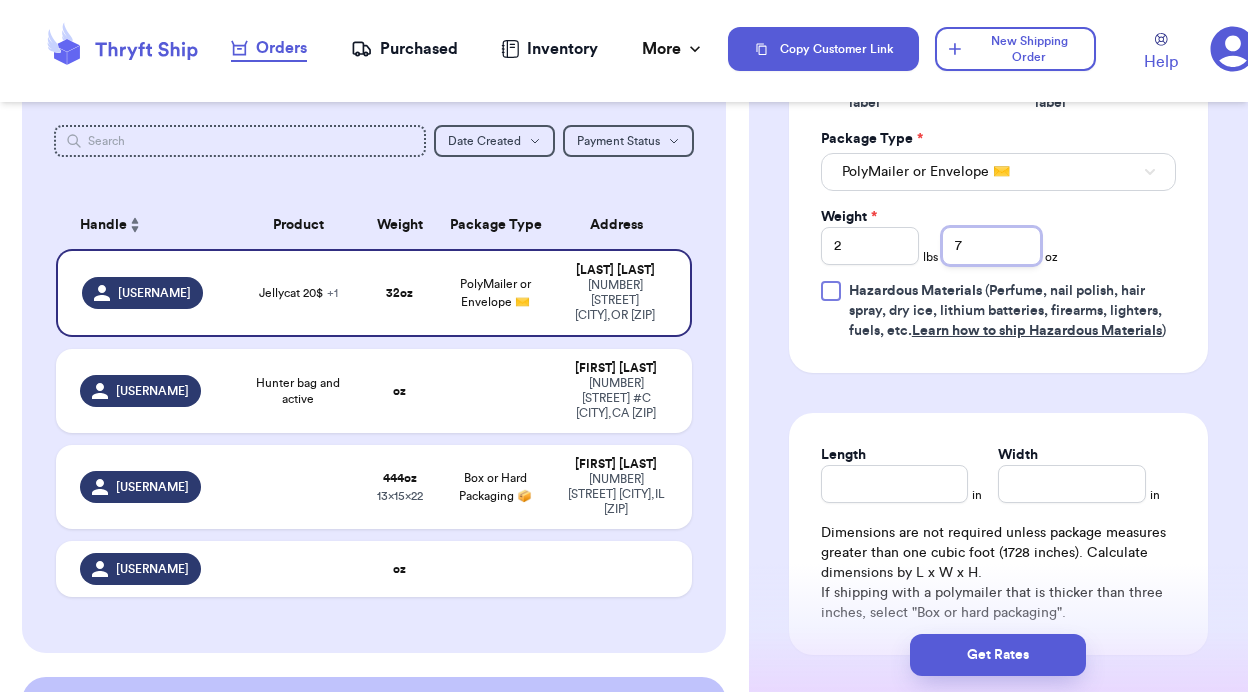 scroll, scrollTop: 1200, scrollLeft: 0, axis: vertical 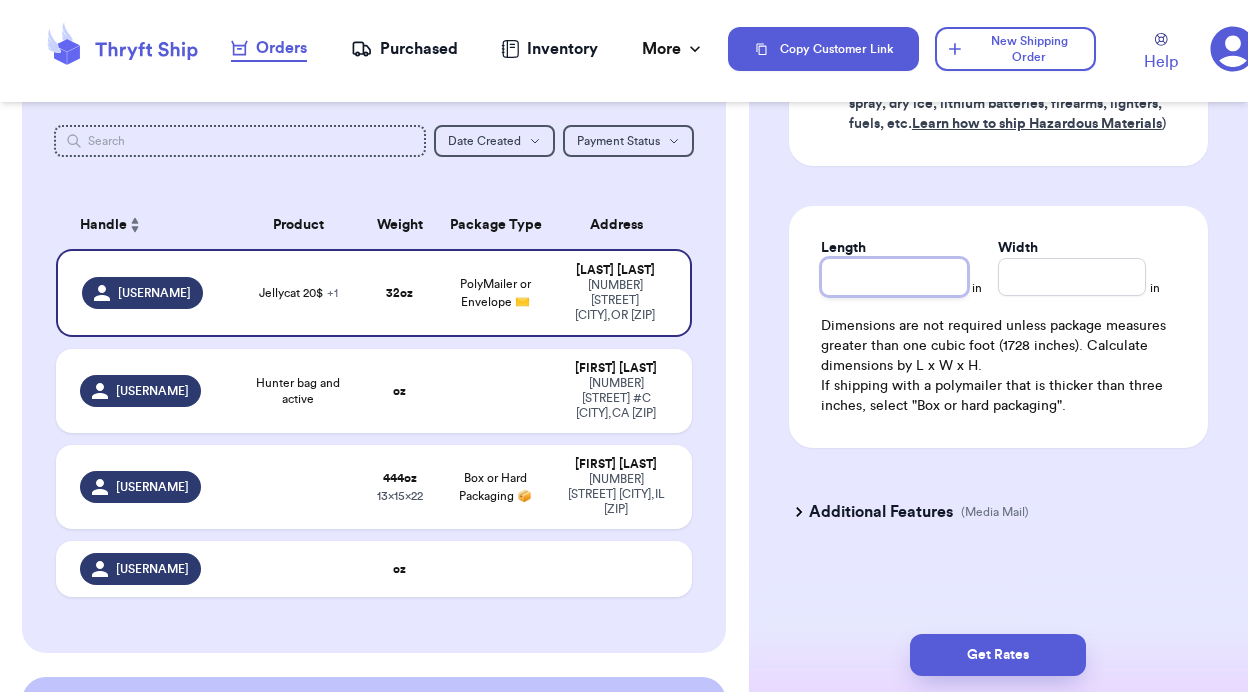 click on "Length" at bounding box center (895, 277) 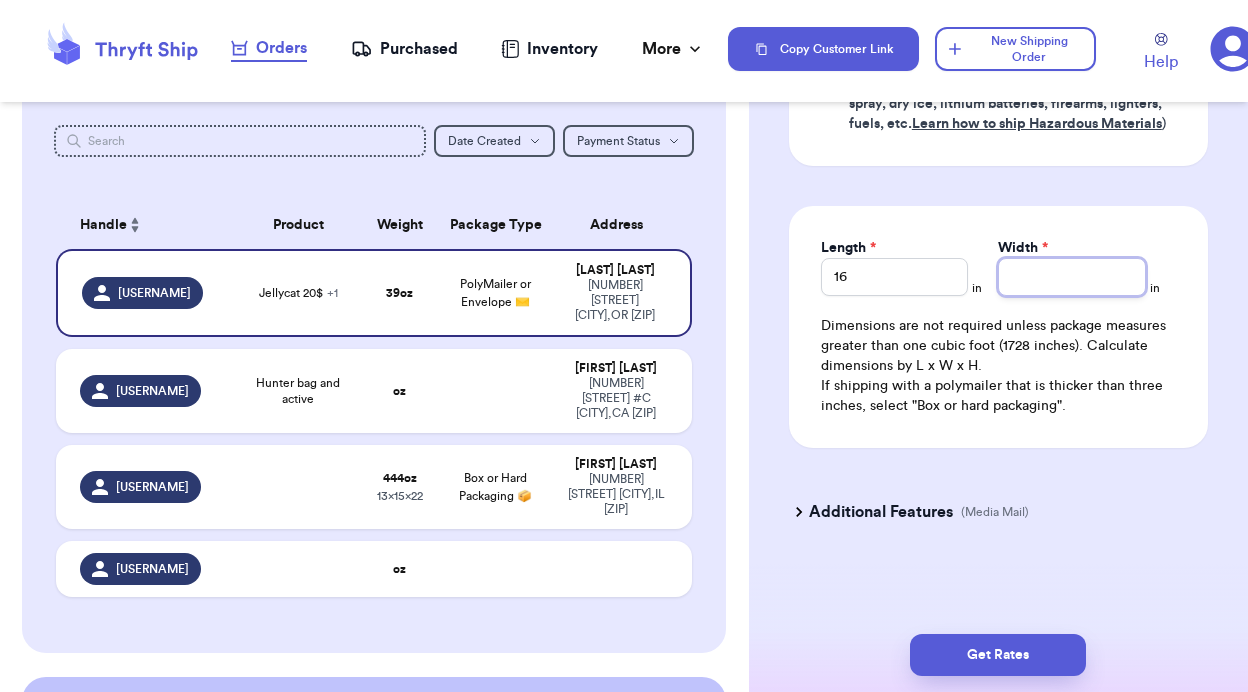 click on "Width *" at bounding box center [1072, 277] 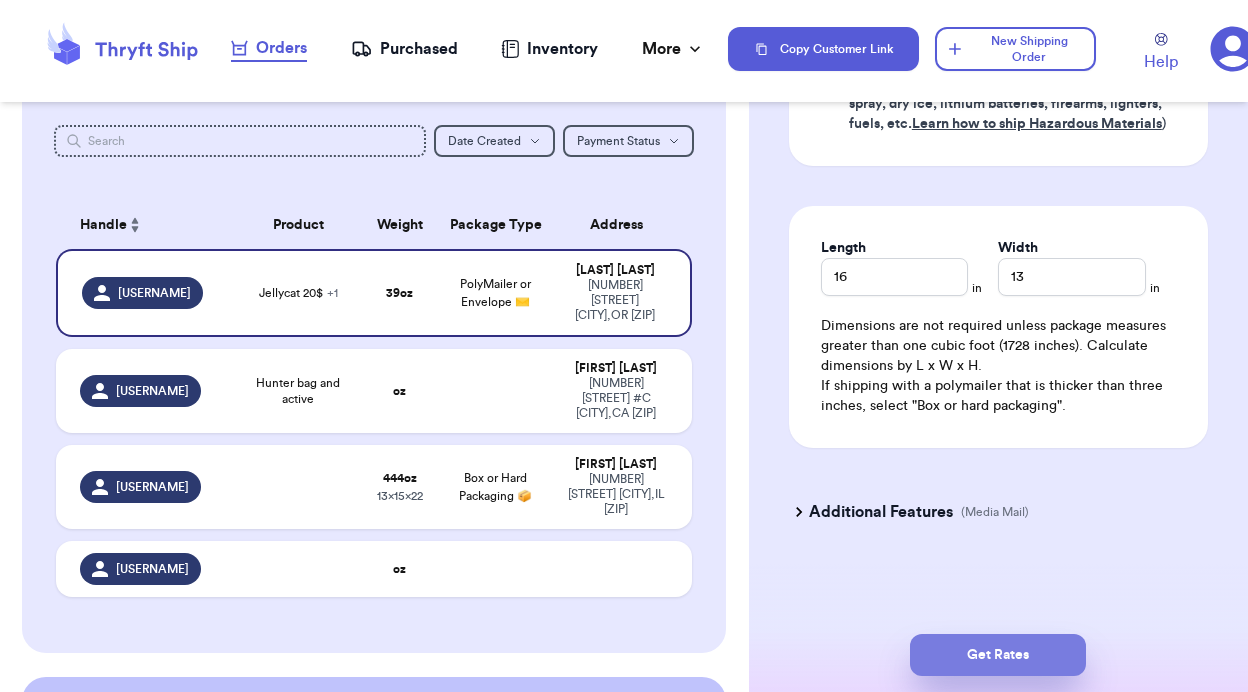 click on "Get Rates" at bounding box center (998, 655) 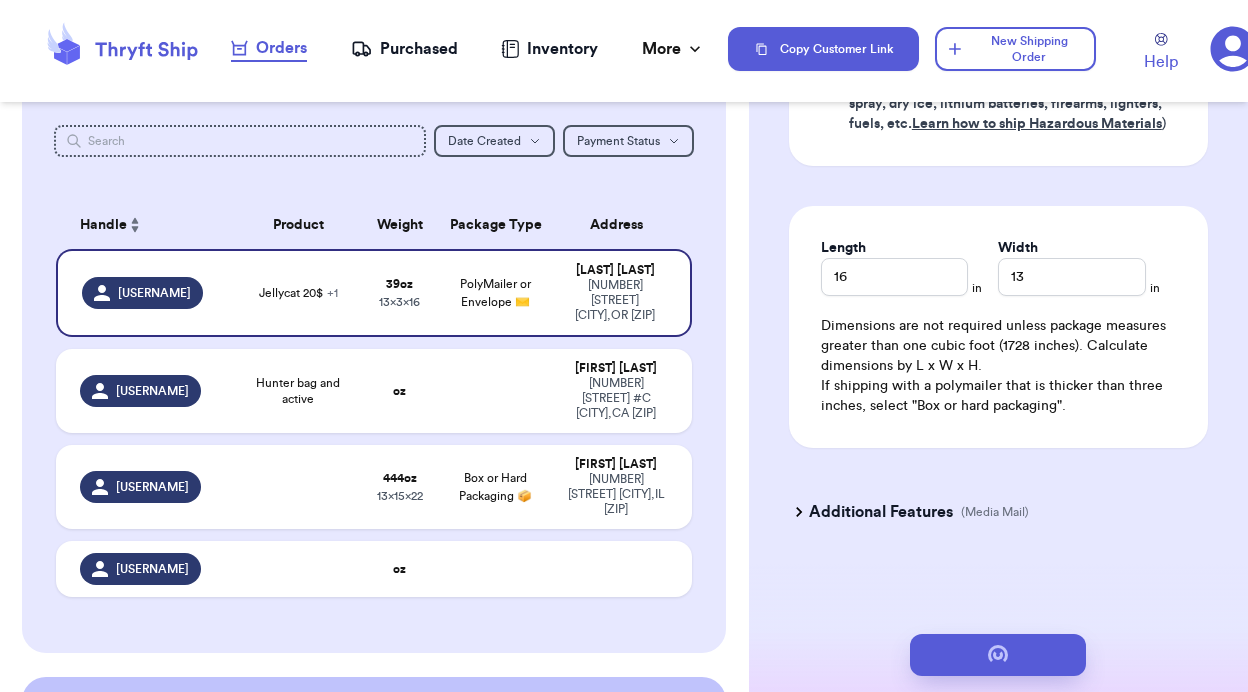 scroll, scrollTop: 0, scrollLeft: 0, axis: both 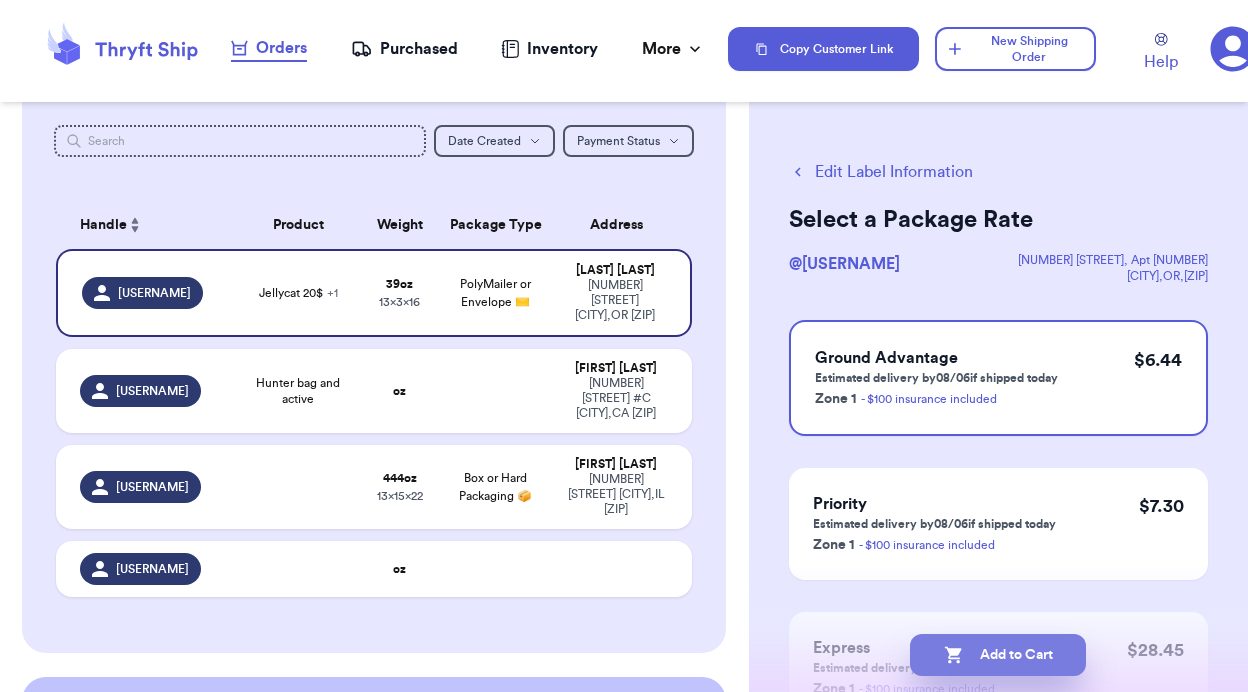 click on "Add to Cart" at bounding box center [998, 655] 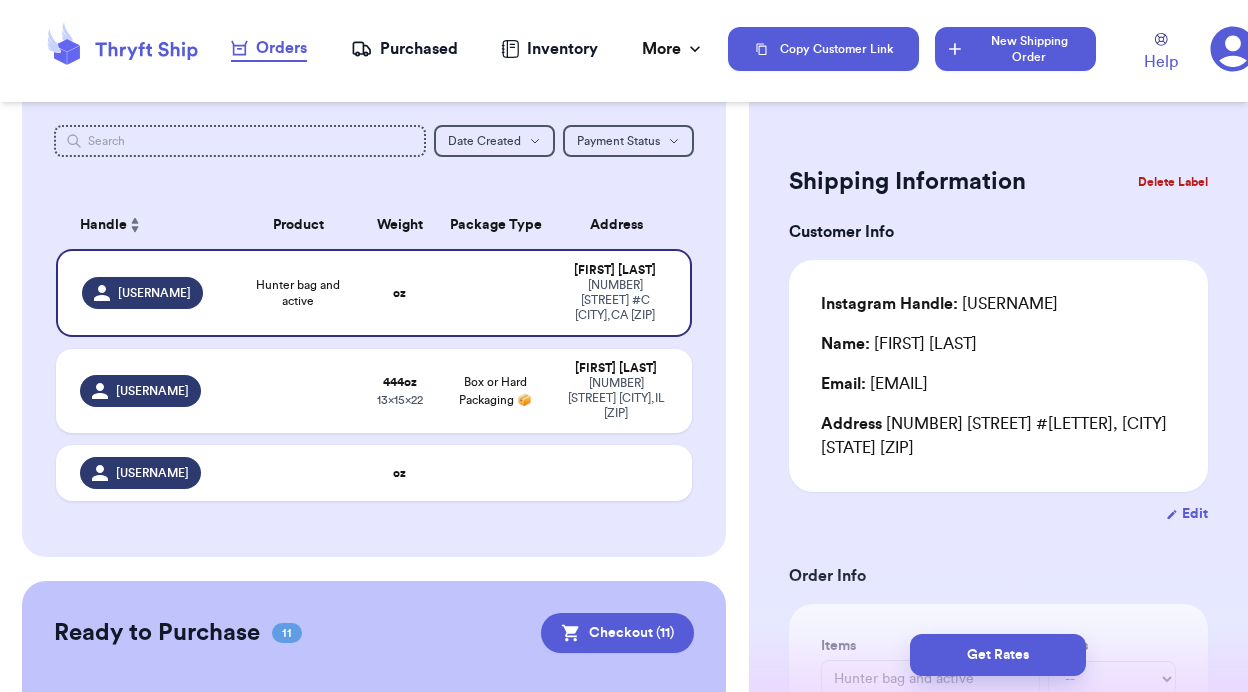 click on "New Shipping Order" at bounding box center (1015, 49) 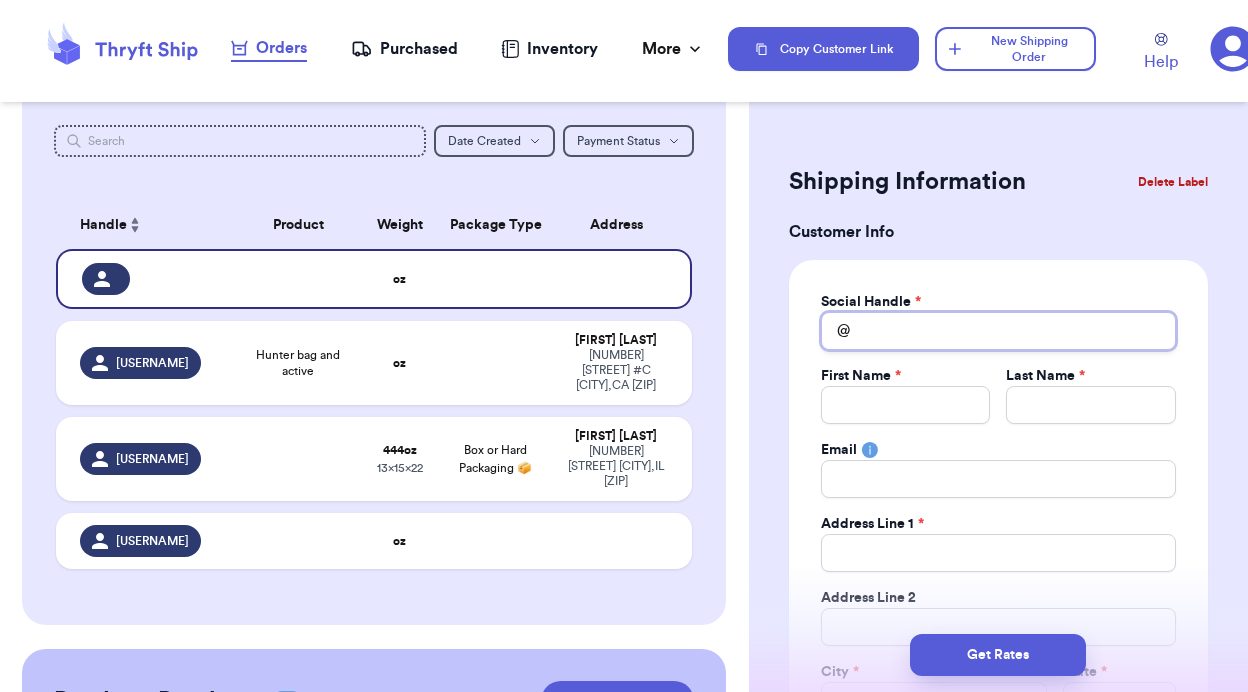 click on "Total Amount Paid" at bounding box center (998, 331) 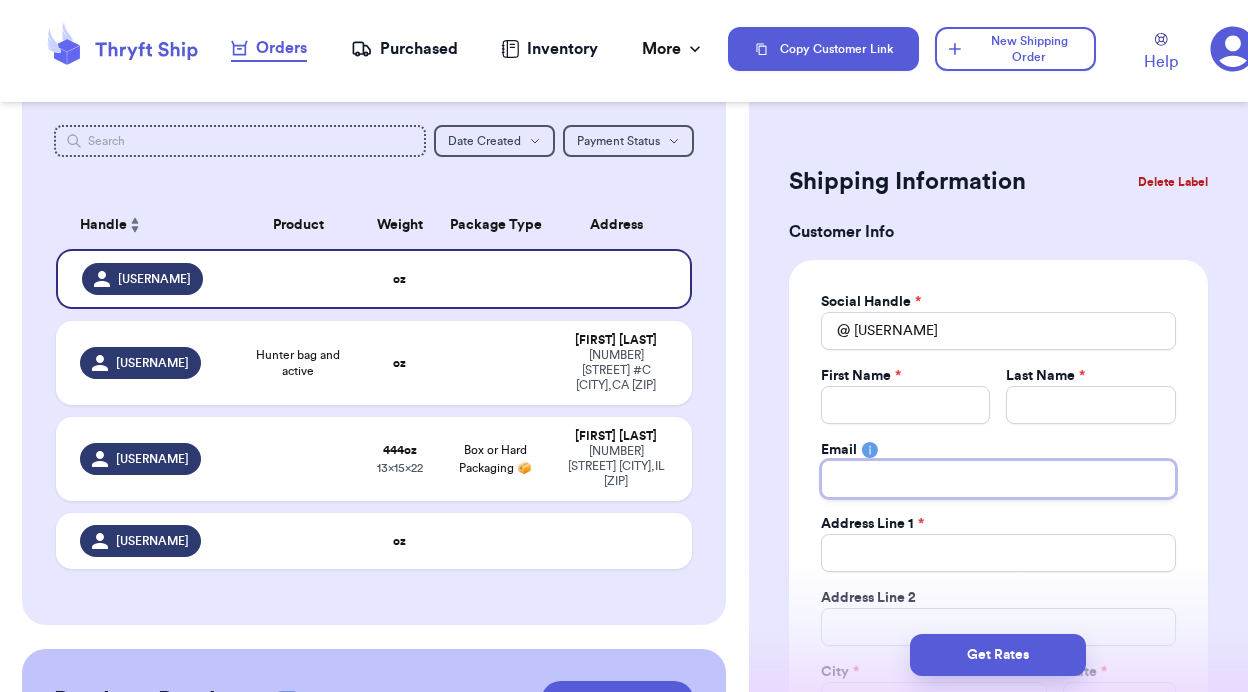 click on "Total Amount Paid" at bounding box center (998, 479) 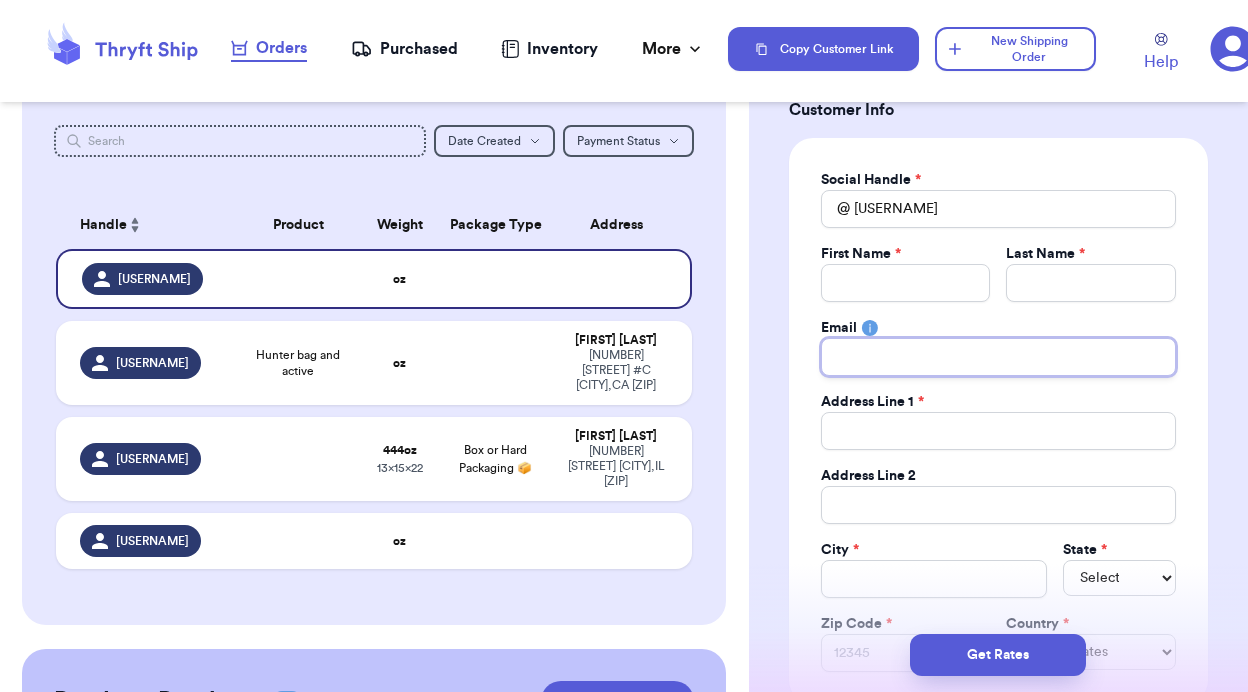 scroll, scrollTop: 245, scrollLeft: 0, axis: vertical 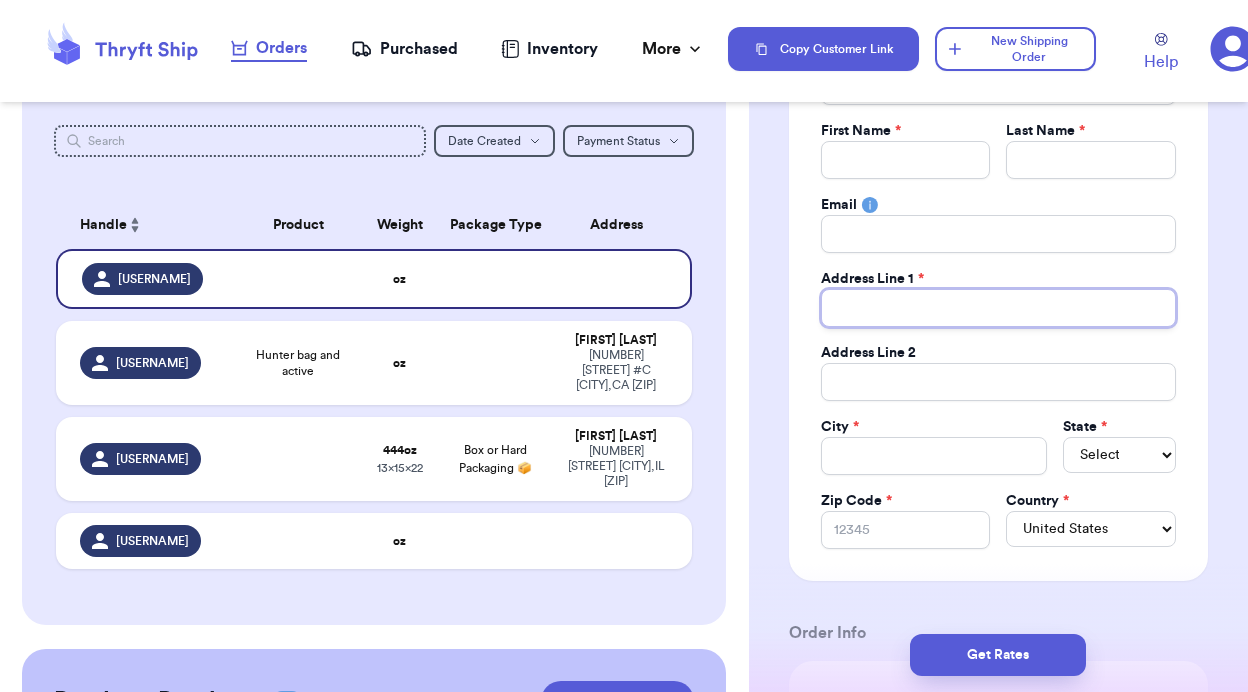click on "Total Amount Paid" at bounding box center (998, 308) 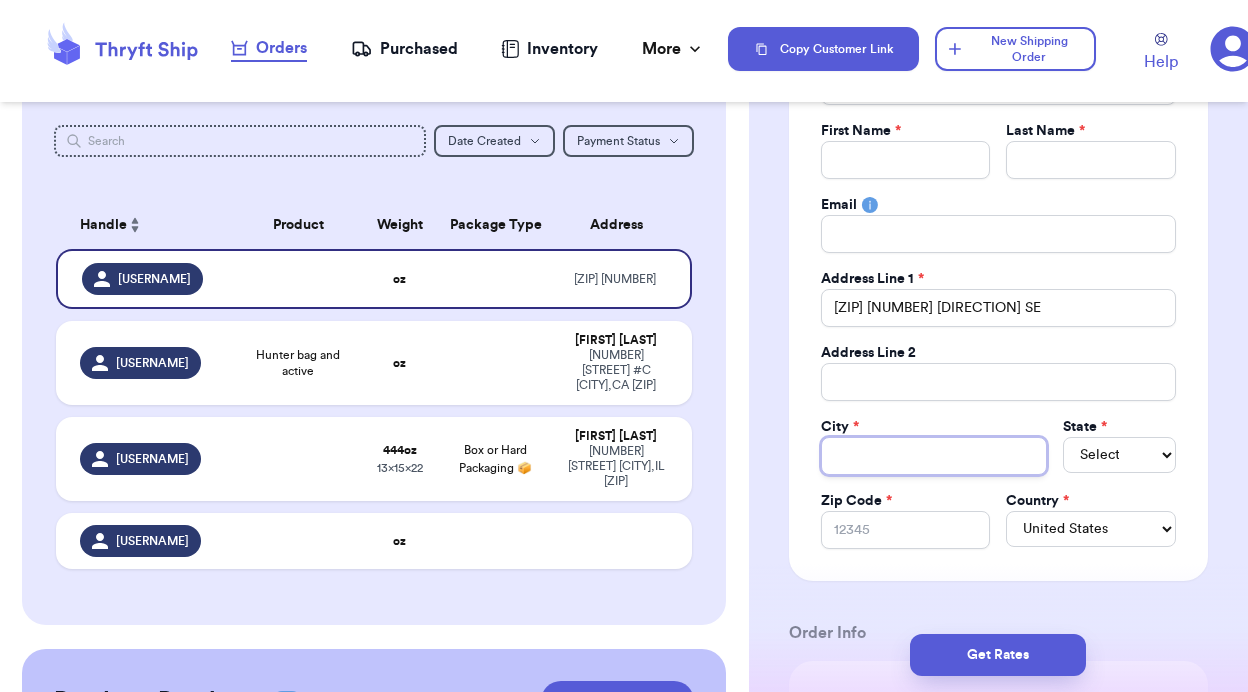 click on "Total Amount Paid" at bounding box center (934, 456) 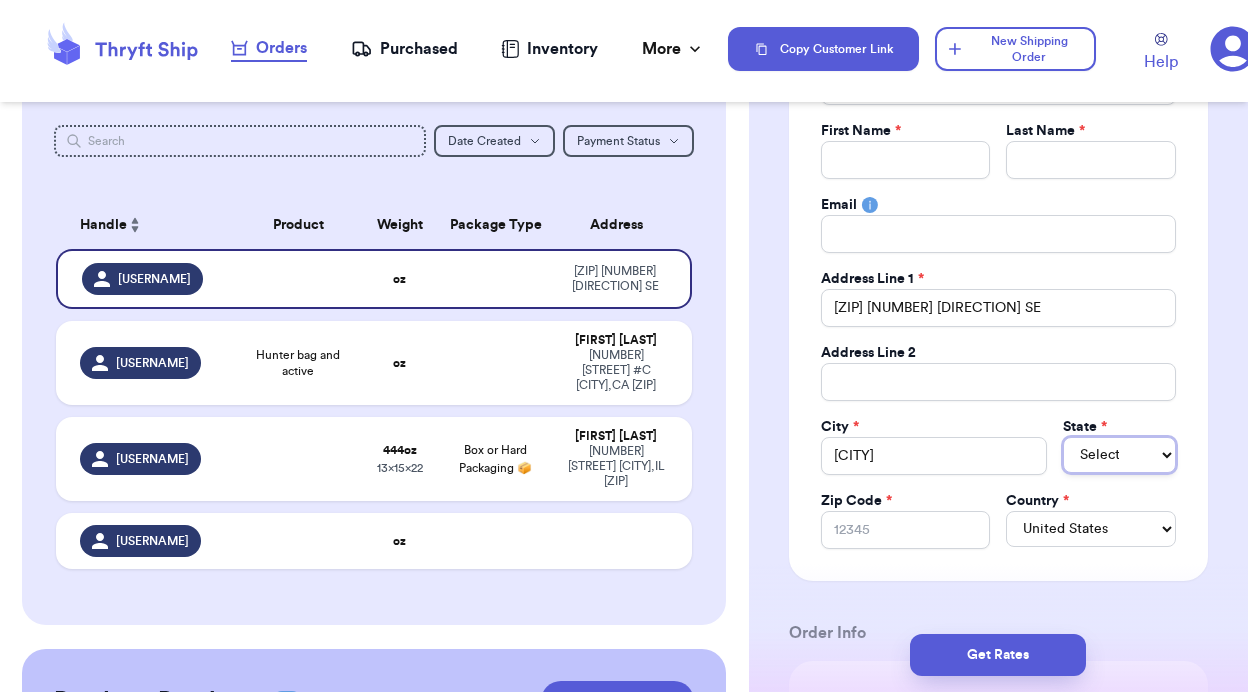 click on "Select AL AK AZ AR CA CO CT DE DC FL GA HI ID IL IN IA KS KY LA ME MD MA MI MN MS MO MT NE NV NH NJ NM NY NC ND OH OK OR PA RI SC SD TN TX UT VT VA WA WV WI WY AA AE AP AS GU MP PR VI" at bounding box center [1119, 455] 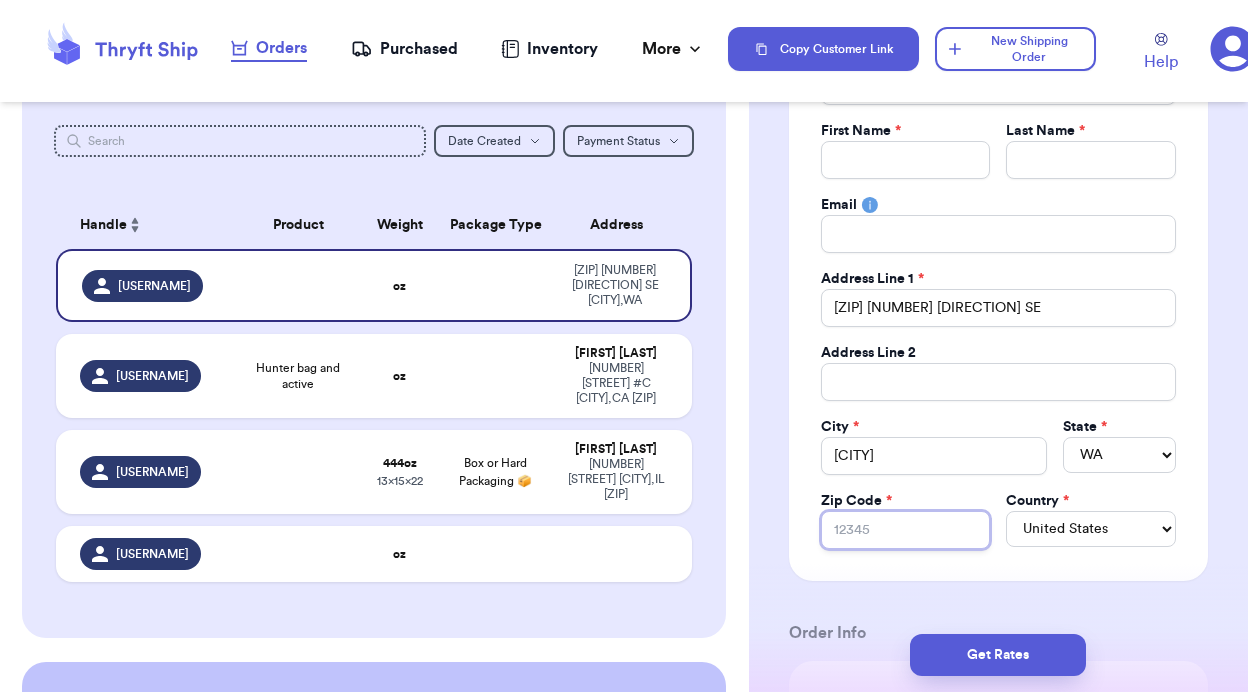 click on "Zip Code *" at bounding box center [906, 530] 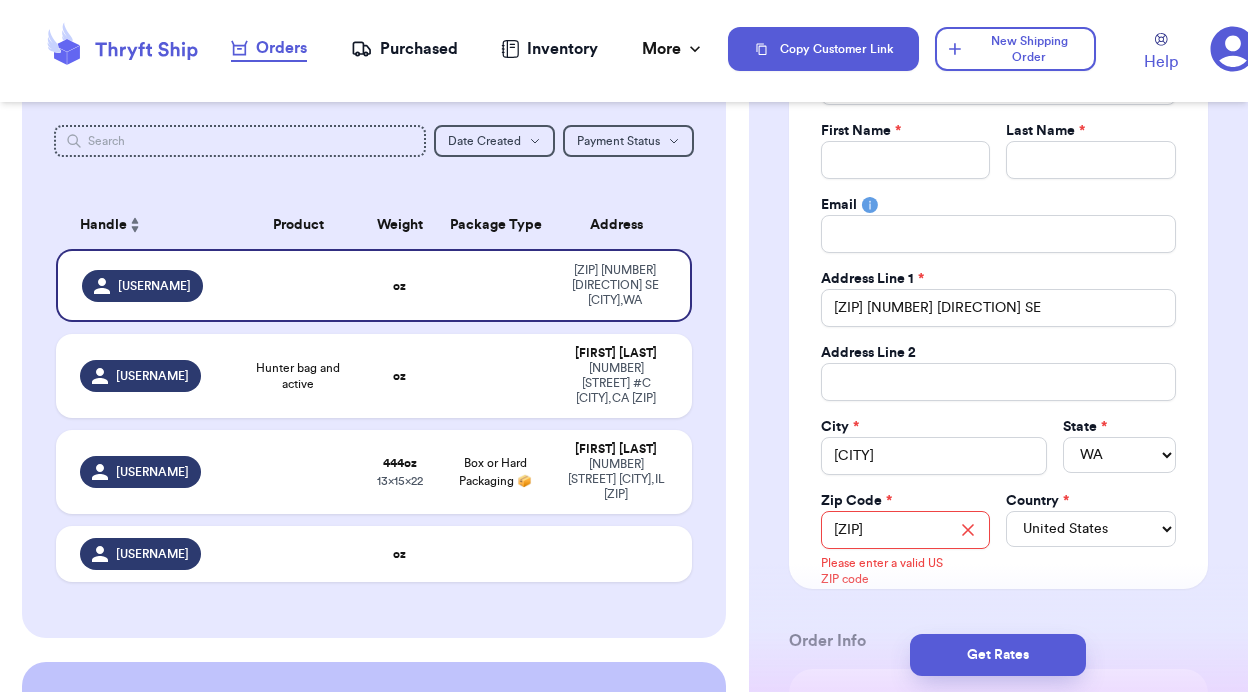 click on "Shipping Information Delete Label Customer Info Social Handle * @ [USERNAME] First Name * Last Name * Email Address Line 1 * [ZIP] [NUMBER] [DIRECTION] SE Address Line 2 City * [CITY] State * AL AK AZ AR CA CO CT DE DC FL GA HI ID IL IN IA KS KY LA ME MD MA MI MN MS MO MT NE NV NH NJ NM NY NC ND OH OK OR PA RI SC SD TN TX UT VT VA WV WI WY AA AE AP AS GU MP PR VI Zip Code * [ZIP] Country * United States Canada Australia Order Info Items Status -- Paid Owes + Add Item Total Amount Paid $ 0.00 Edit Package Info Print item name on label Print username on label Package Type * Select an option Weight * 0 lbs oz Hazardous Materials   (Perfume, nail polish, hair spray, dry ice, lithium batteries, firearms, lighters, fuels, etc.  Learn how to ship Hazardous Materials ) Length in Width in Height in Dimensions are not required unless package measures greater than one cubic foot (1728 inches). Calculate dimensions by L x W x H. Additional Features (Media Mail)" at bounding box center (998, 823) 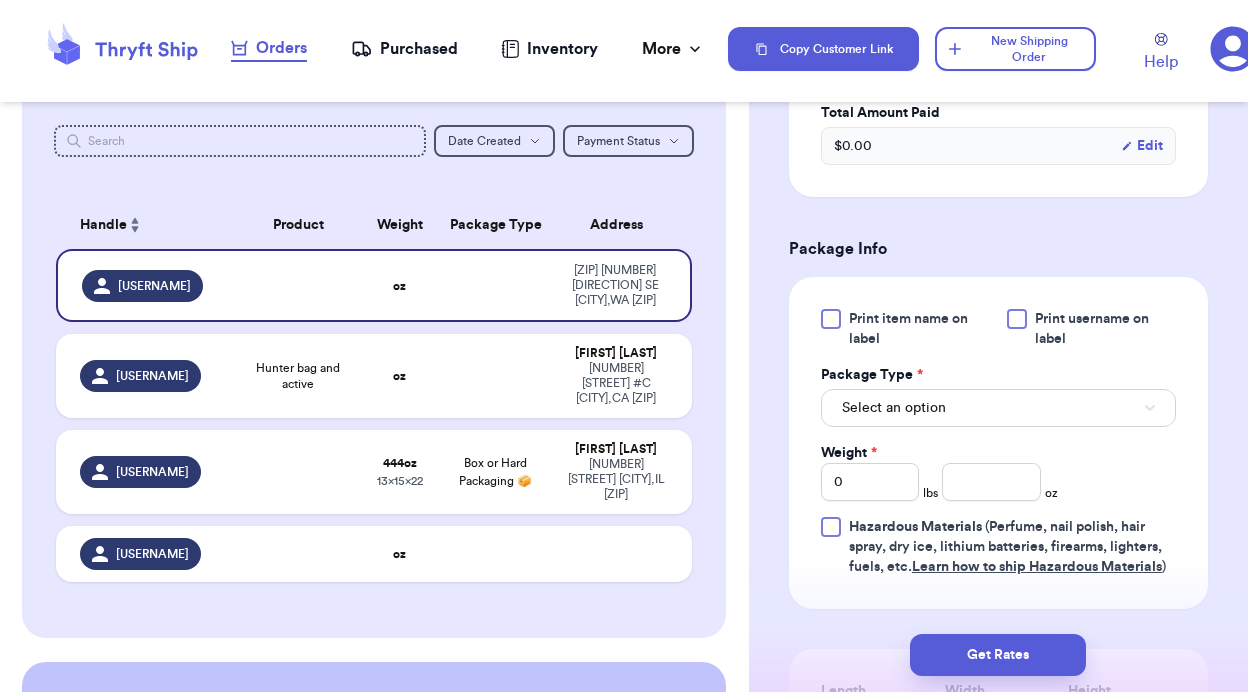 scroll, scrollTop: 1145, scrollLeft: 0, axis: vertical 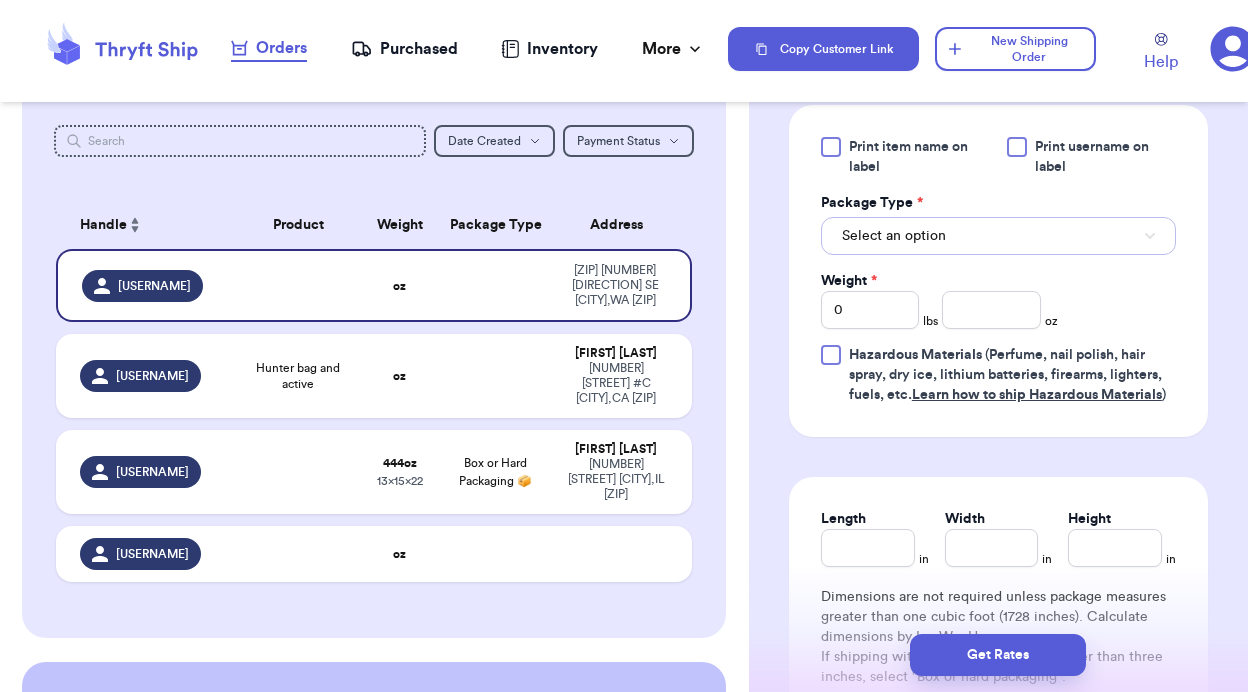 click on "Select an option" at bounding box center (998, 236) 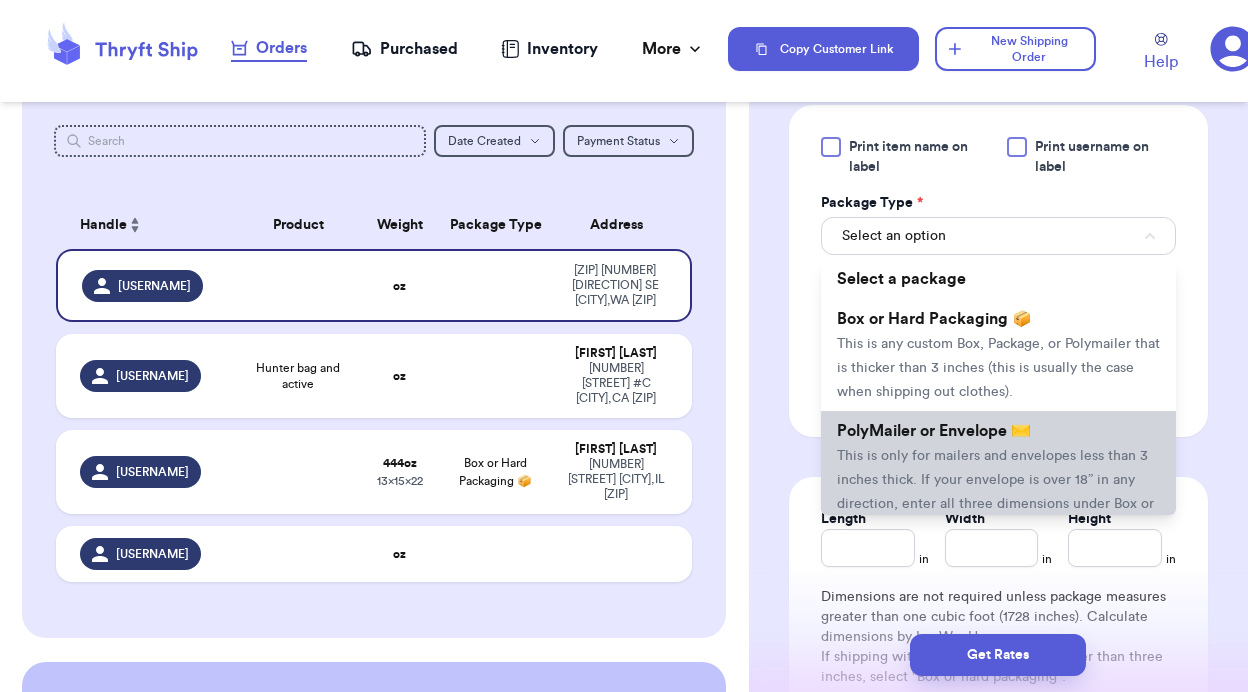 click on "PolyMailer or Envelope ✉️" at bounding box center [934, 431] 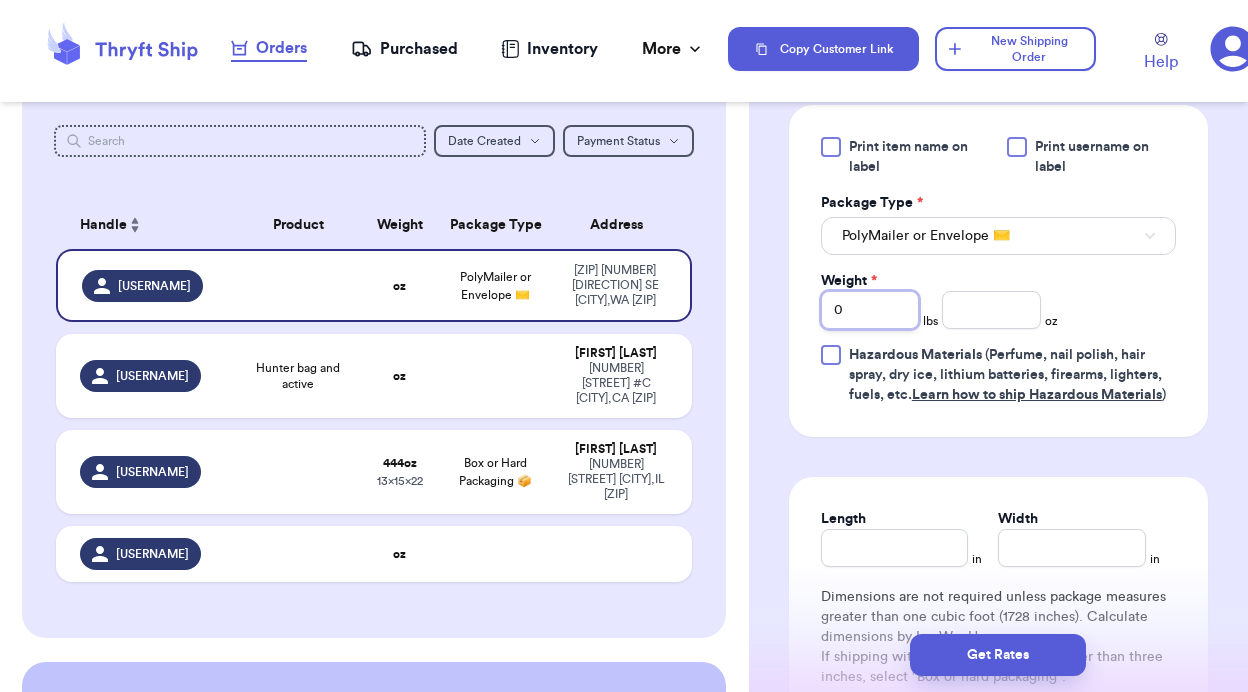 drag, startPoint x: 858, startPoint y: 309, endPoint x: 818, endPoint y: 310, distance: 40.012497 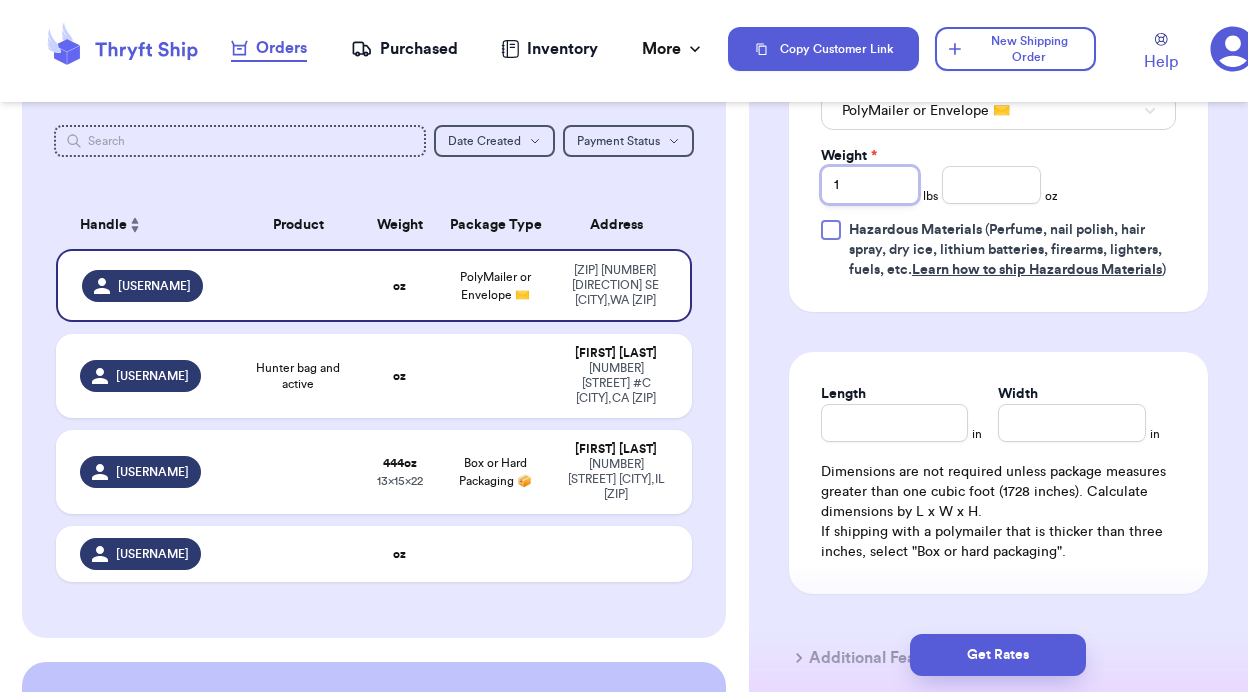 scroll, scrollTop: 1386, scrollLeft: 0, axis: vertical 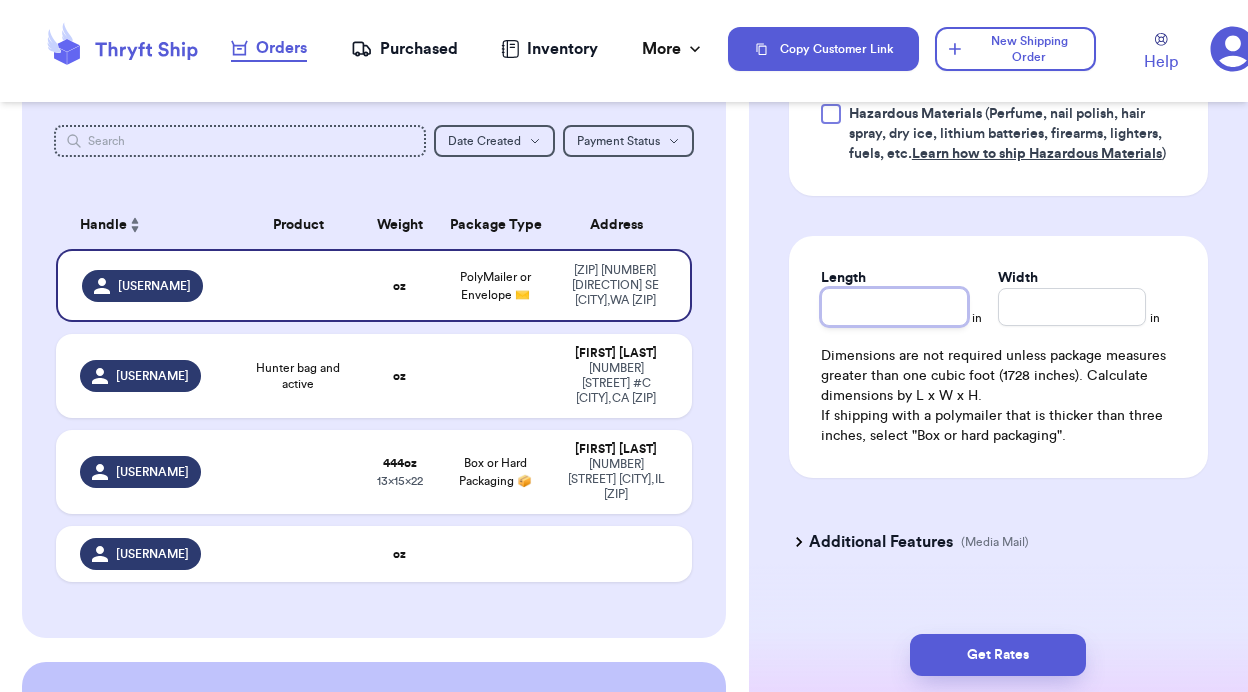 click on "Length" at bounding box center (895, 307) 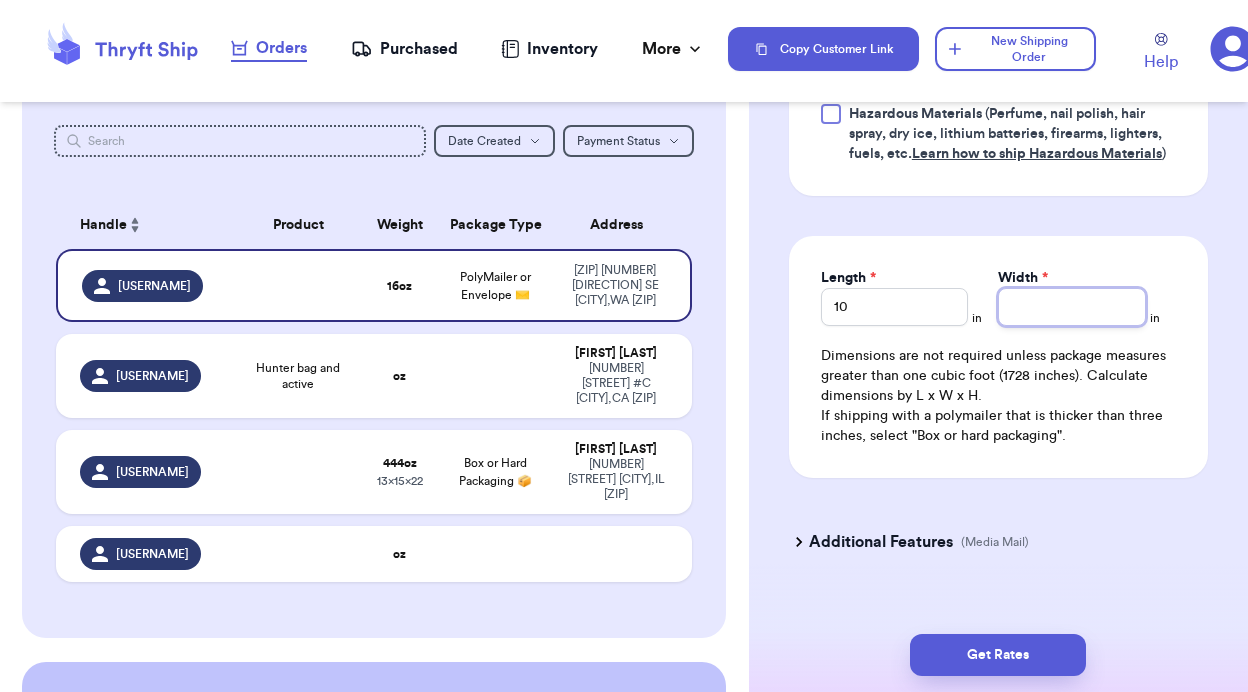 click on "Width *" at bounding box center (1072, 307) 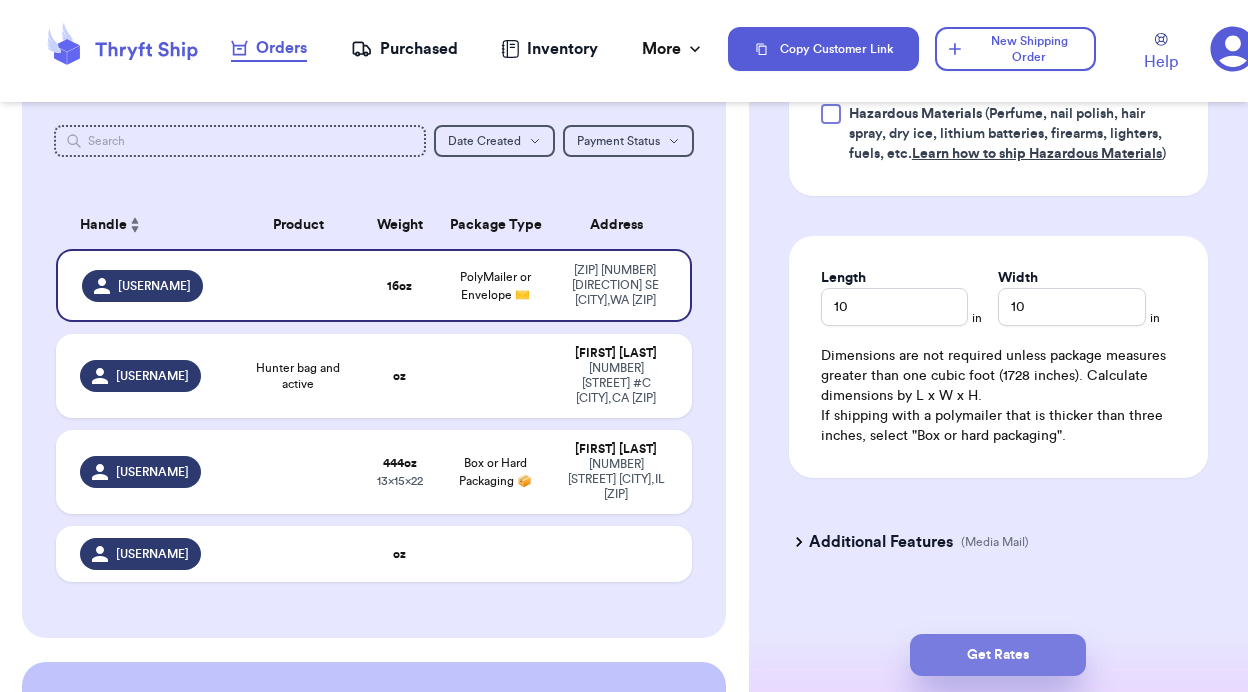click on "Get Rates" at bounding box center [998, 655] 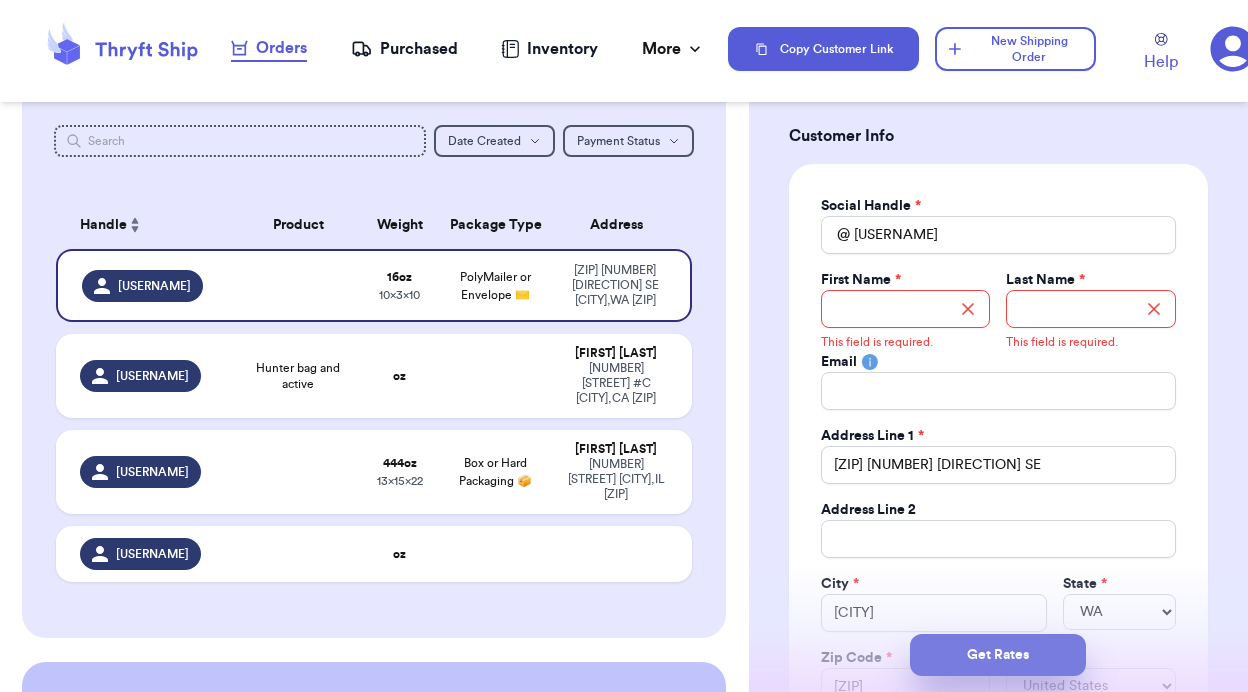 scroll, scrollTop: 59, scrollLeft: 0, axis: vertical 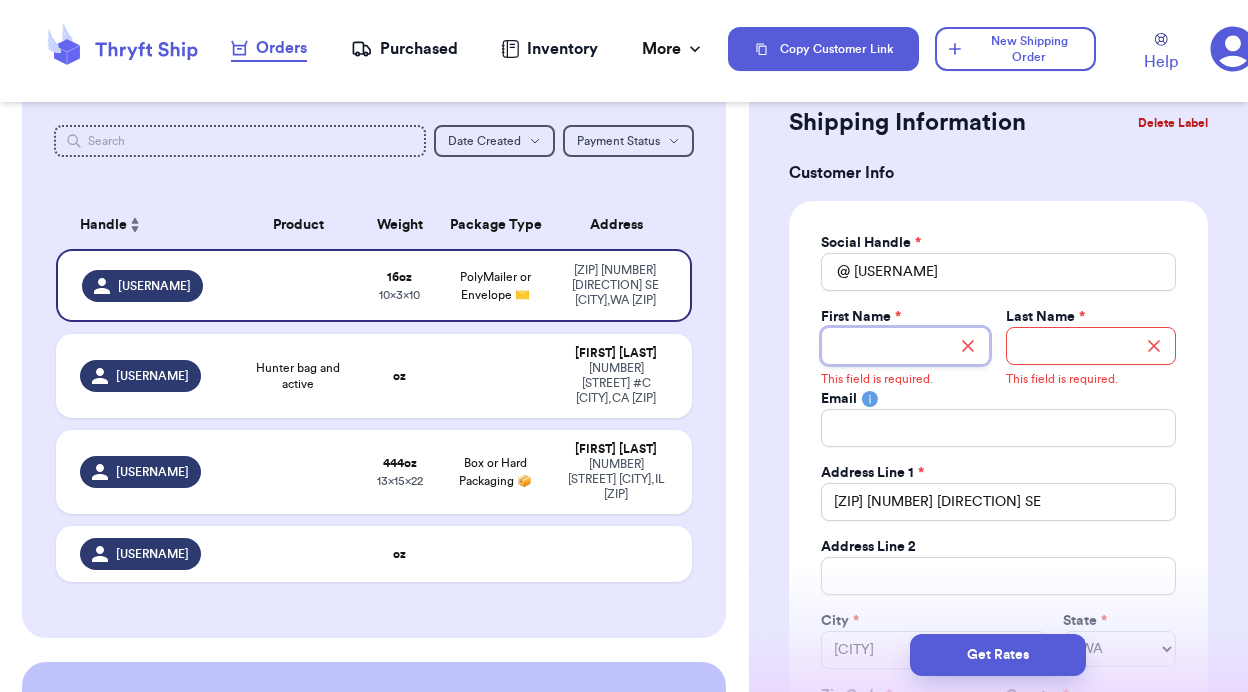 click on "Total Amount Paid" at bounding box center (906, 346) 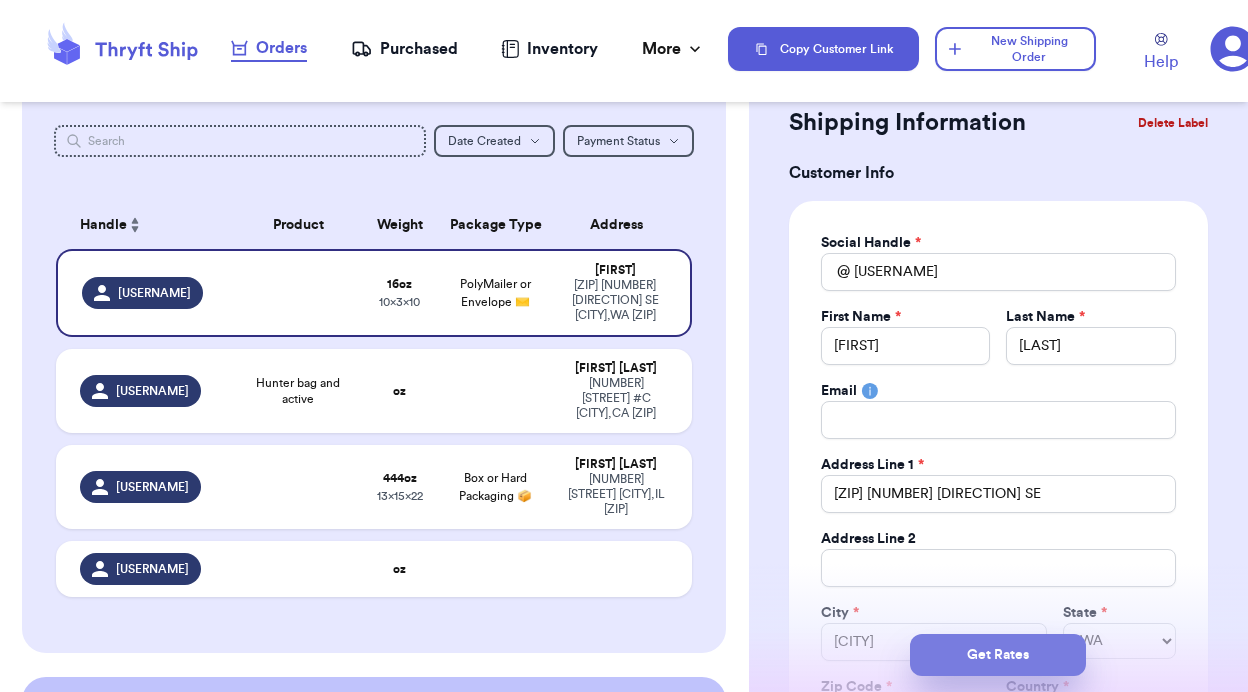click on "Get Rates" at bounding box center (998, 655) 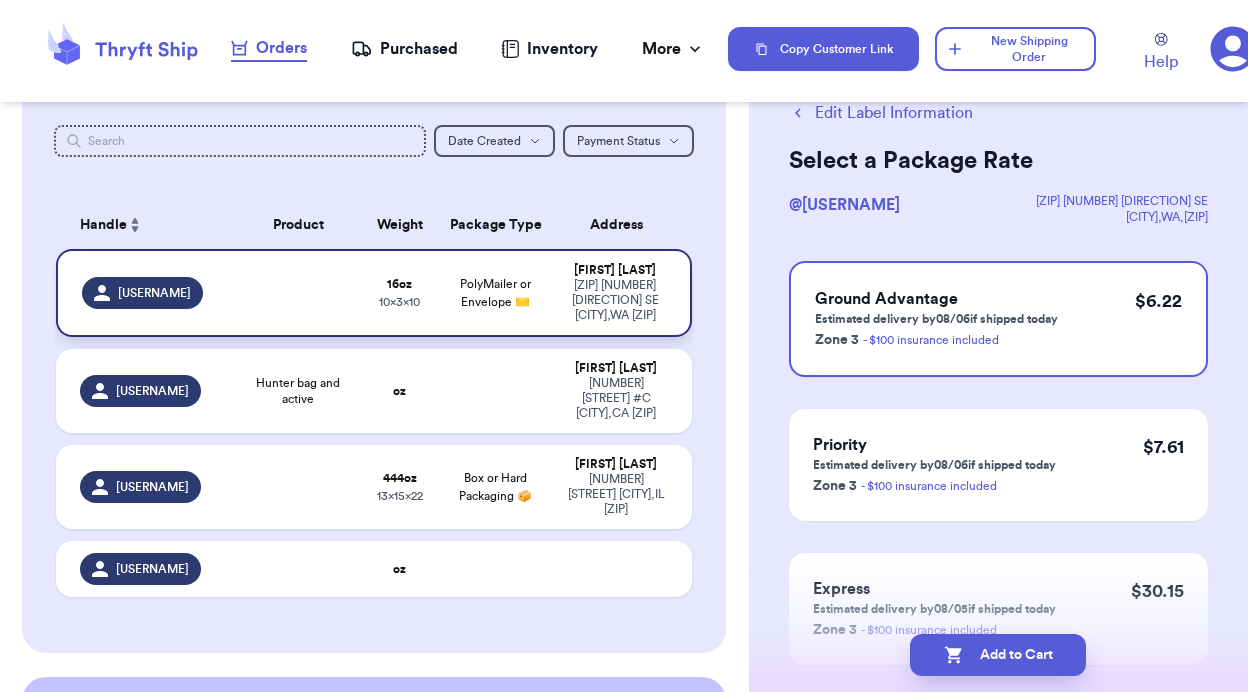 scroll, scrollTop: 0, scrollLeft: 0, axis: both 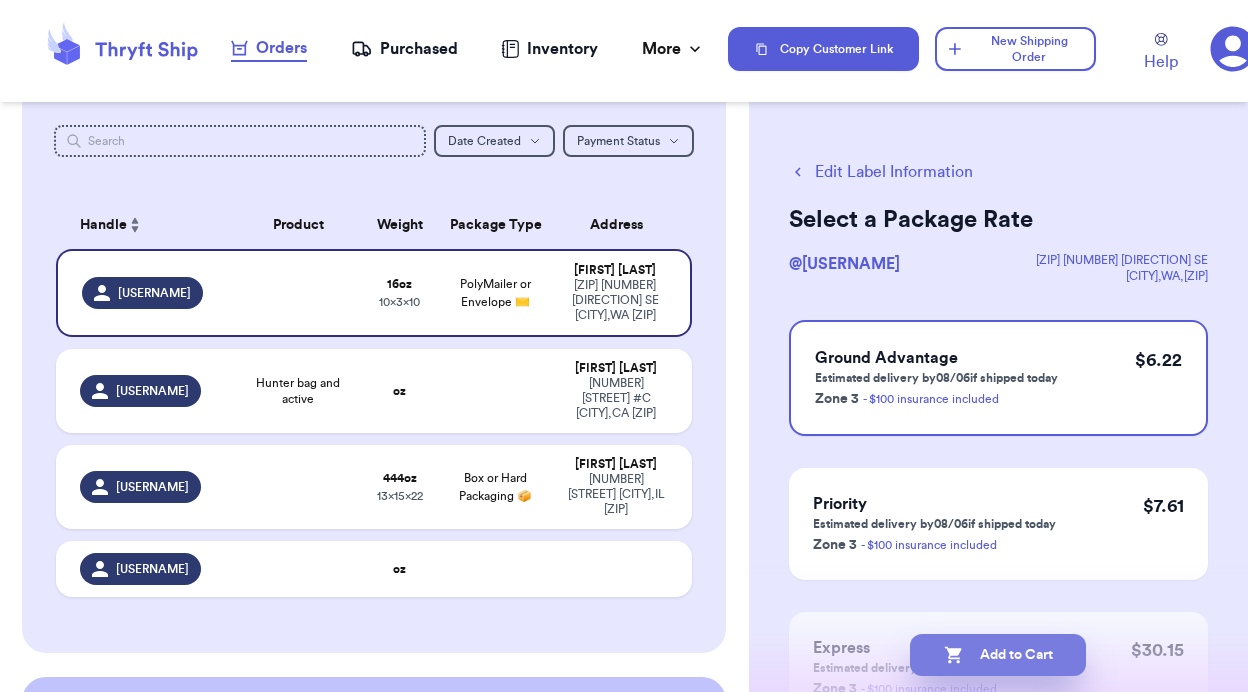click on "Add to Cart" at bounding box center [998, 655] 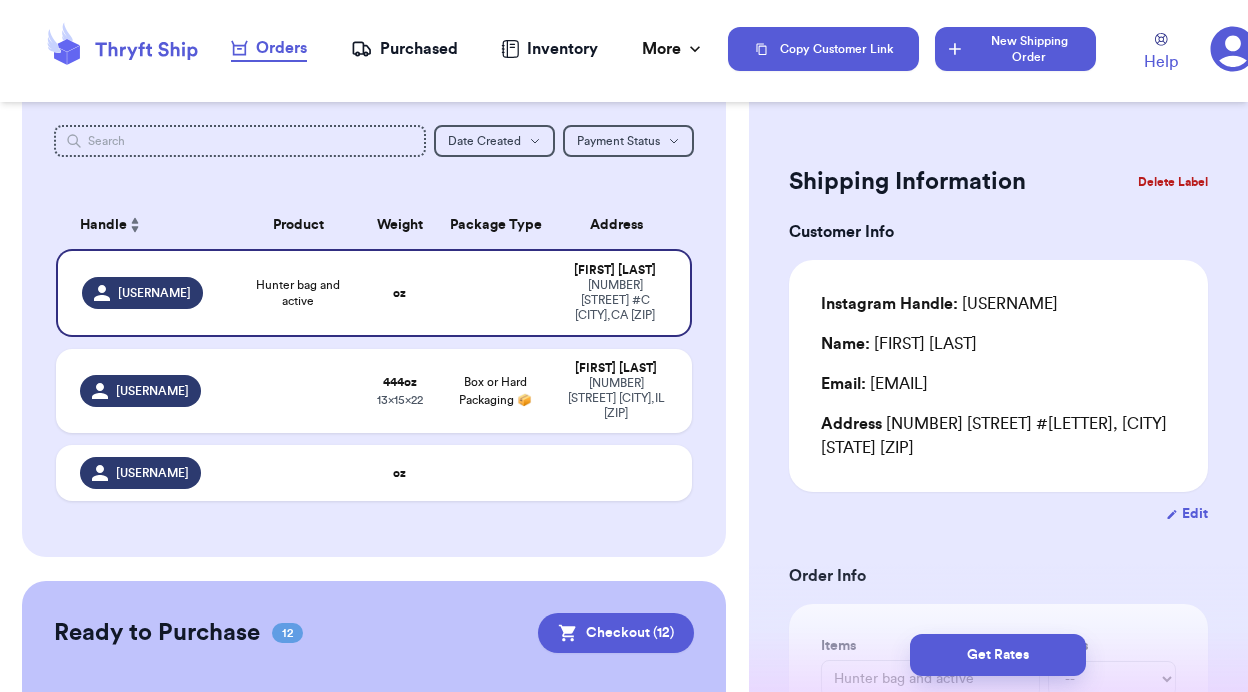 click on "New Shipping Order" at bounding box center [1015, 49] 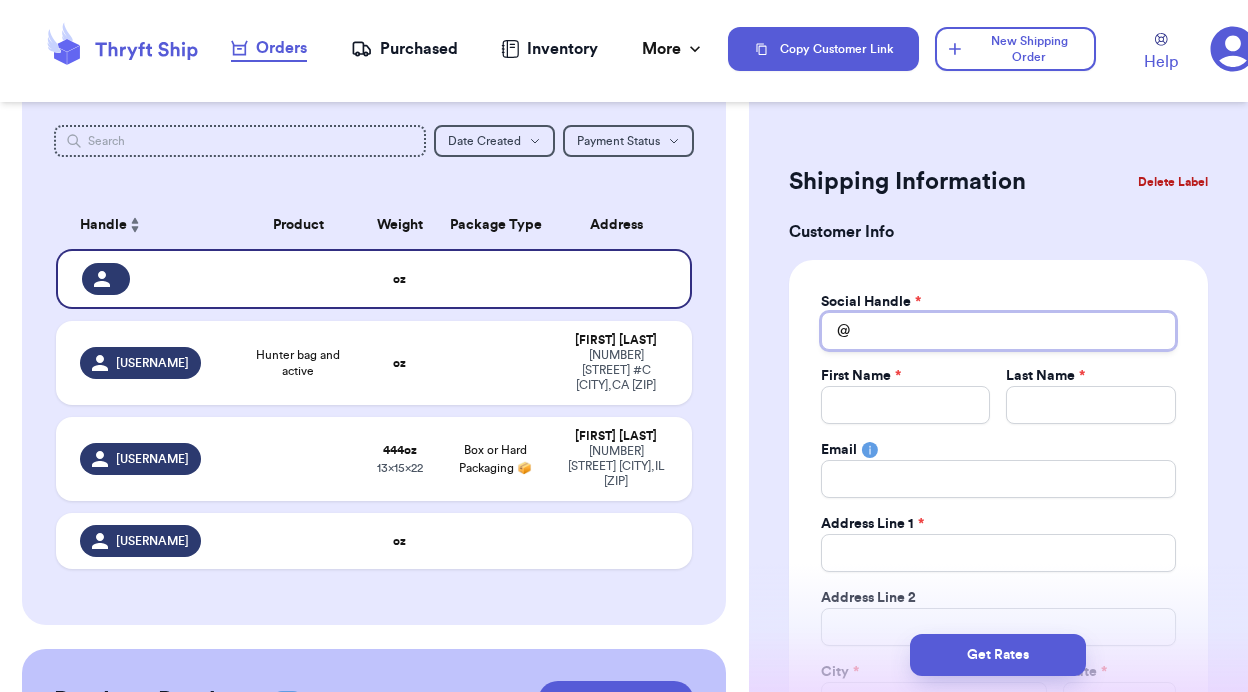click on "Total Amount Paid" at bounding box center (998, 331) 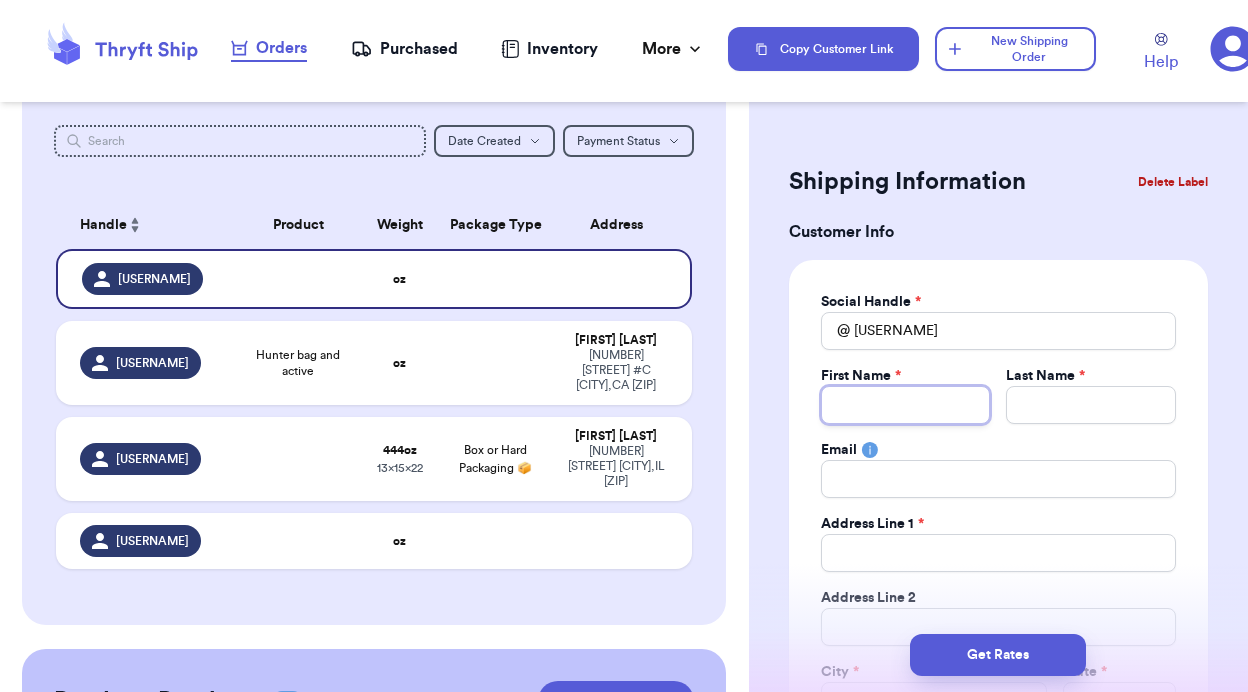 click on "Total Amount Paid" at bounding box center [906, 405] 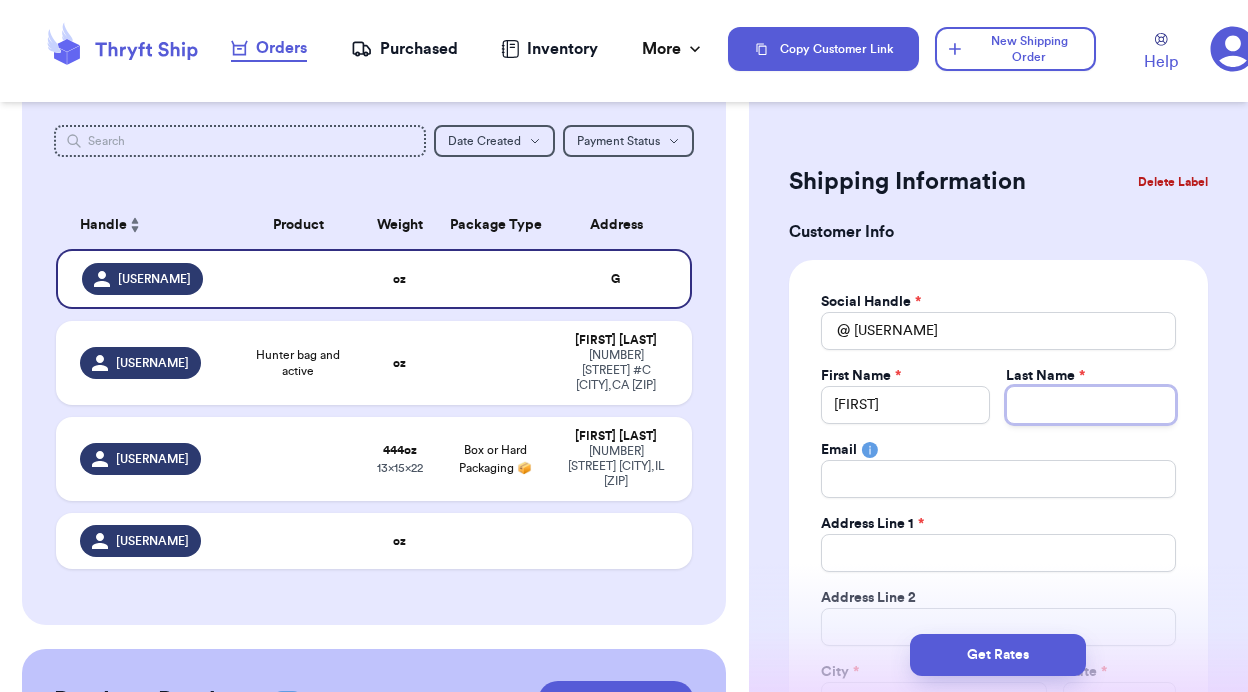 click on "Total Amount Paid" at bounding box center (1091, 405) 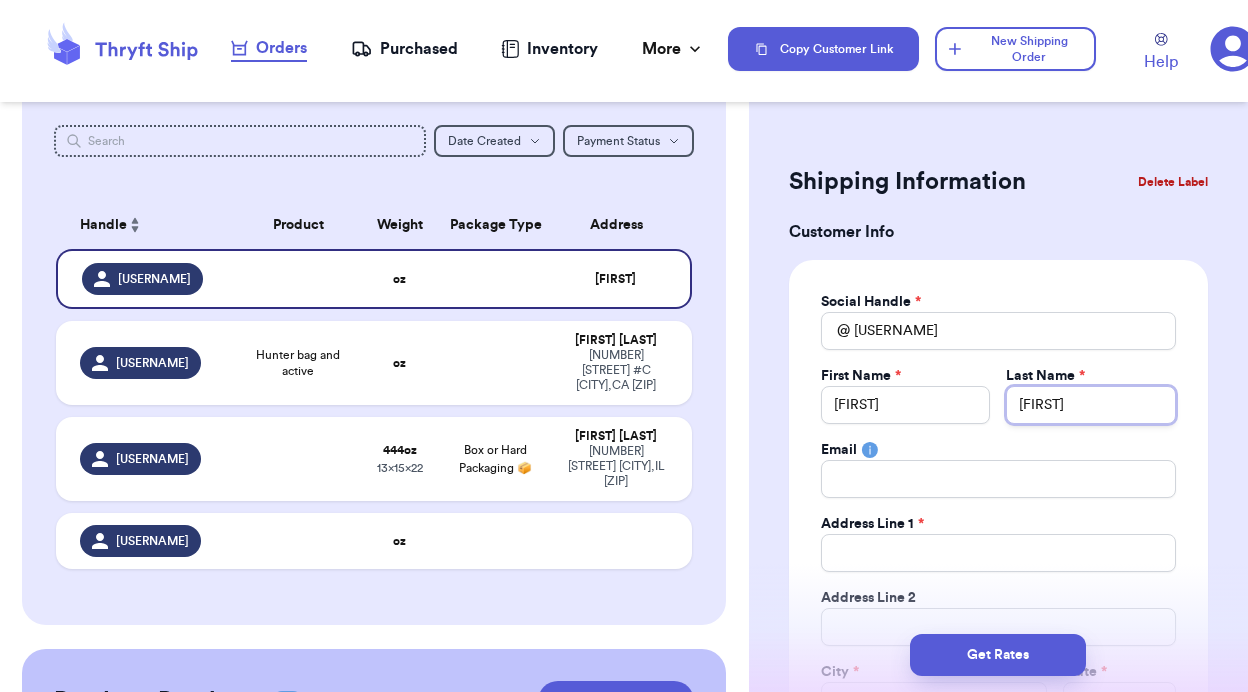 scroll, scrollTop: 116, scrollLeft: 0, axis: vertical 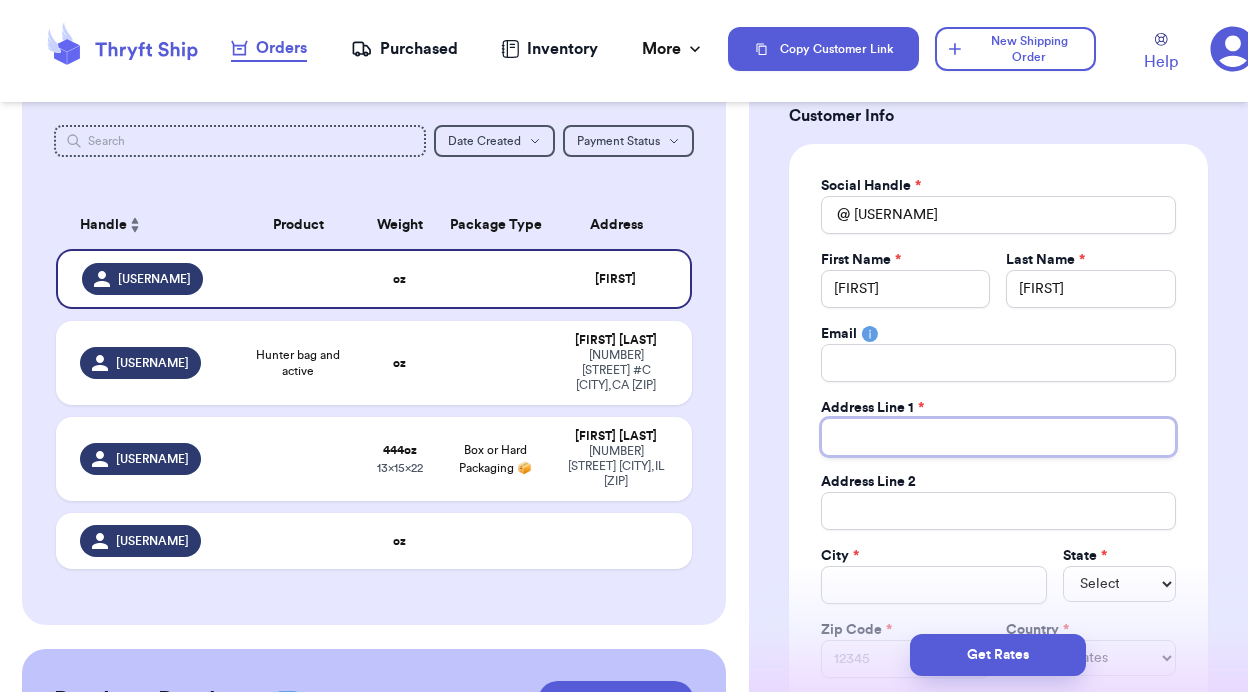 click on "Total Amount Paid" at bounding box center (998, 437) 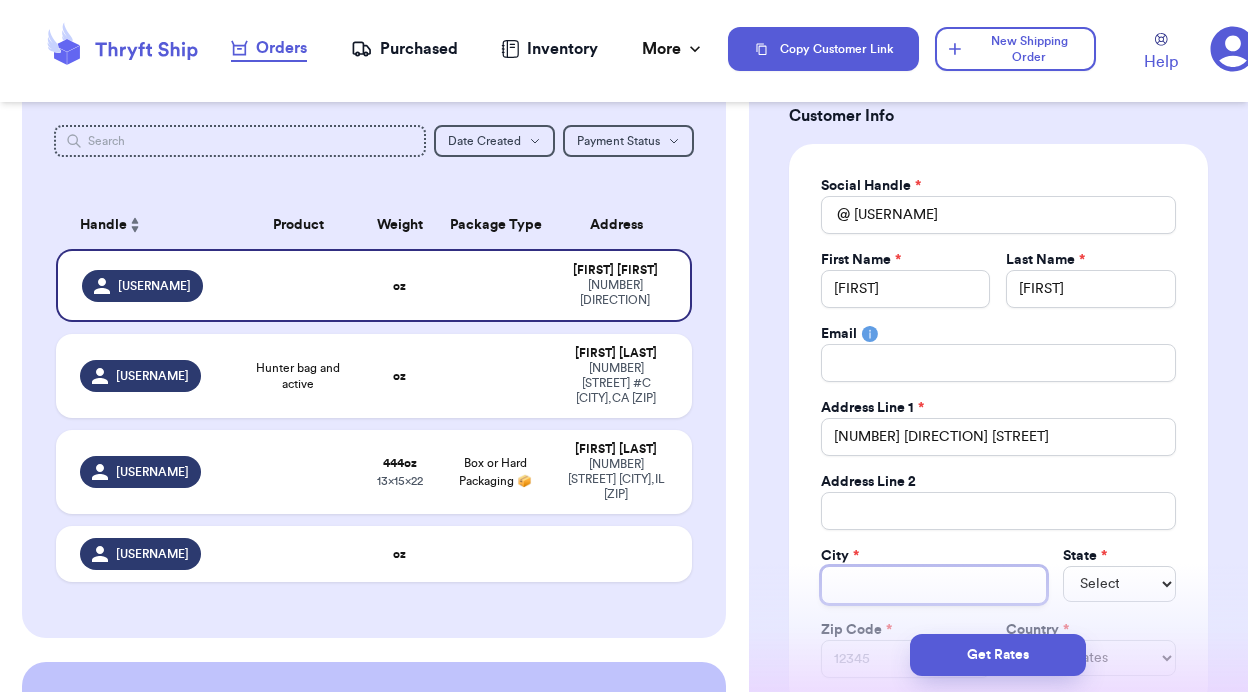 click on "Total Amount Paid" at bounding box center (934, 585) 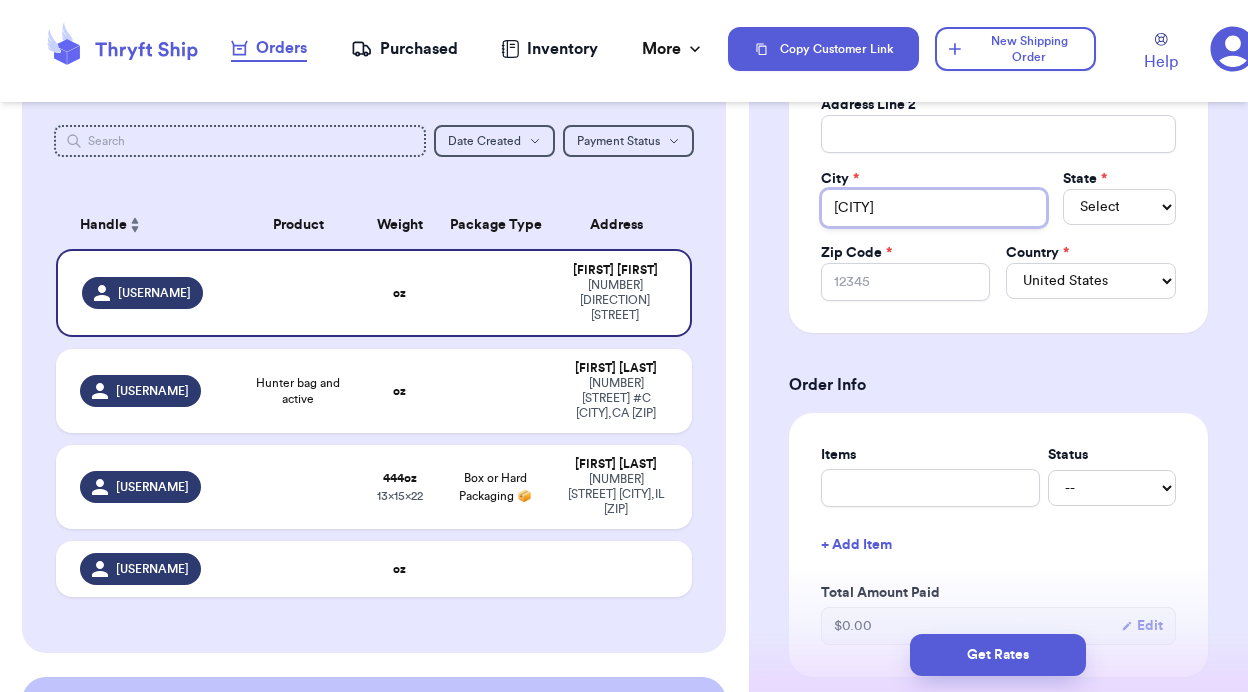 scroll, scrollTop: 525, scrollLeft: 0, axis: vertical 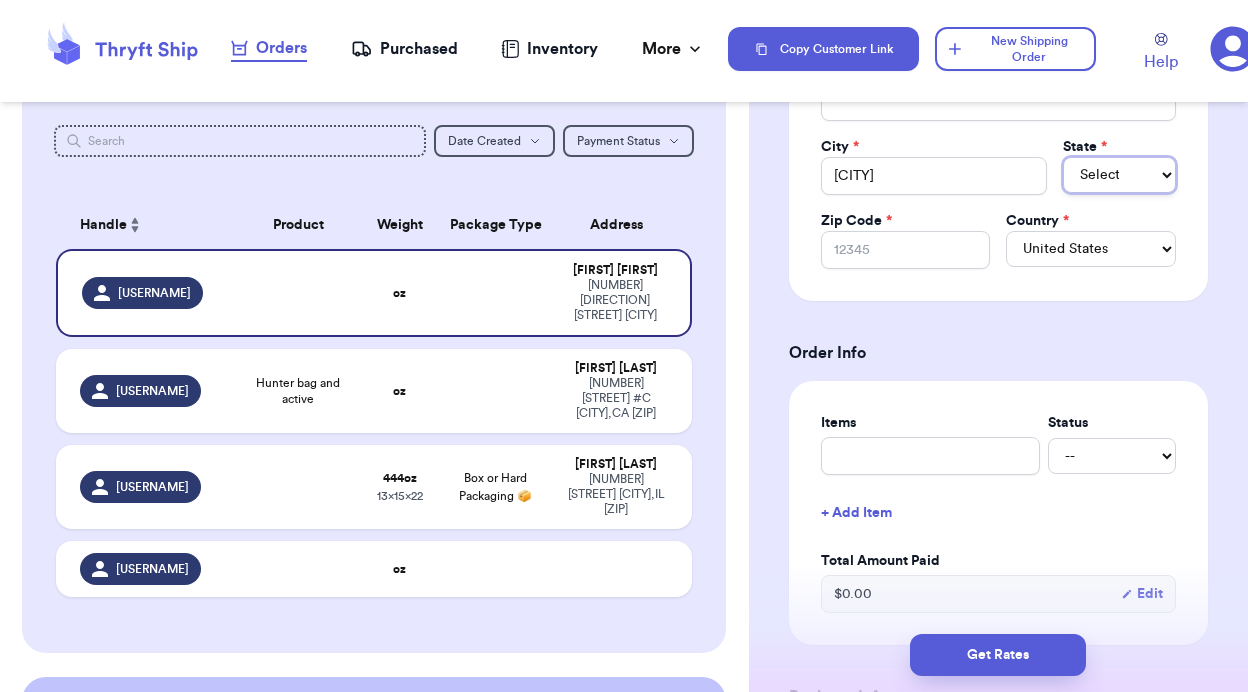 click on "Select AL AK AZ AR CA CO CT DE DC FL GA HI ID IL IN IA KS KY LA ME MD MA MI MN MS MO MT NE NV NH NJ NM NY NC ND OH OK OR PA RI SC SD TN TX UT VT VA WA WV WI WY AA AE AP AS GU MP PR VI" at bounding box center [1119, 175] 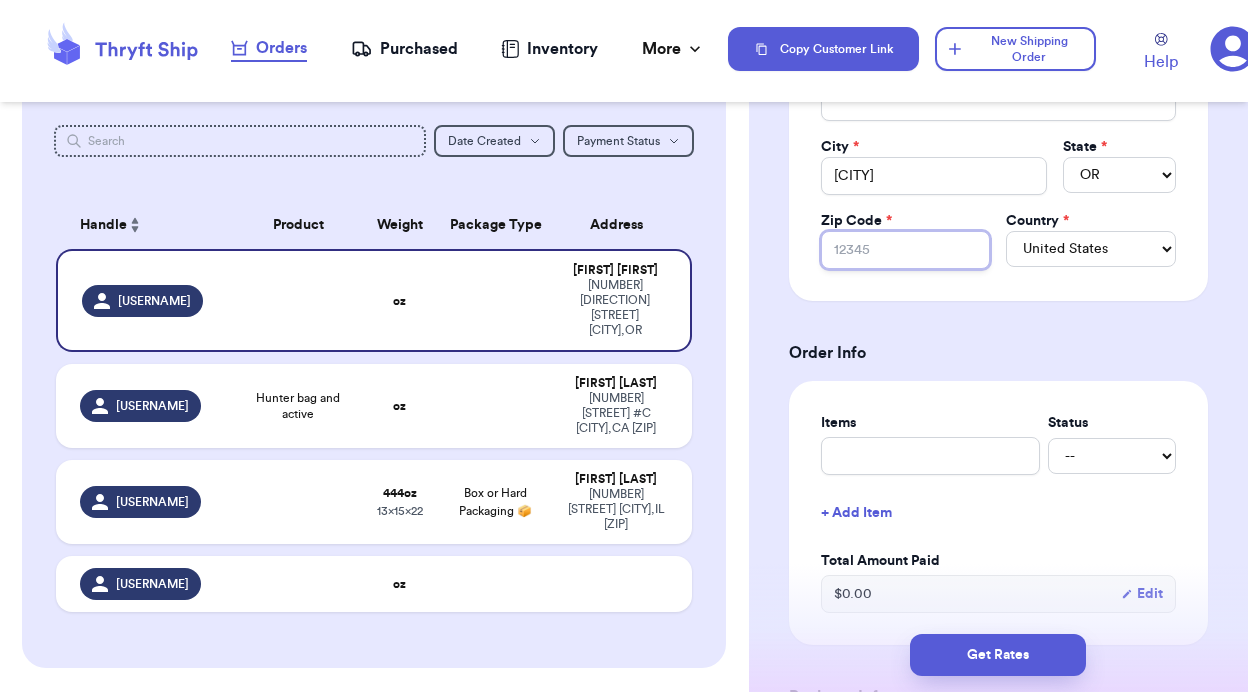 click on "Zip Code *" at bounding box center [906, 250] 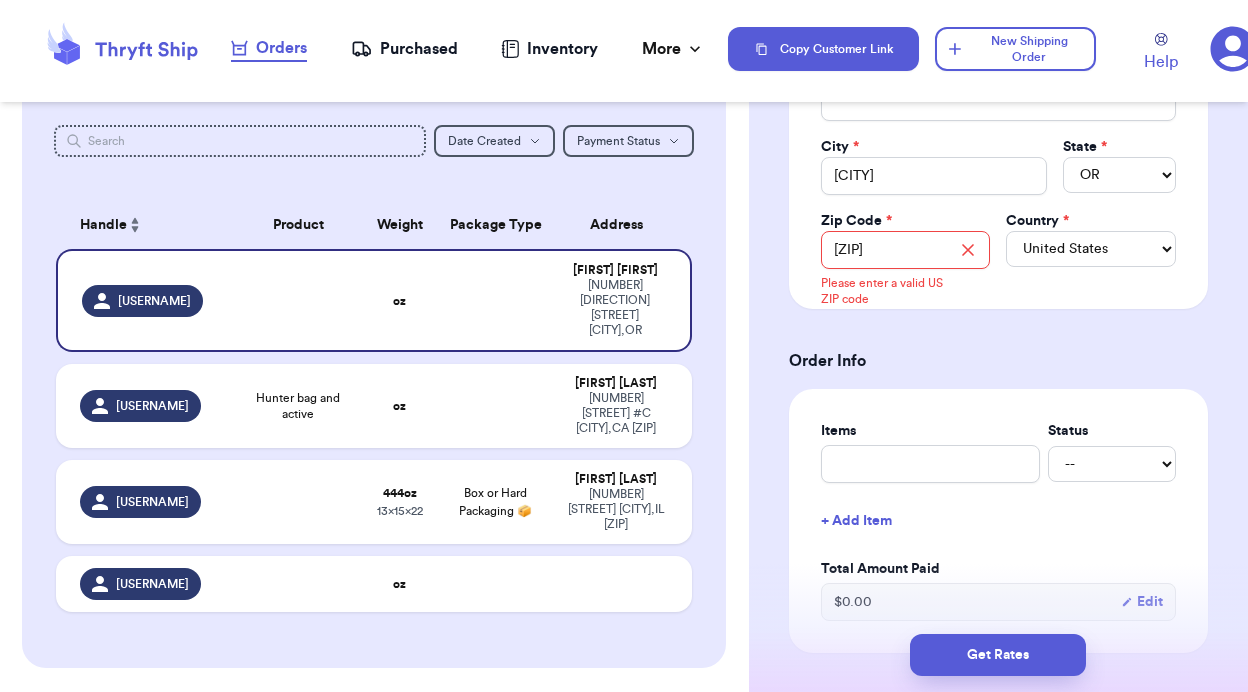 click on "Shipping Information Delete Label Customer Info Social Handle * @ [USERNAME] First Name * [FIRST] Last Name * [LAST] Email Address Line 1 * [NUMBER] [STREET] Address Line 2 City * [CITY] State * [STATE] [ZIP] Please enter a valid US ZIP code Country * United States Canada Australia Order Info Items Status -- Paid Owes + Add Item Total Amount Paid $ 0.00 Edit Package Info Print item name on label Print username on label Package Type * Select an option Weight * 0 lbs oz Hazardous Materials (Perfume, nail polish, hair spray, dry ice, lithium batteries, firearms, lighters, fuels, etc. Learn how to ship Hazardous Materials ) Length in Width in Height in Dimensions are not required unless package measures greater than one cubic foot (1728 inches). Calculate dimensions by L x W x H. Additional Features (Media Mail)" at bounding box center [998, 543] 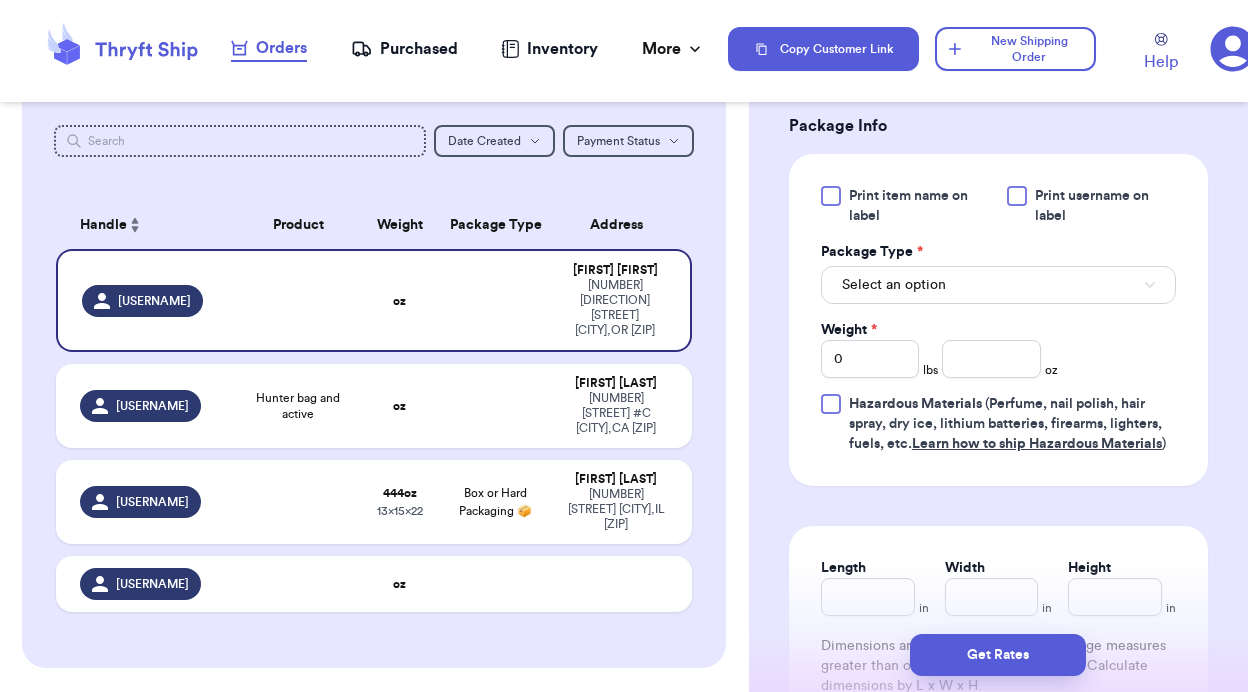 scroll, scrollTop: 1094, scrollLeft: 0, axis: vertical 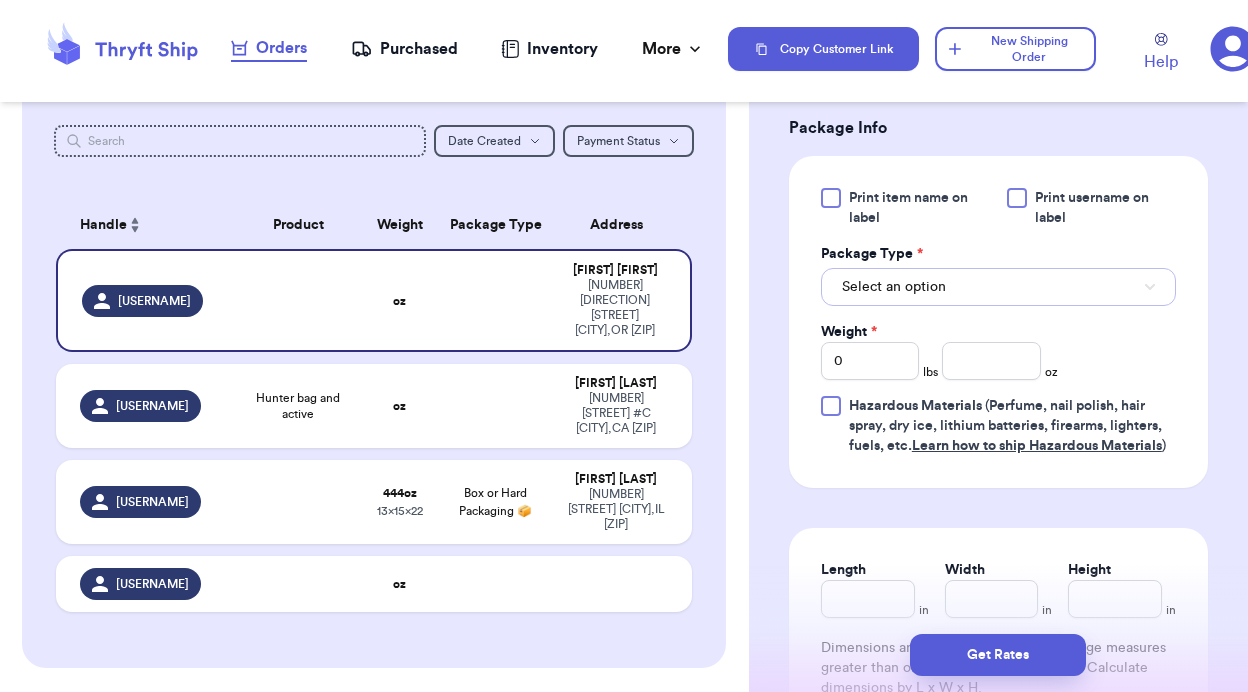 click on "Select an option" at bounding box center (998, 287) 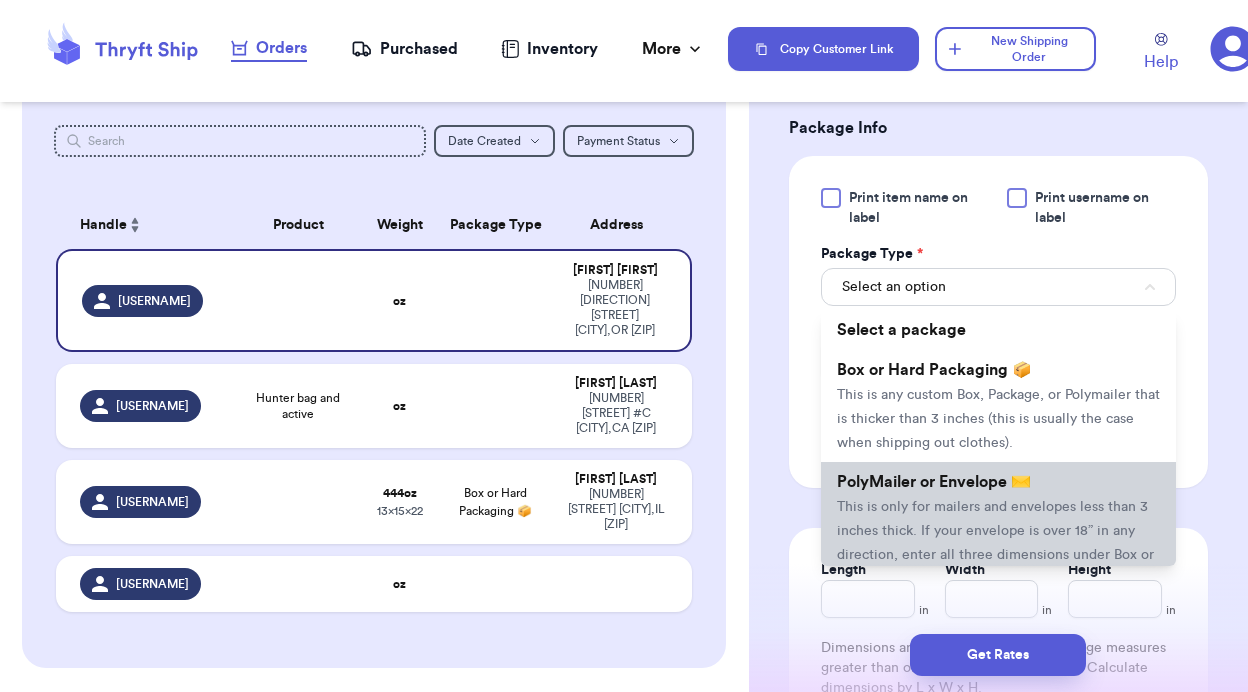 click on "PolyMailer or Envelope ✉️ This is only for mailers and envelopes less than 3 inches thick. If your envelope is over 18” in any direction, enter all three dimensions under Box or Hard Packaging." at bounding box center (998, 530) 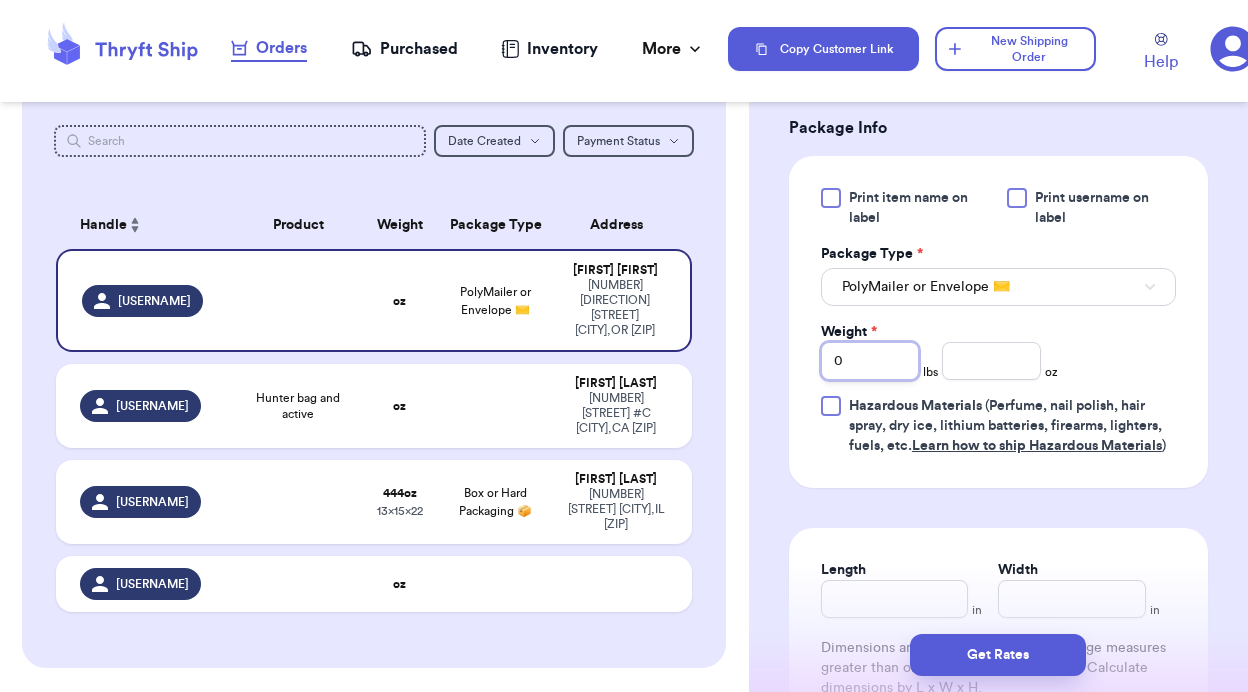 click on "0" at bounding box center [870, 361] 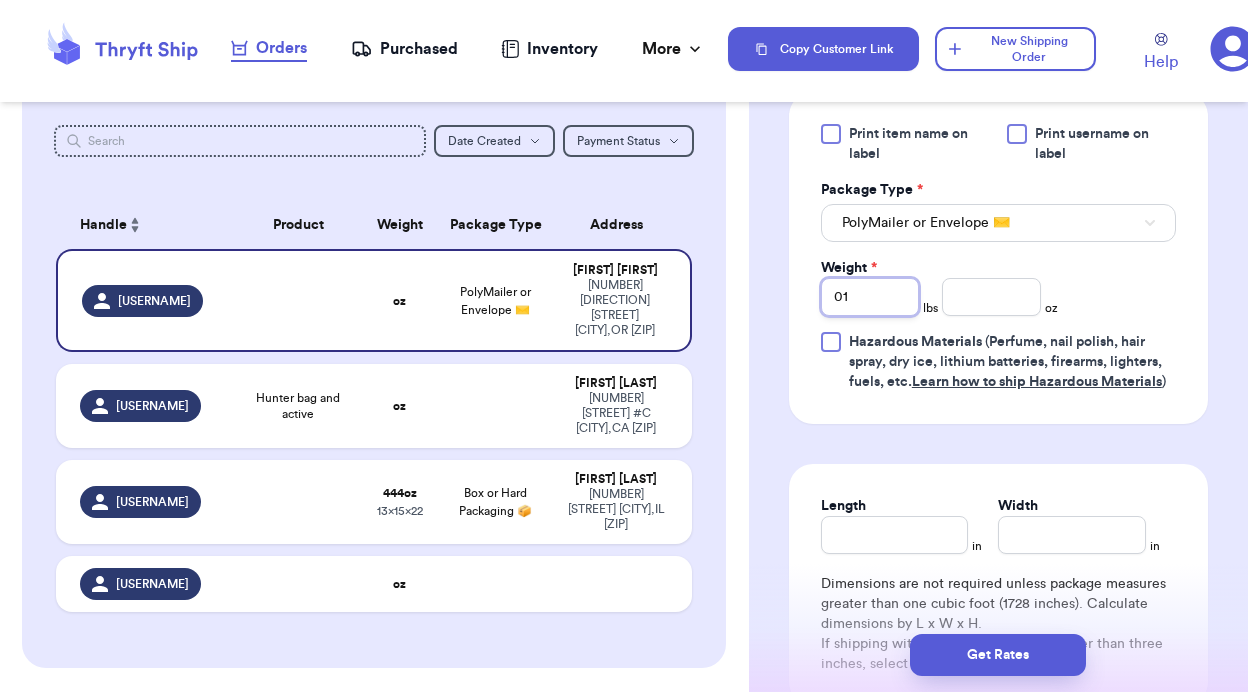 scroll, scrollTop: 1153, scrollLeft: 0, axis: vertical 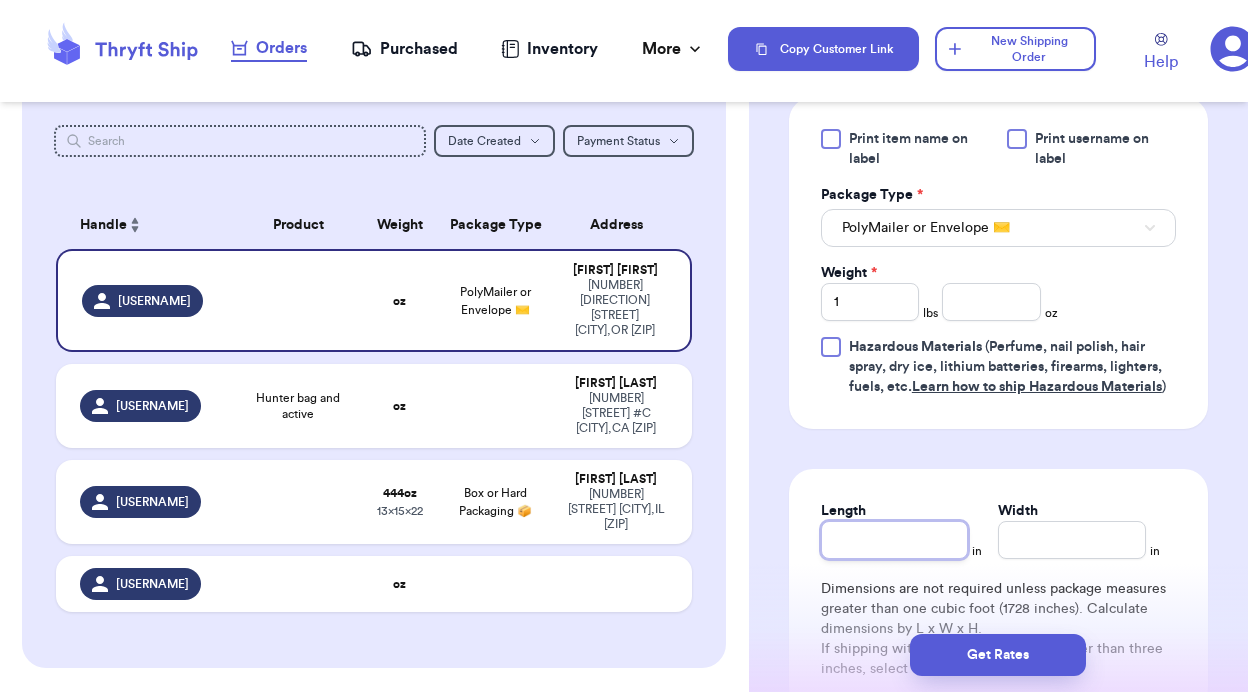 click on "Length" at bounding box center (895, 540) 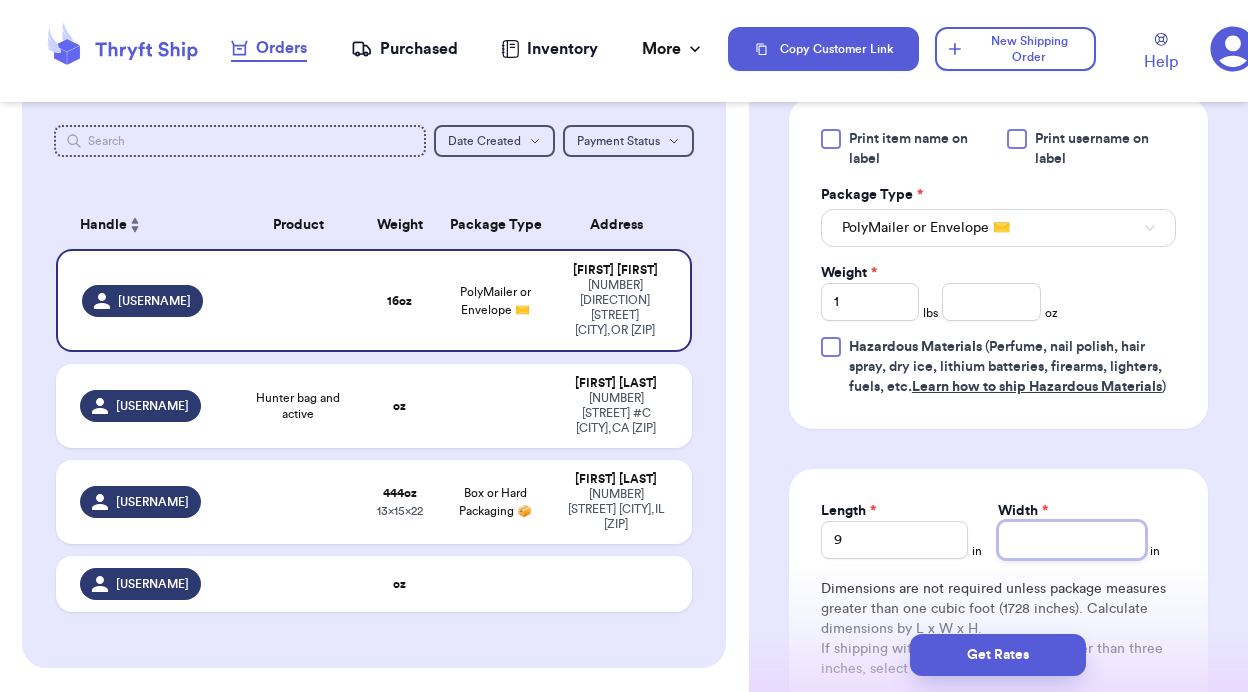 click on "Width *" at bounding box center [1072, 540] 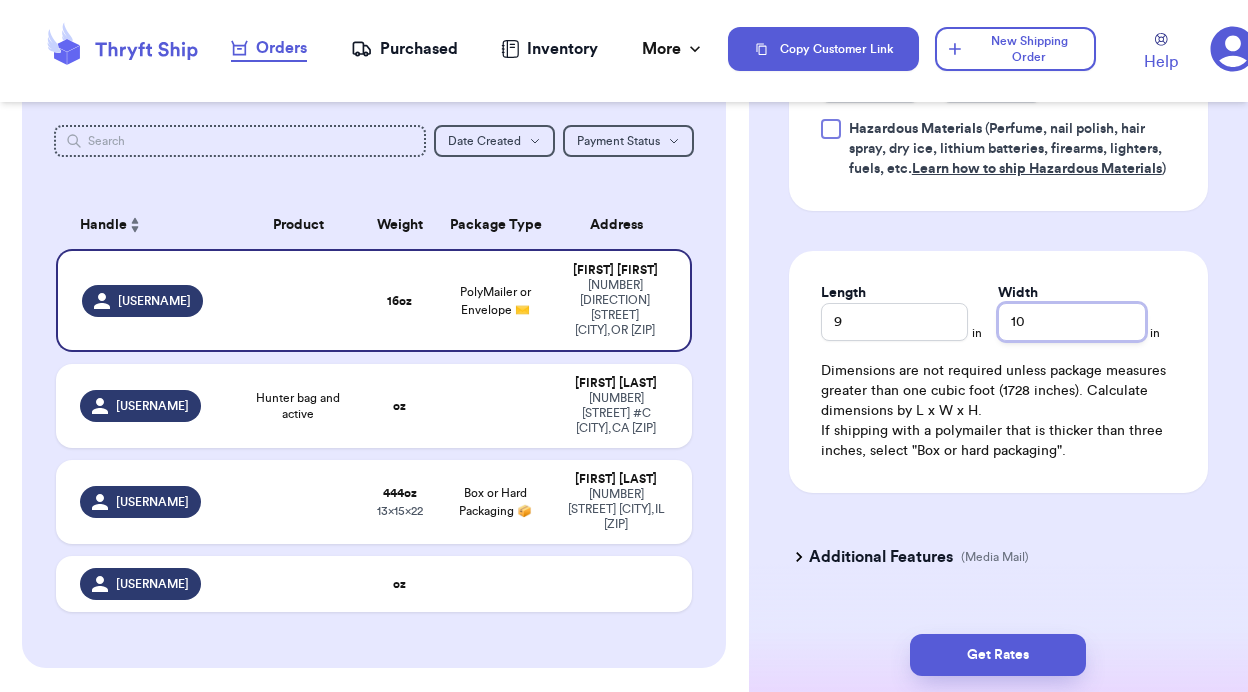 scroll, scrollTop: 1439, scrollLeft: 0, axis: vertical 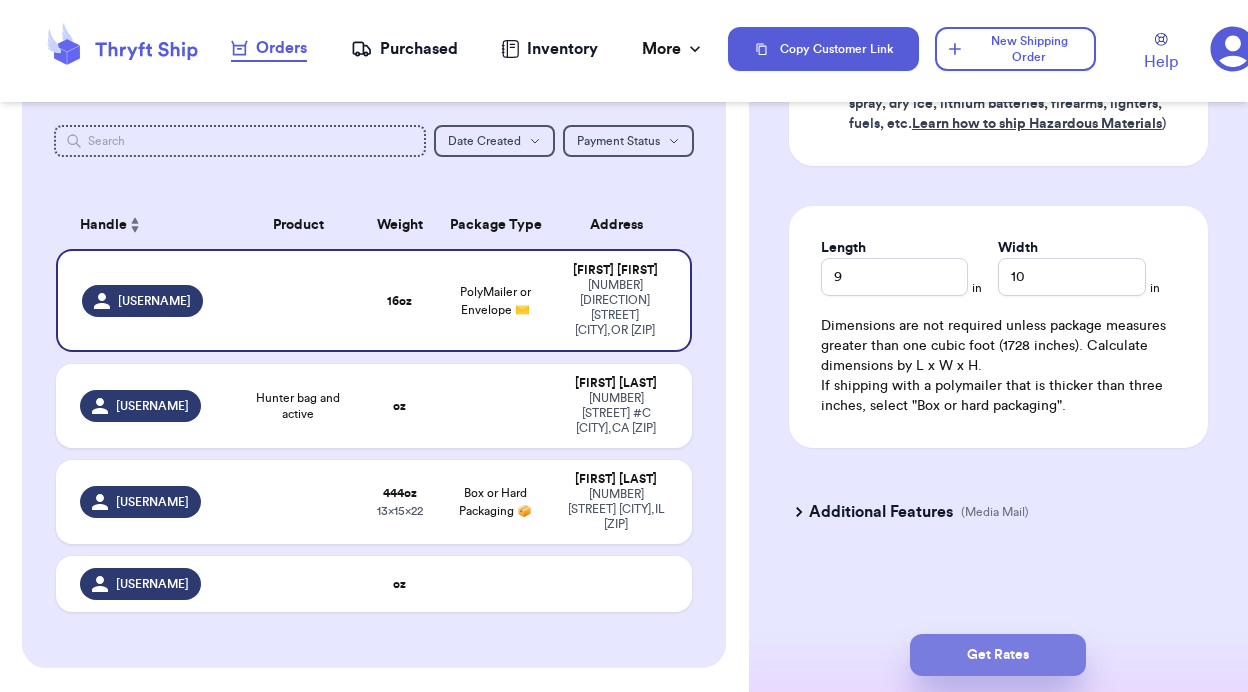 click on "Get Rates" at bounding box center [998, 655] 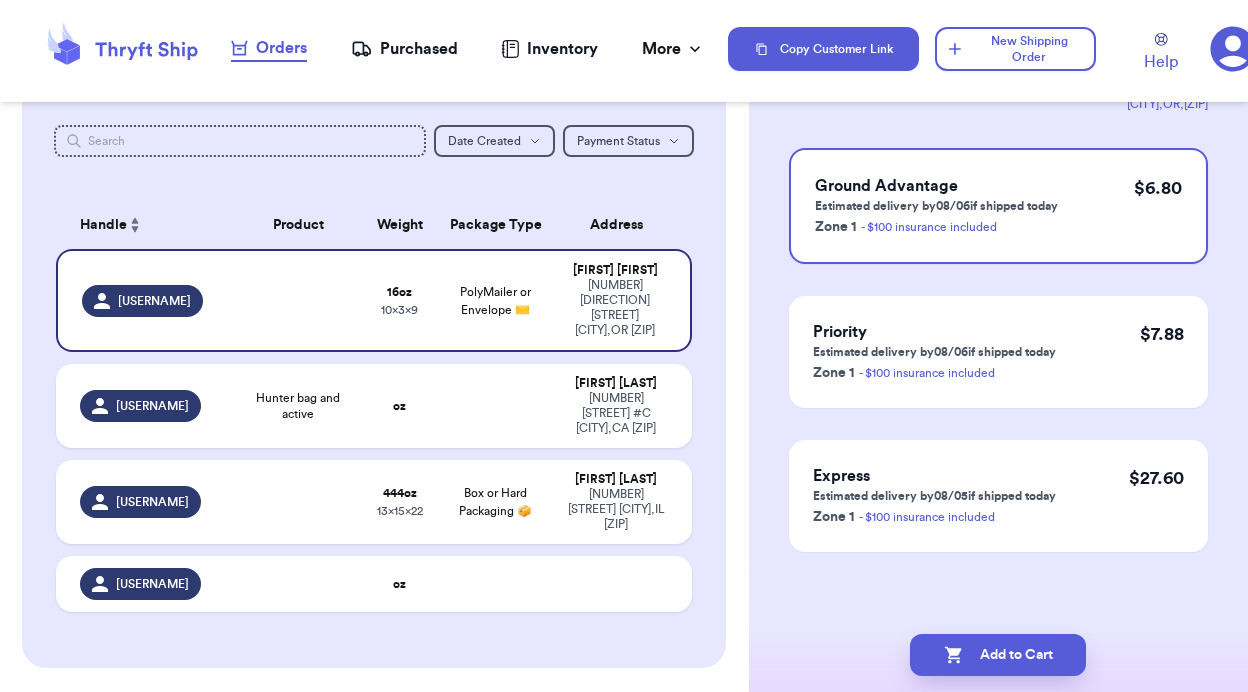 scroll, scrollTop: 0, scrollLeft: 0, axis: both 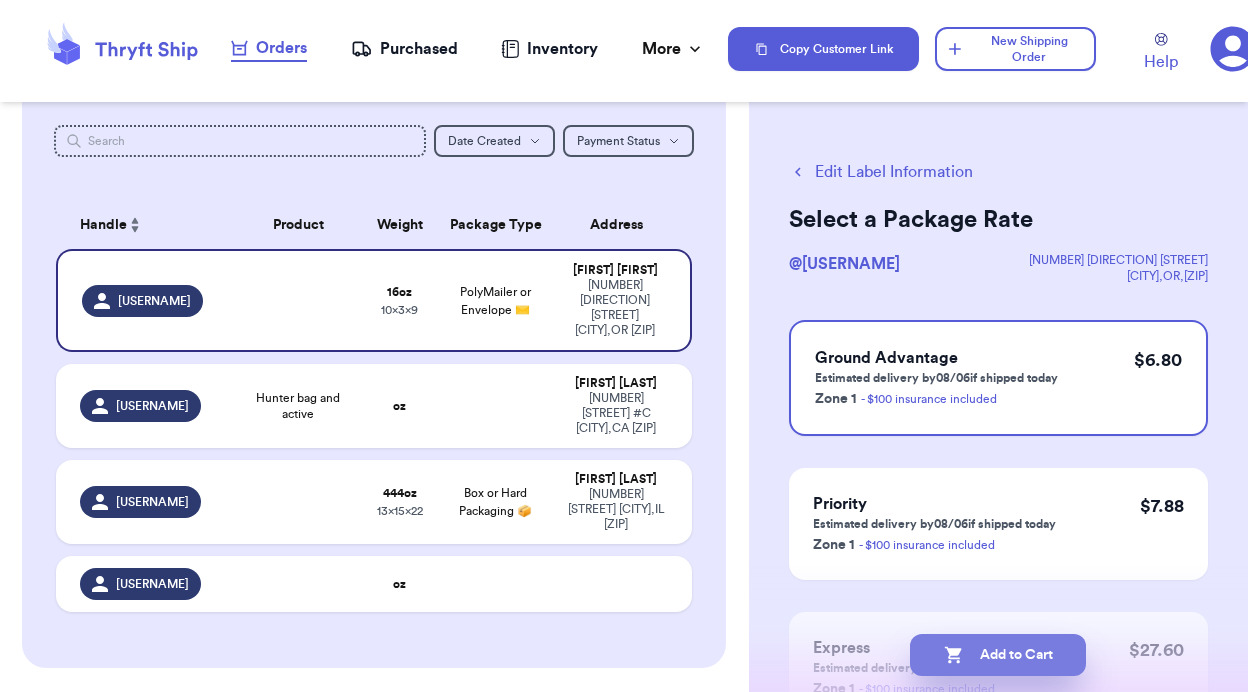 click on "Add to Cart" at bounding box center (998, 655) 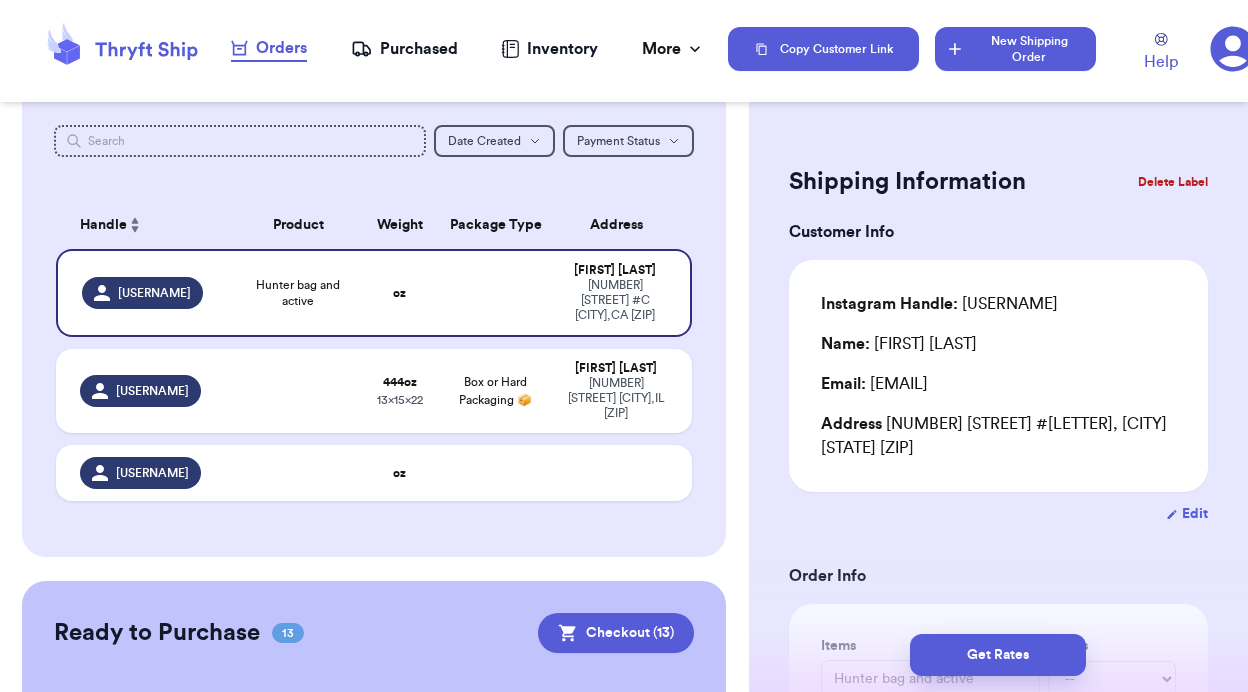 click on "New Shipping Order" at bounding box center (1015, 49) 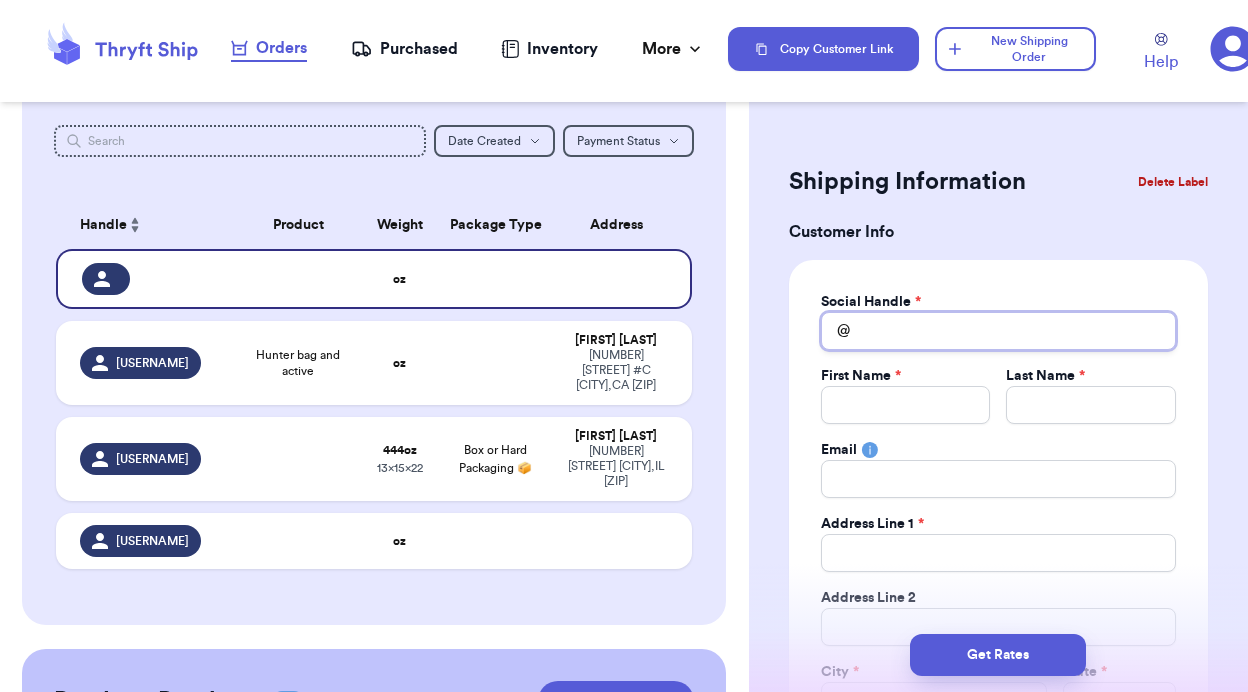 click on "Total Amount Paid" at bounding box center (998, 331) 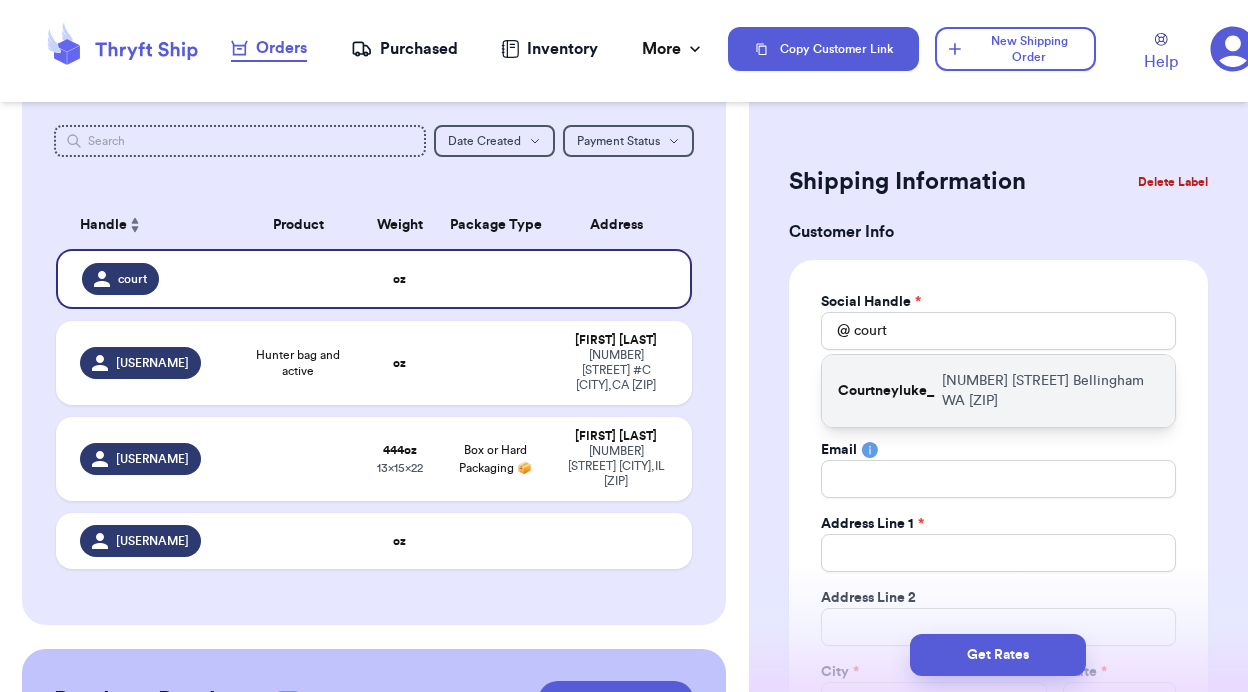 click on "[NUMBER] [STREET]    [CITY]   [STATE]   [ZIP]" at bounding box center [1050, 391] 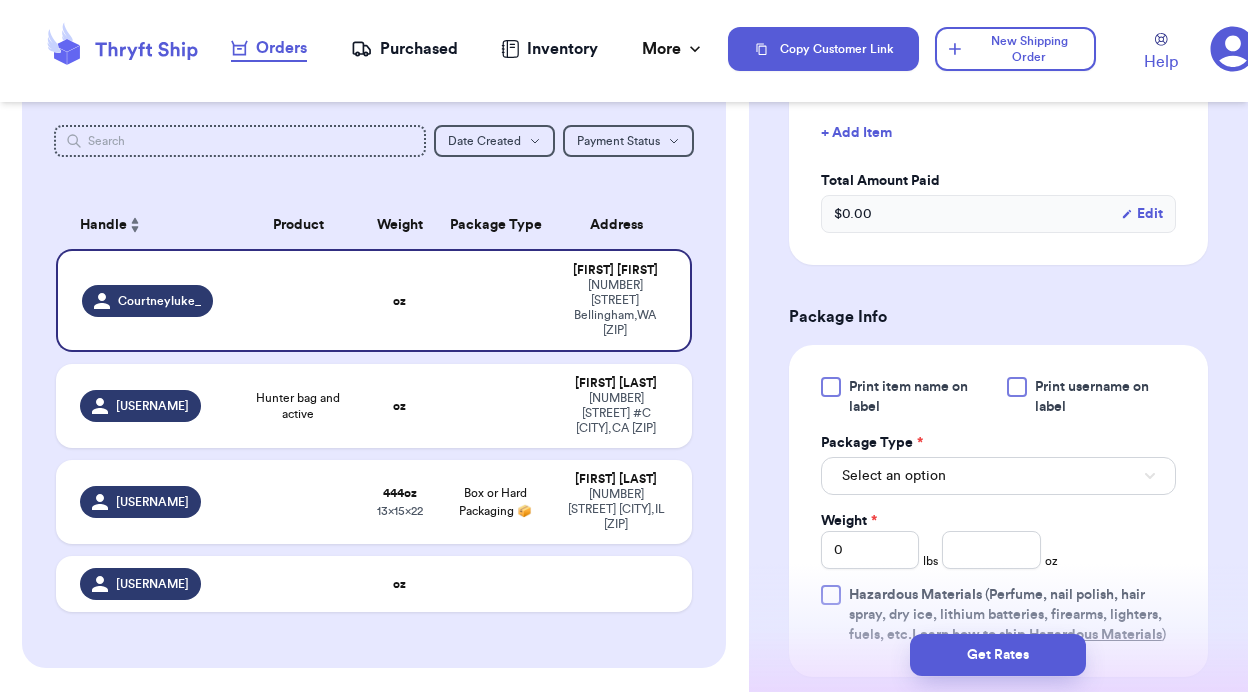 scroll, scrollTop: 925, scrollLeft: 0, axis: vertical 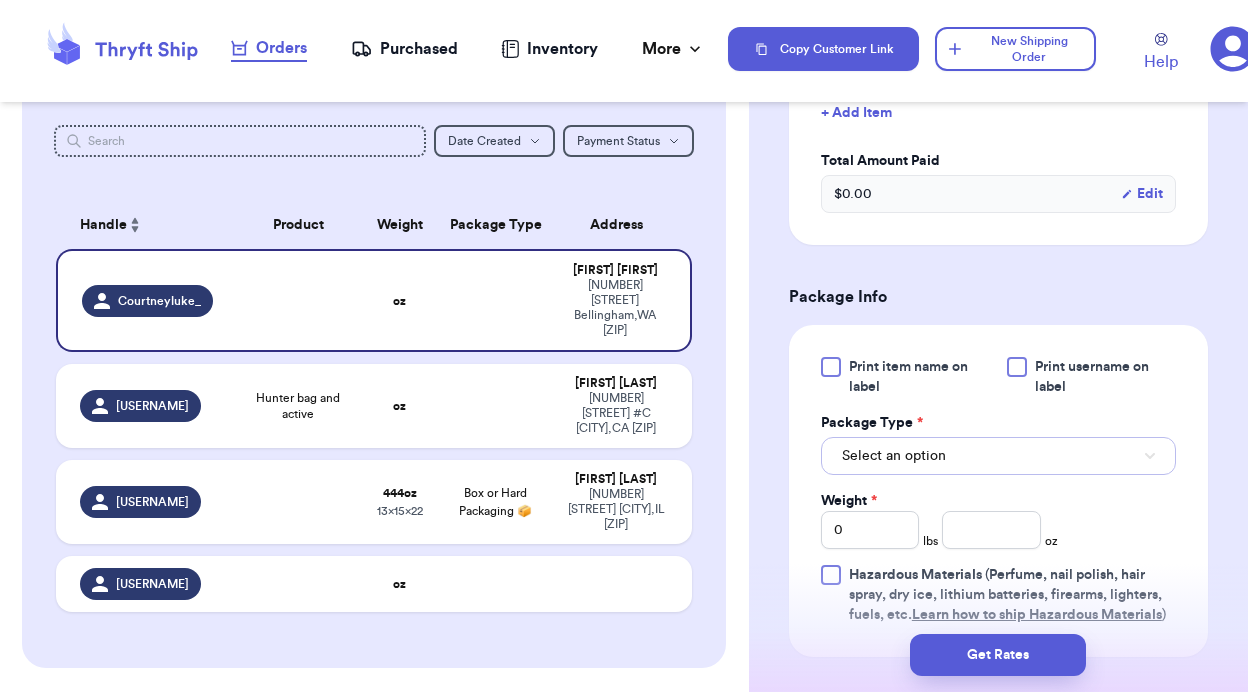 click on "Select an option" at bounding box center [894, 456] 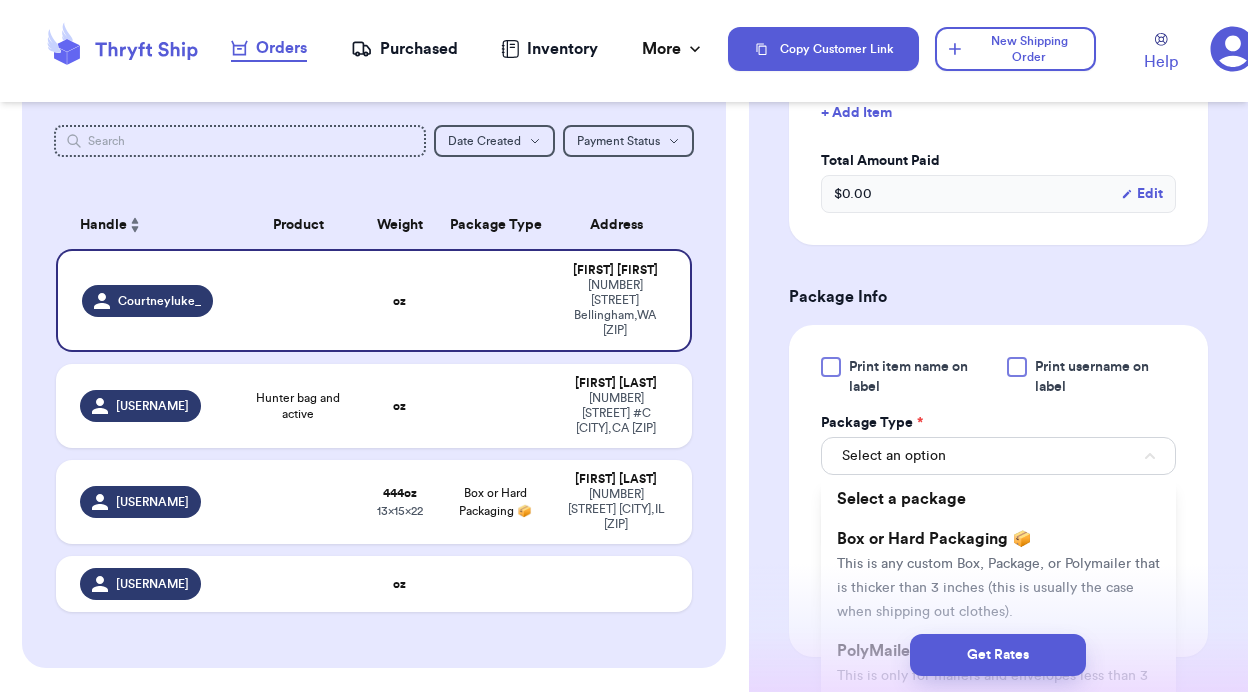 click on "Get Rates" at bounding box center [998, 655] 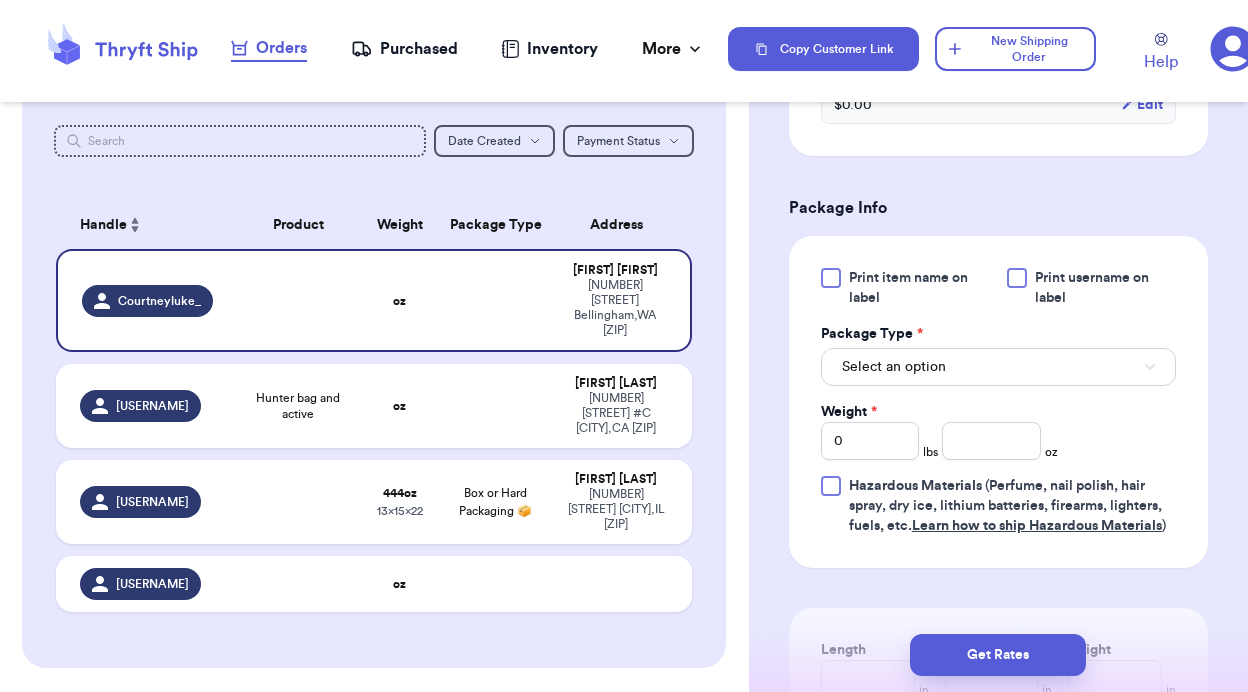 scroll, scrollTop: 1081, scrollLeft: 0, axis: vertical 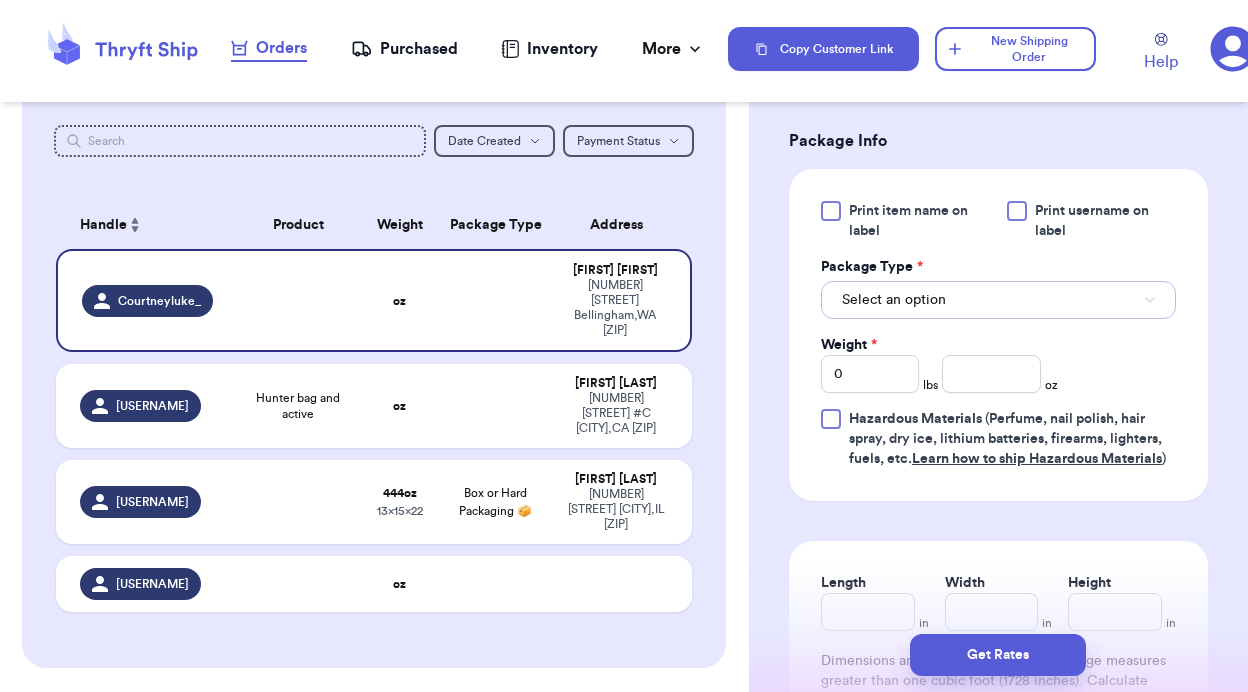 click on "Select an option" at bounding box center (894, 300) 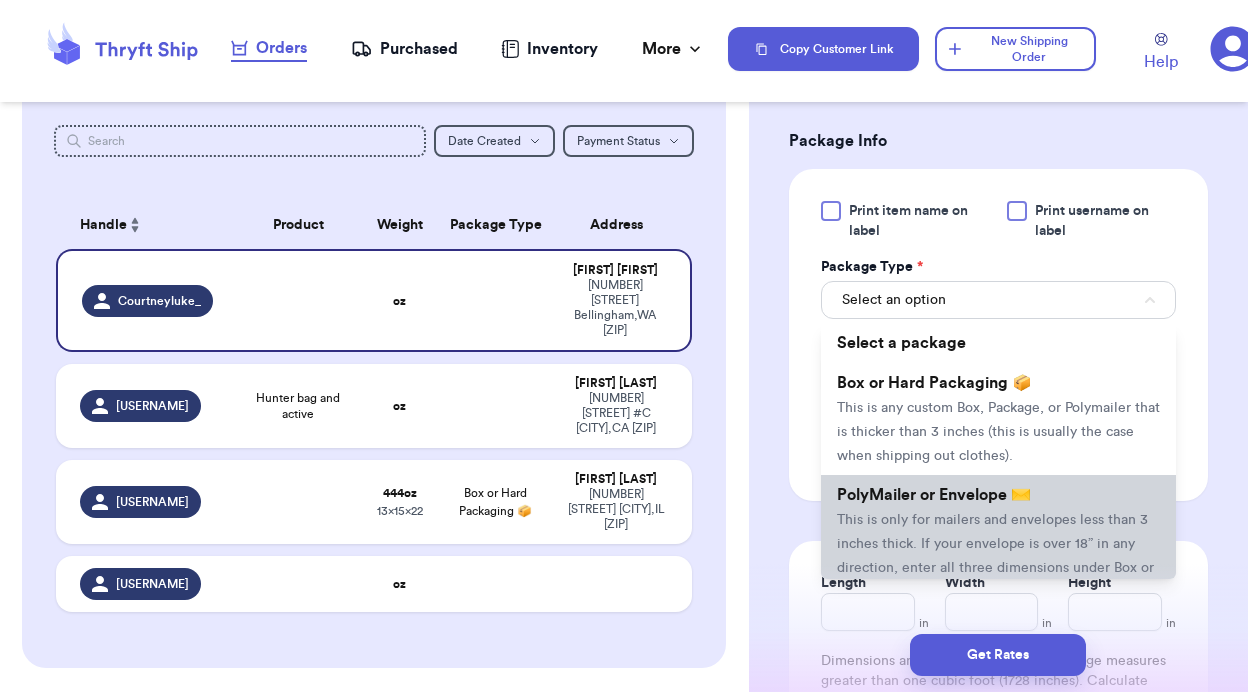click on "PolyMailer or Envelope ✉️" at bounding box center [934, 495] 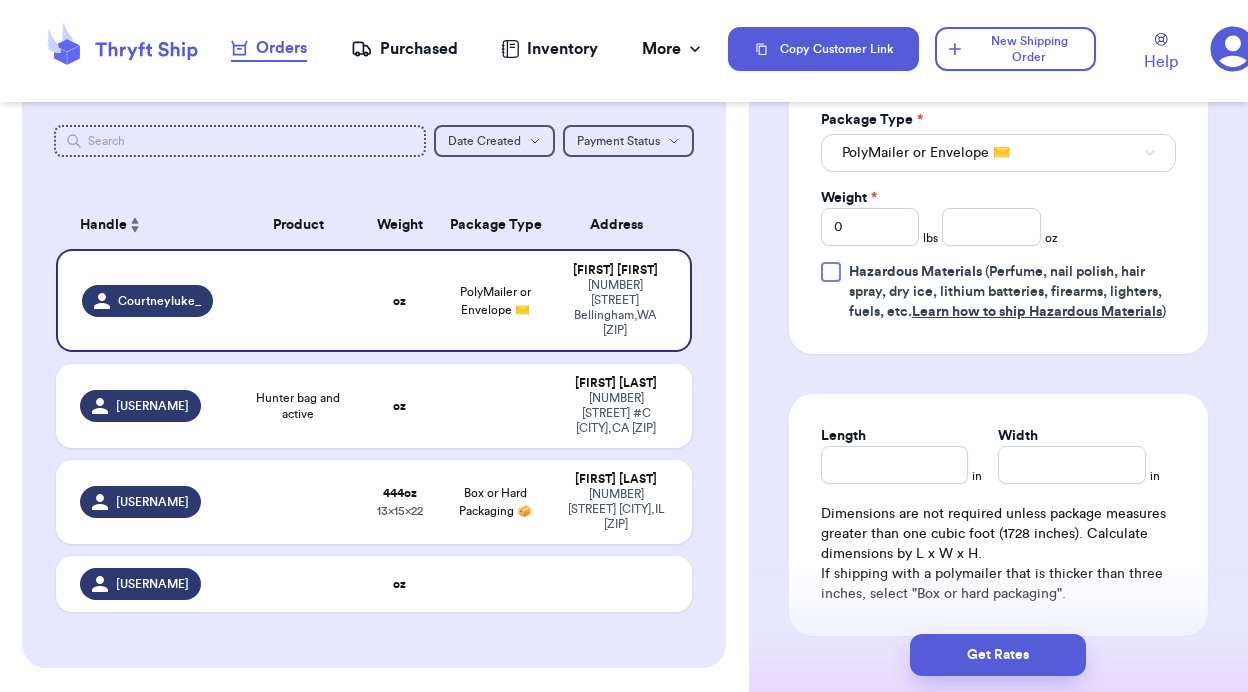 scroll, scrollTop: 1219, scrollLeft: 0, axis: vertical 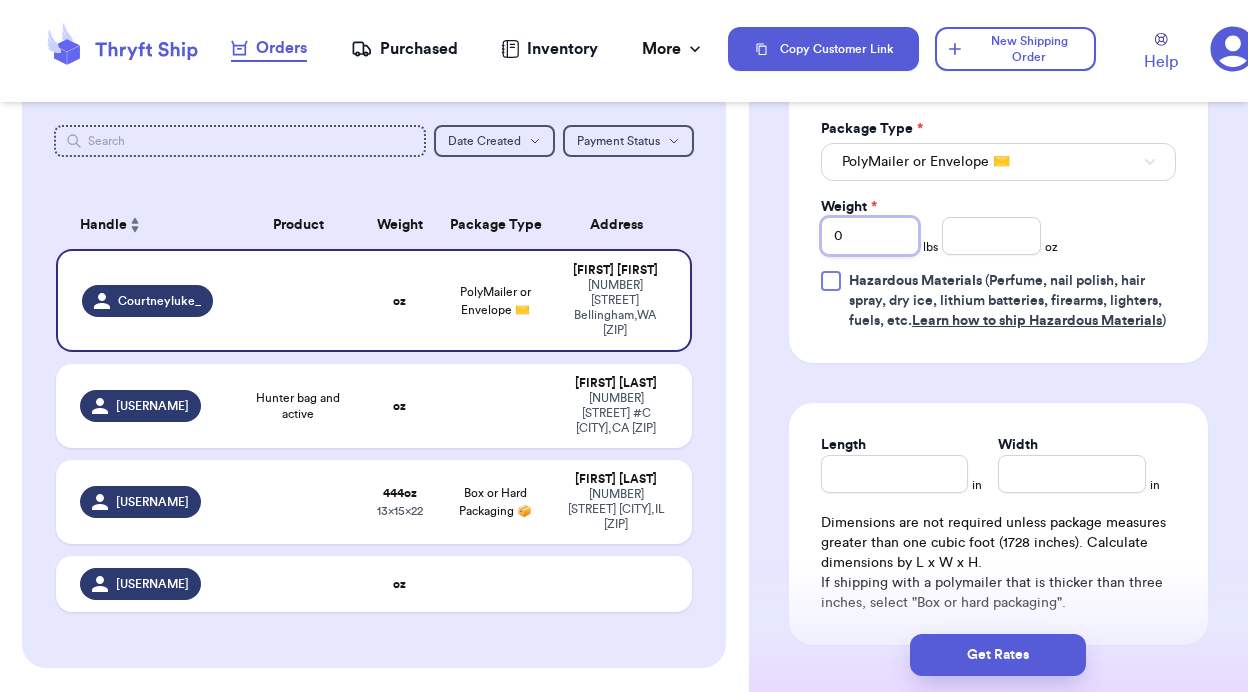 drag, startPoint x: 863, startPoint y: 246, endPoint x: 813, endPoint y: 246, distance: 50 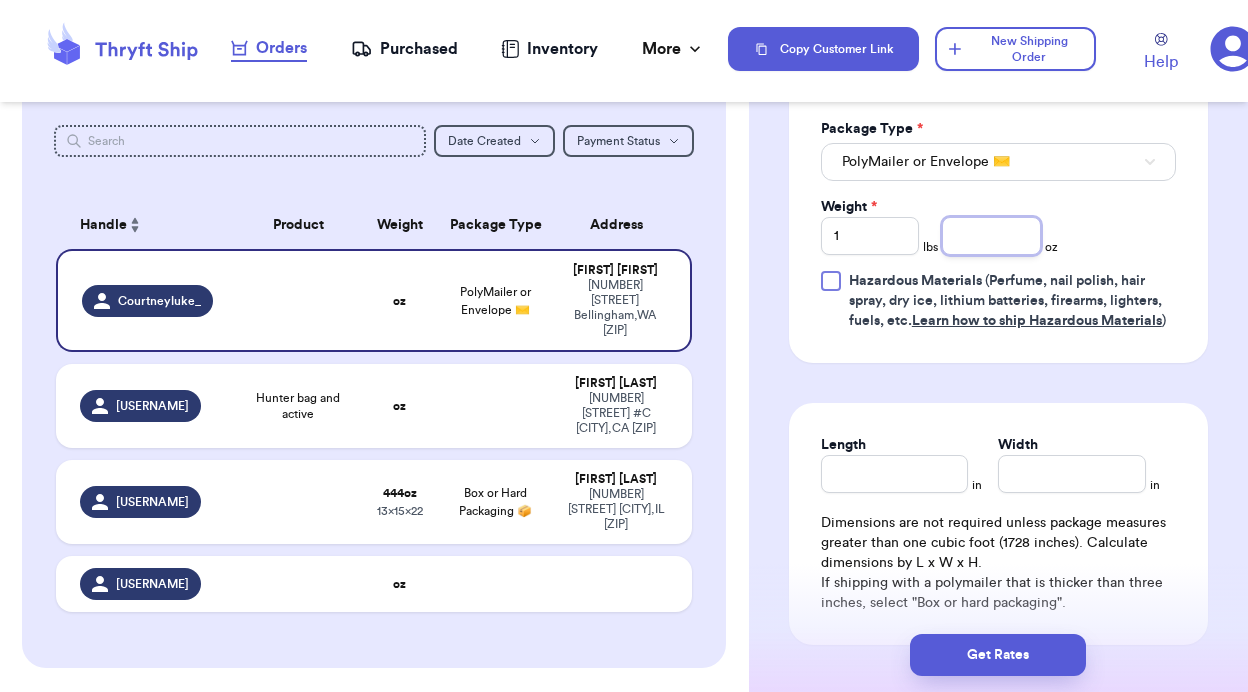 click at bounding box center (991, 236) 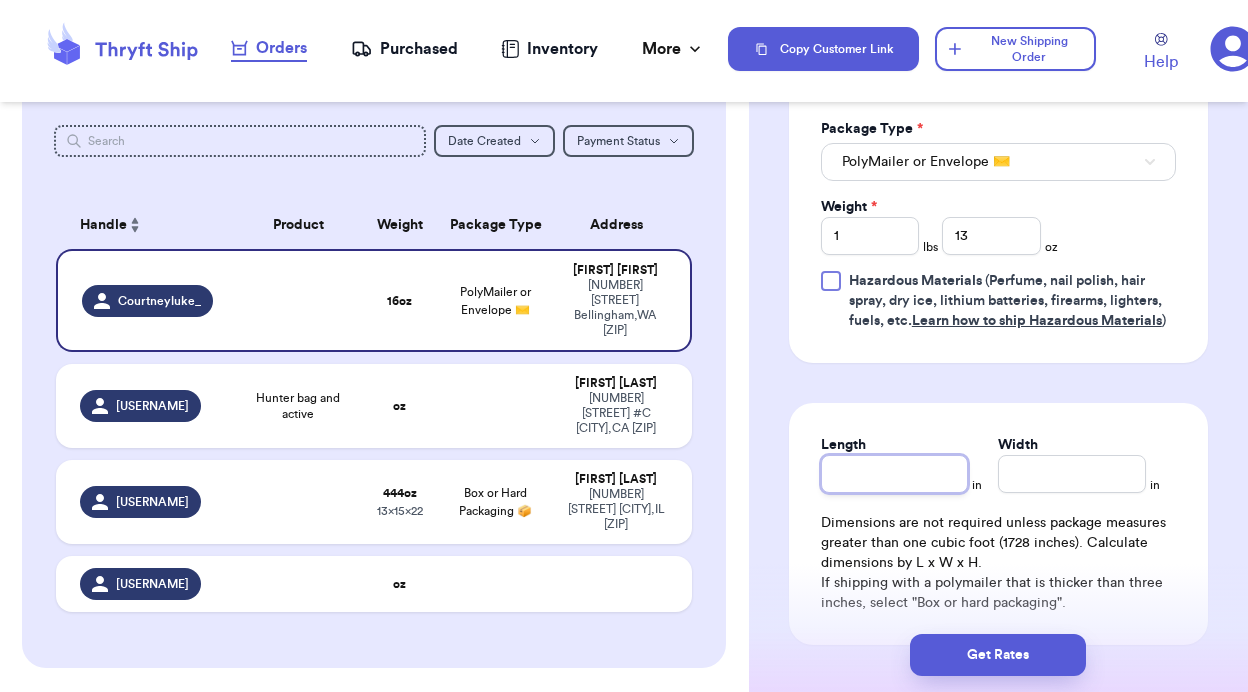 click on "Length" at bounding box center (895, 474) 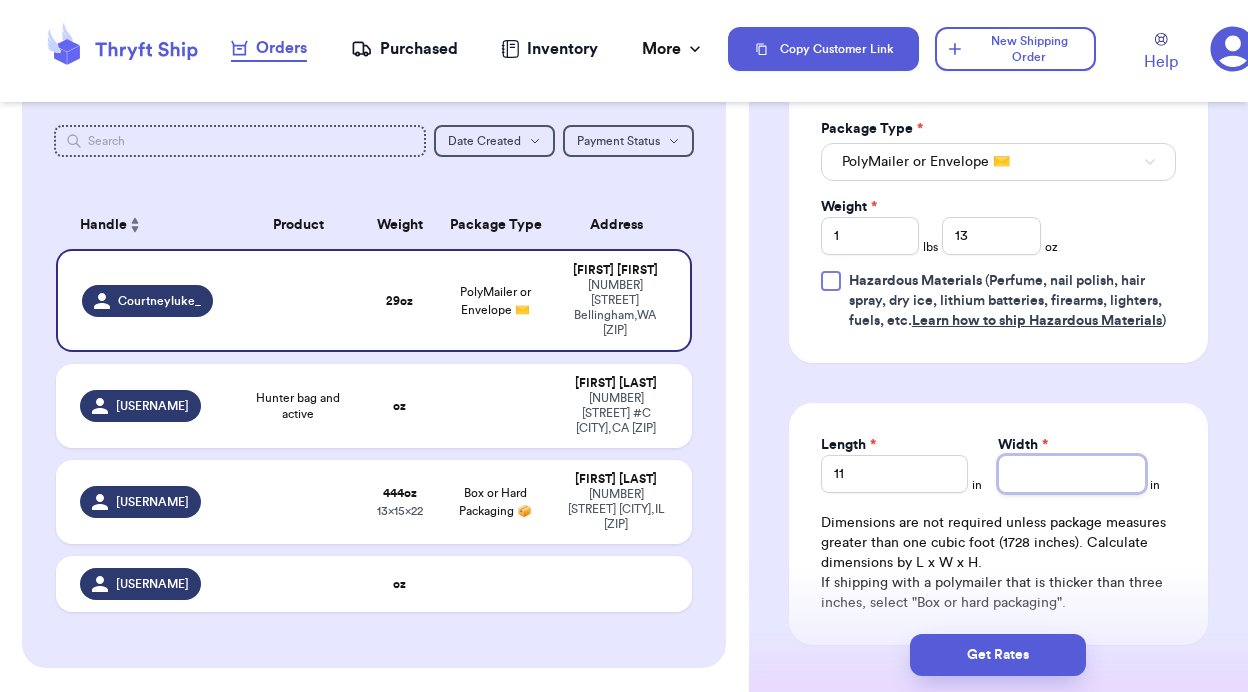 click on "Width *" at bounding box center [1072, 474] 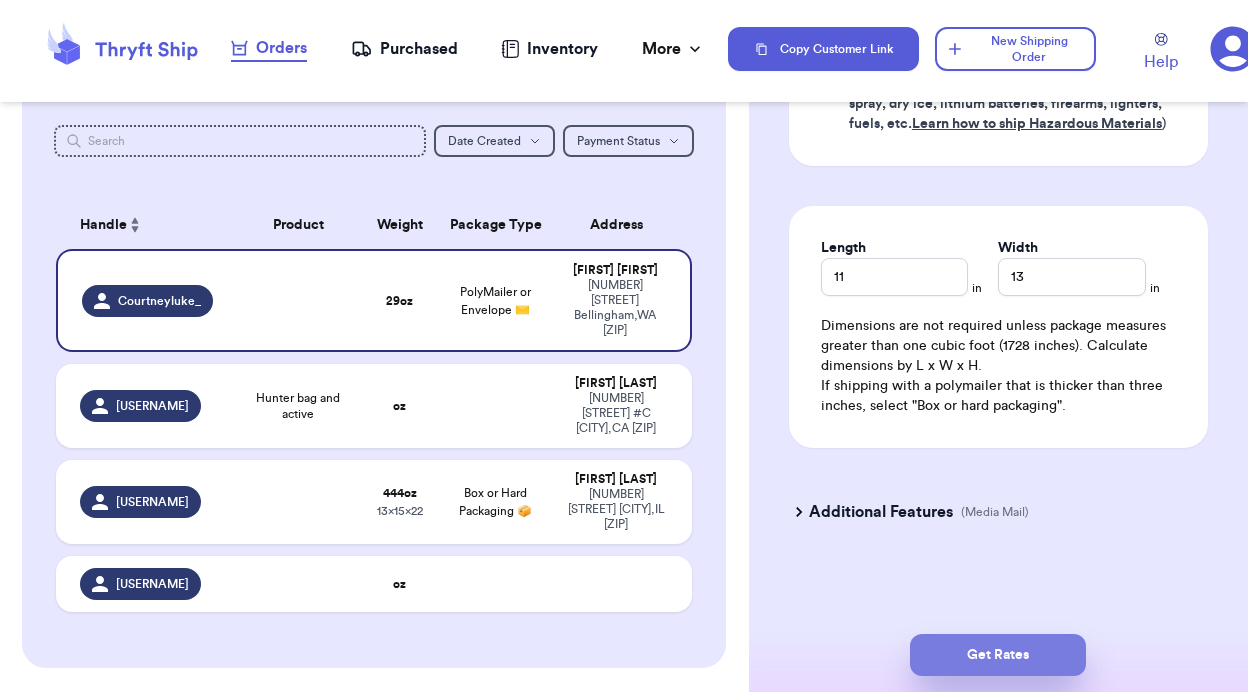 click on "Get Rates" at bounding box center (998, 655) 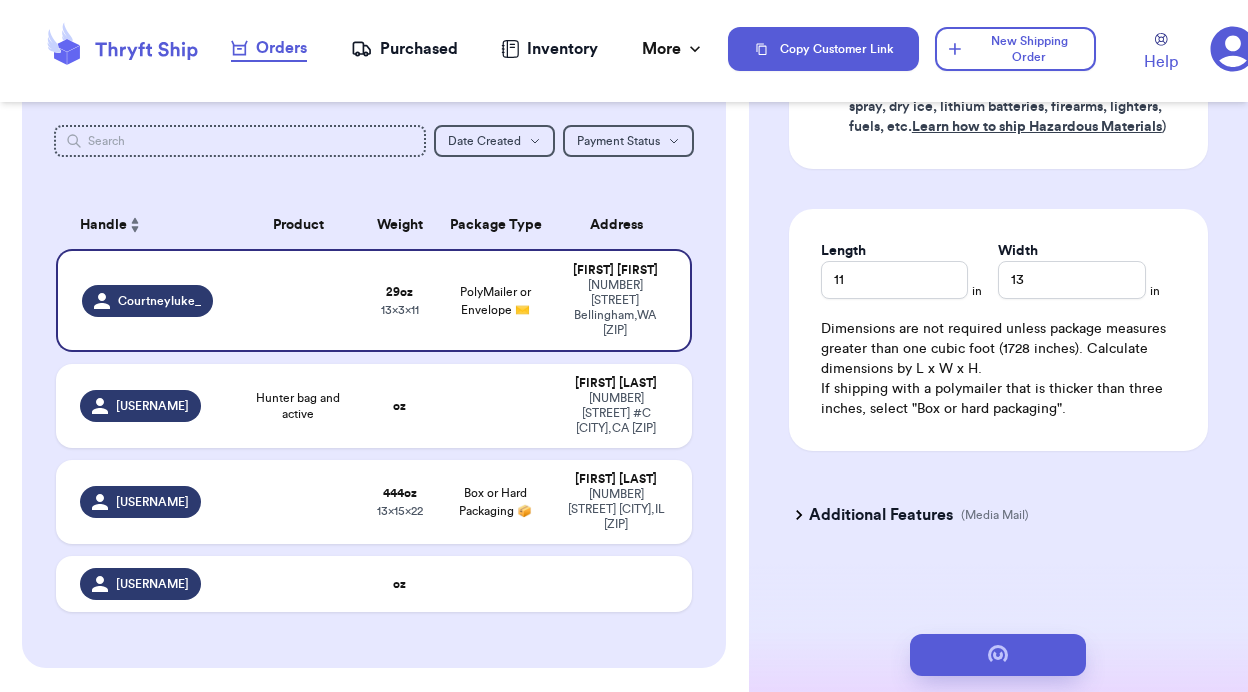 scroll, scrollTop: 0, scrollLeft: 0, axis: both 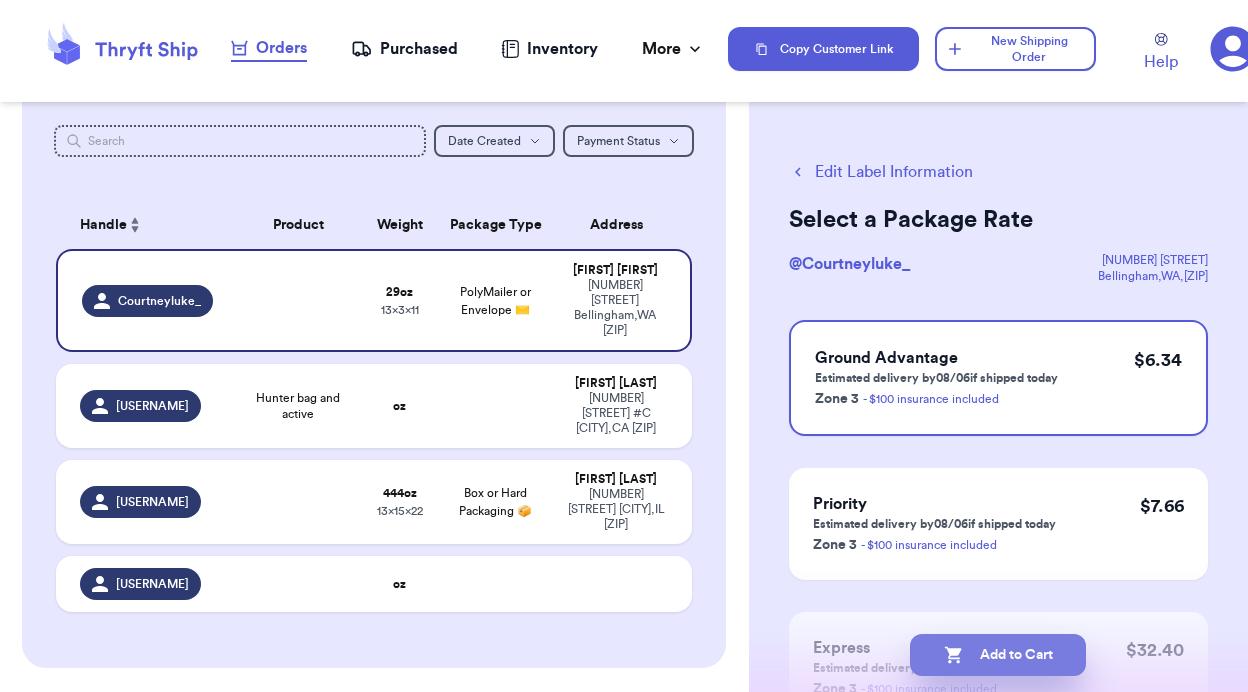 click on "Add to Cart" at bounding box center (998, 655) 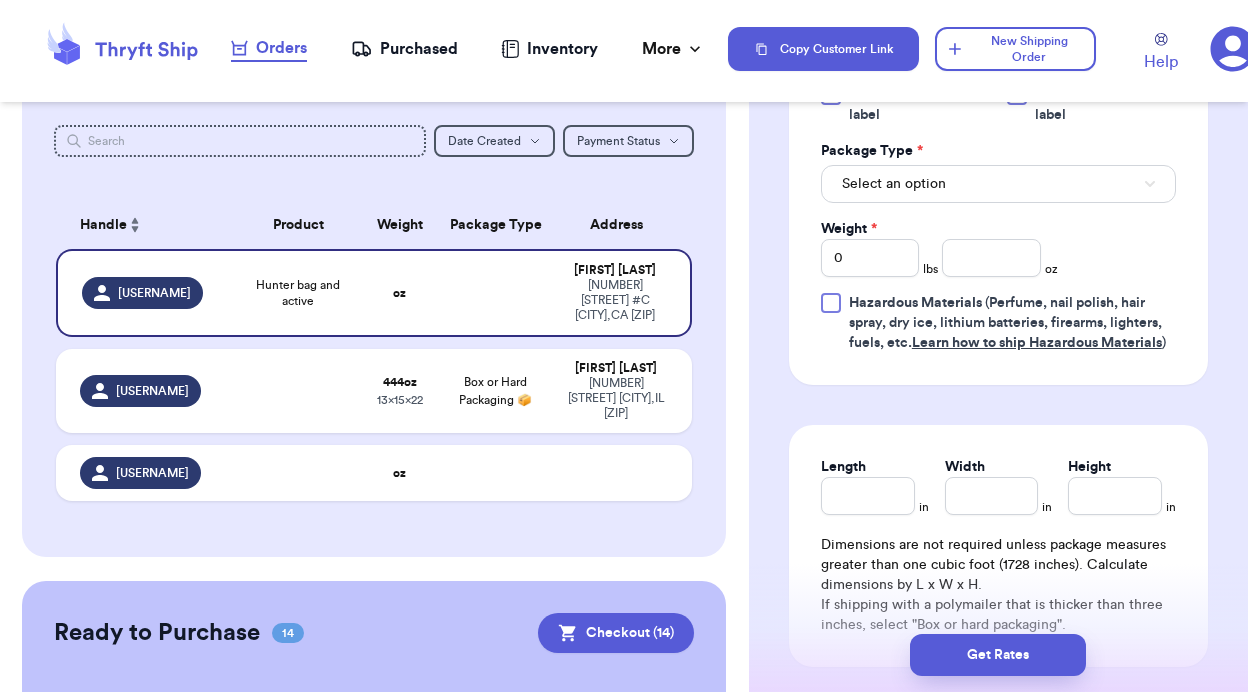 scroll, scrollTop: 816, scrollLeft: 0, axis: vertical 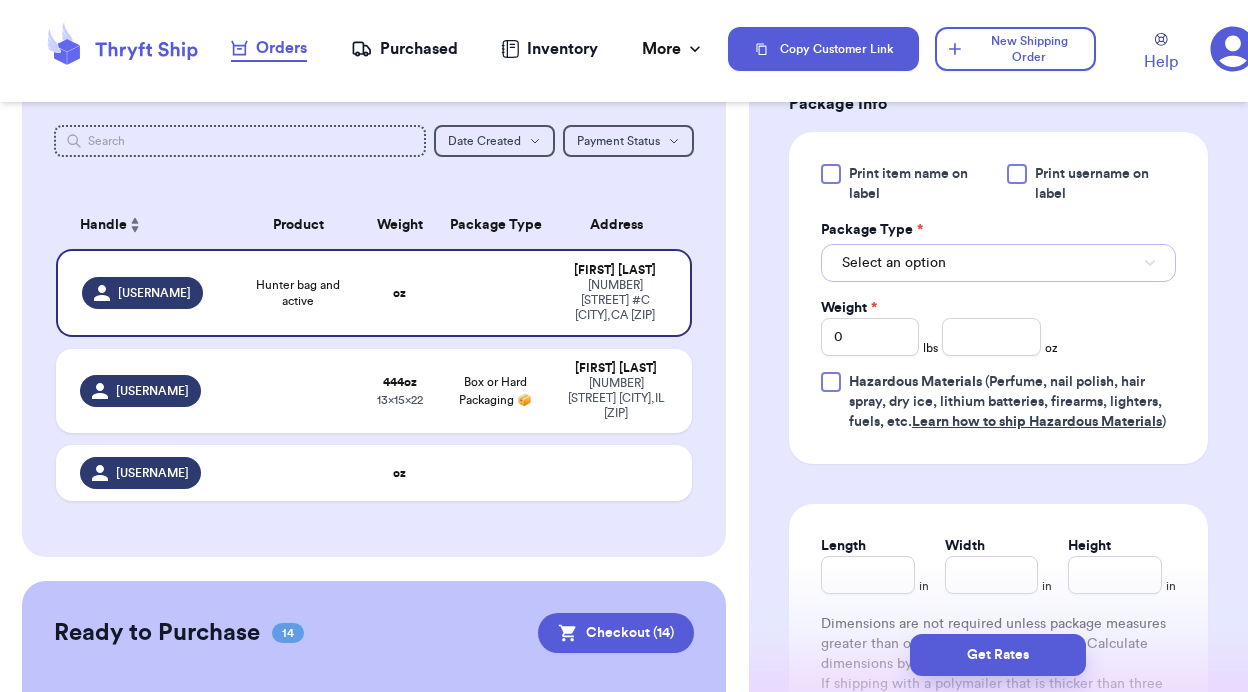 click on "Select an option" at bounding box center (998, 263) 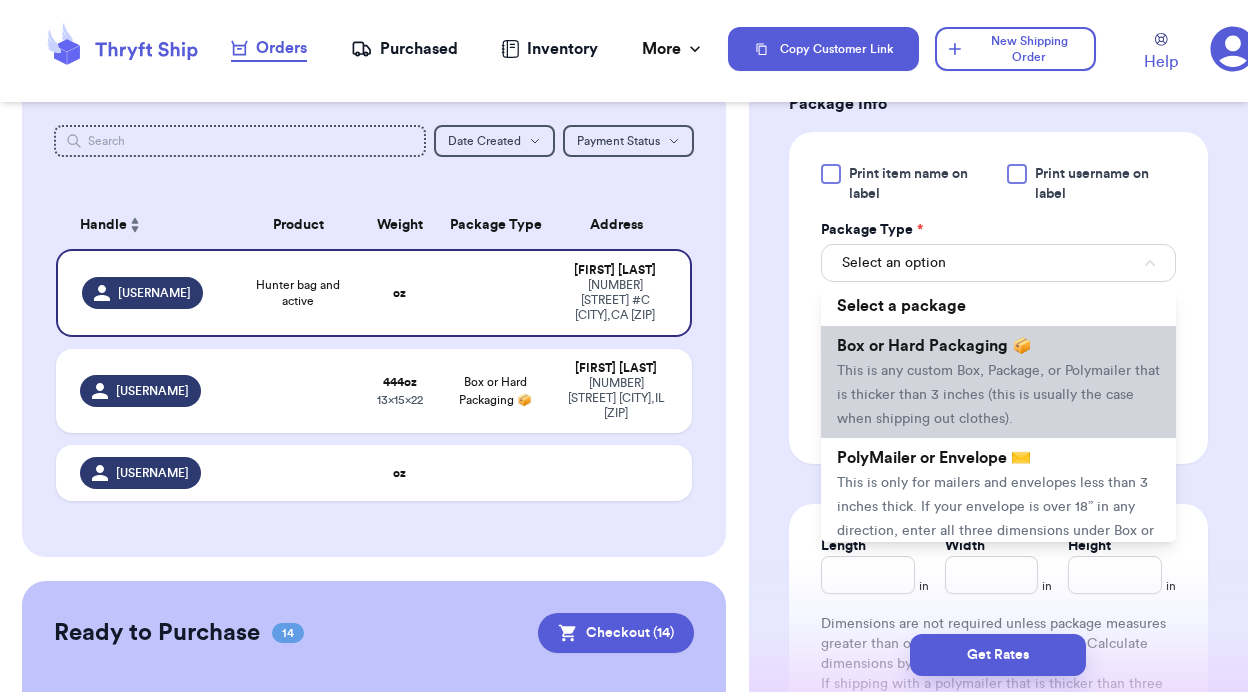 click on "This is any custom Box, Package, or Polymailer that is thicker than 3 inches (this is usually the case when shipping out clothes)." at bounding box center [998, 395] 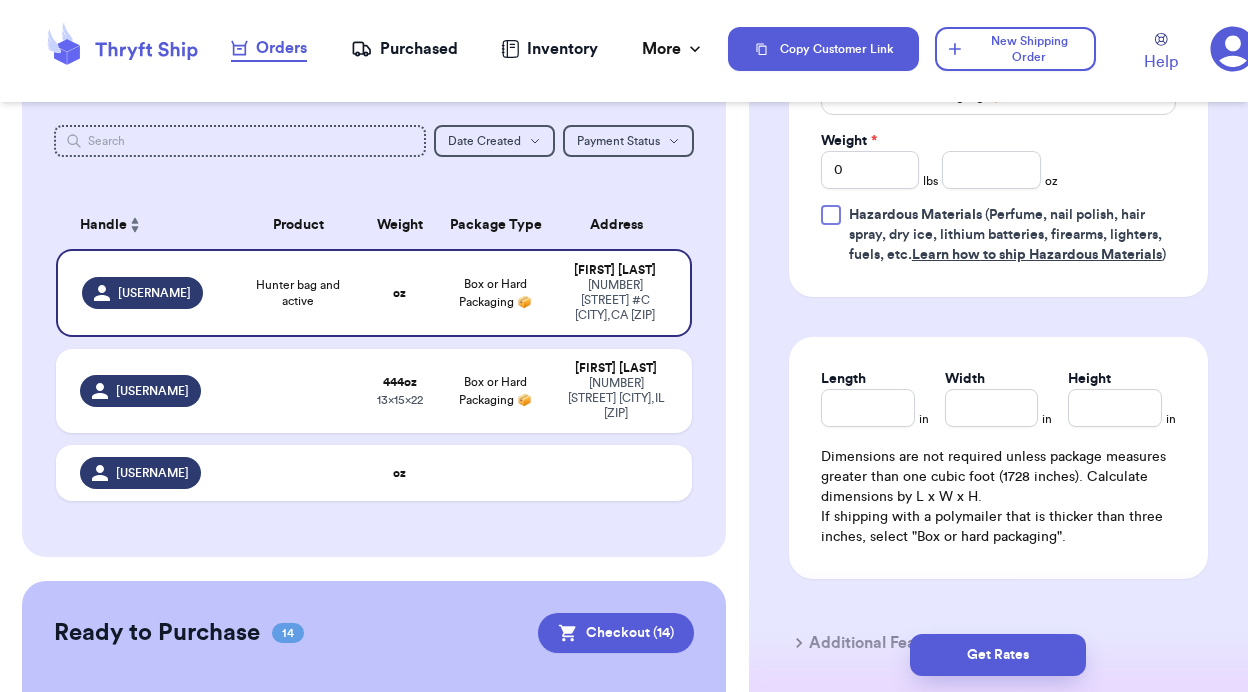 scroll, scrollTop: 1077, scrollLeft: 0, axis: vertical 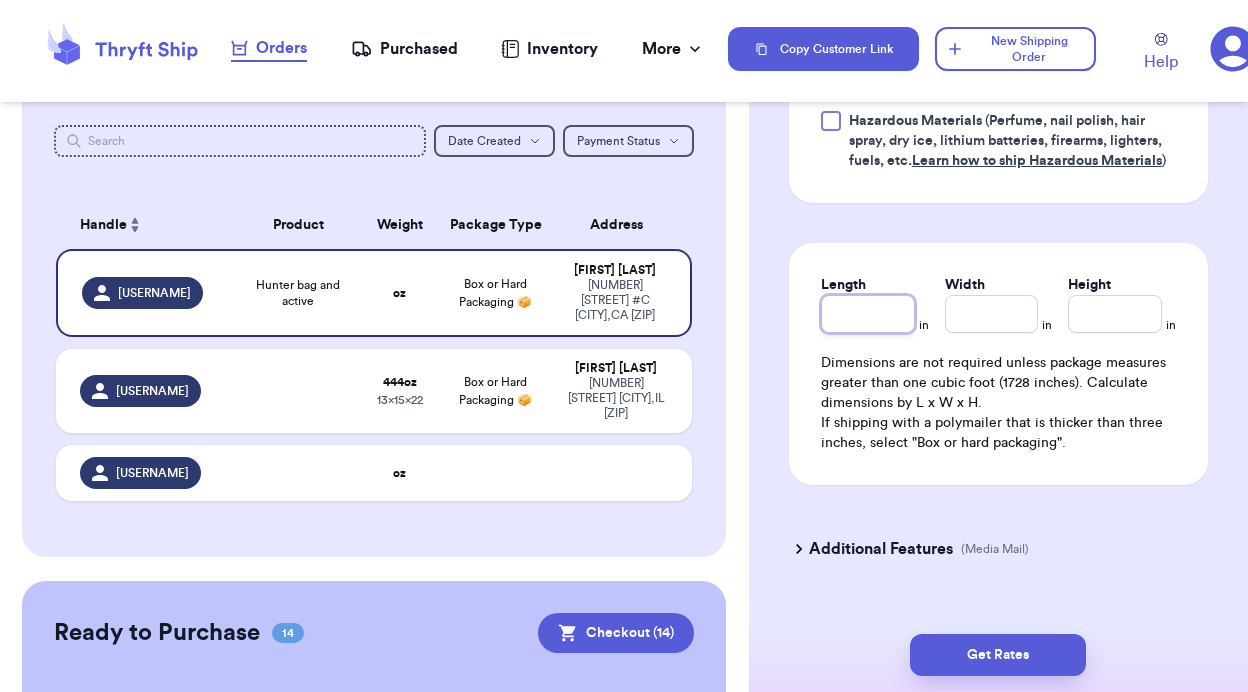 click on "Length" at bounding box center (868, 314) 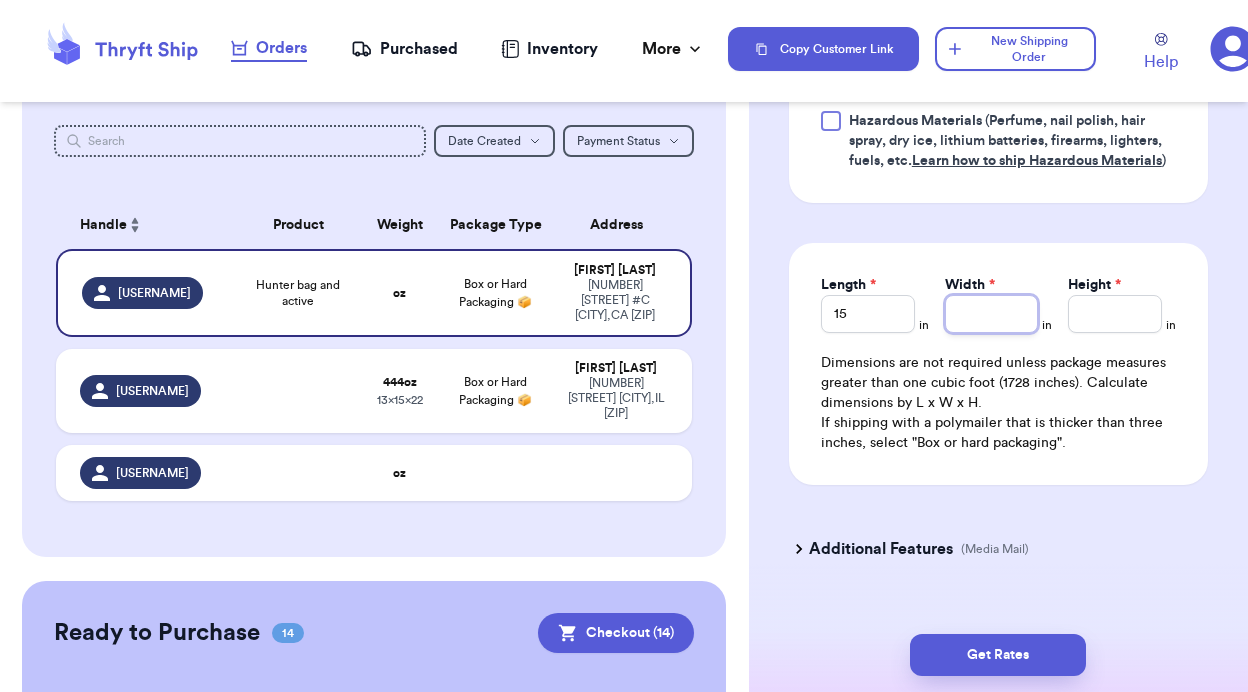 click on "Width *" at bounding box center [992, 314] 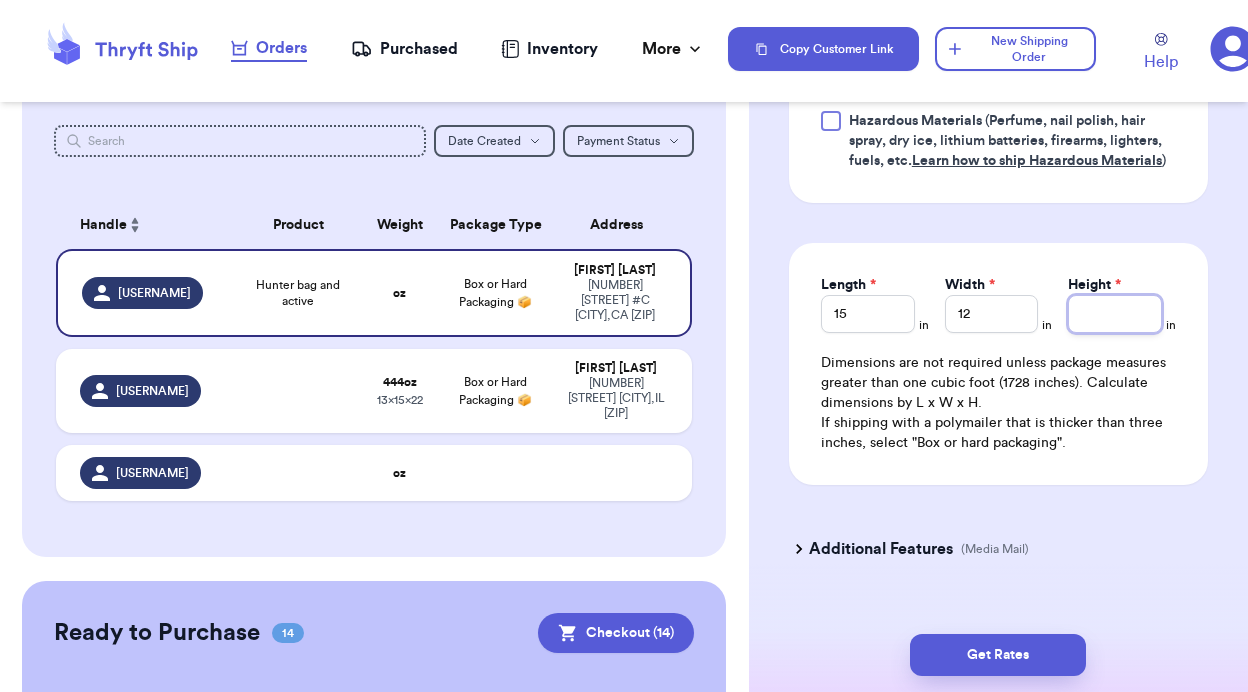 click on "Height *" at bounding box center [1115, 314] 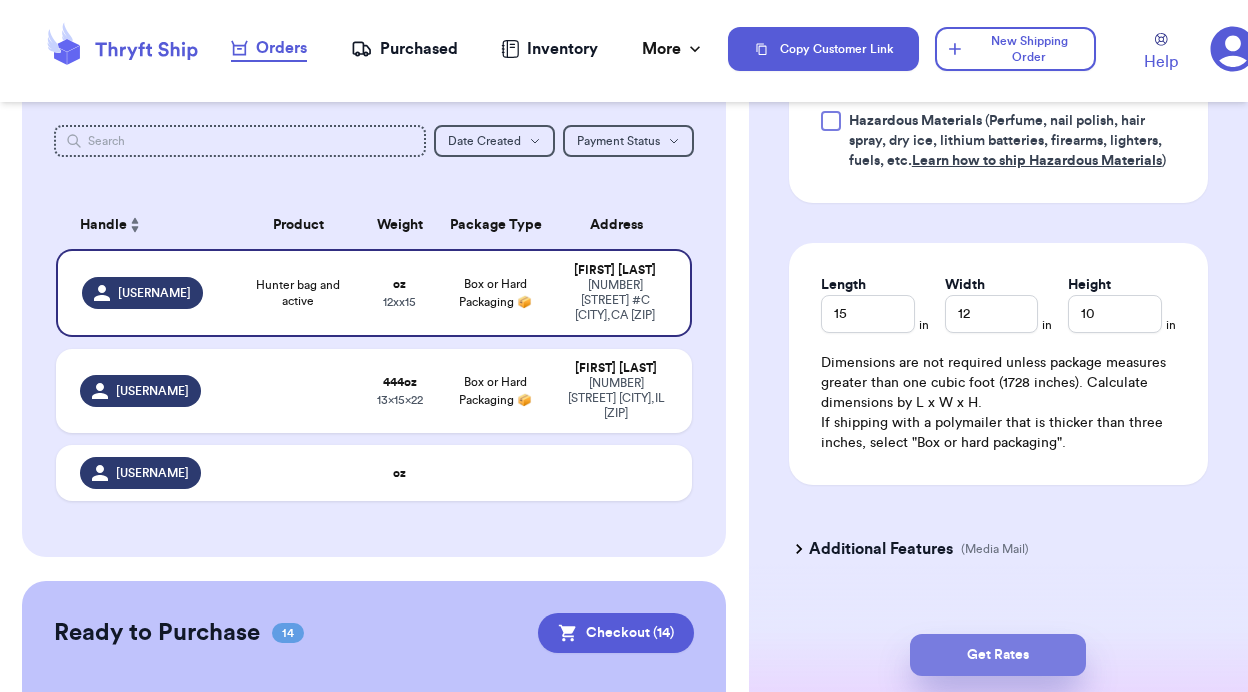 click on "Get Rates" at bounding box center [998, 655] 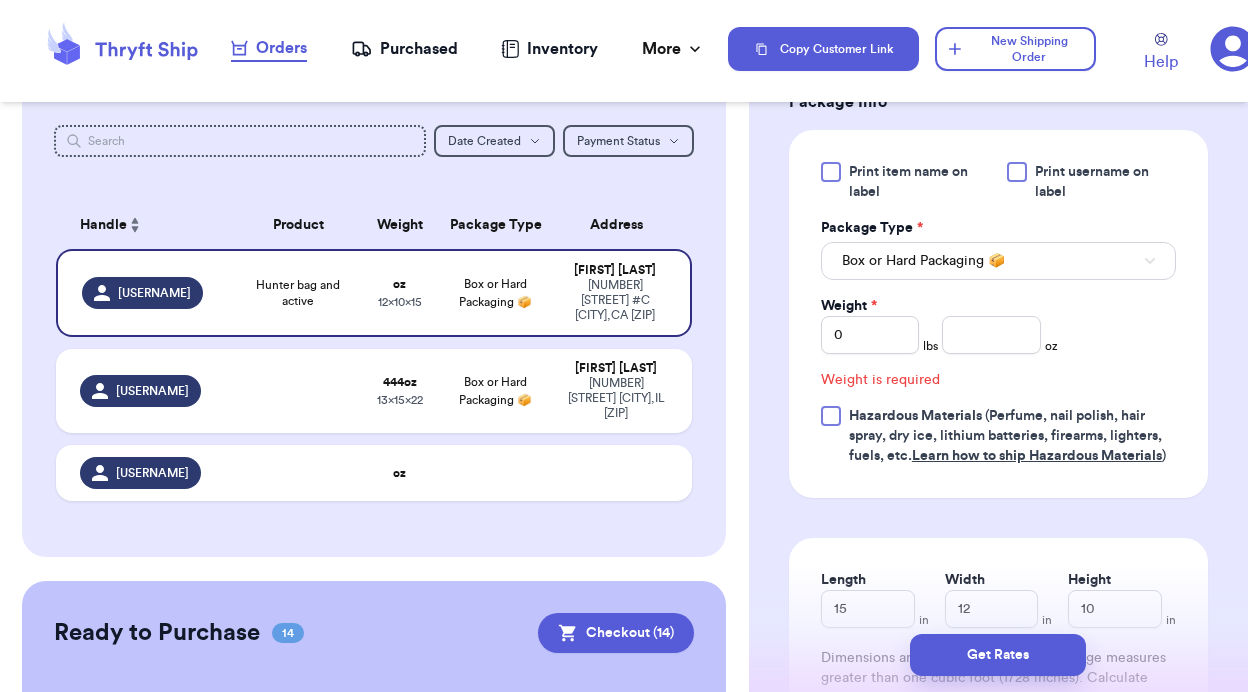 scroll, scrollTop: 808, scrollLeft: 0, axis: vertical 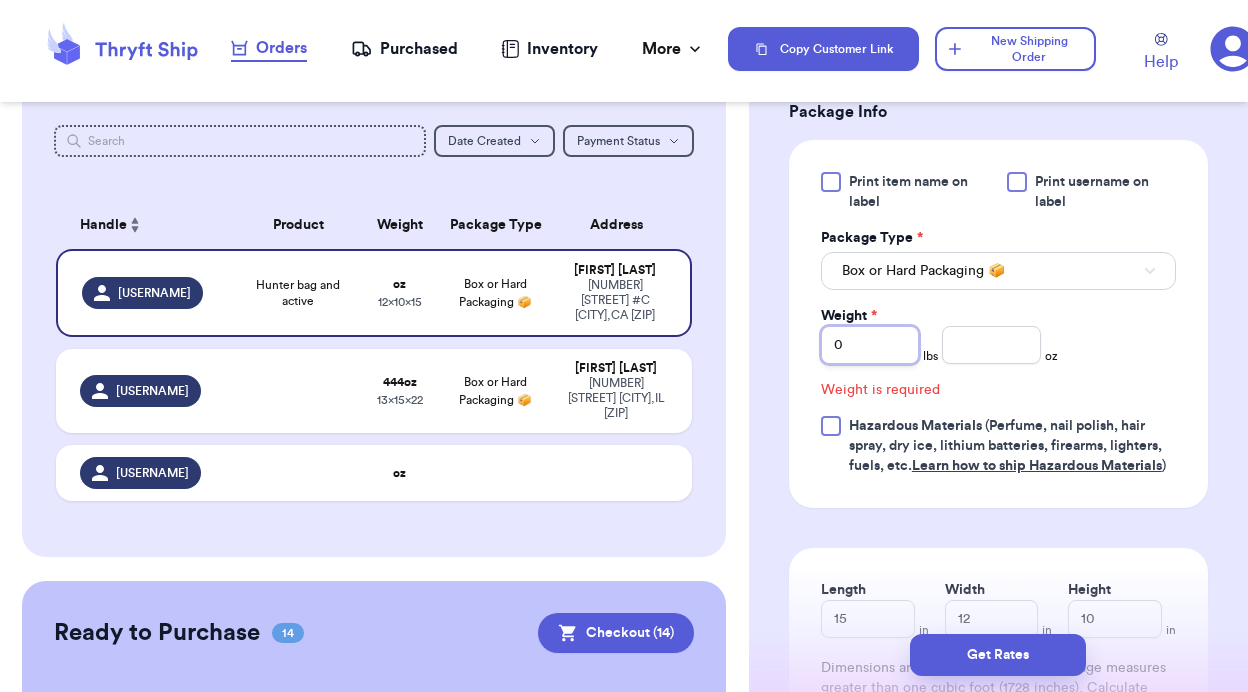 drag, startPoint x: 856, startPoint y: 350, endPoint x: 786, endPoint y: 336, distance: 71.38628 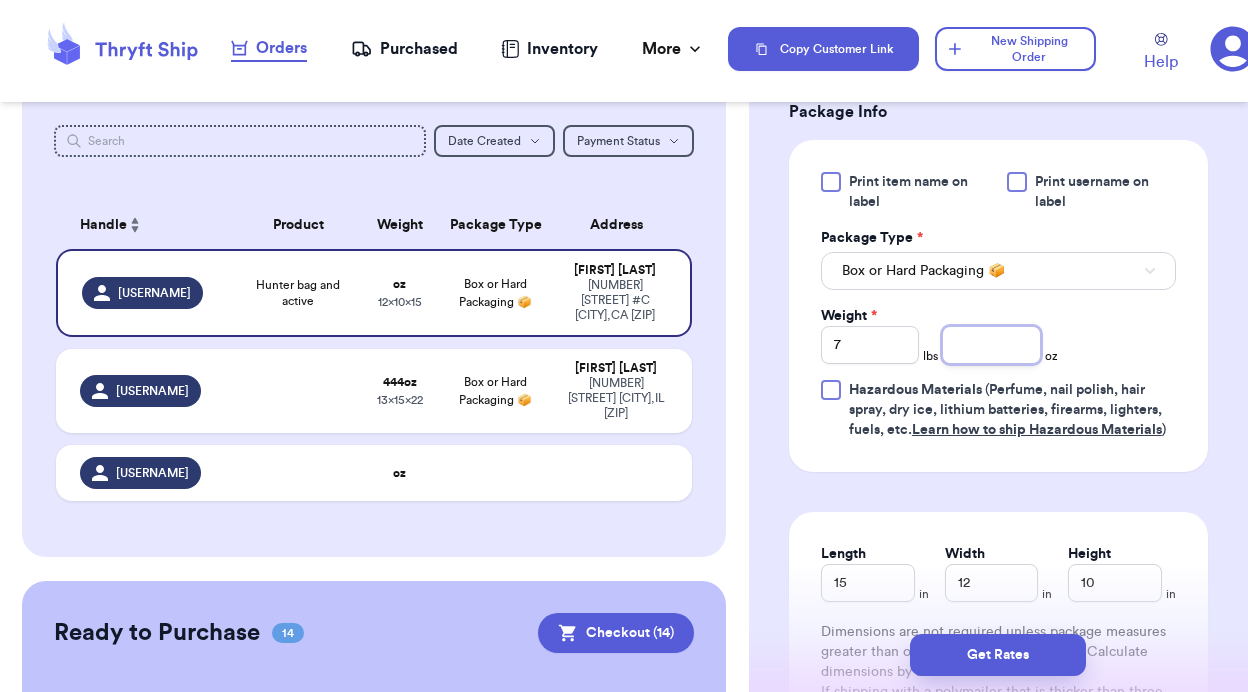 click at bounding box center (991, 345) 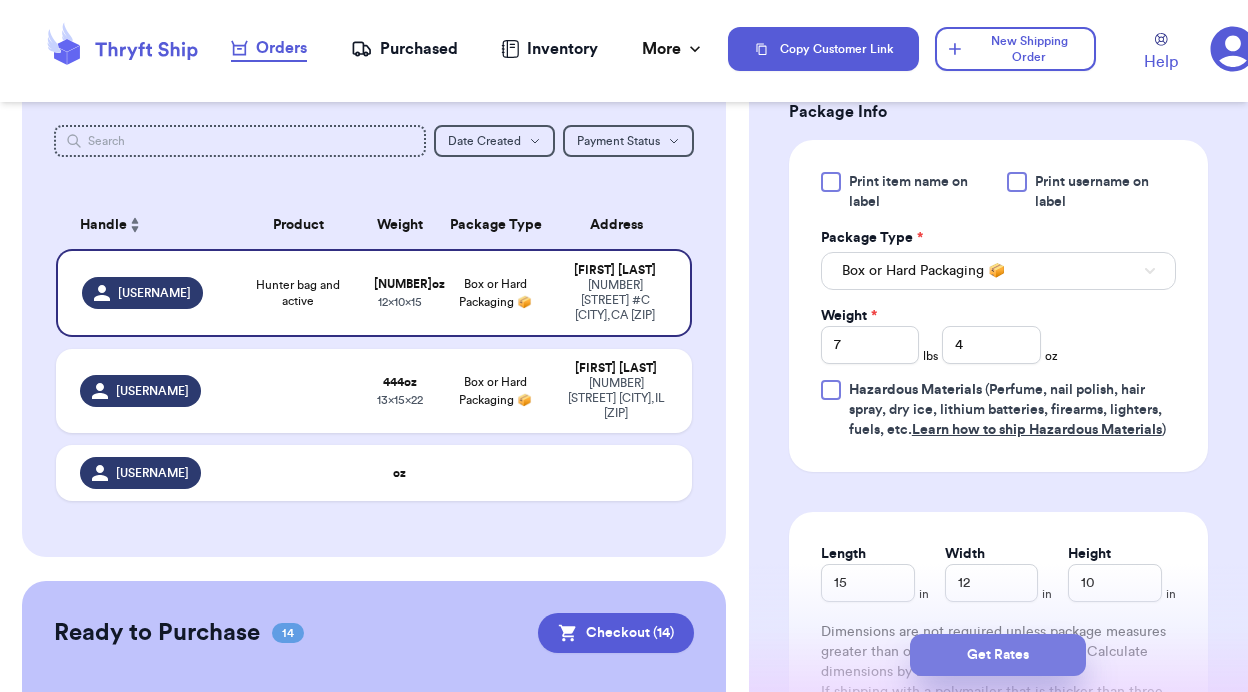 click on "Get Rates" at bounding box center [998, 655] 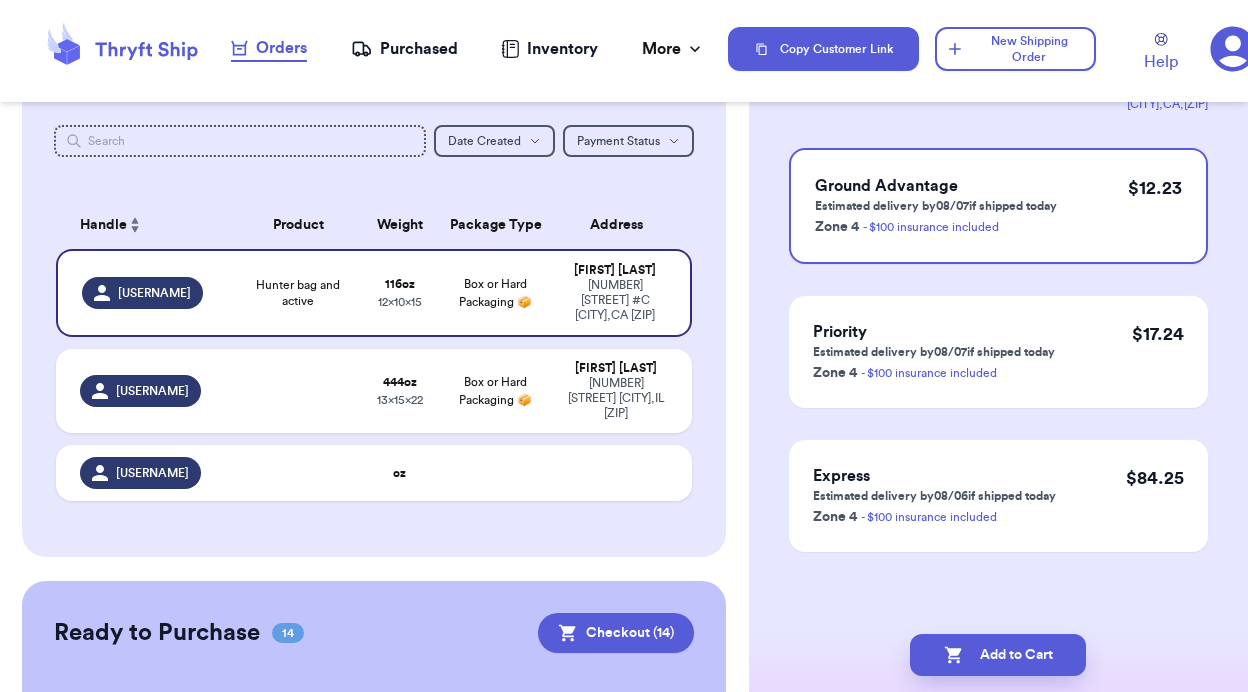 scroll, scrollTop: 0, scrollLeft: 0, axis: both 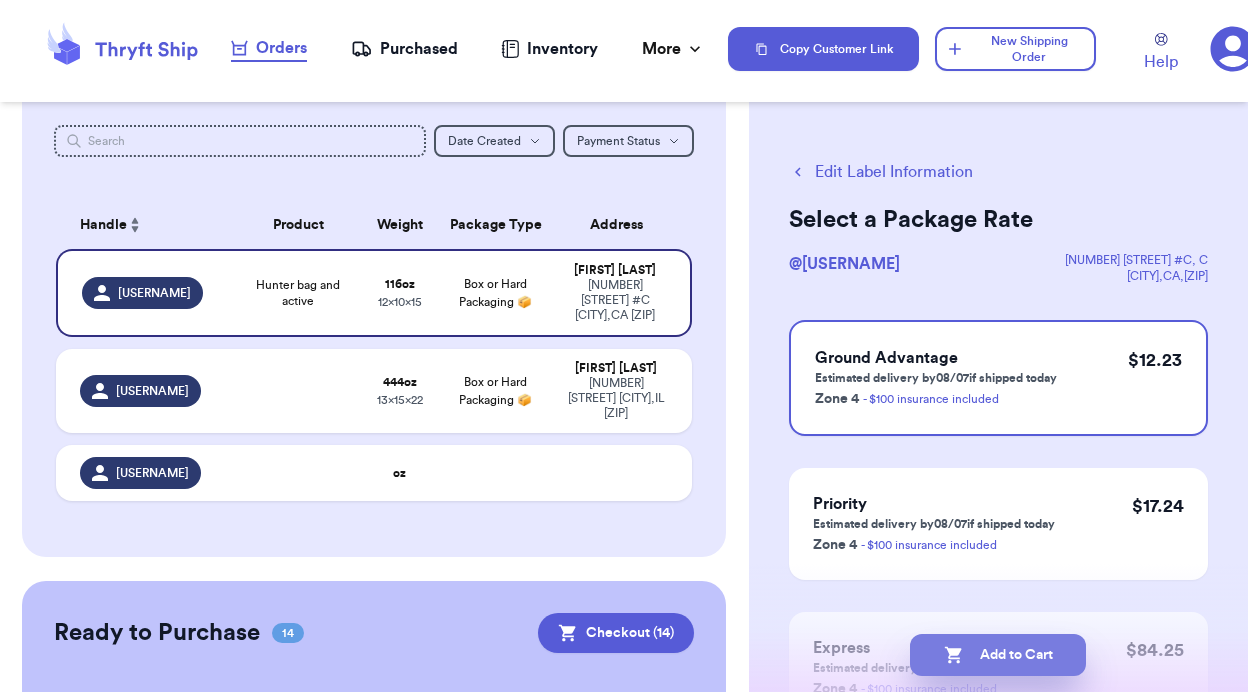 click on "Add to Cart" at bounding box center [998, 655] 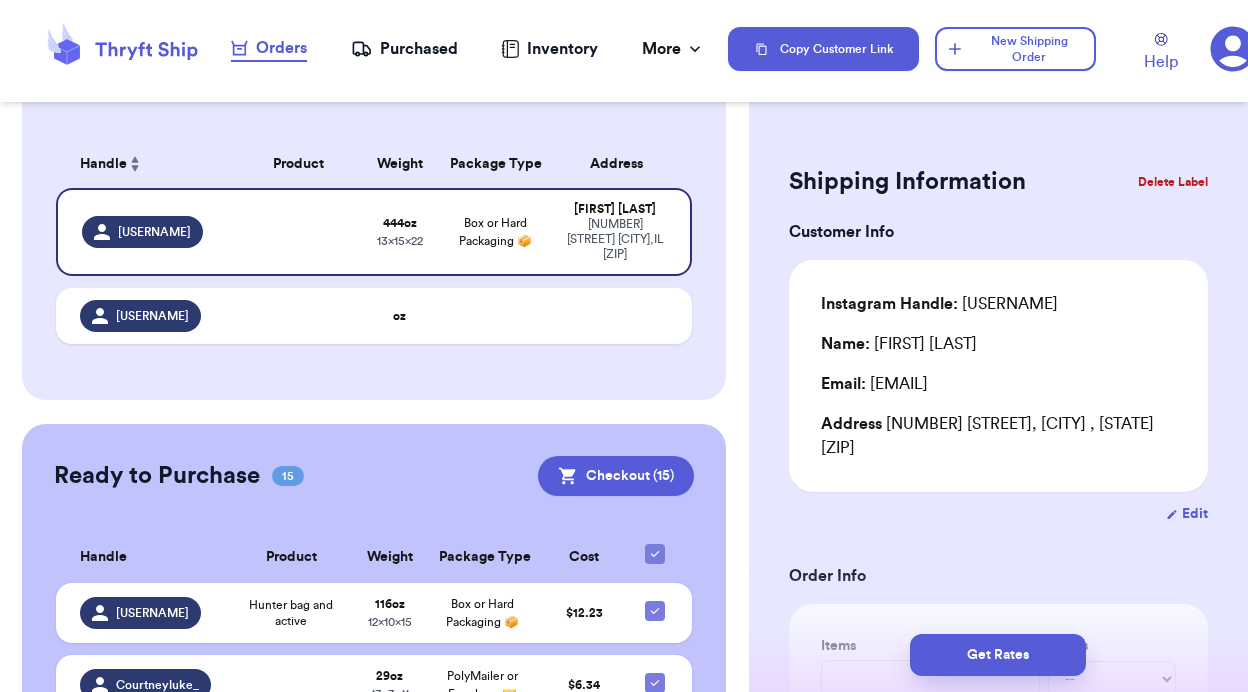 scroll, scrollTop: 146, scrollLeft: 0, axis: vertical 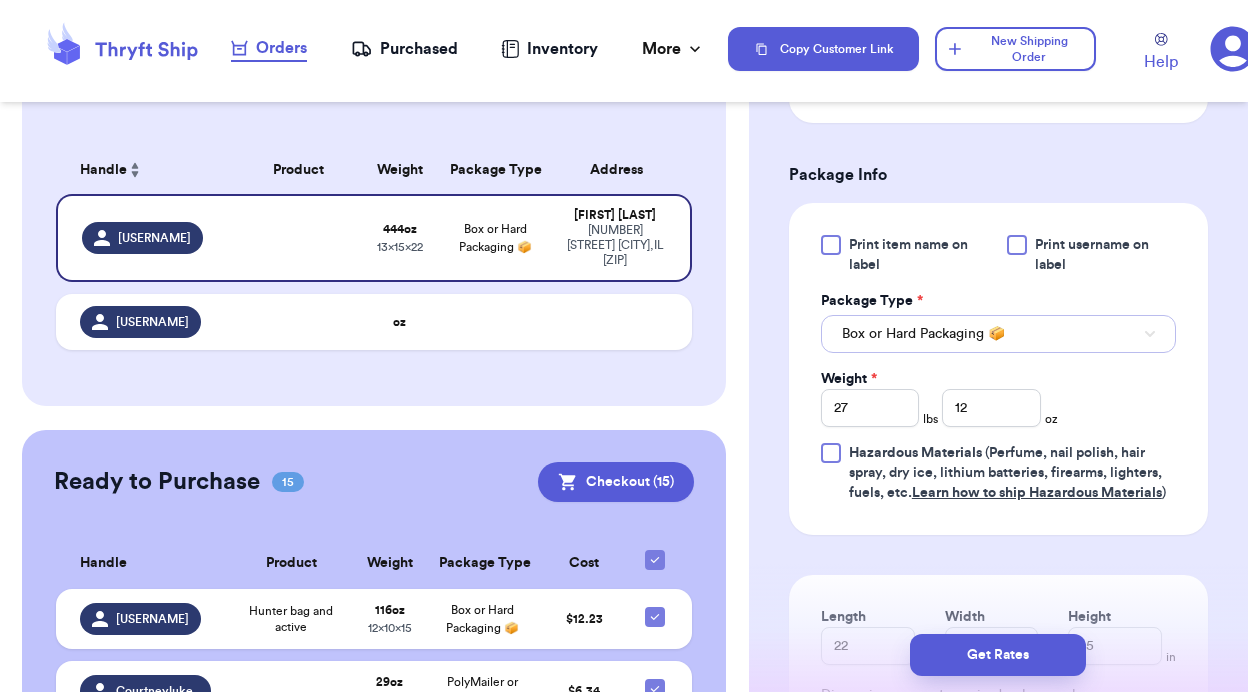 click on "Box or Hard Packaging 📦" at bounding box center (923, 334) 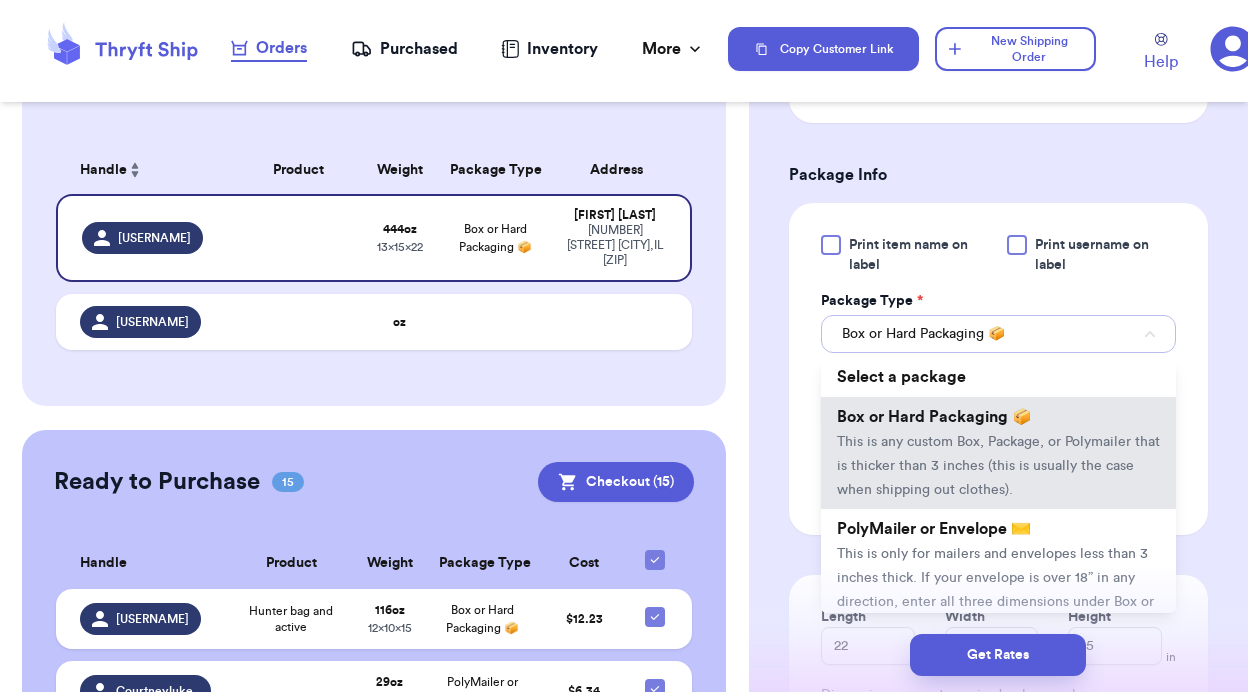 click on "Box or Hard Packaging 📦" at bounding box center [923, 334] 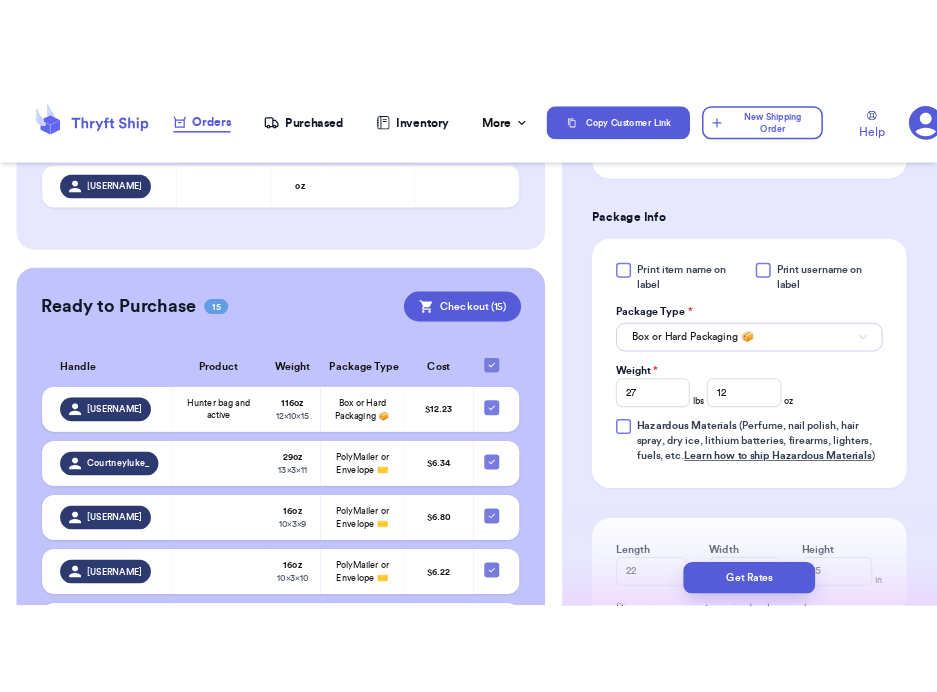 scroll, scrollTop: 0, scrollLeft: 0, axis: both 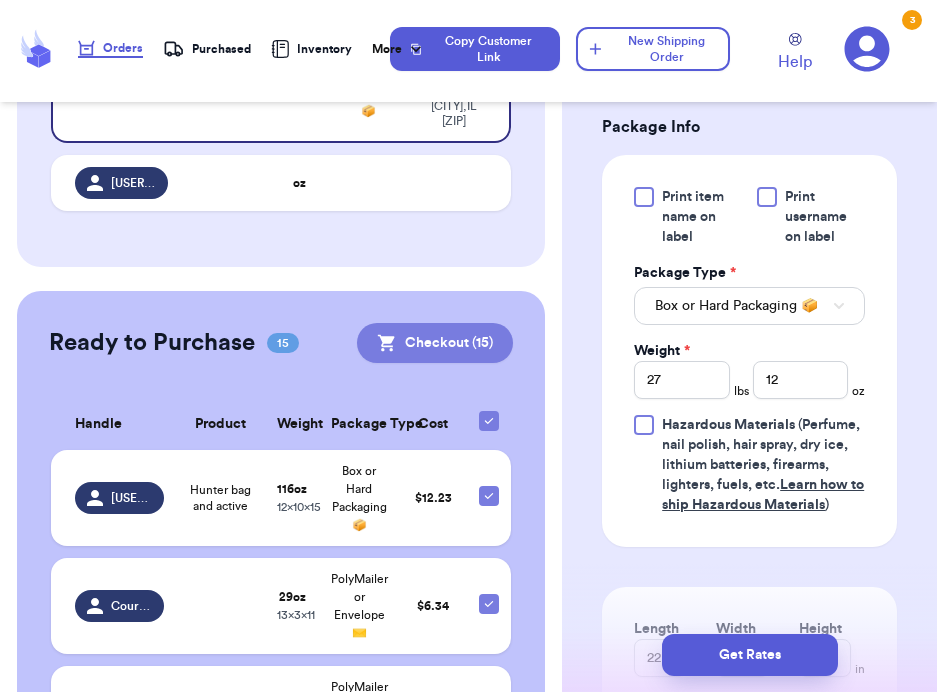 click on "Checkout ( 15 )" at bounding box center (435, 343) 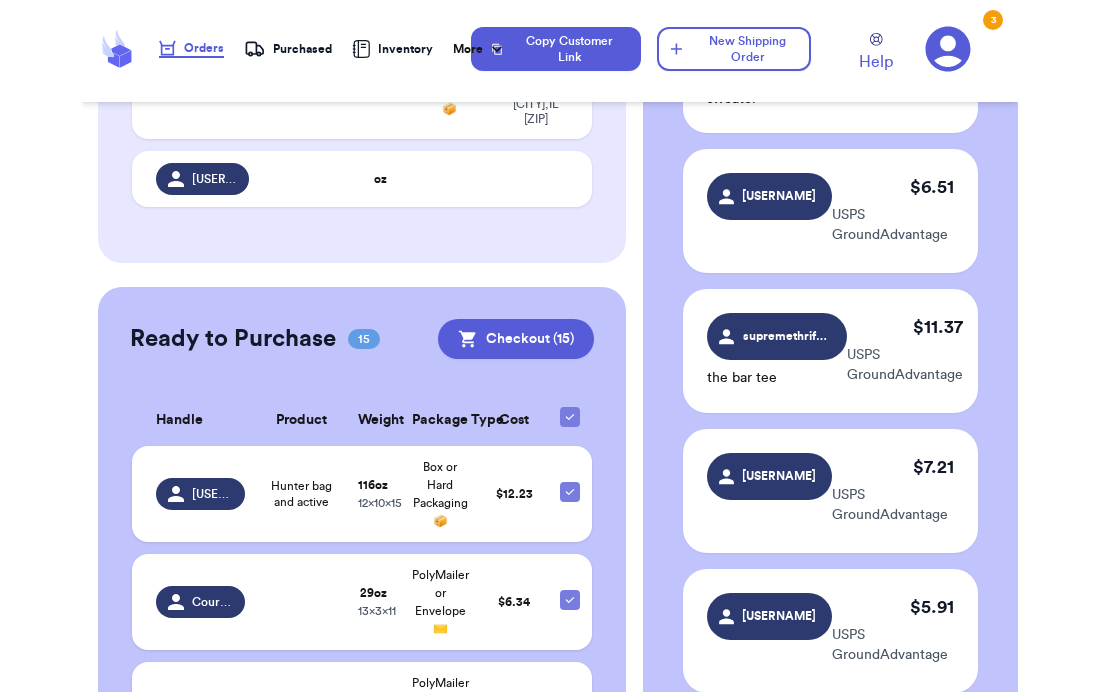 scroll, scrollTop: 165, scrollLeft: 0, axis: vertical 